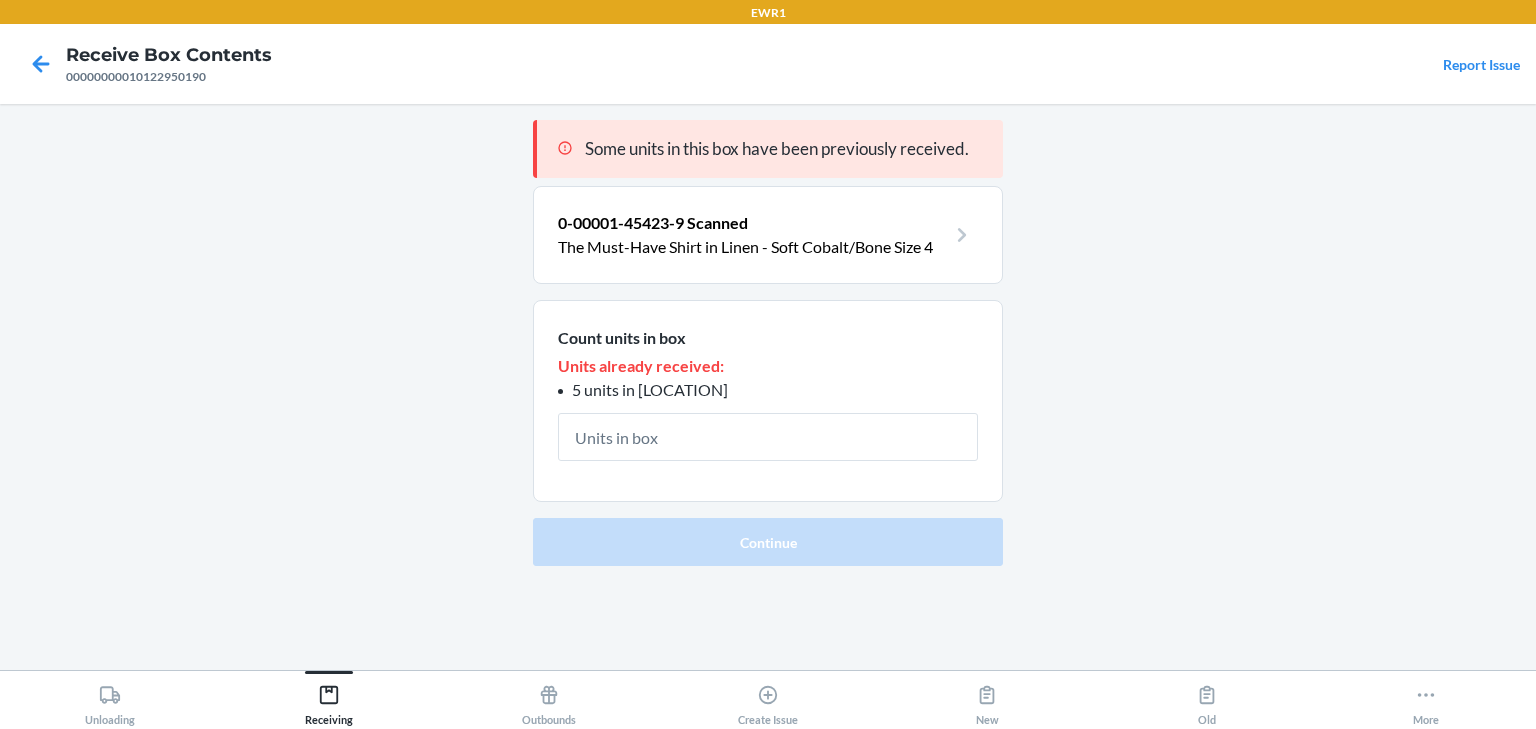 scroll, scrollTop: 0, scrollLeft: 0, axis: both 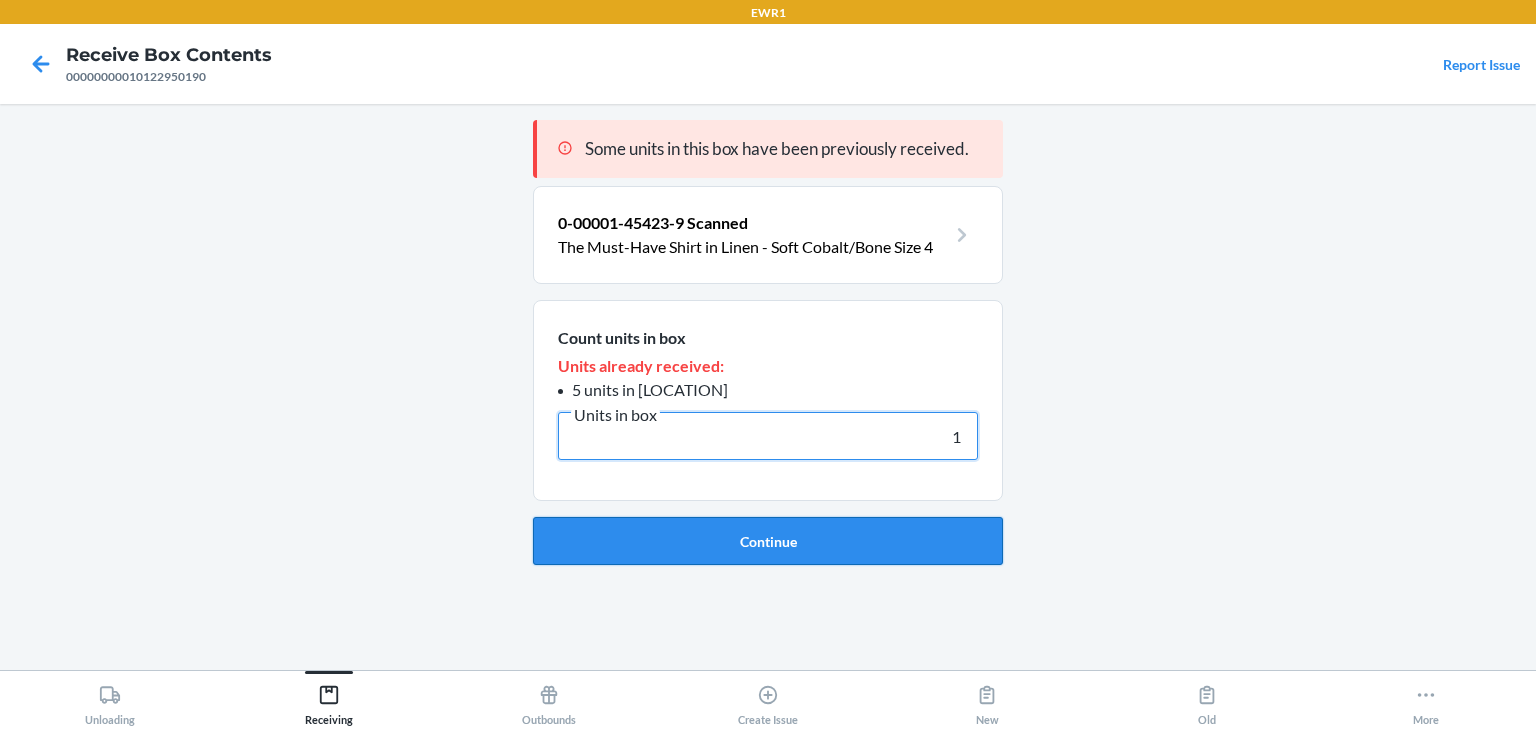 type on "1" 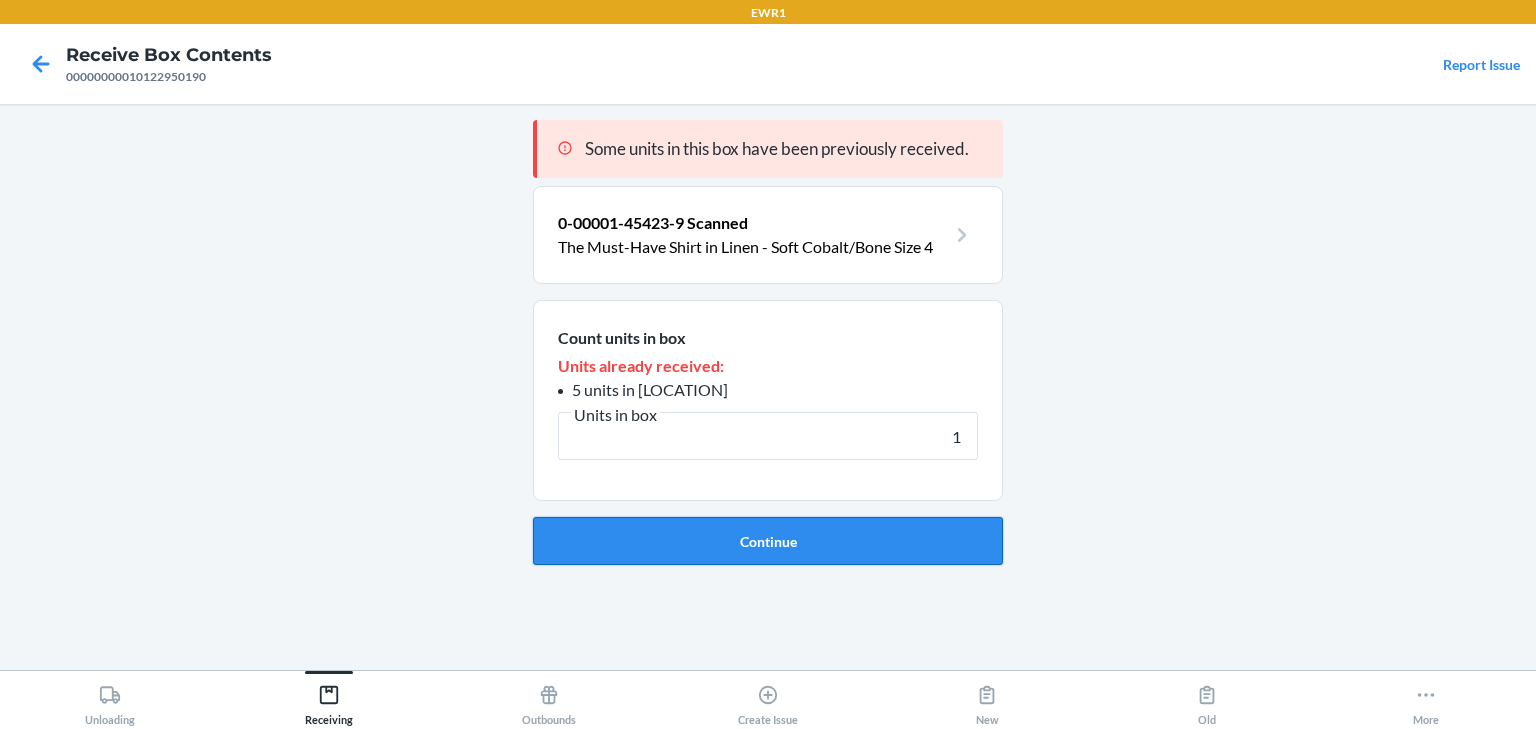 click on "Continue" at bounding box center (768, 541) 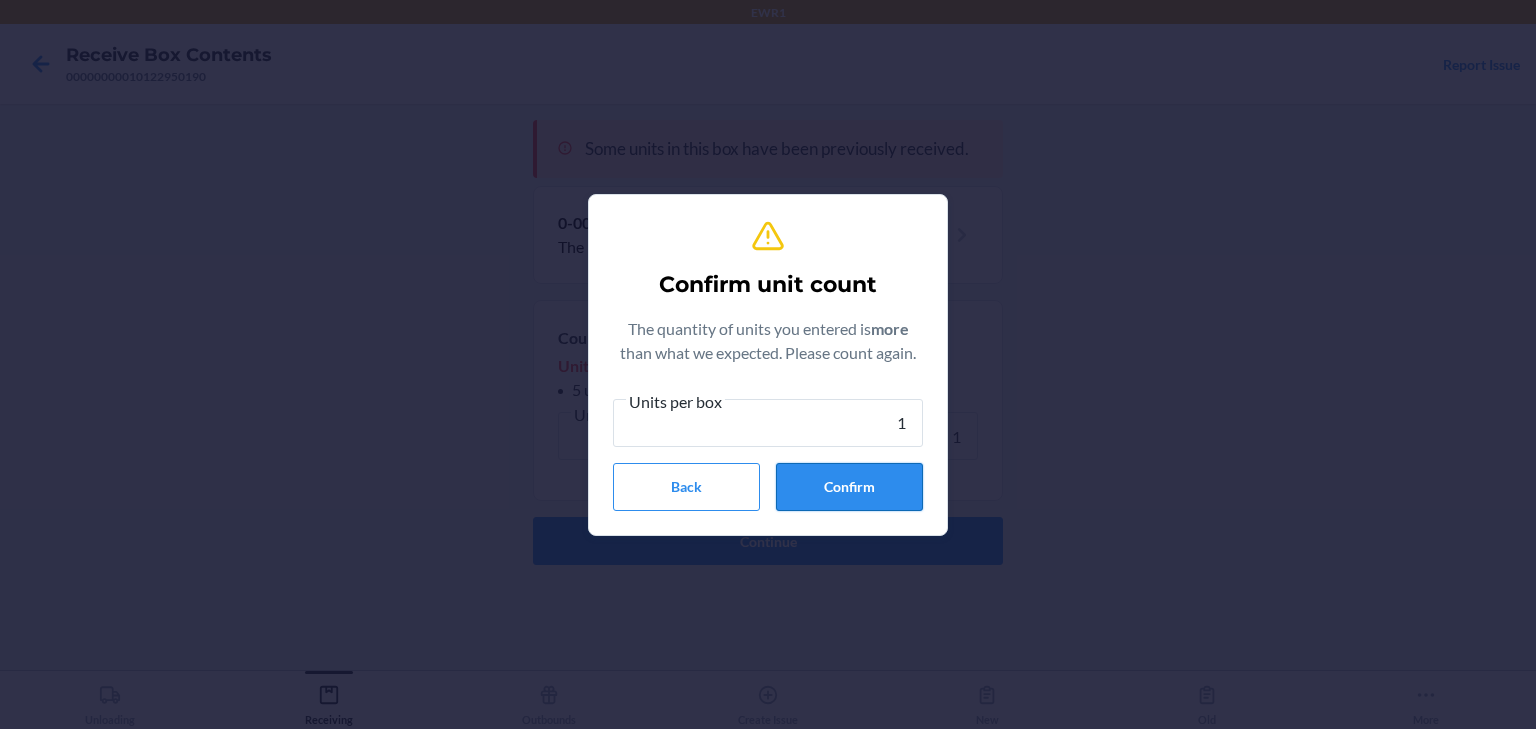 type on "1" 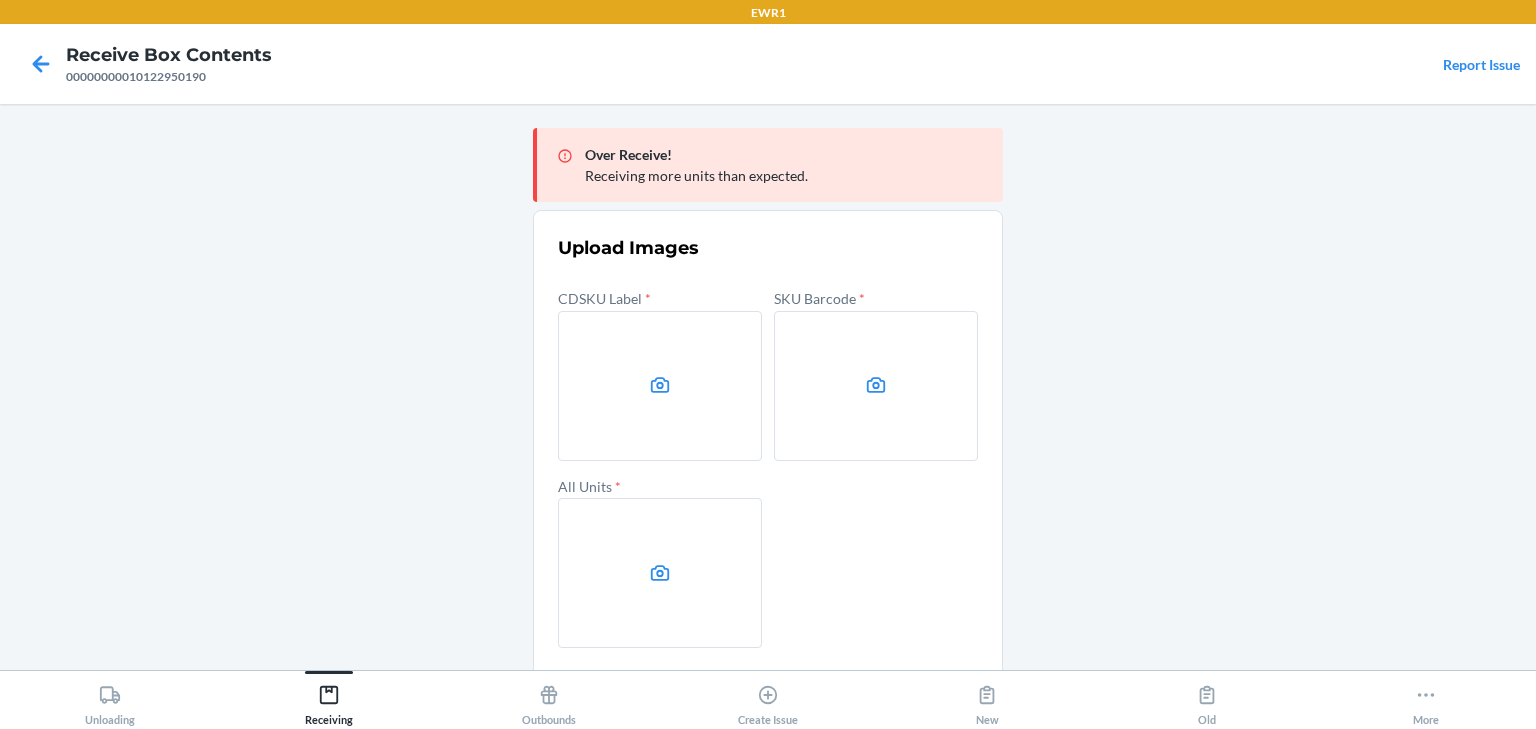 click at bounding box center [660, 386] 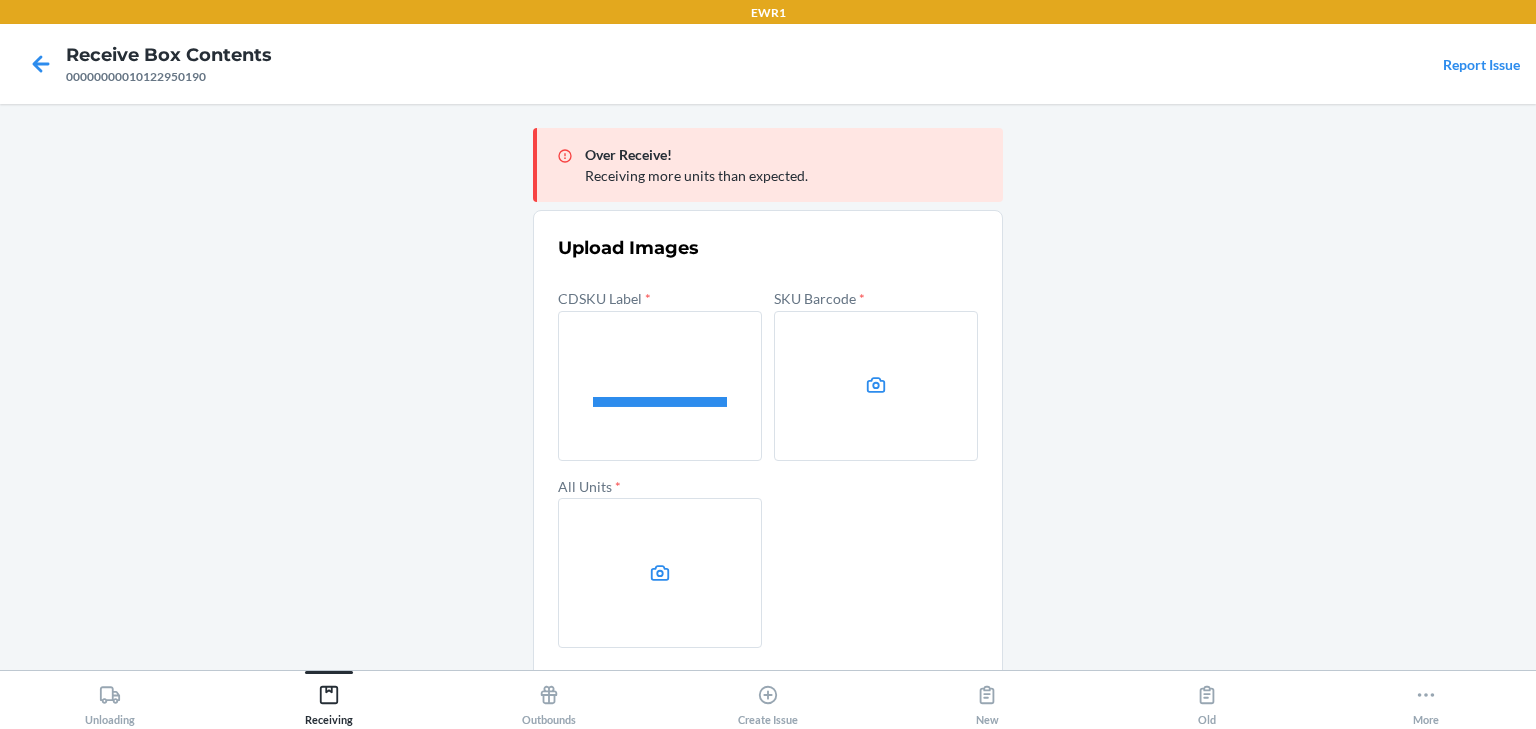click at bounding box center (876, 386) 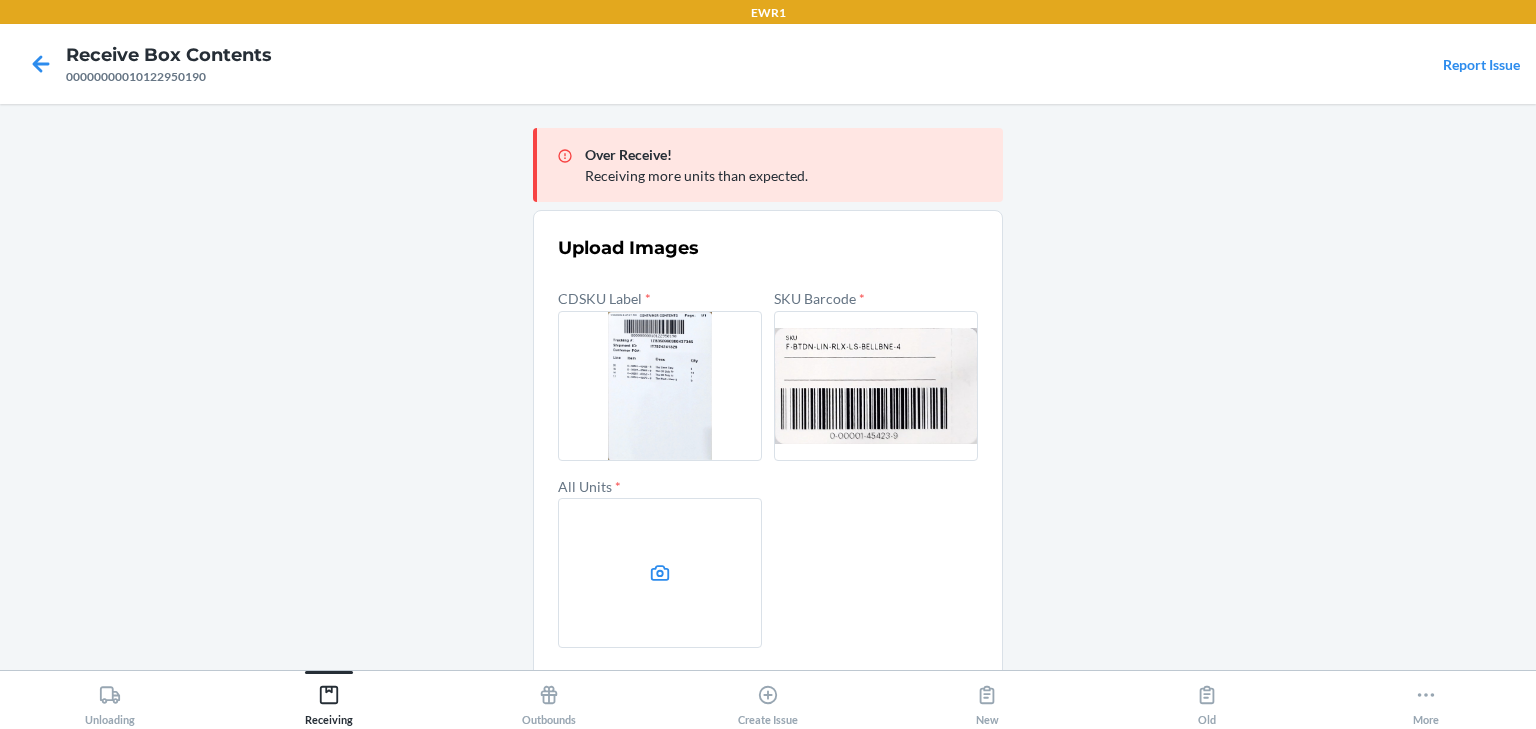 click at bounding box center (660, 573) 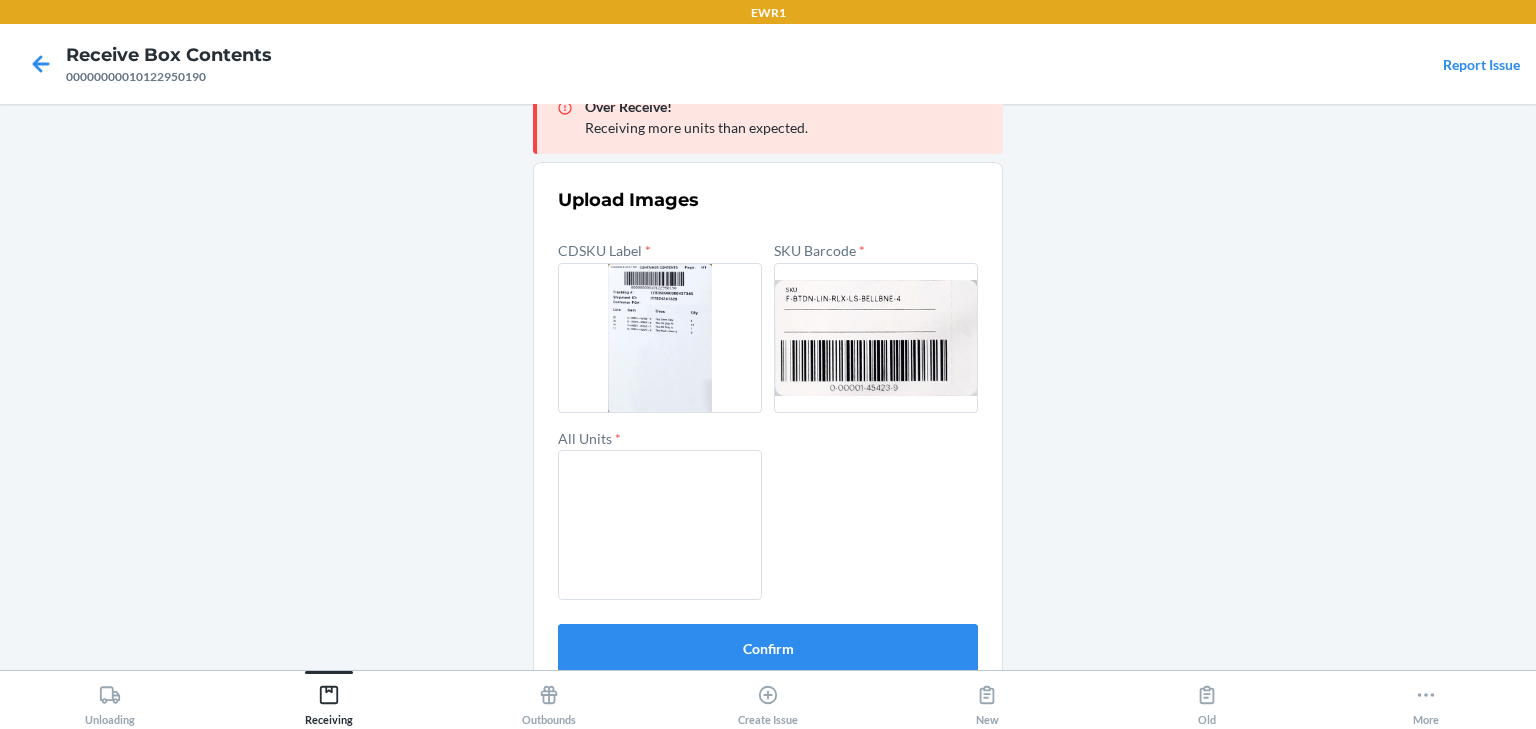 scroll, scrollTop: 75, scrollLeft: 0, axis: vertical 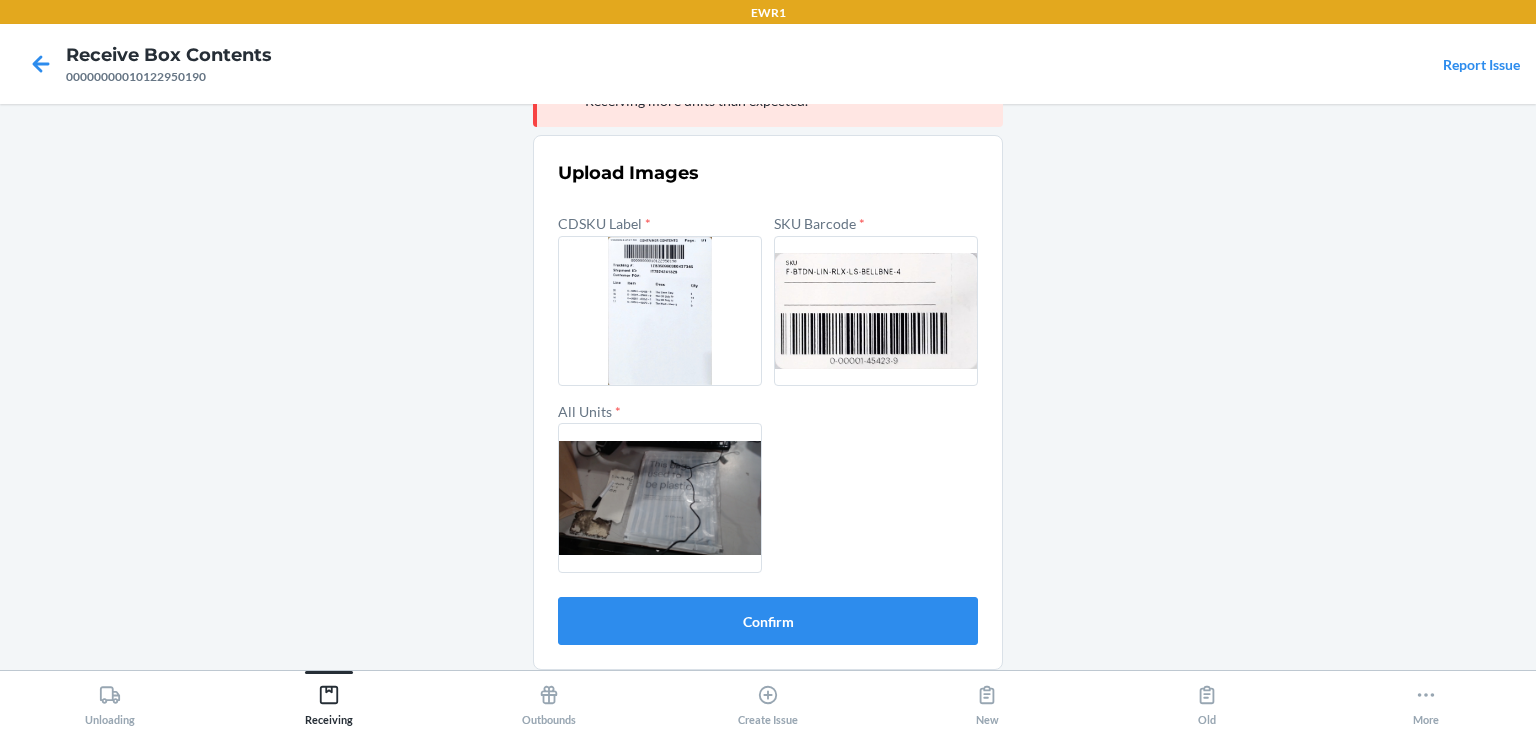 click on "Upload Images CDSKU Label   * SKU Barcode   * All Units   * Confirm" at bounding box center (768, 402) 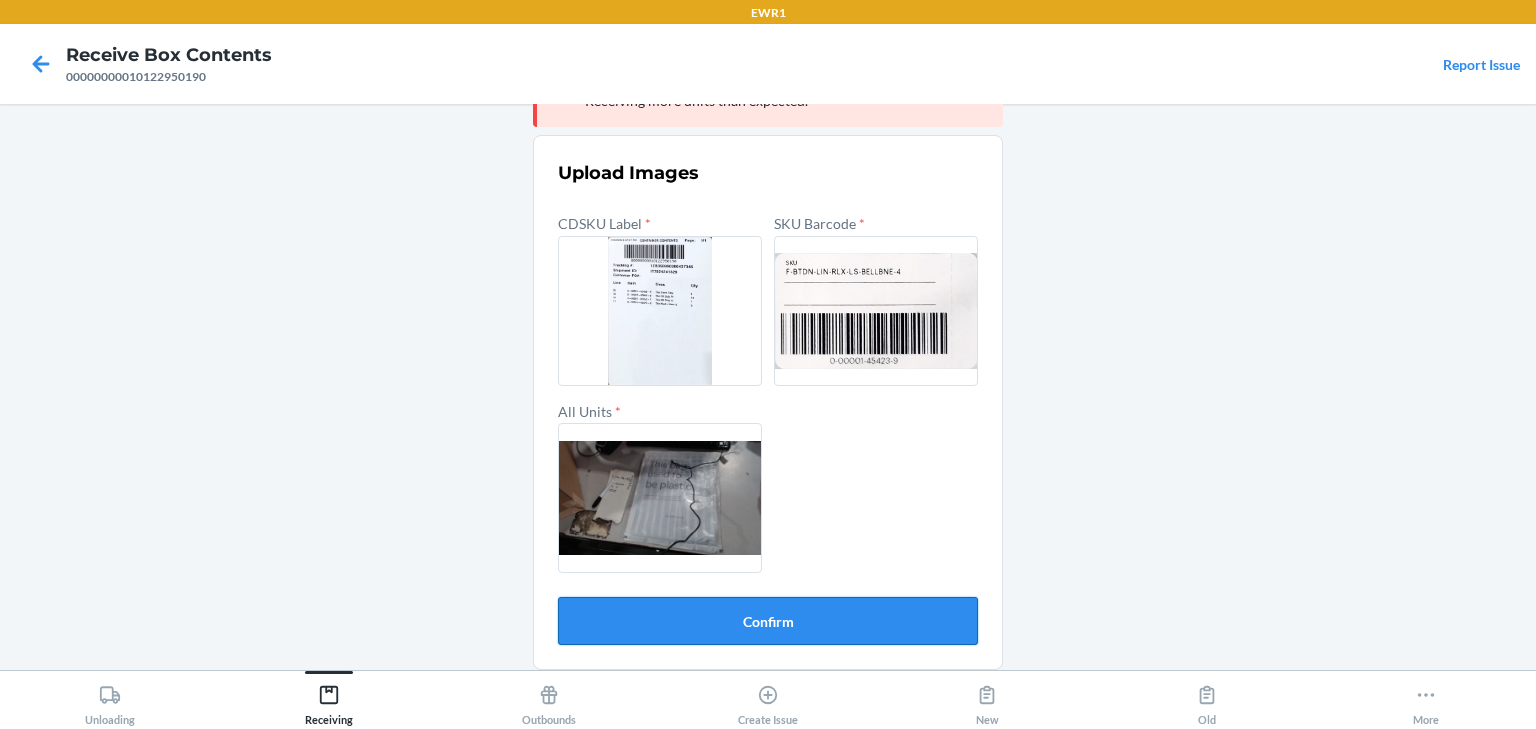 click on "Confirm" at bounding box center [768, 621] 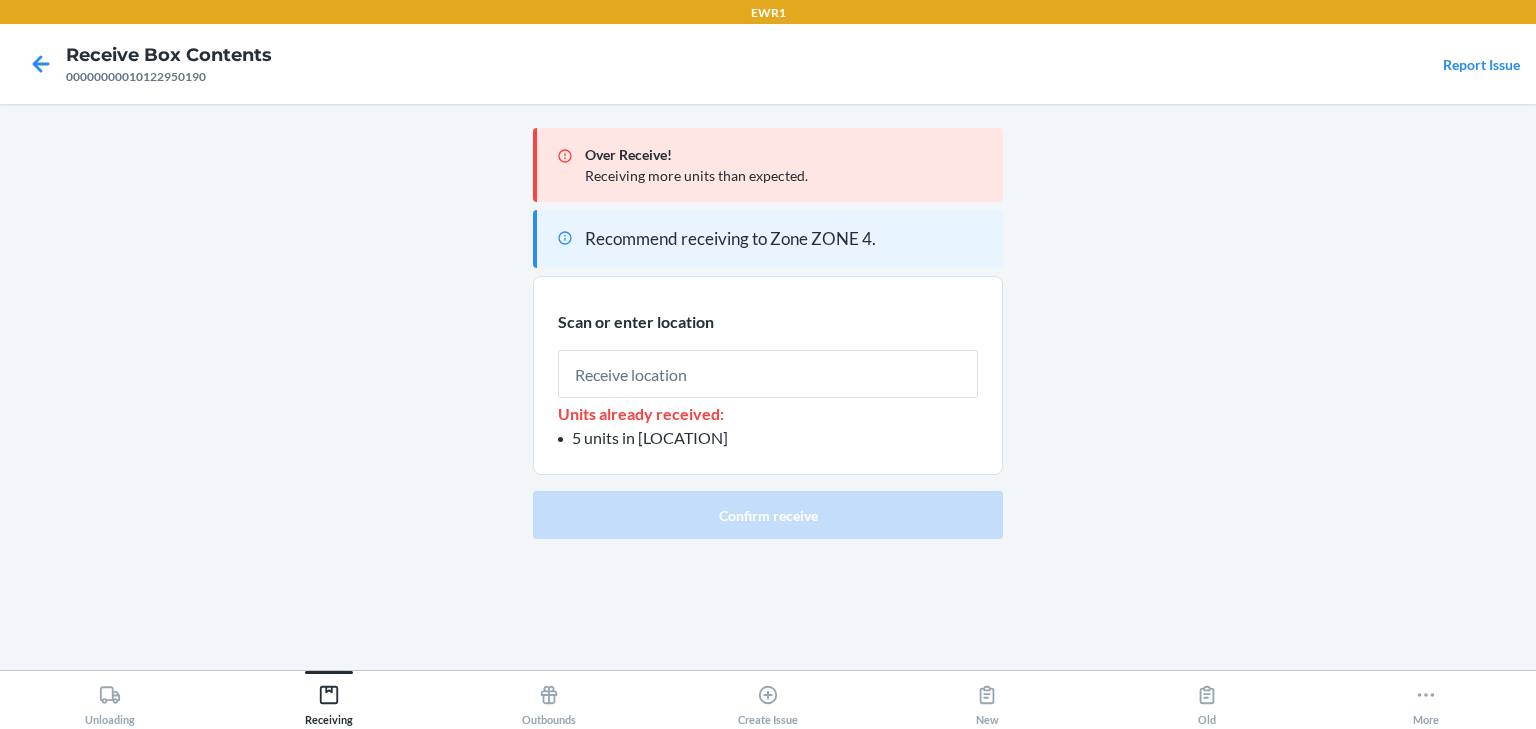 scroll, scrollTop: 0, scrollLeft: 0, axis: both 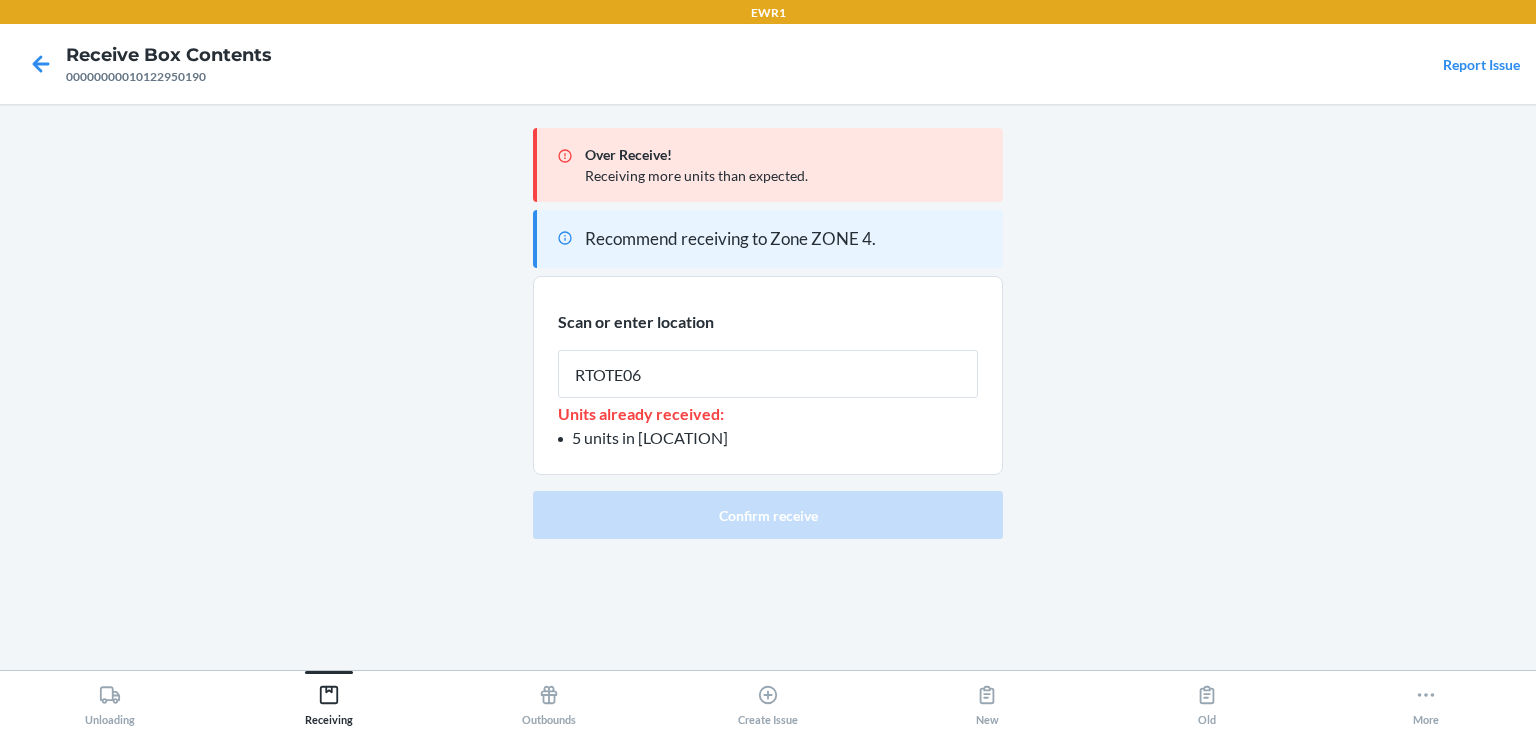 type on "[LOCATION]" 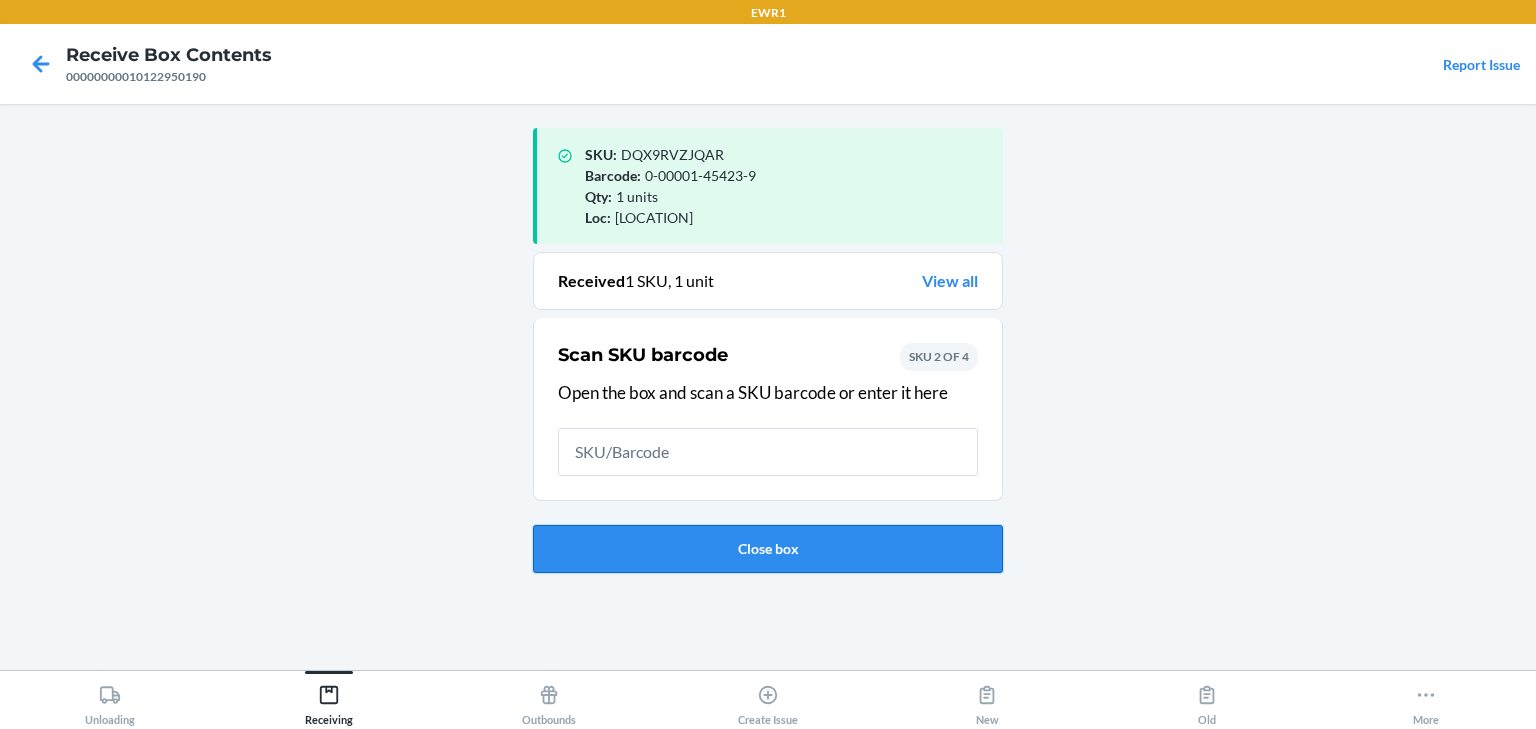 click on "Close box" at bounding box center (768, 549) 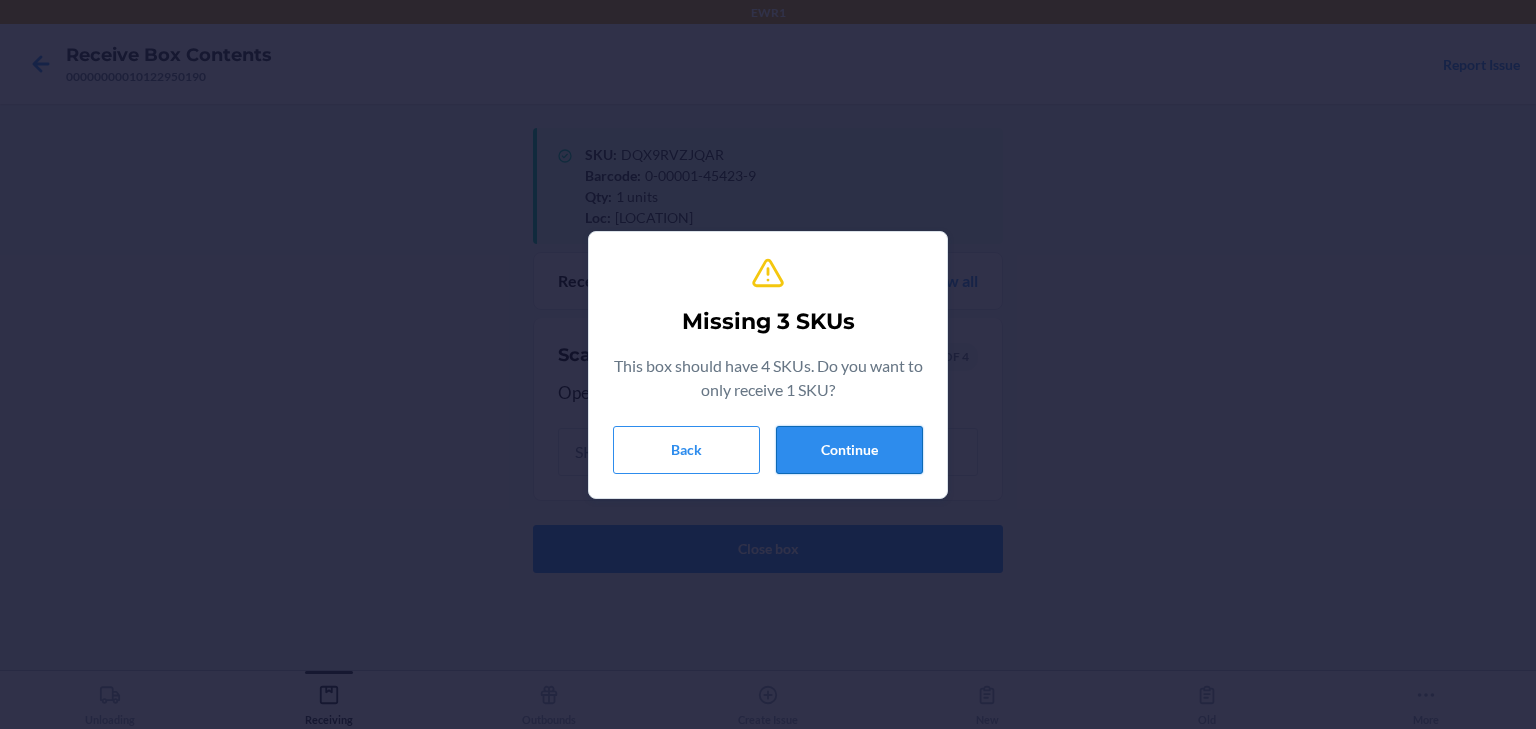 click on "Continue" at bounding box center [849, 450] 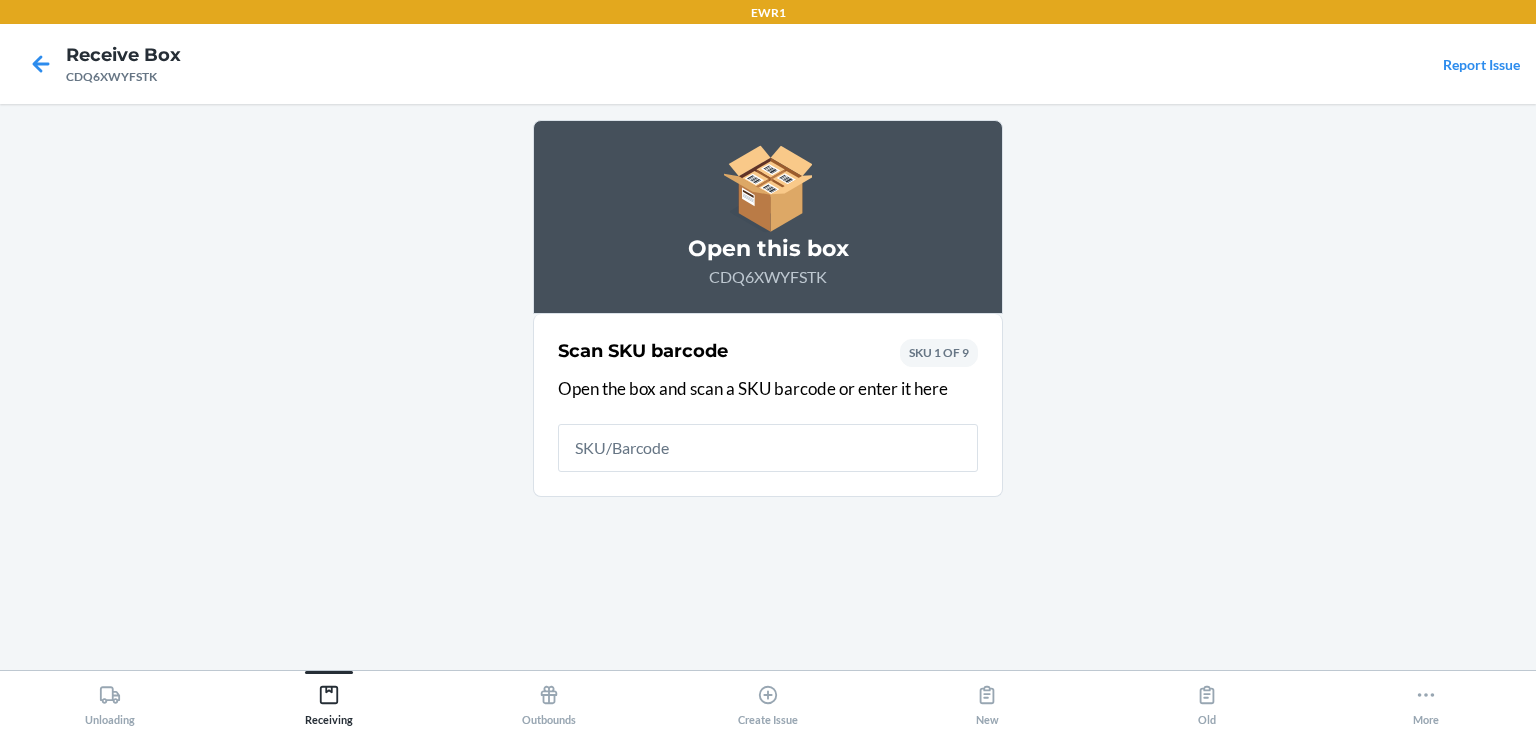 click on "EWR1 Receive Box CDQ6XWYFSTK Report Issue   Open this box CDQ6XWYFSTK Scan SKU barcode Open the box and scan a SKU barcode or enter it here SKU 1 OF 9 Unloading Receiving Outbounds Create Issue New Old More" at bounding box center [768, 364] 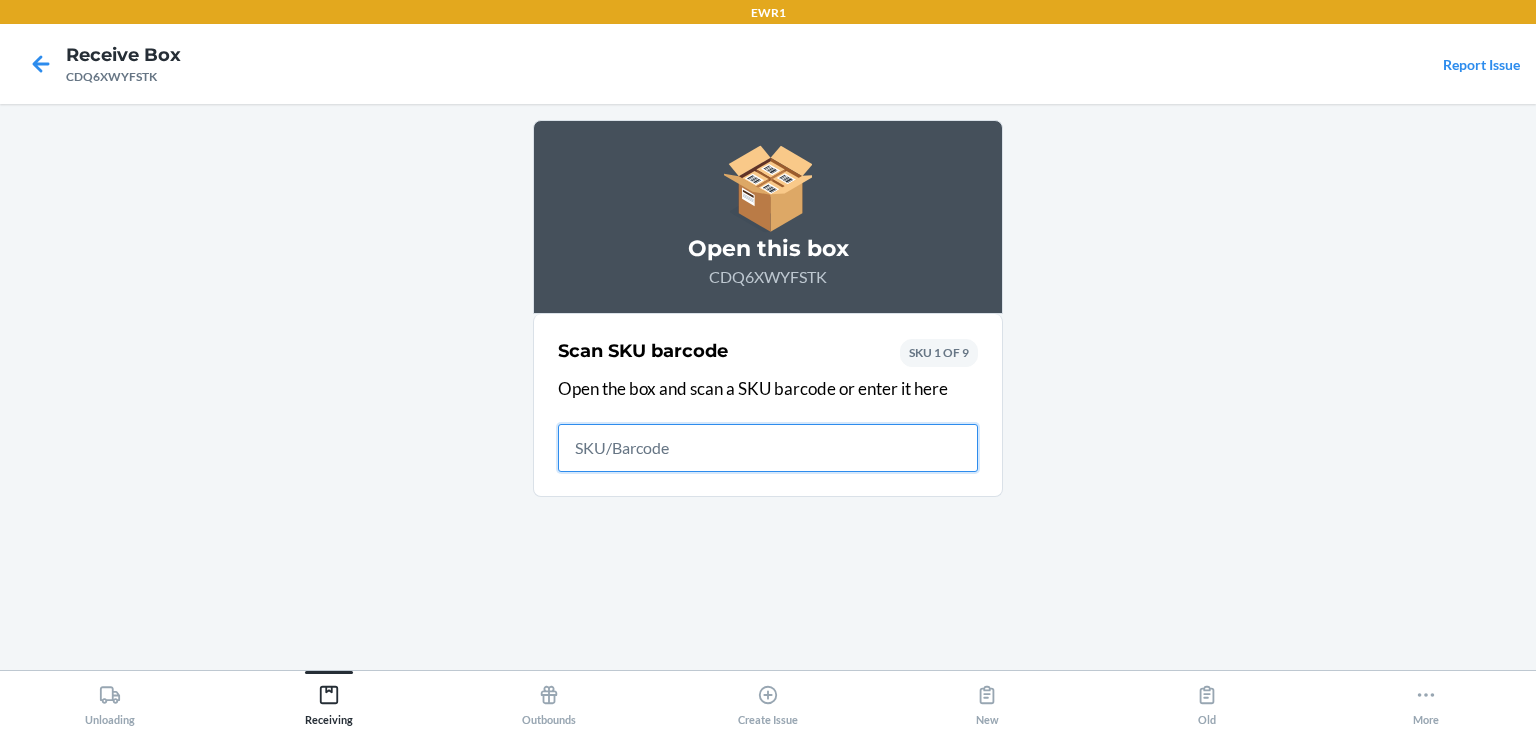 drag, startPoint x: 321, startPoint y: 123, endPoint x: 820, endPoint y: 452, distance: 597.69727 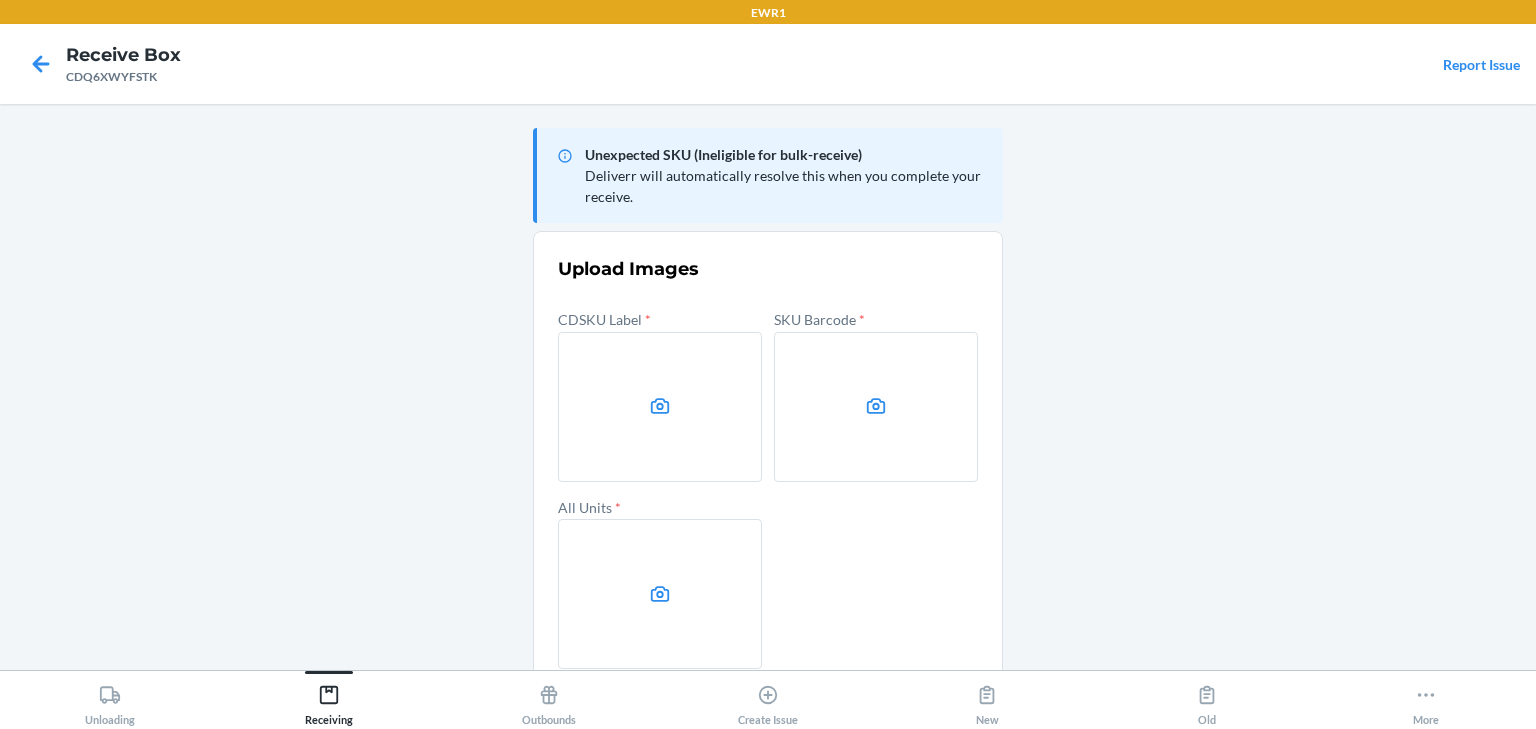 click at bounding box center (660, 407) 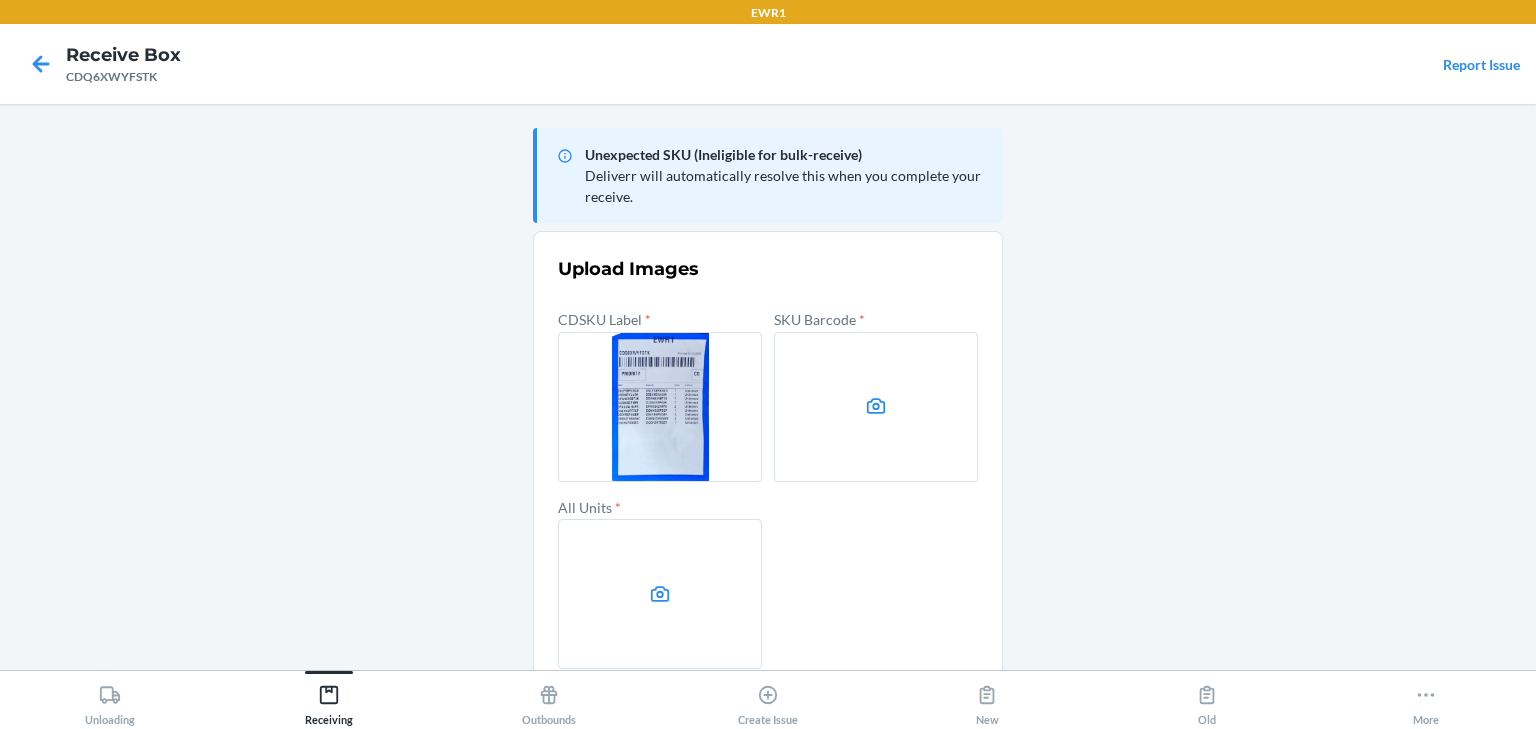 click at bounding box center [876, 407] 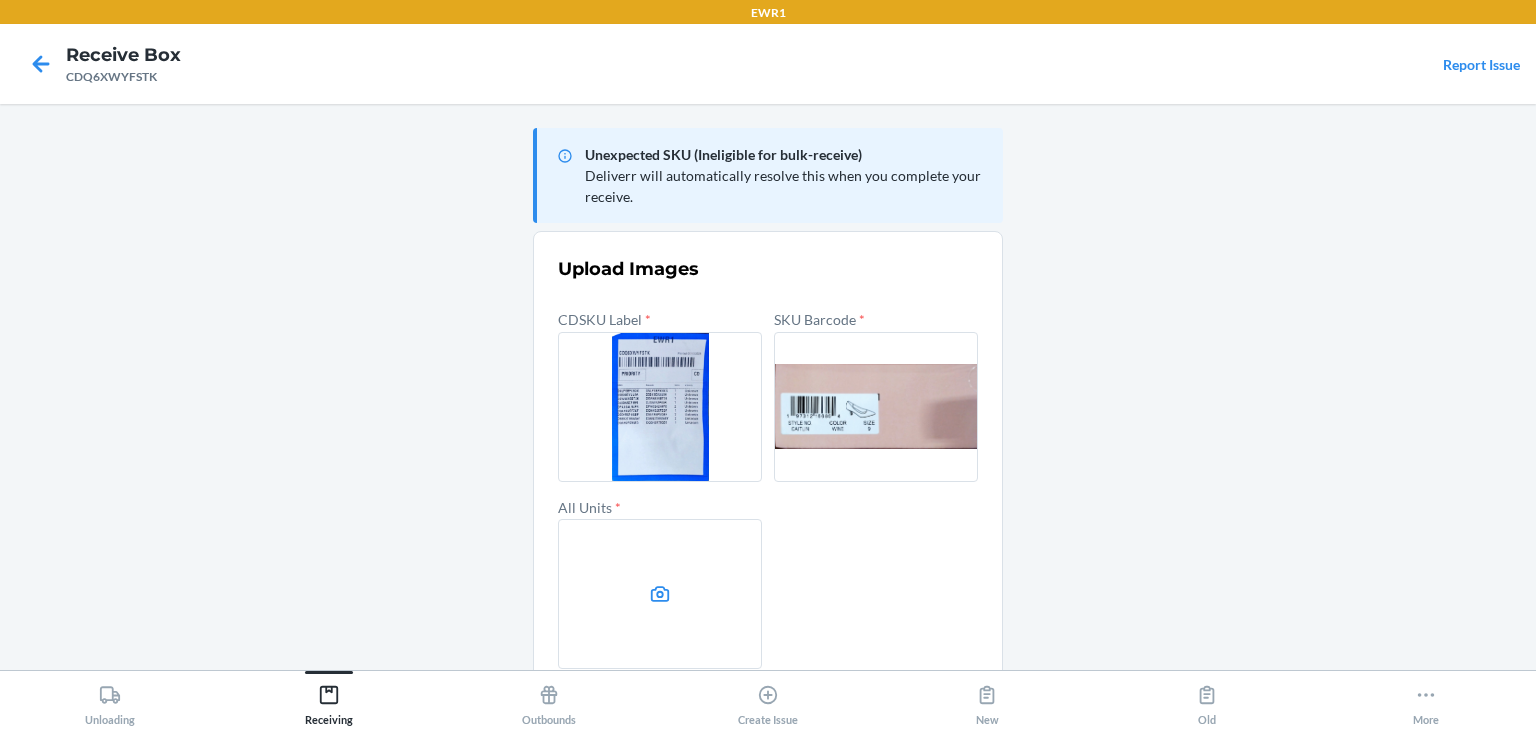 click at bounding box center [660, 594] 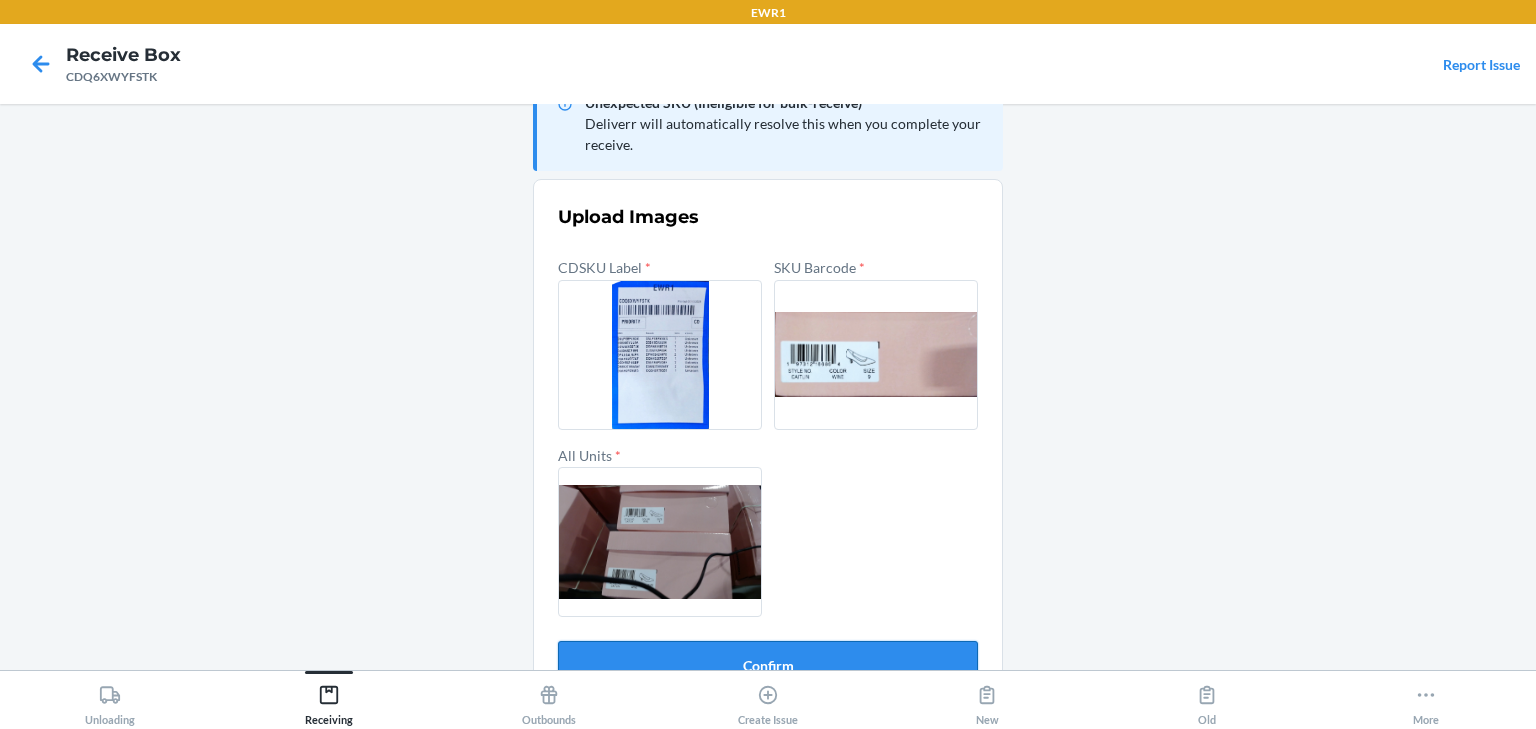 scroll, scrollTop: 96, scrollLeft: 0, axis: vertical 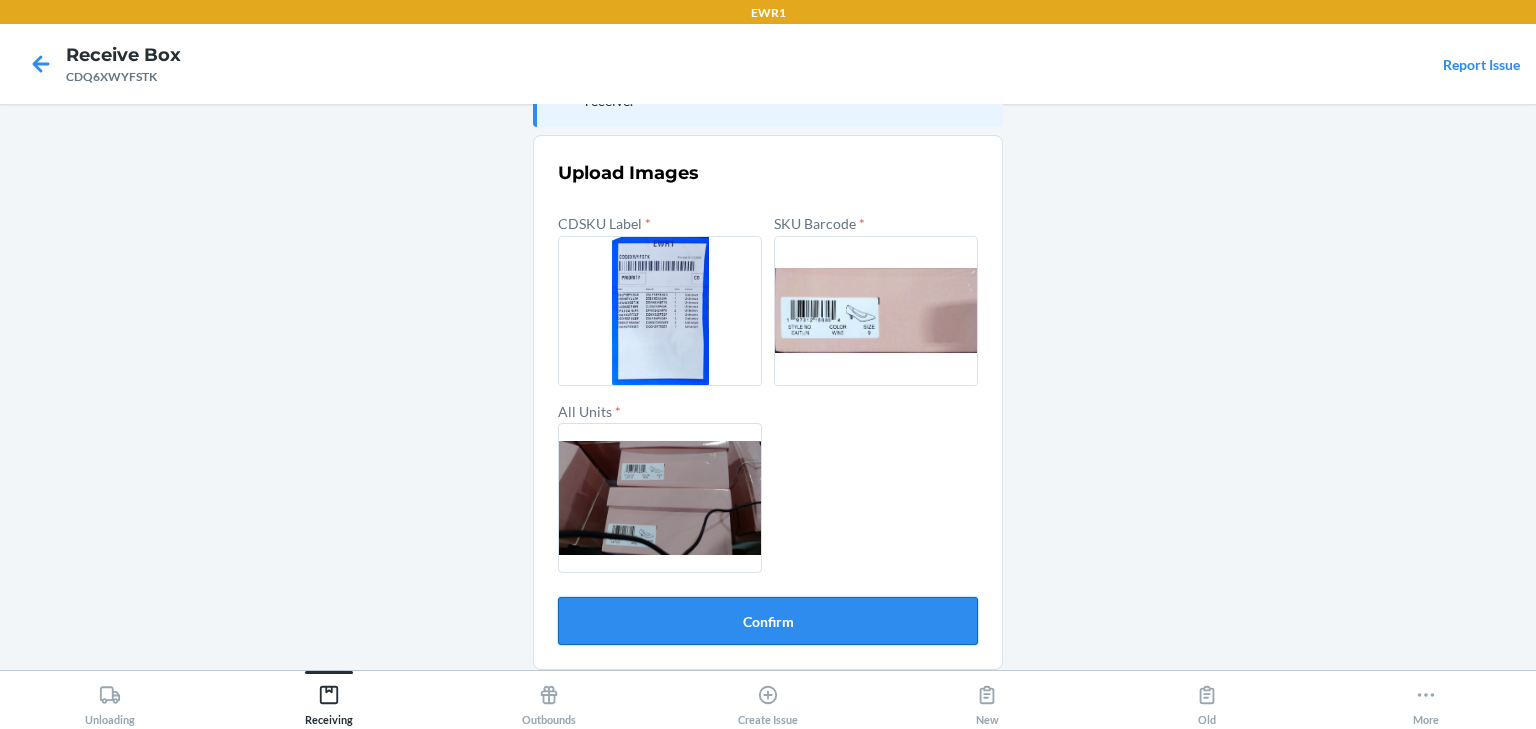 click on "Confirm" at bounding box center (768, 621) 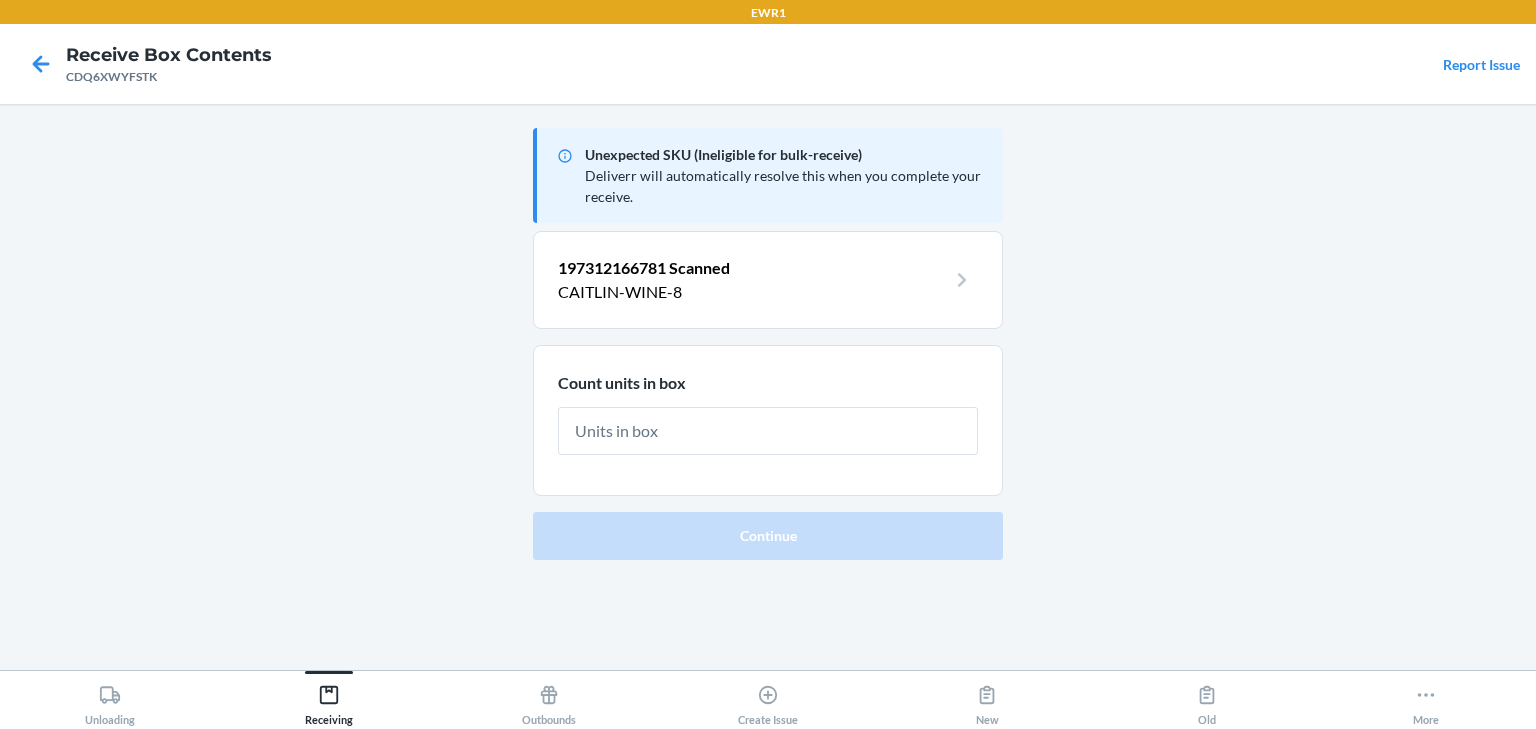scroll, scrollTop: 0, scrollLeft: 0, axis: both 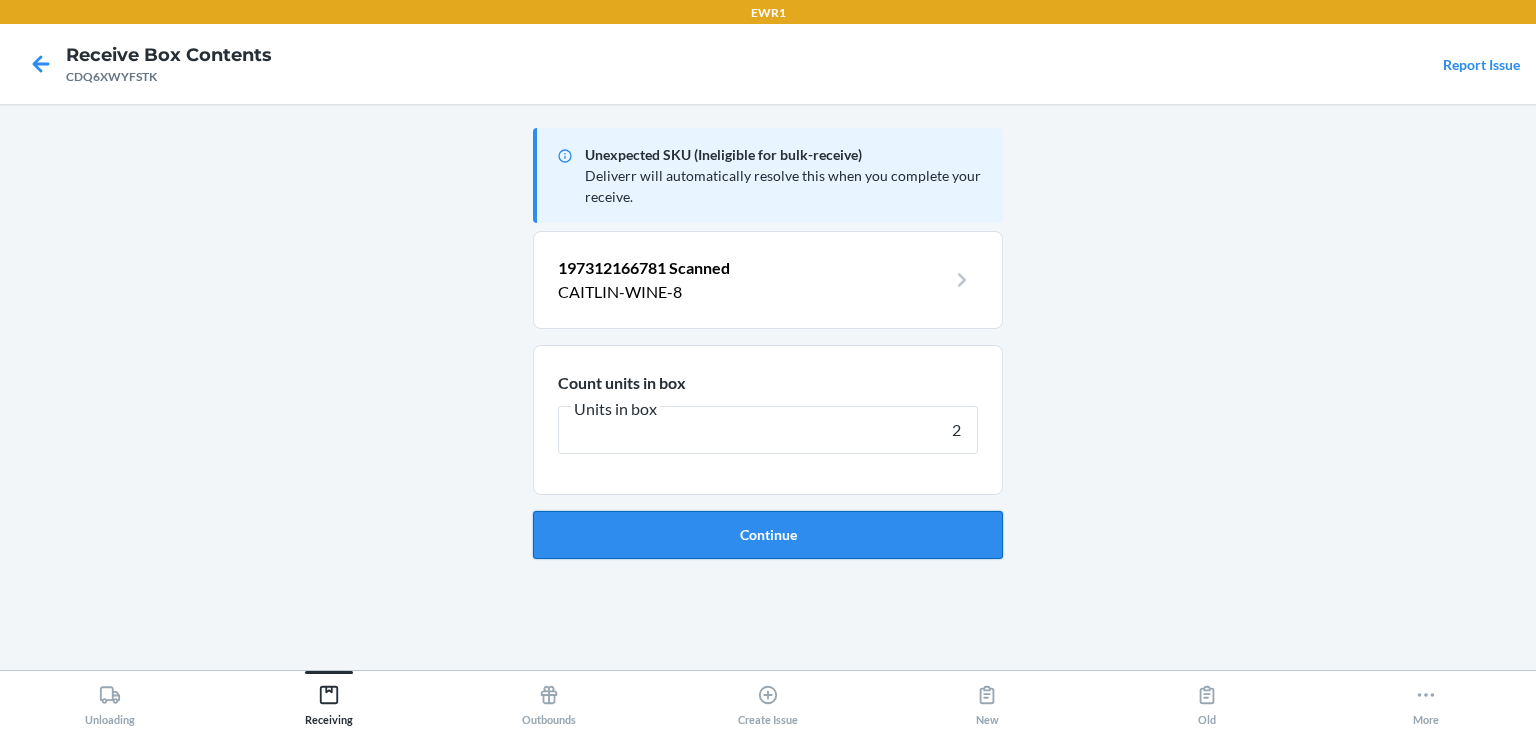 type on "2" 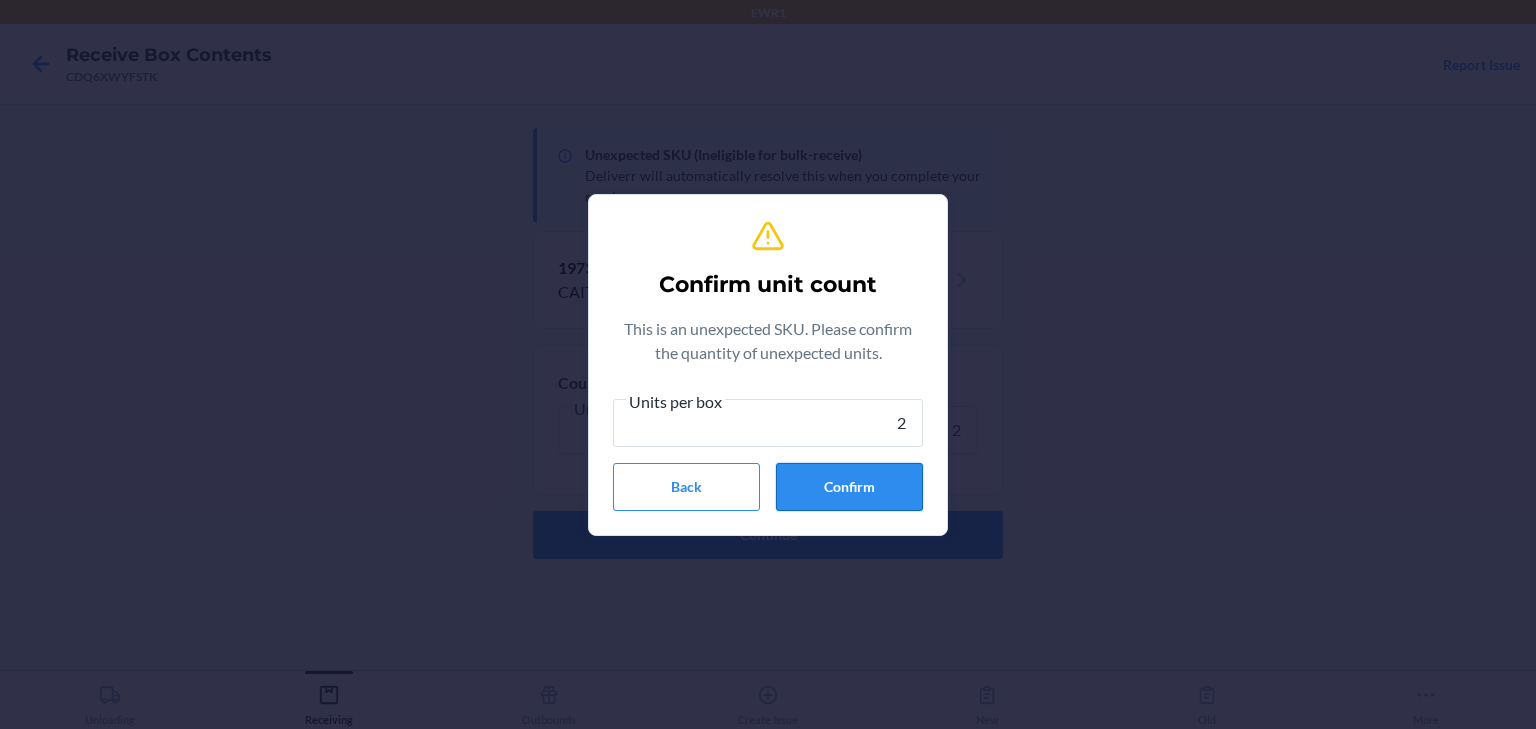 type on "2" 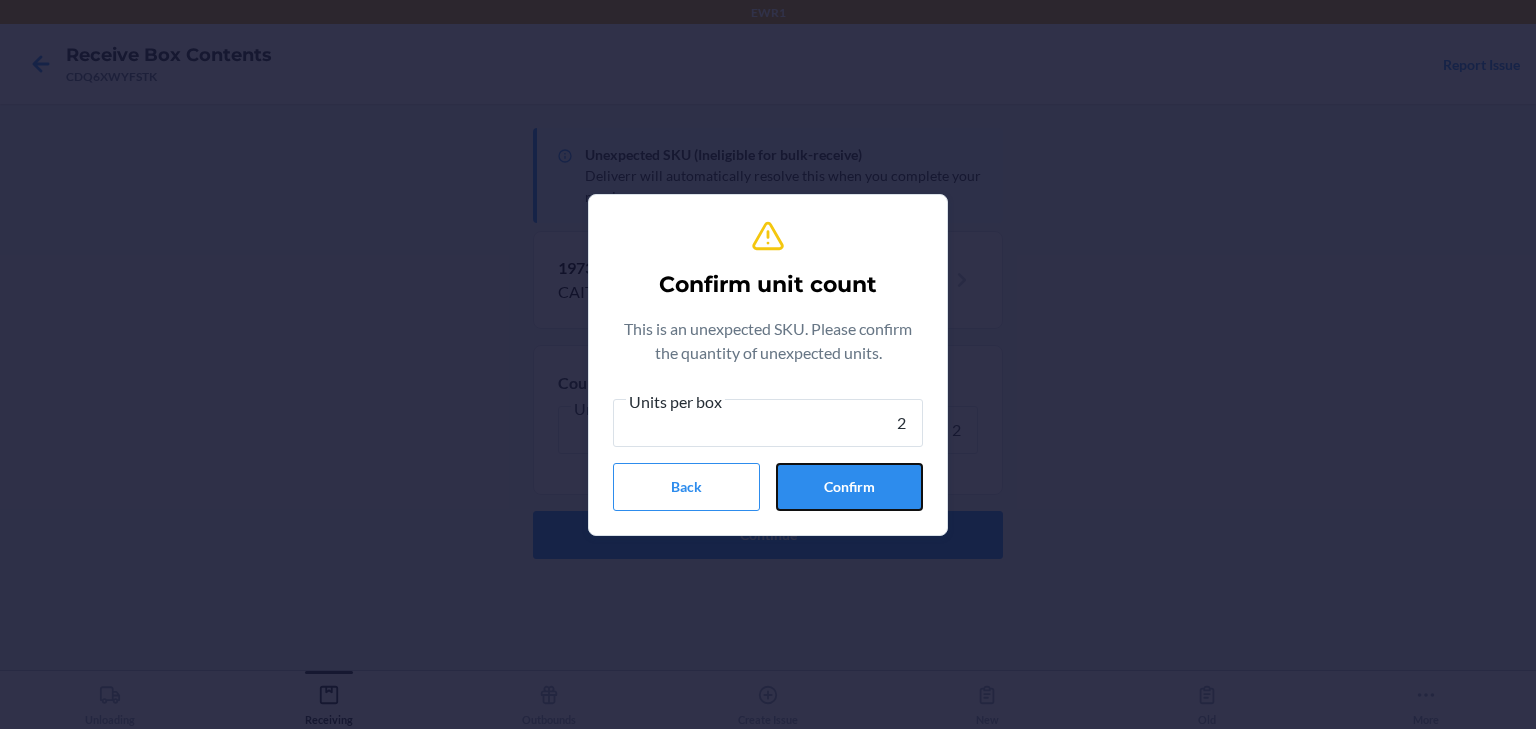 drag, startPoint x: 804, startPoint y: 502, endPoint x: 810, endPoint y: 521, distance: 19.924858 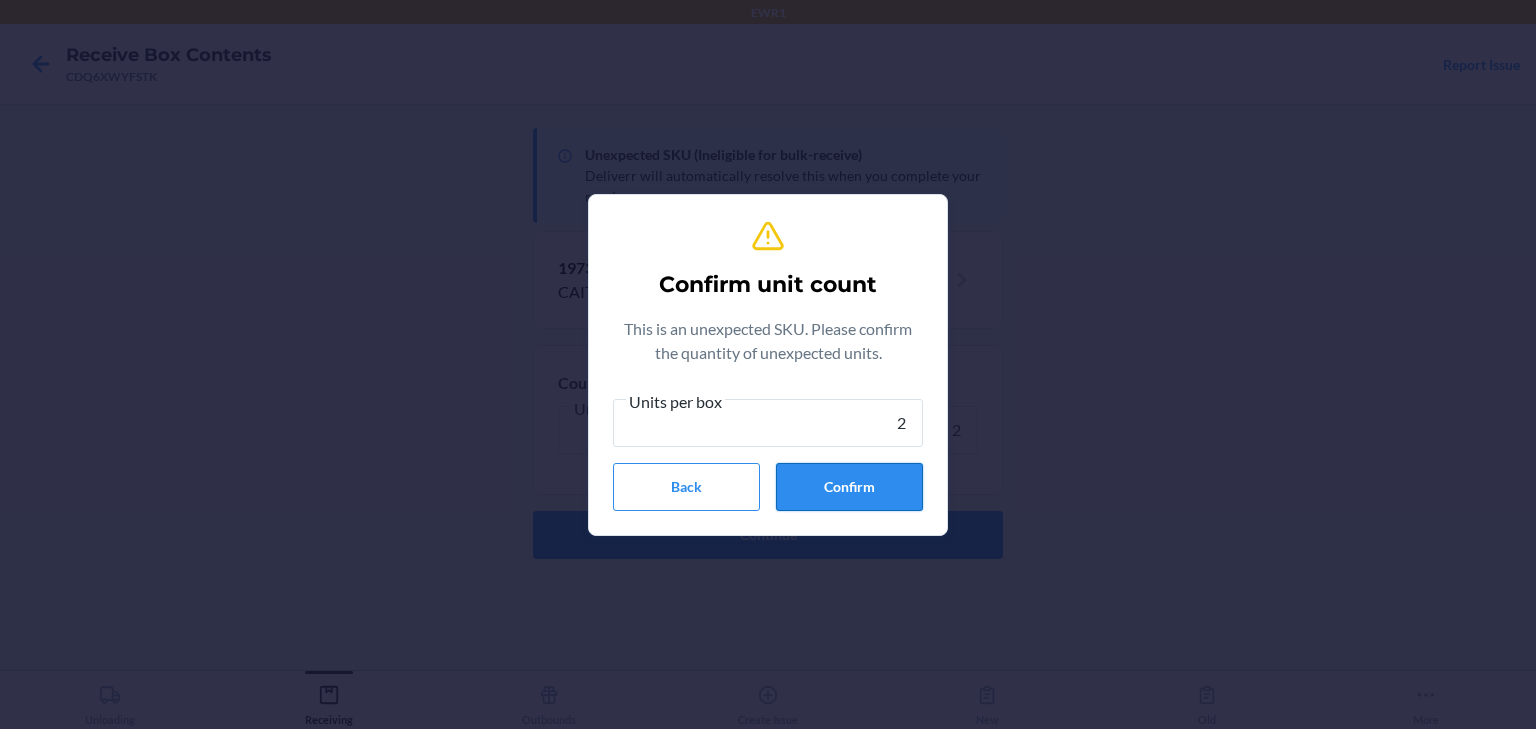 drag, startPoint x: 810, startPoint y: 521, endPoint x: 793, endPoint y: 469, distance: 54.708317 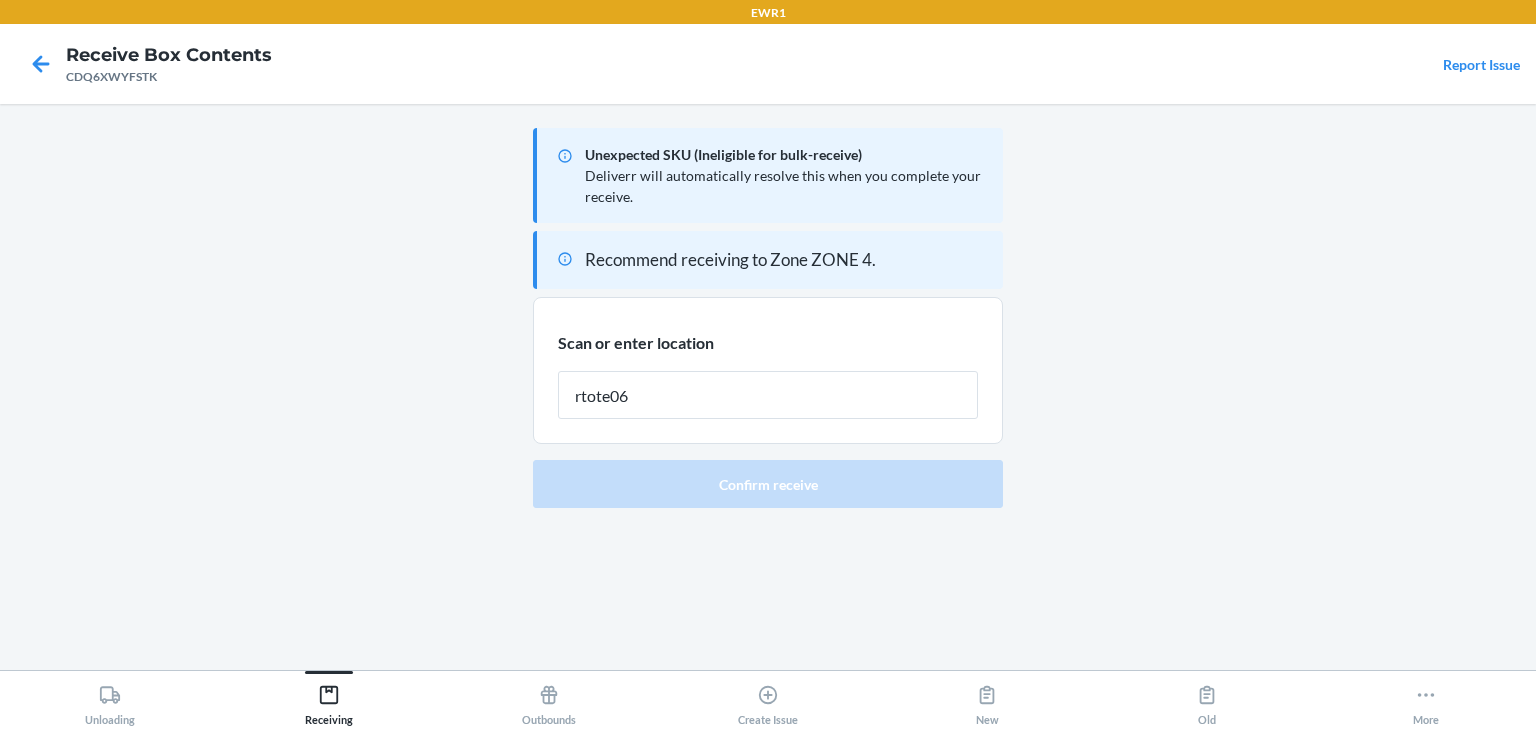 type on "rtote065" 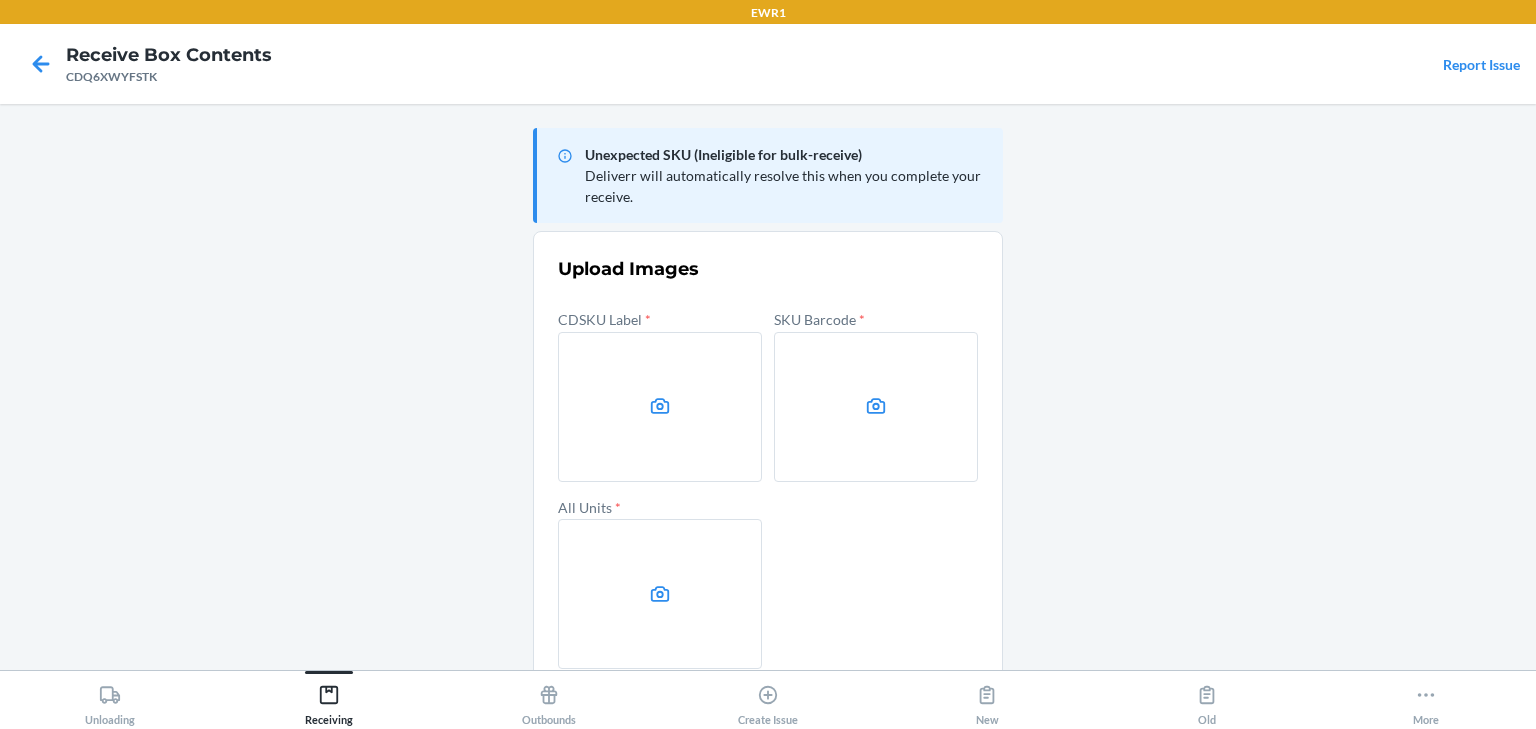 click at bounding box center (660, 407) 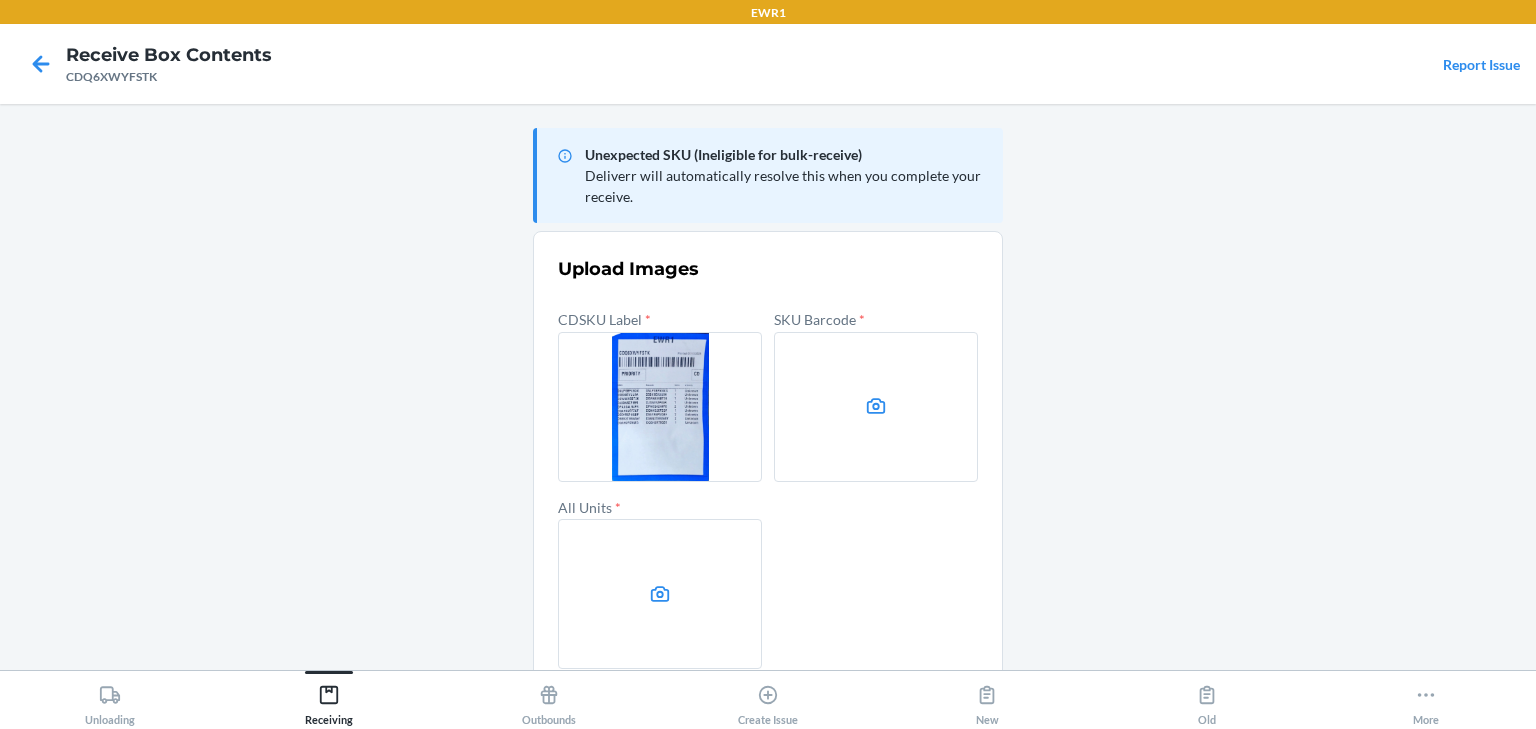click 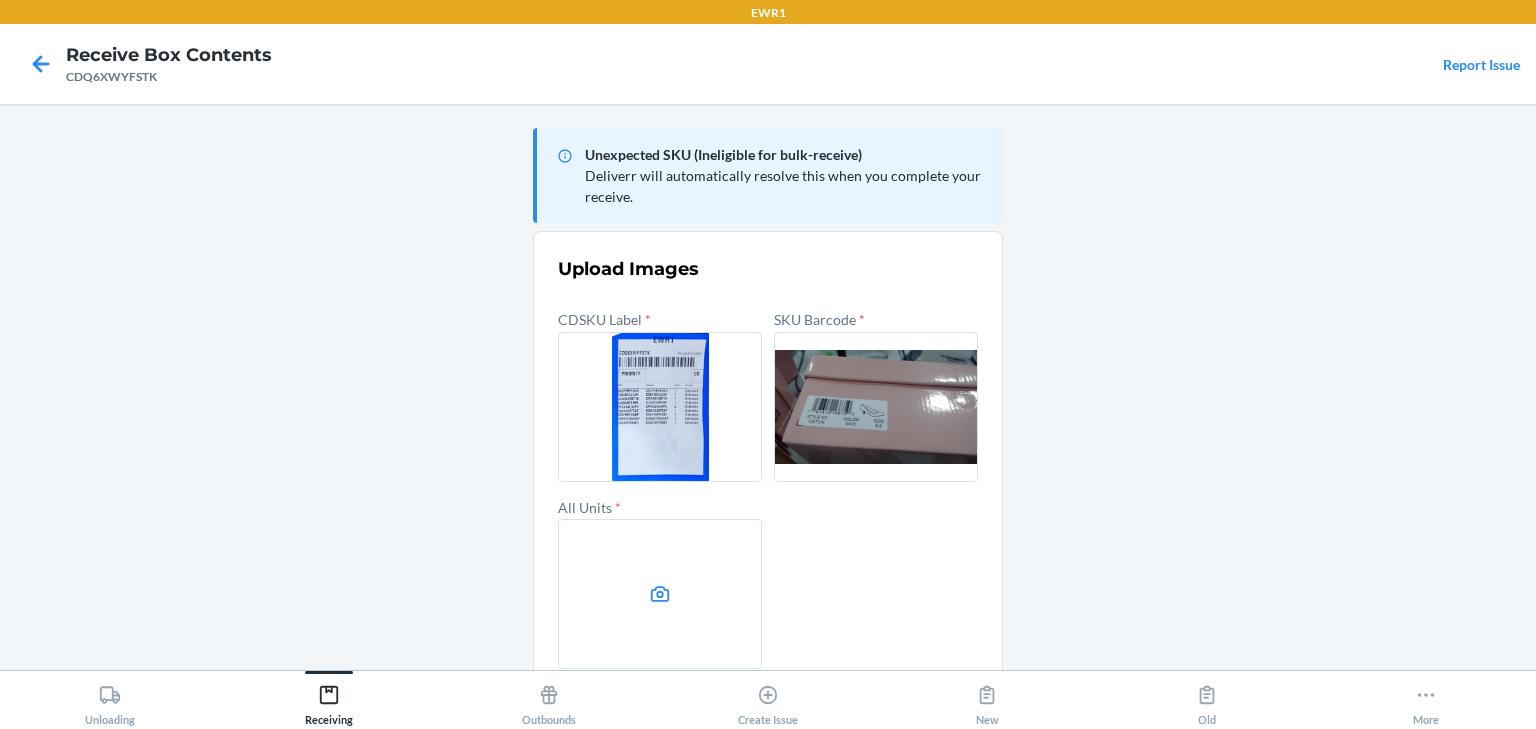 click at bounding box center (660, 594) 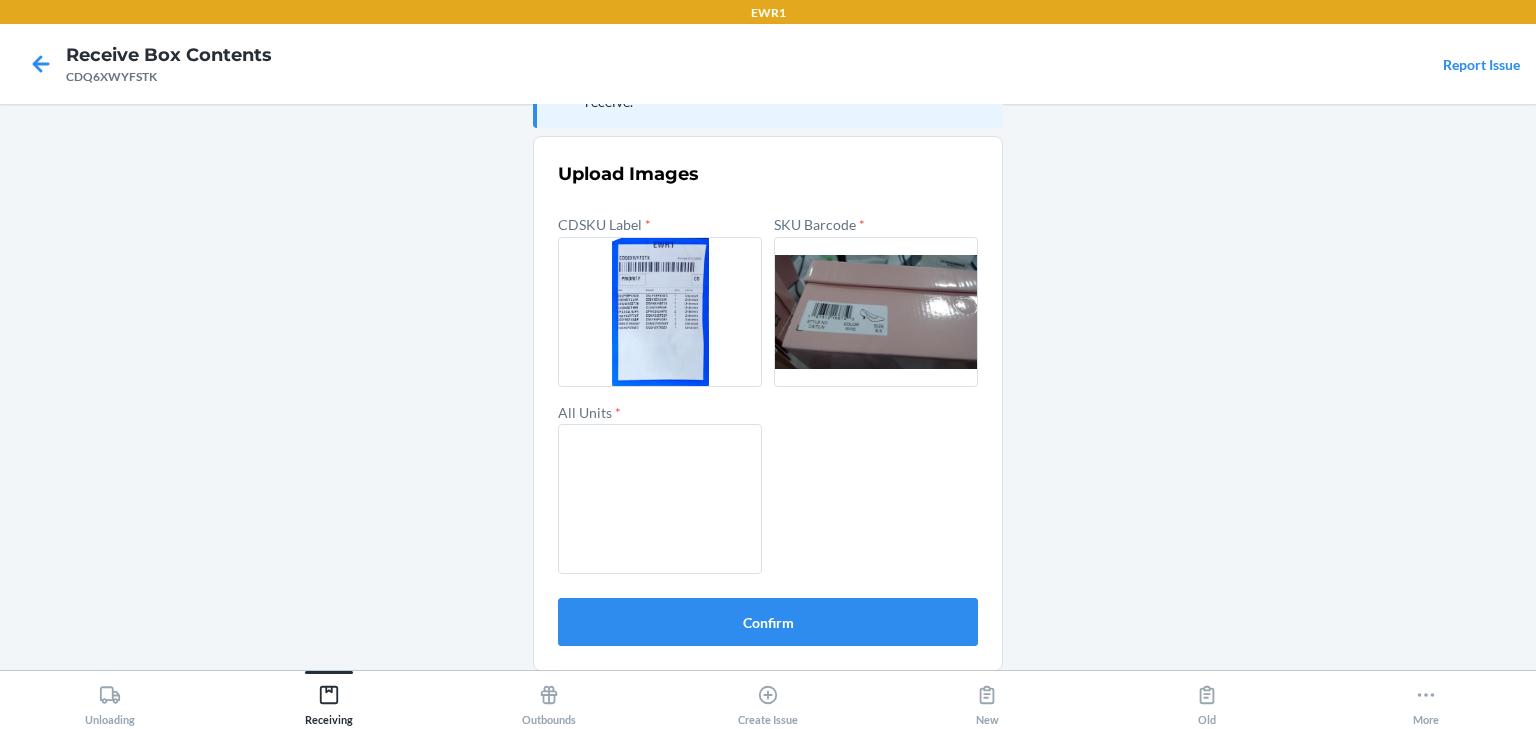 scroll, scrollTop: 96, scrollLeft: 0, axis: vertical 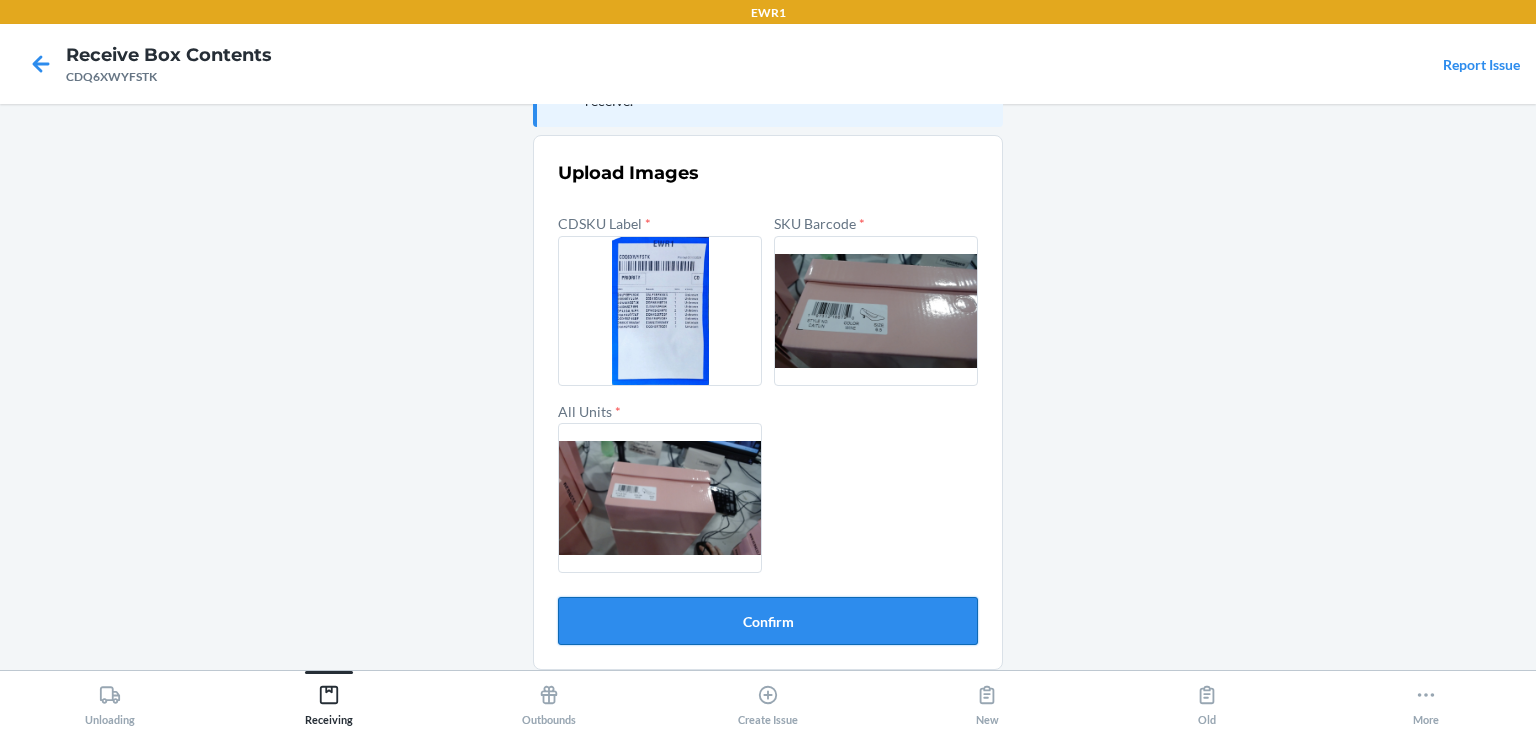 click on "Confirm" at bounding box center (768, 621) 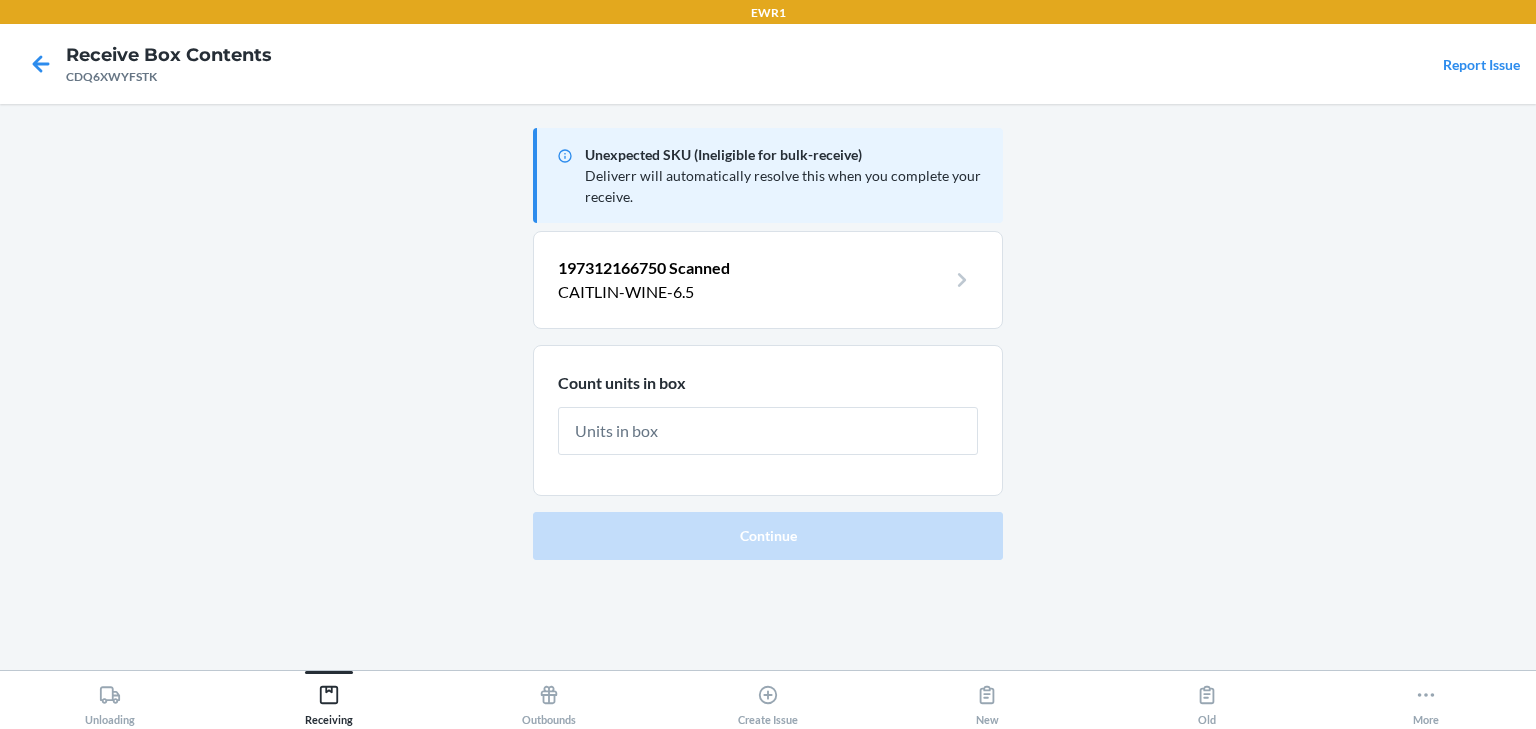 scroll, scrollTop: 0, scrollLeft: 0, axis: both 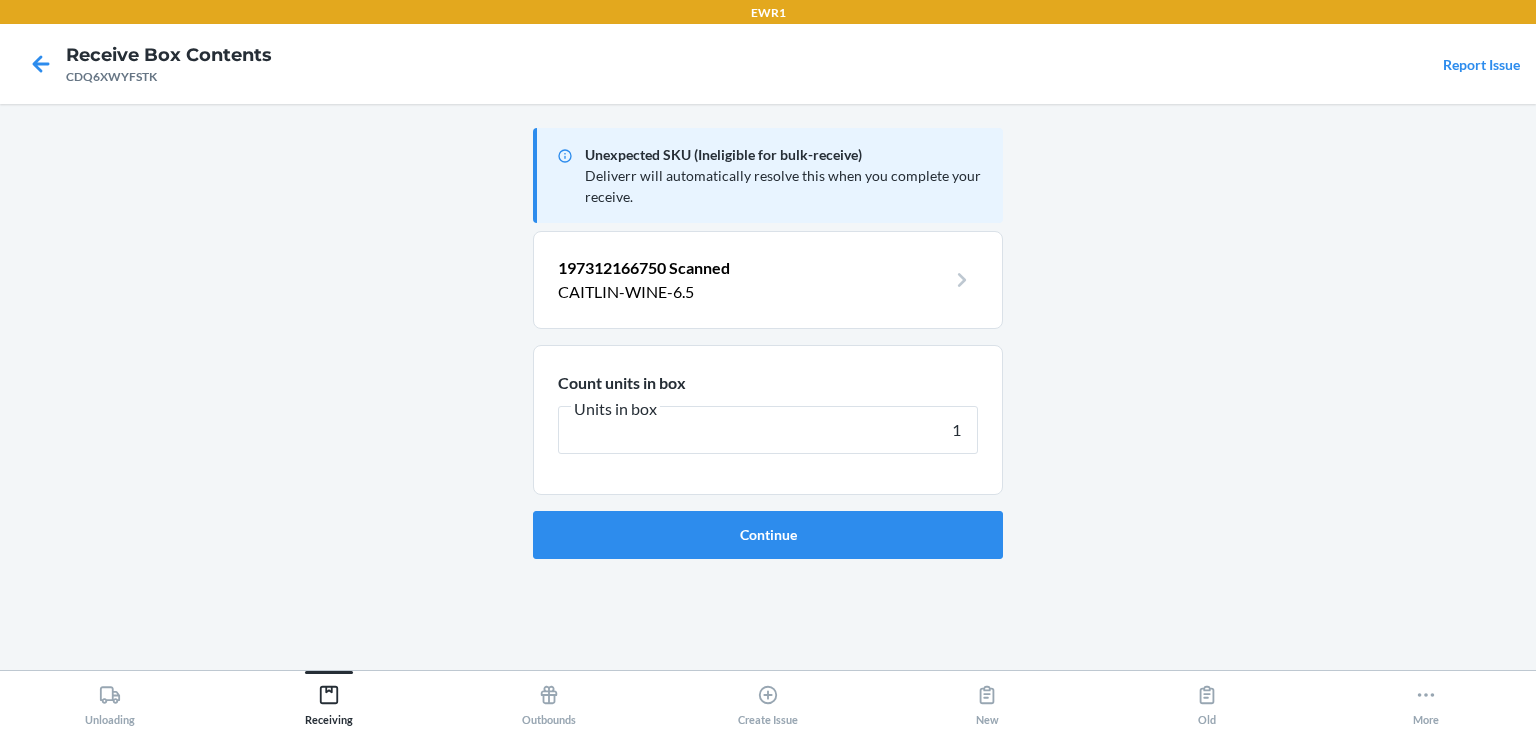 type on "1" 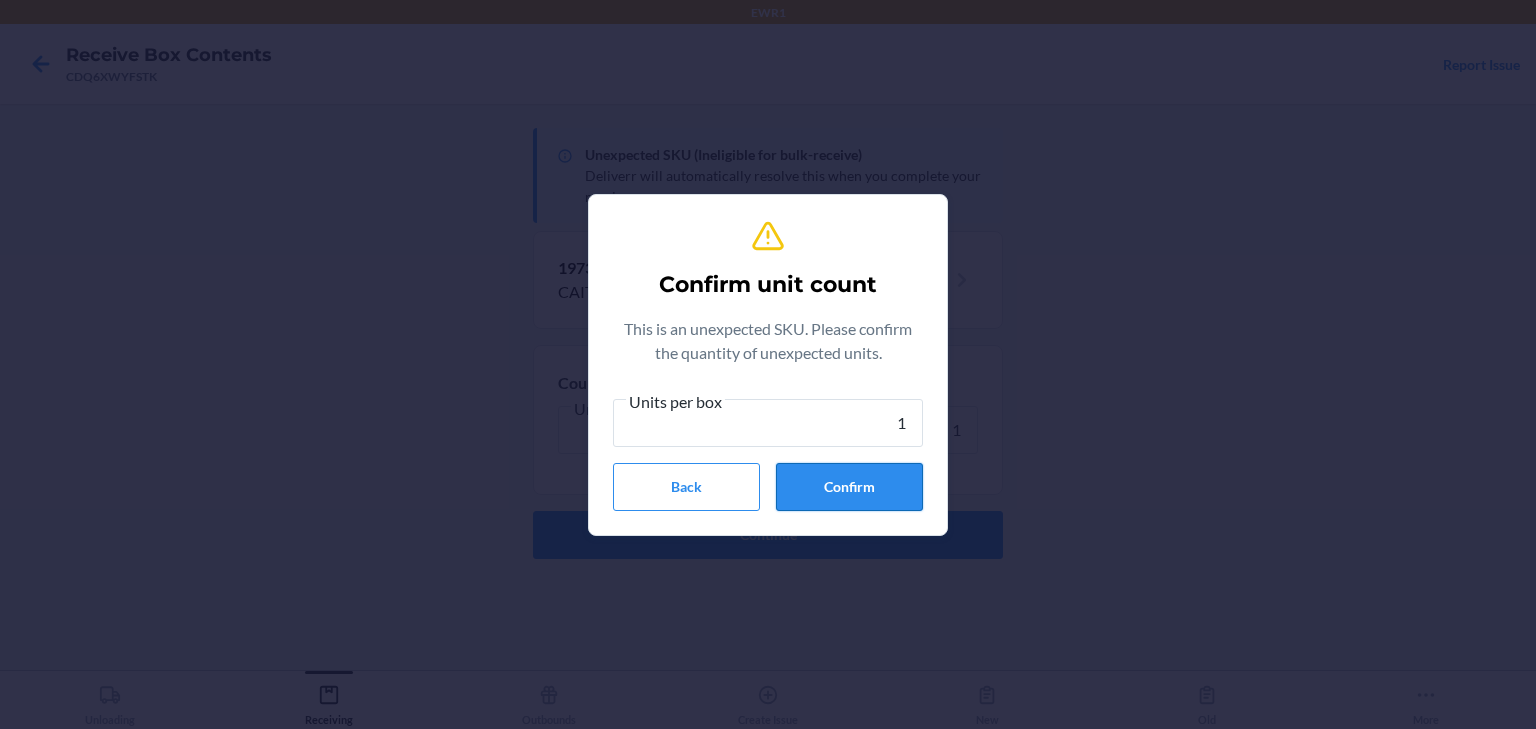 type on "1" 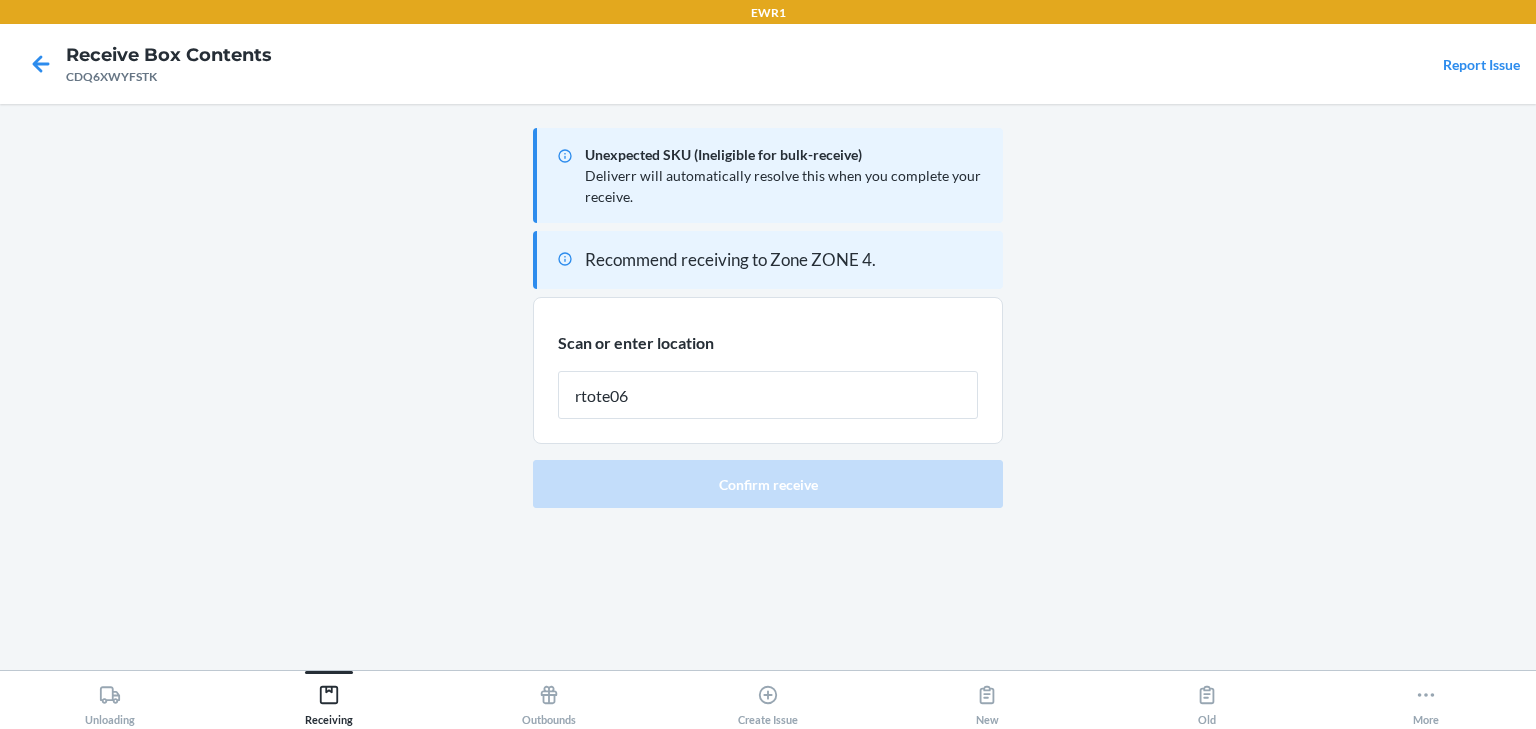 type on "rtote065" 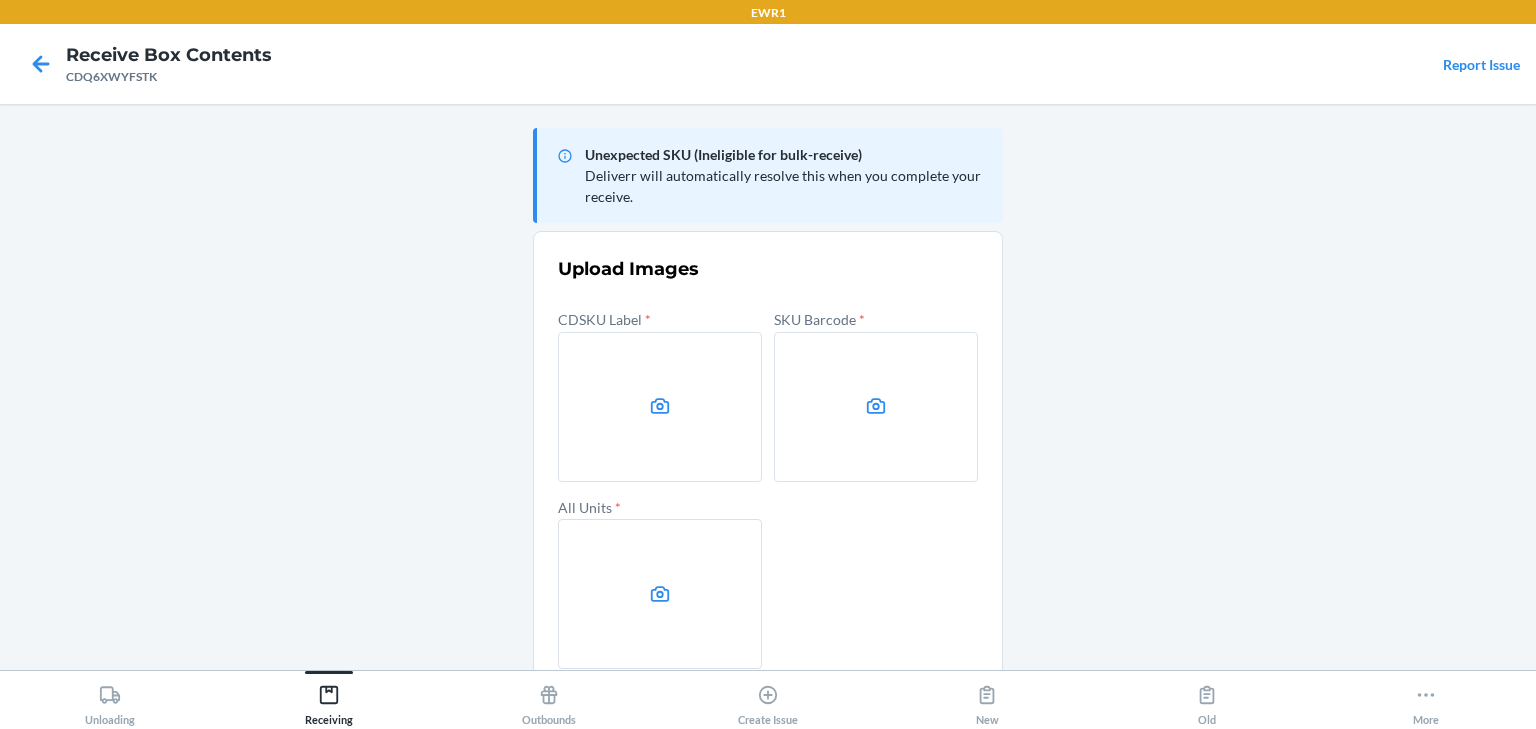 click at bounding box center (660, 407) 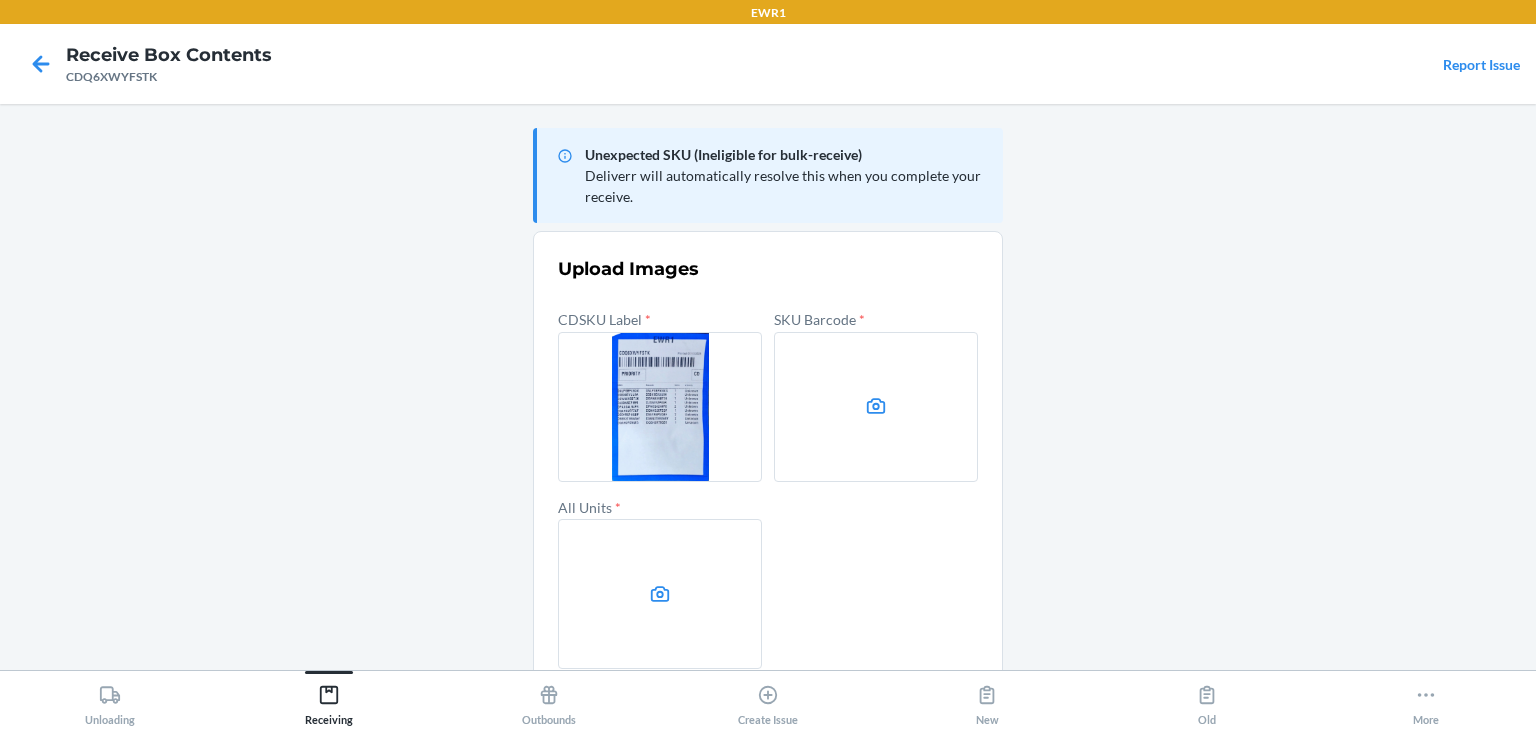 click at bounding box center [876, 407] 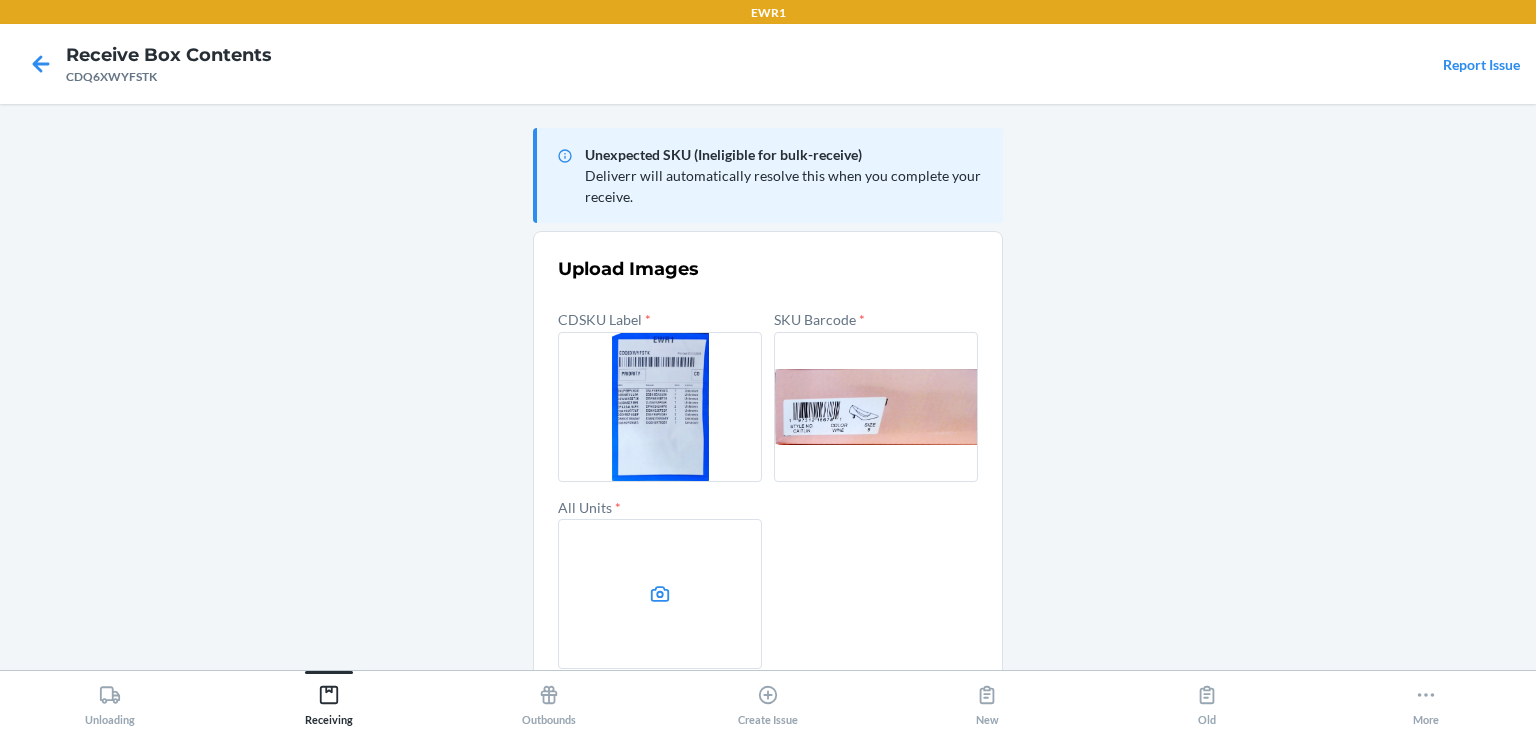 click at bounding box center [660, 594] 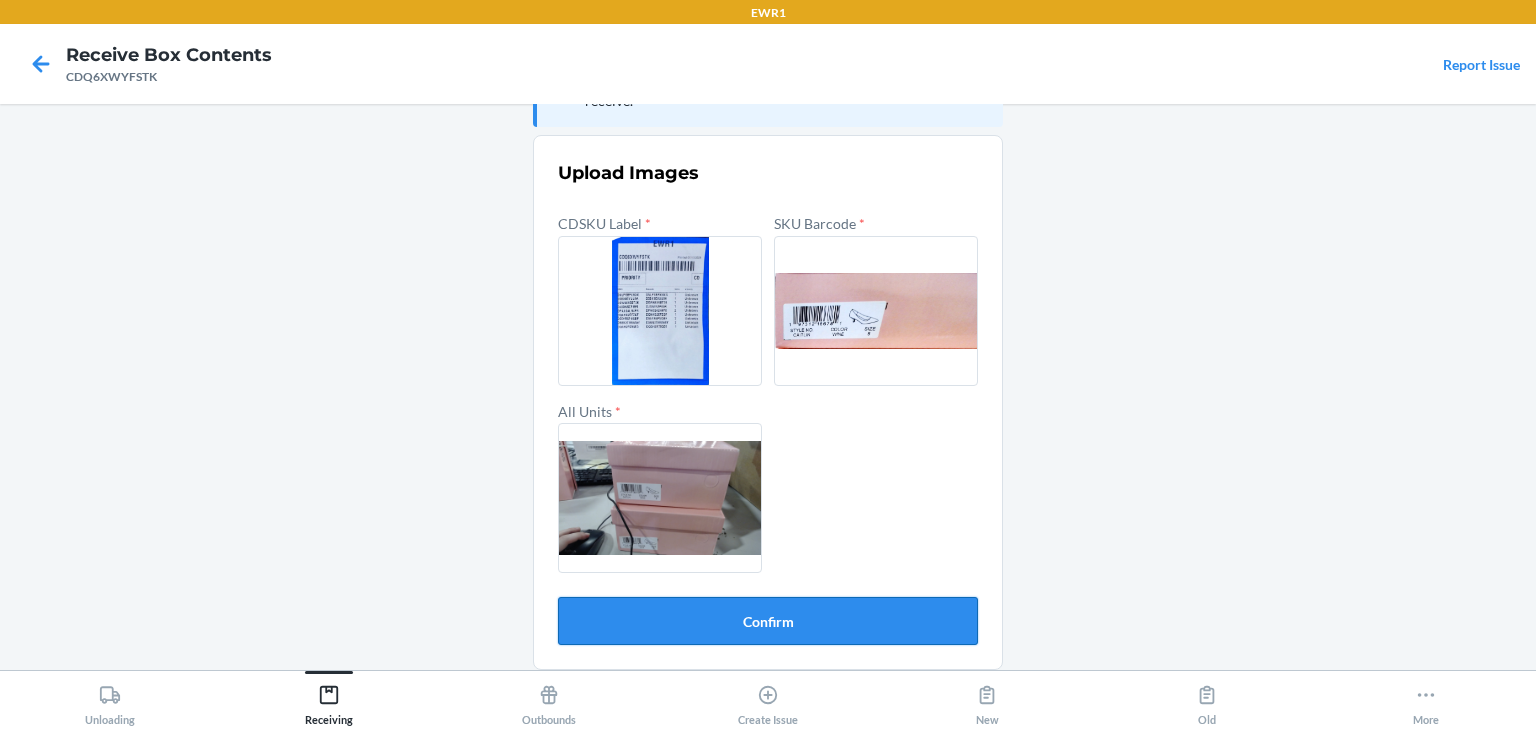 click on "Confirm" at bounding box center (768, 621) 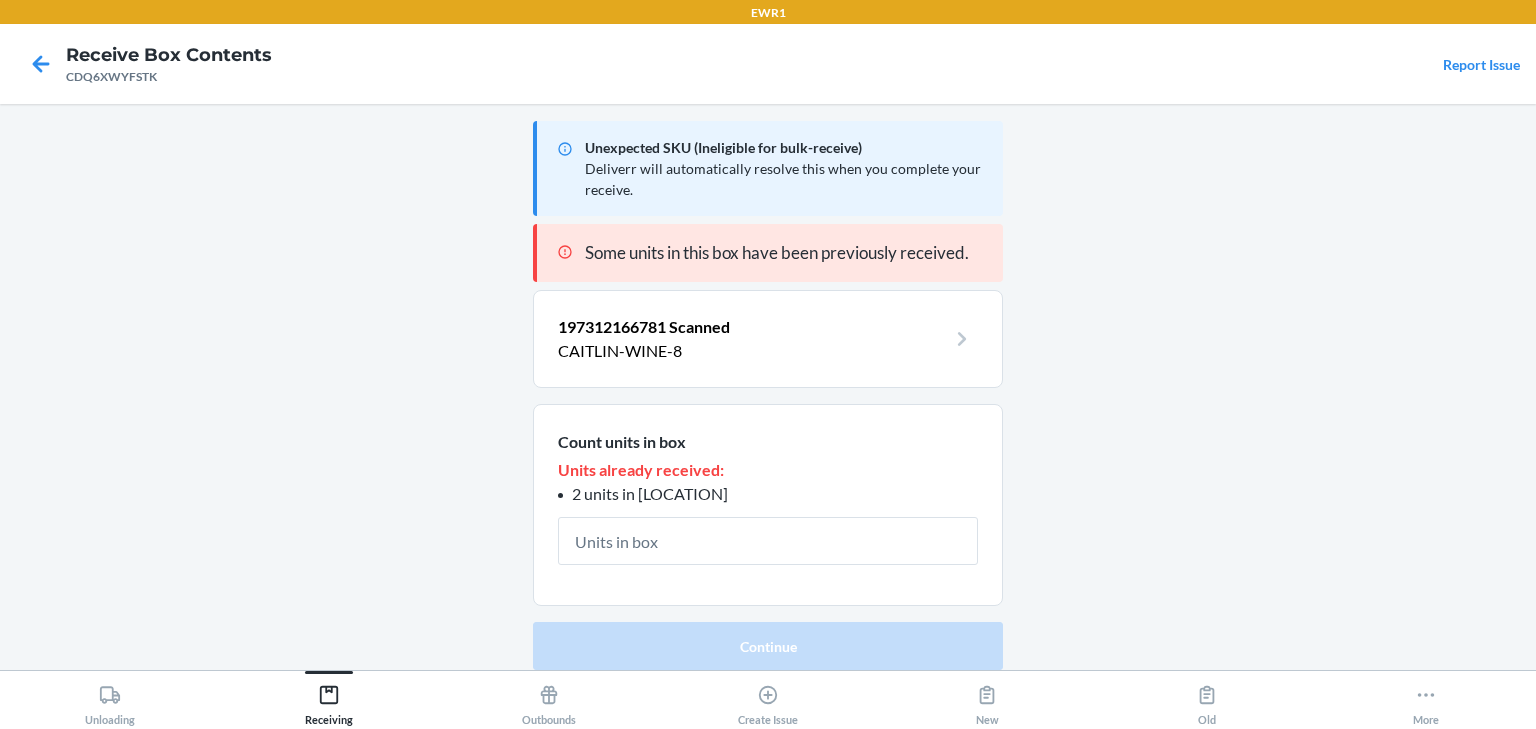 scroll, scrollTop: 6, scrollLeft: 0, axis: vertical 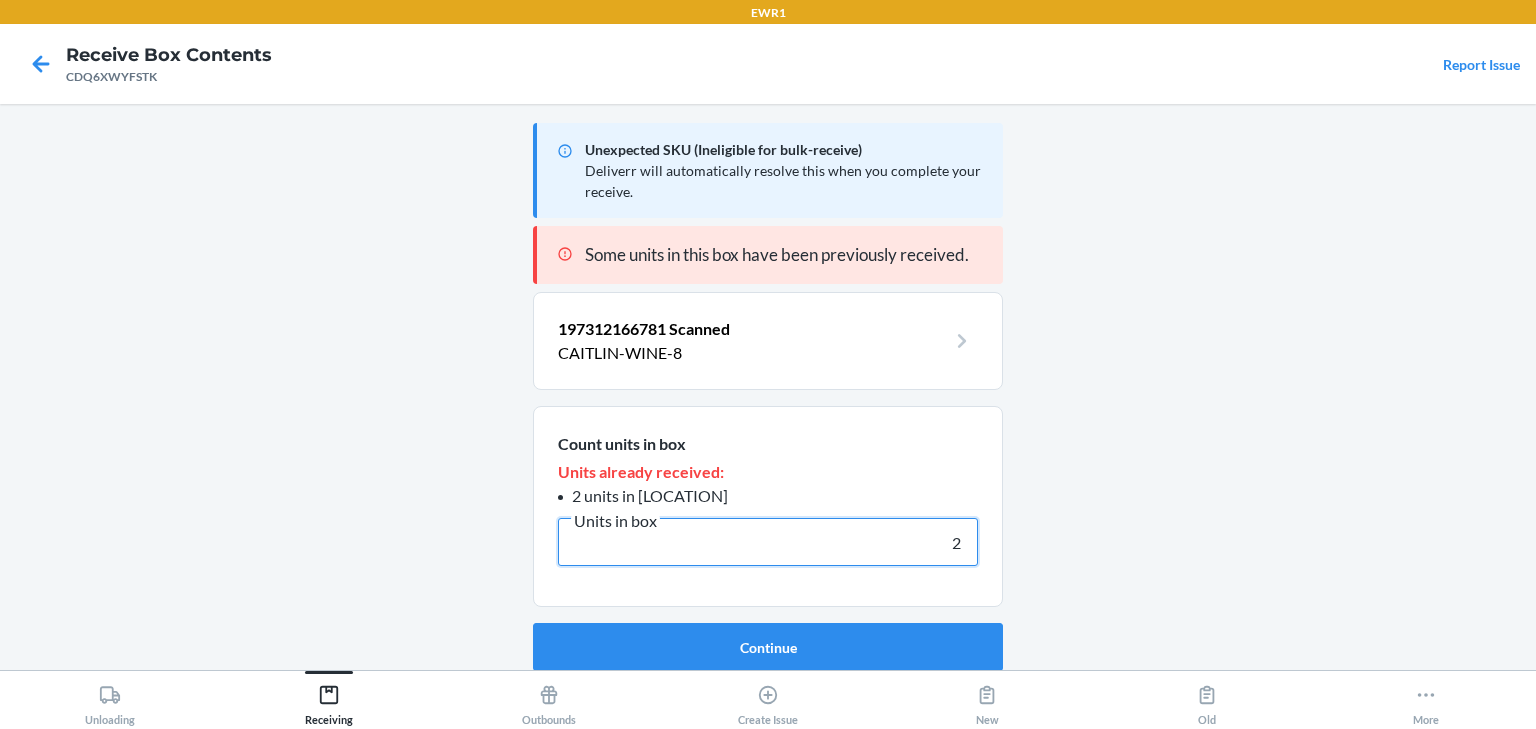 type on "2" 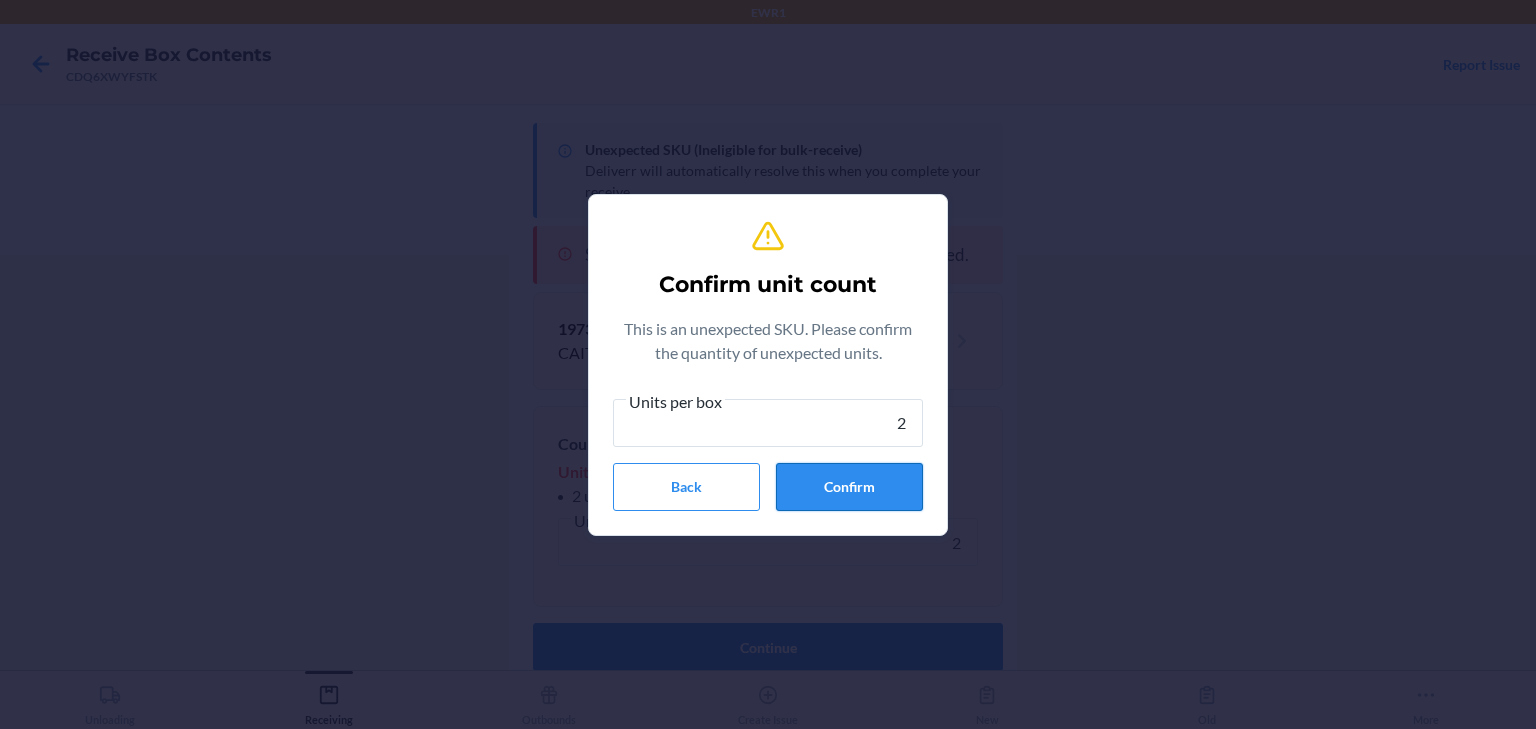 type on "2" 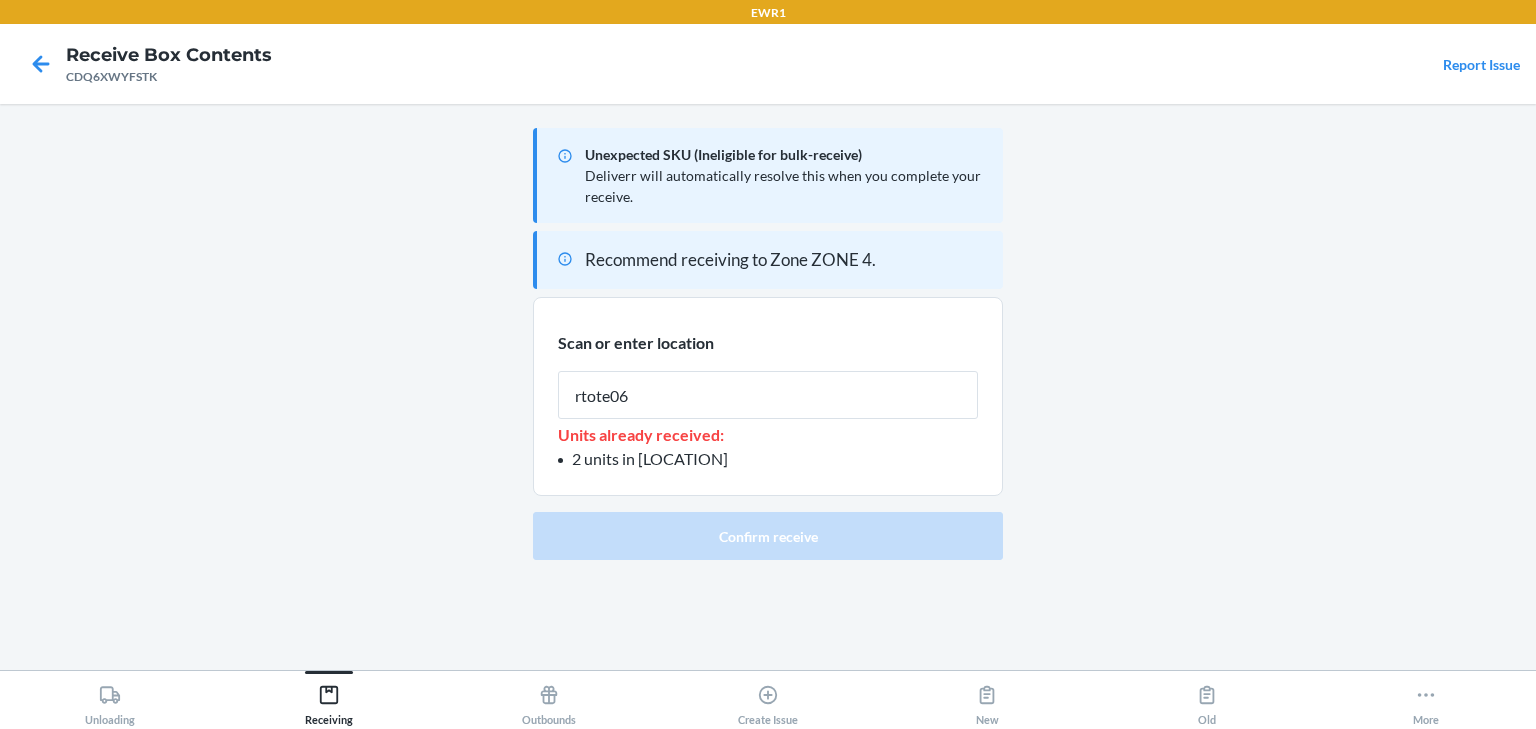type on "rtote065" 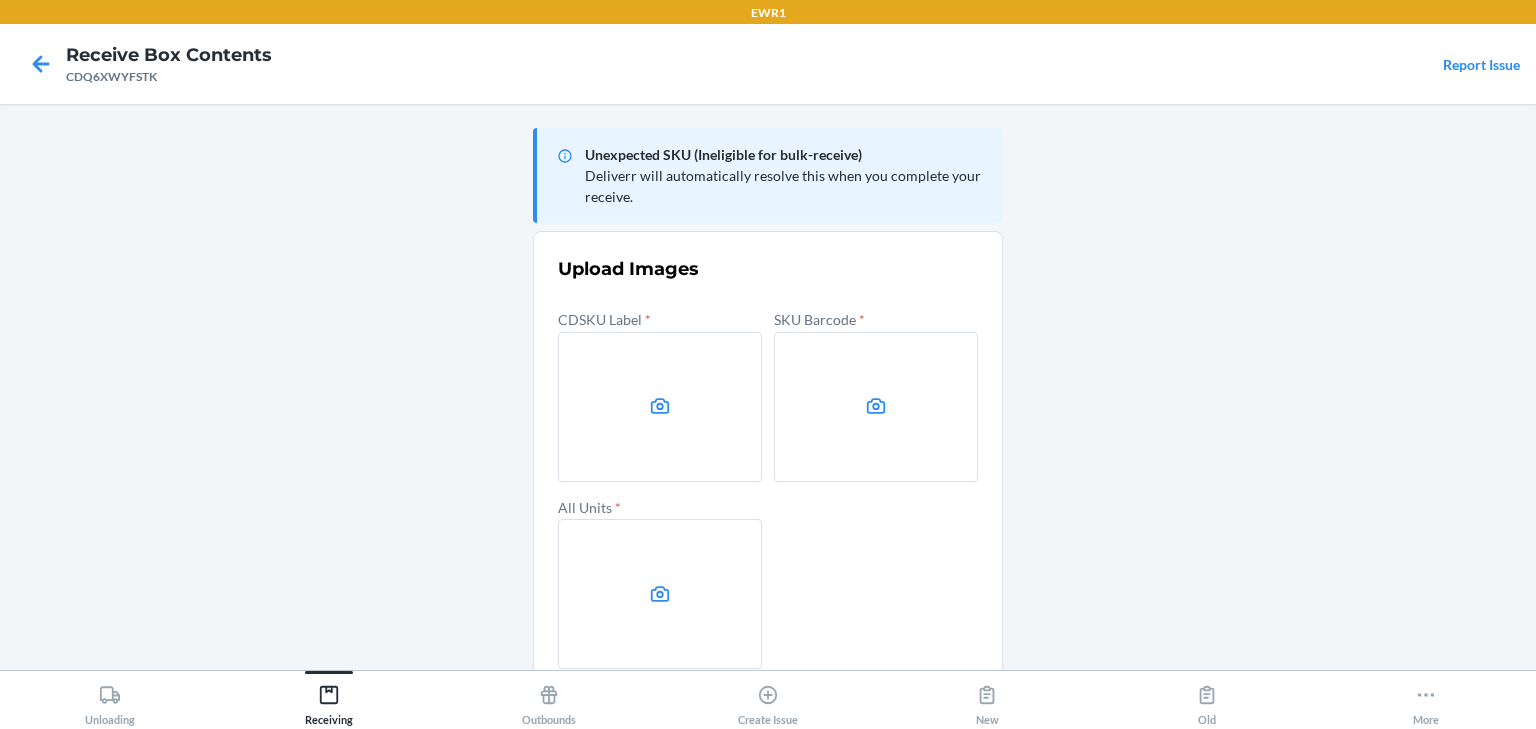 click at bounding box center [660, 407] 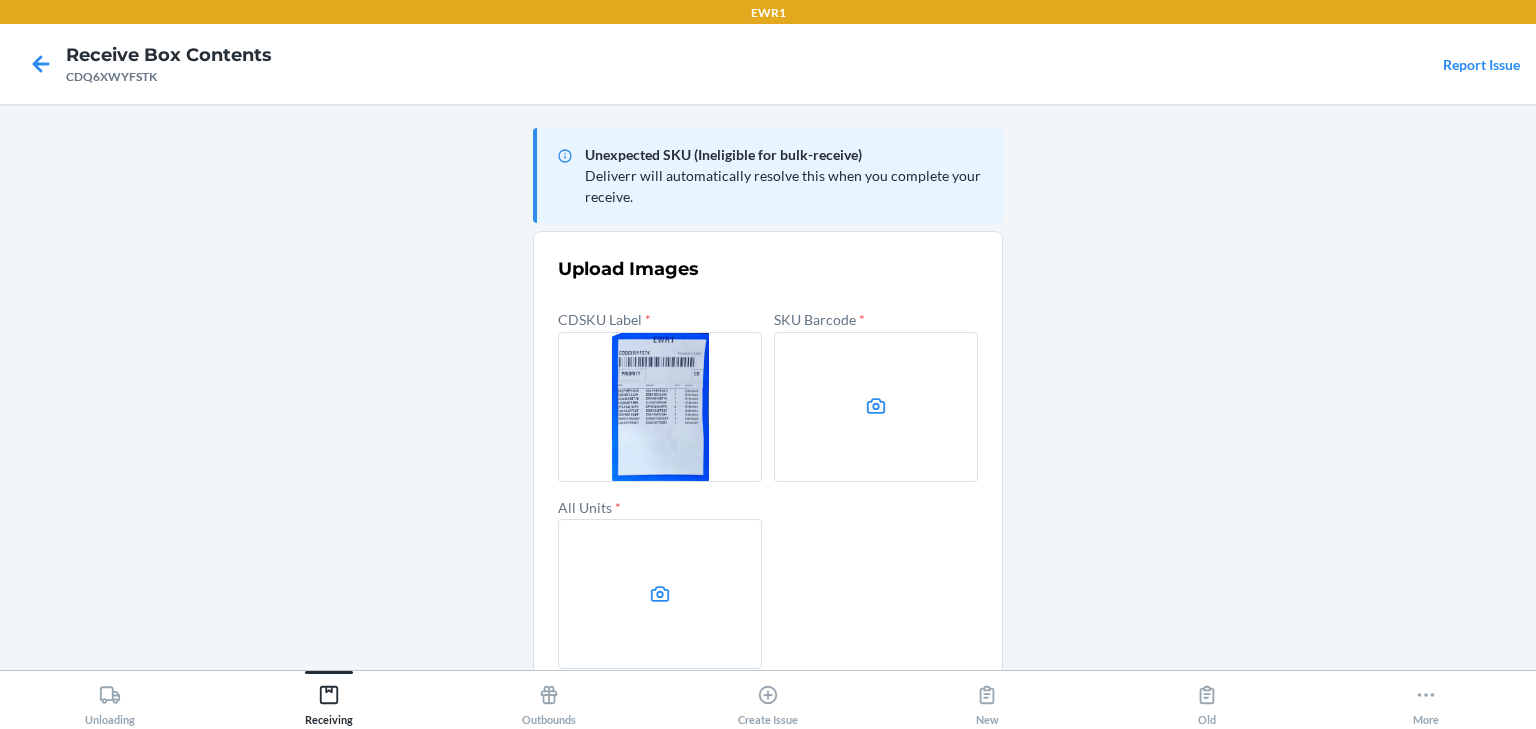 click at bounding box center [876, 407] 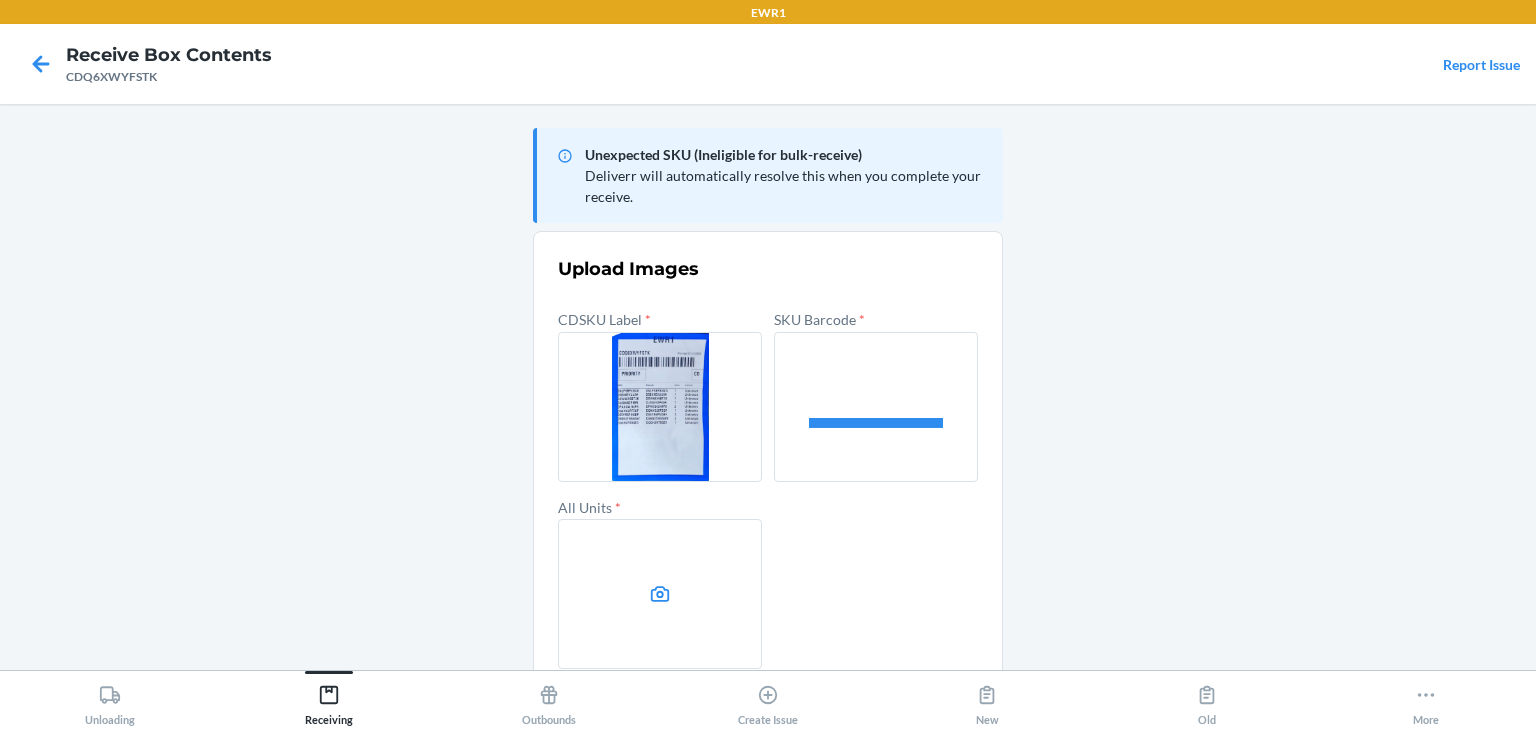 click at bounding box center (660, 594) 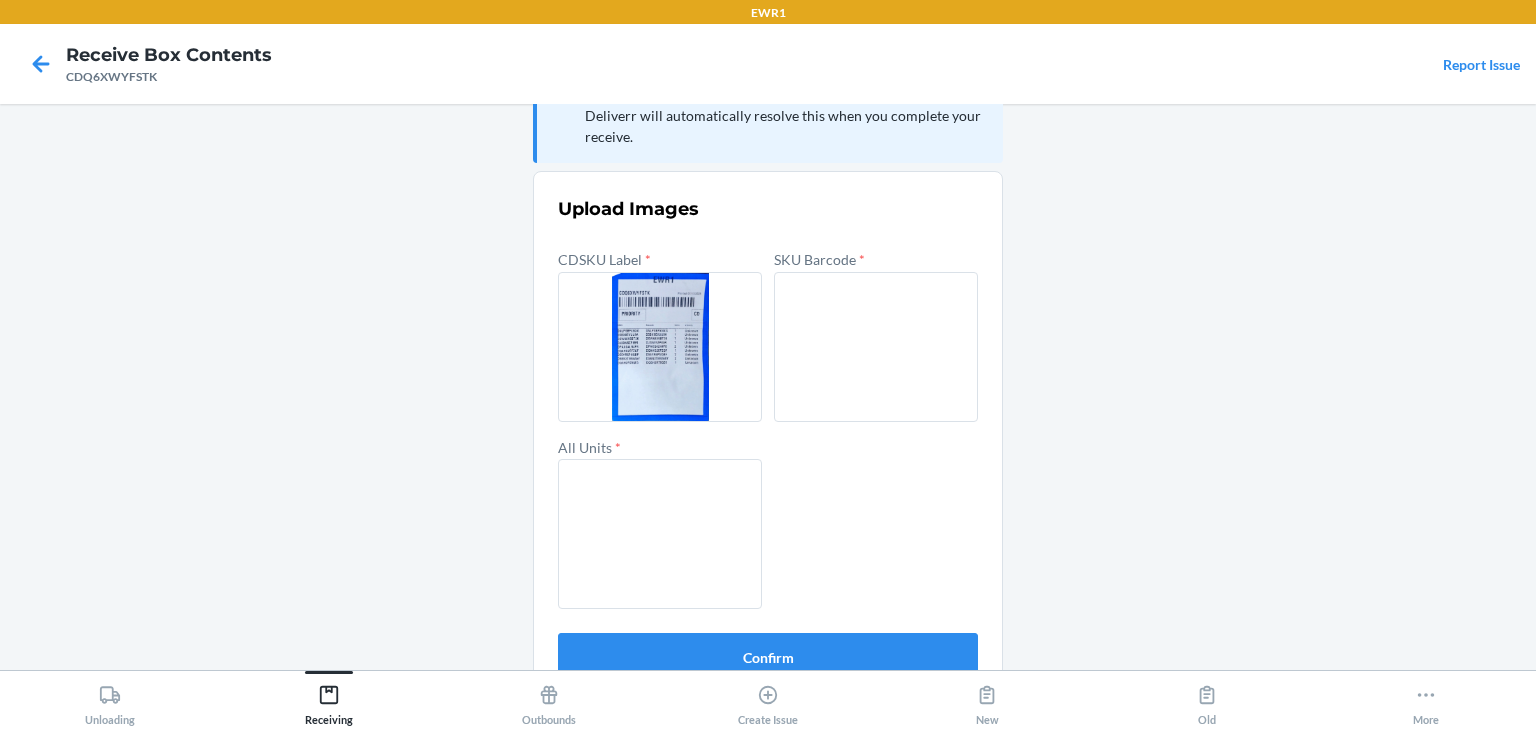scroll, scrollTop: 96, scrollLeft: 0, axis: vertical 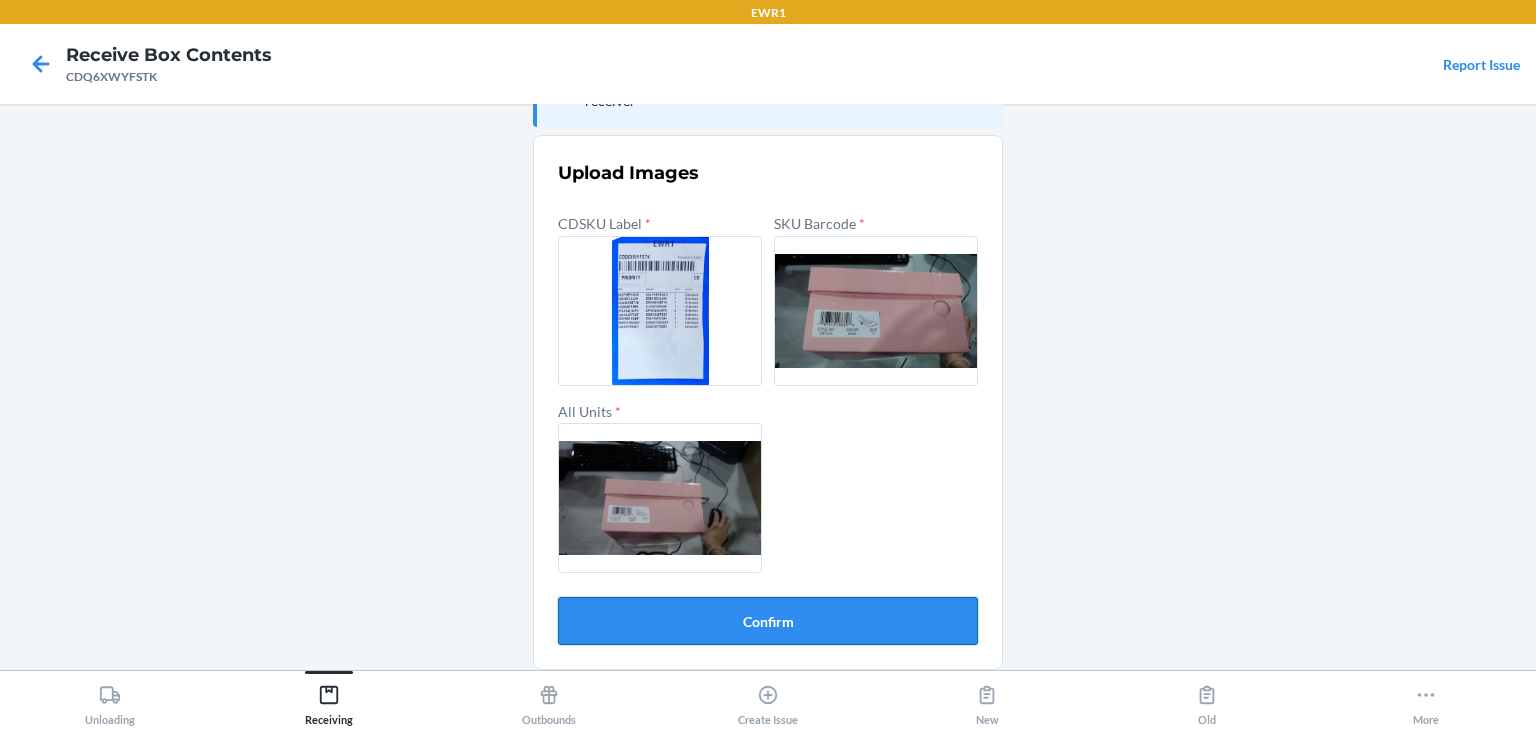 click on "Confirm" at bounding box center (768, 621) 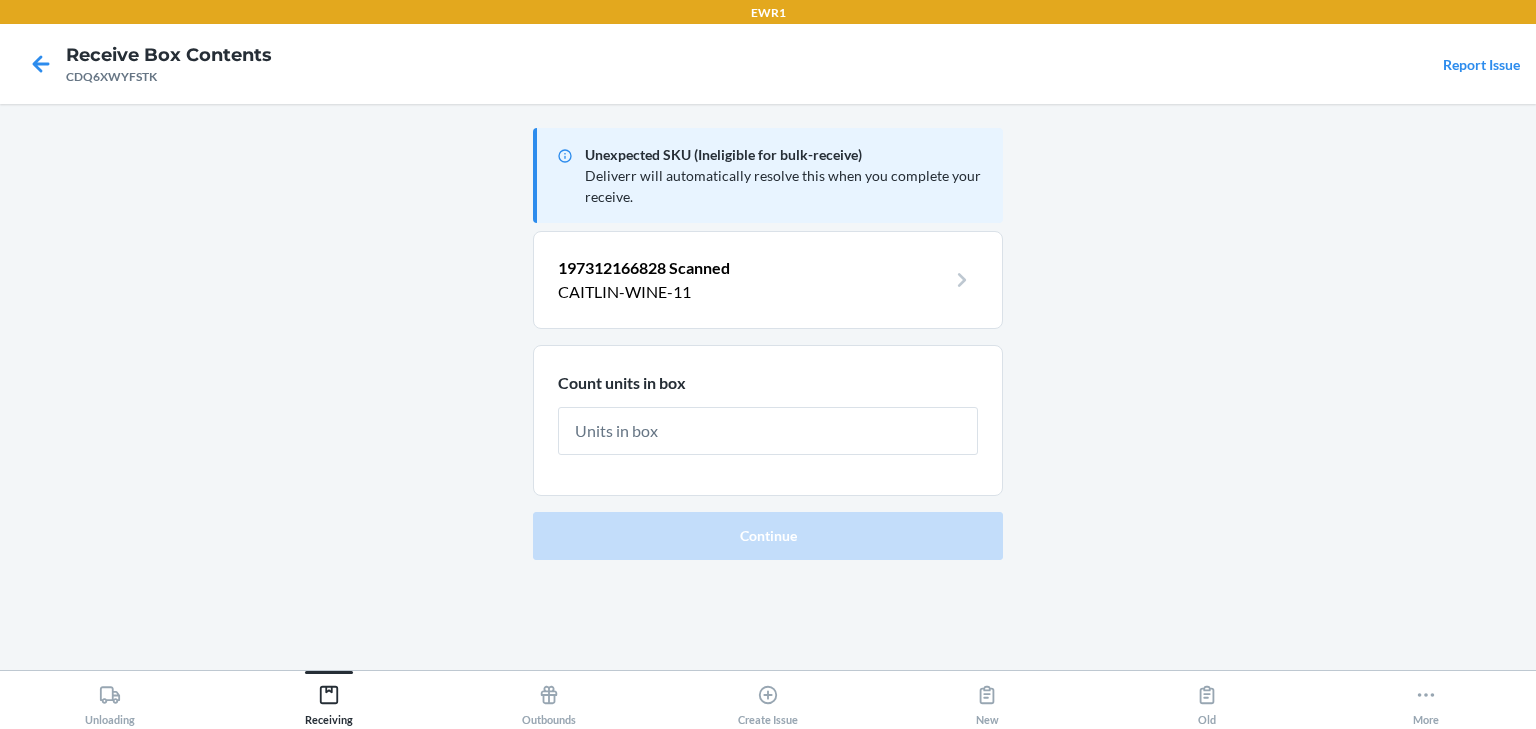 scroll, scrollTop: 0, scrollLeft: 0, axis: both 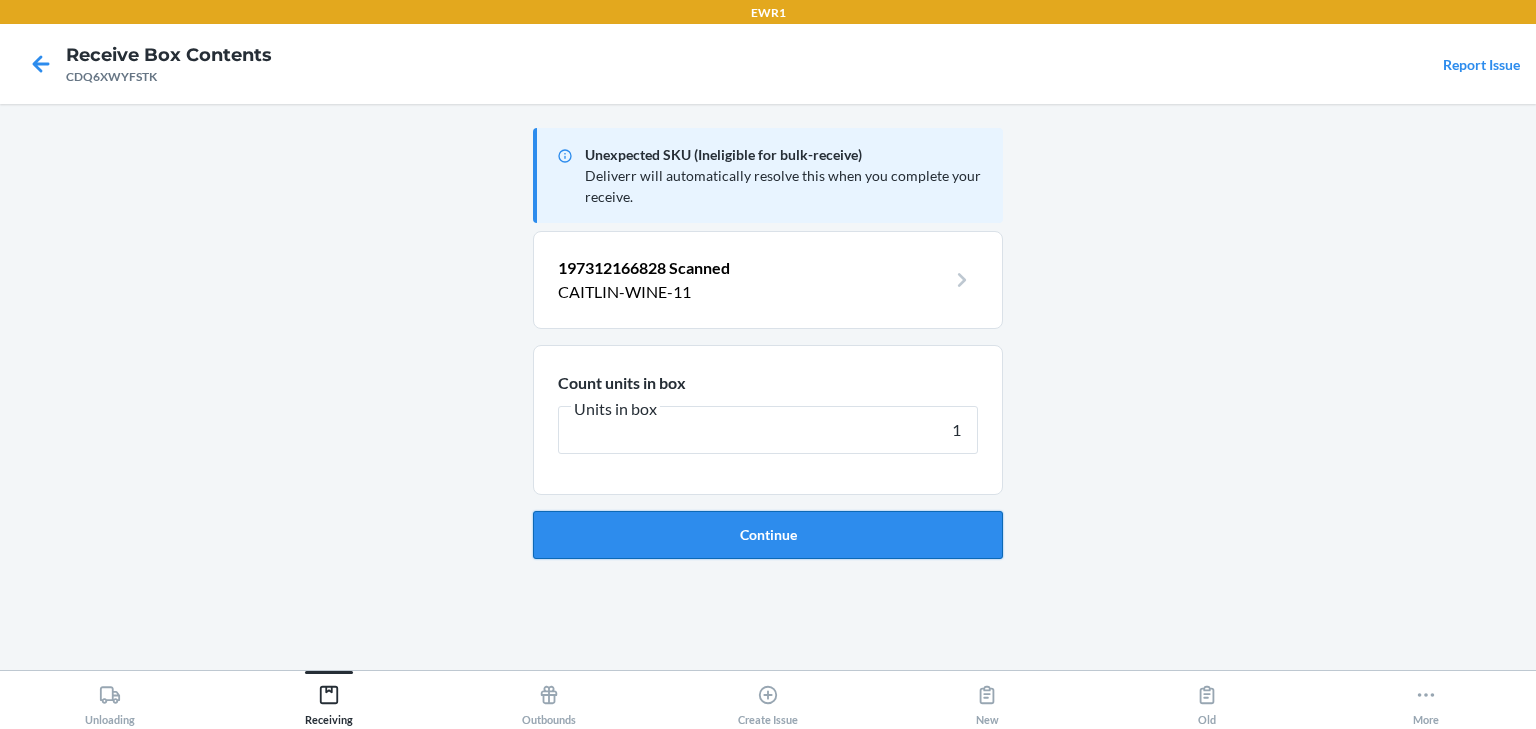 type on "1" 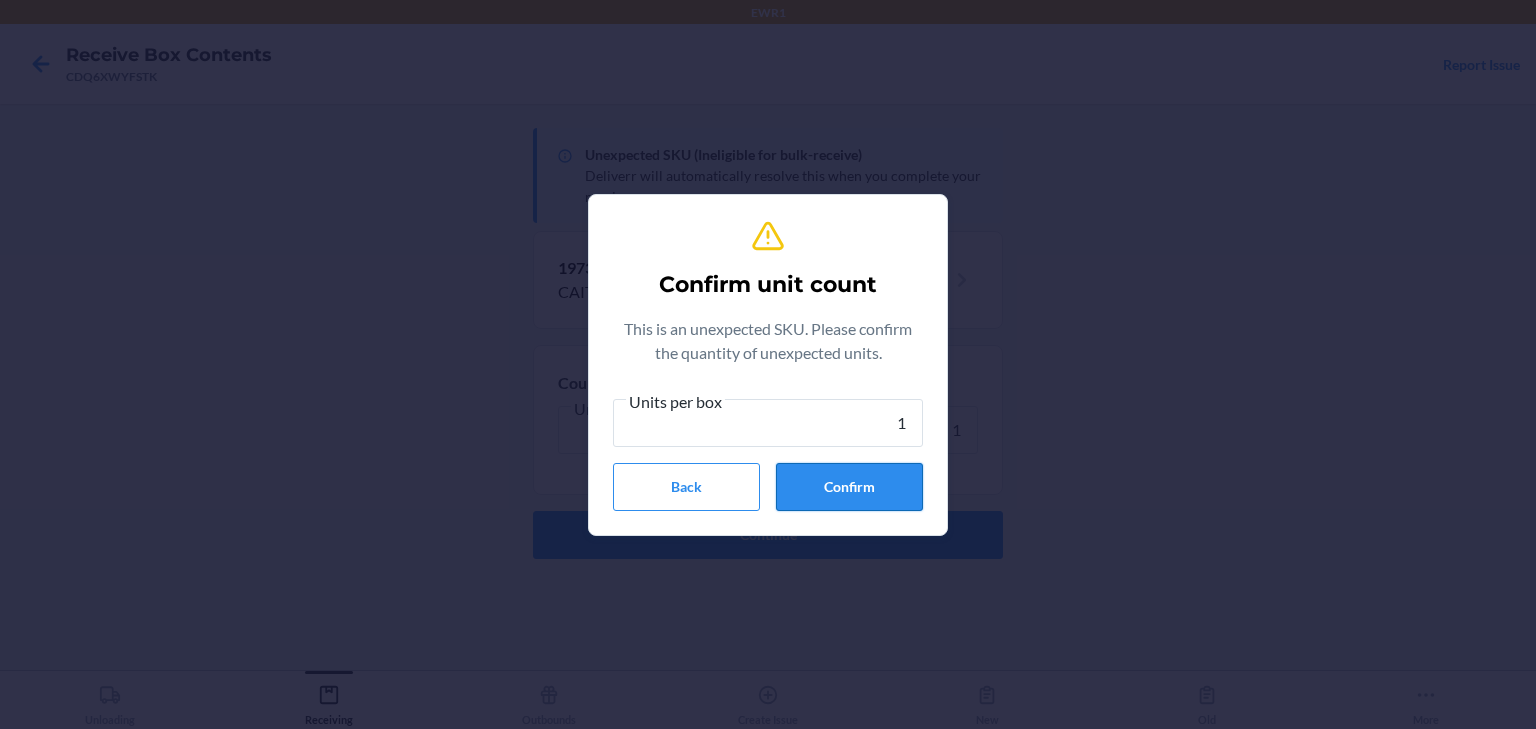 type on "1" 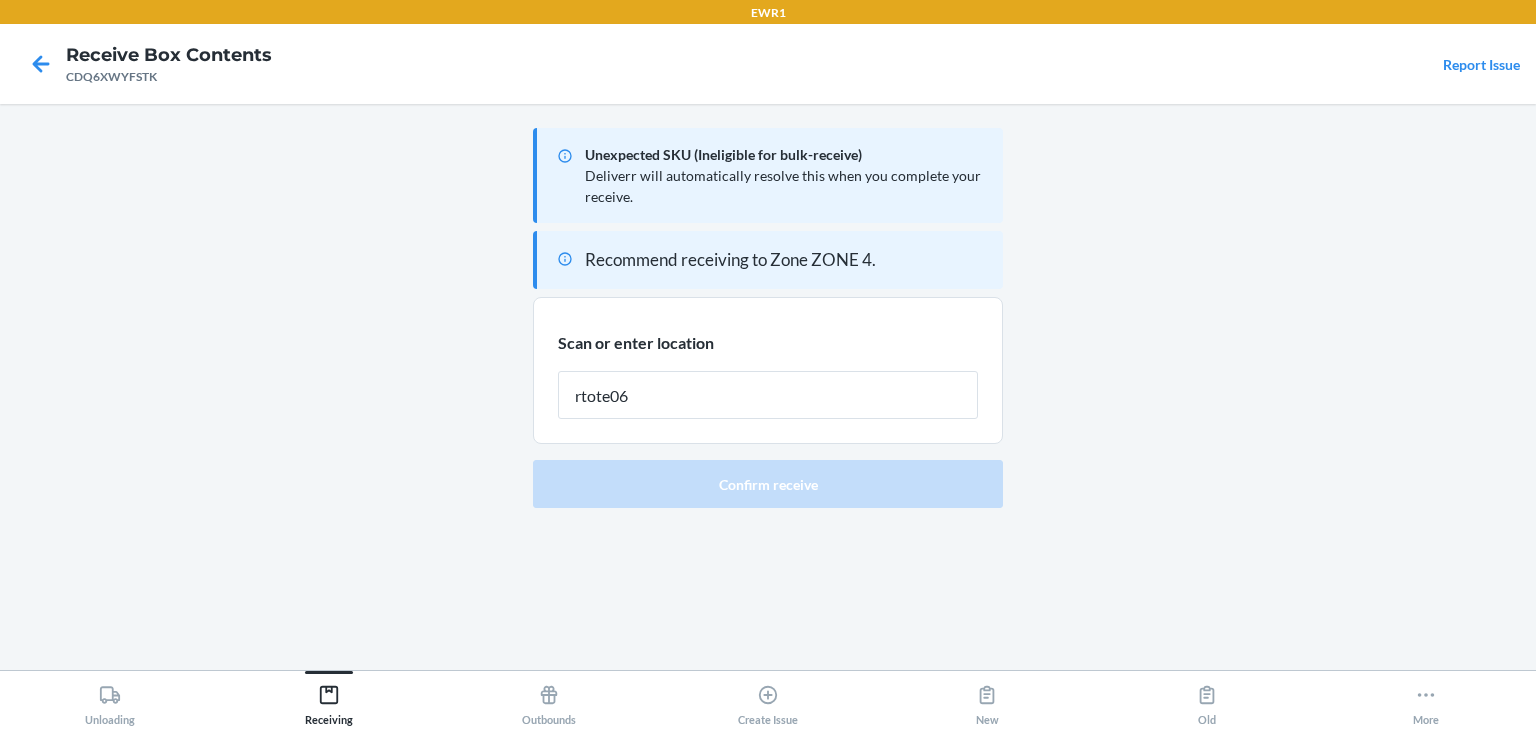 type on "rtote065" 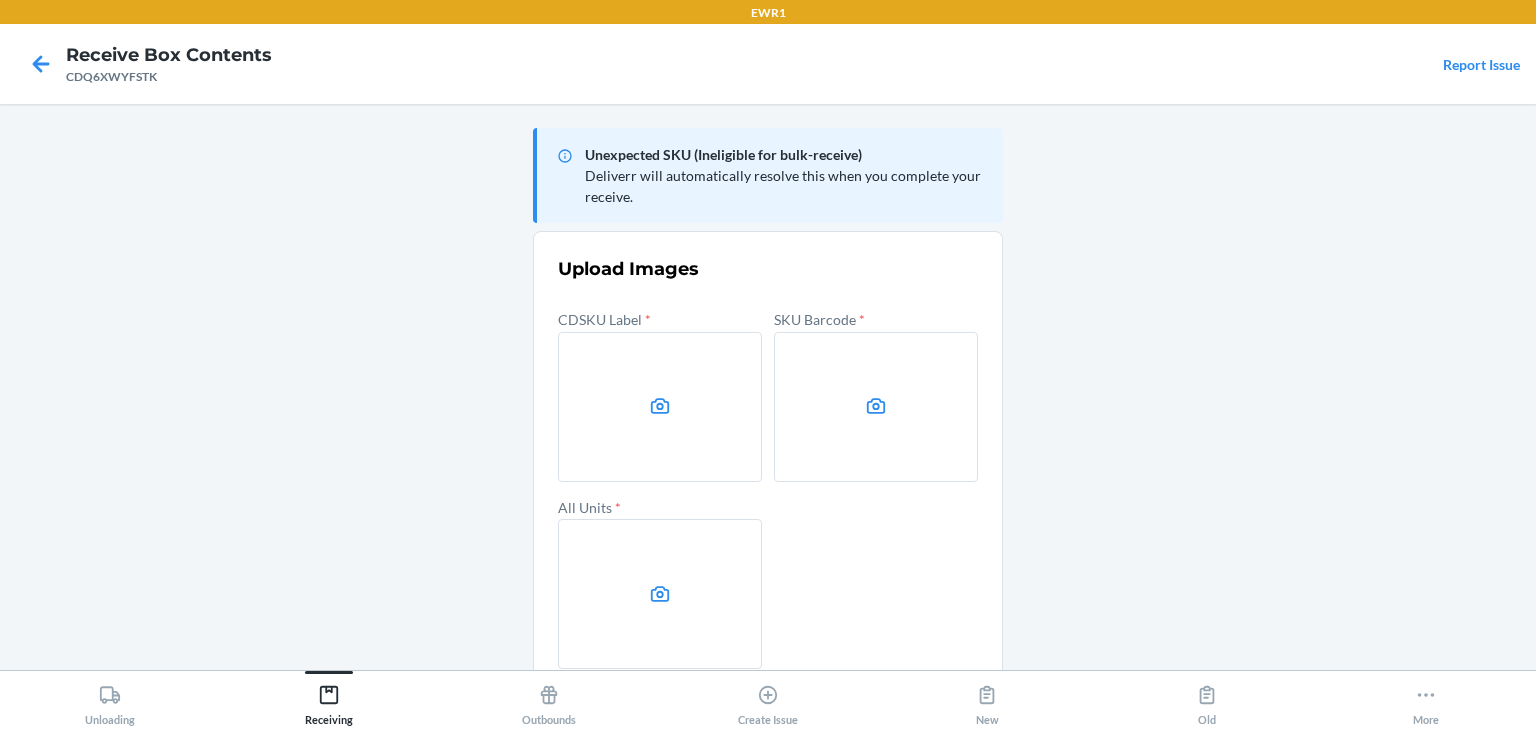 click at bounding box center [660, 407] 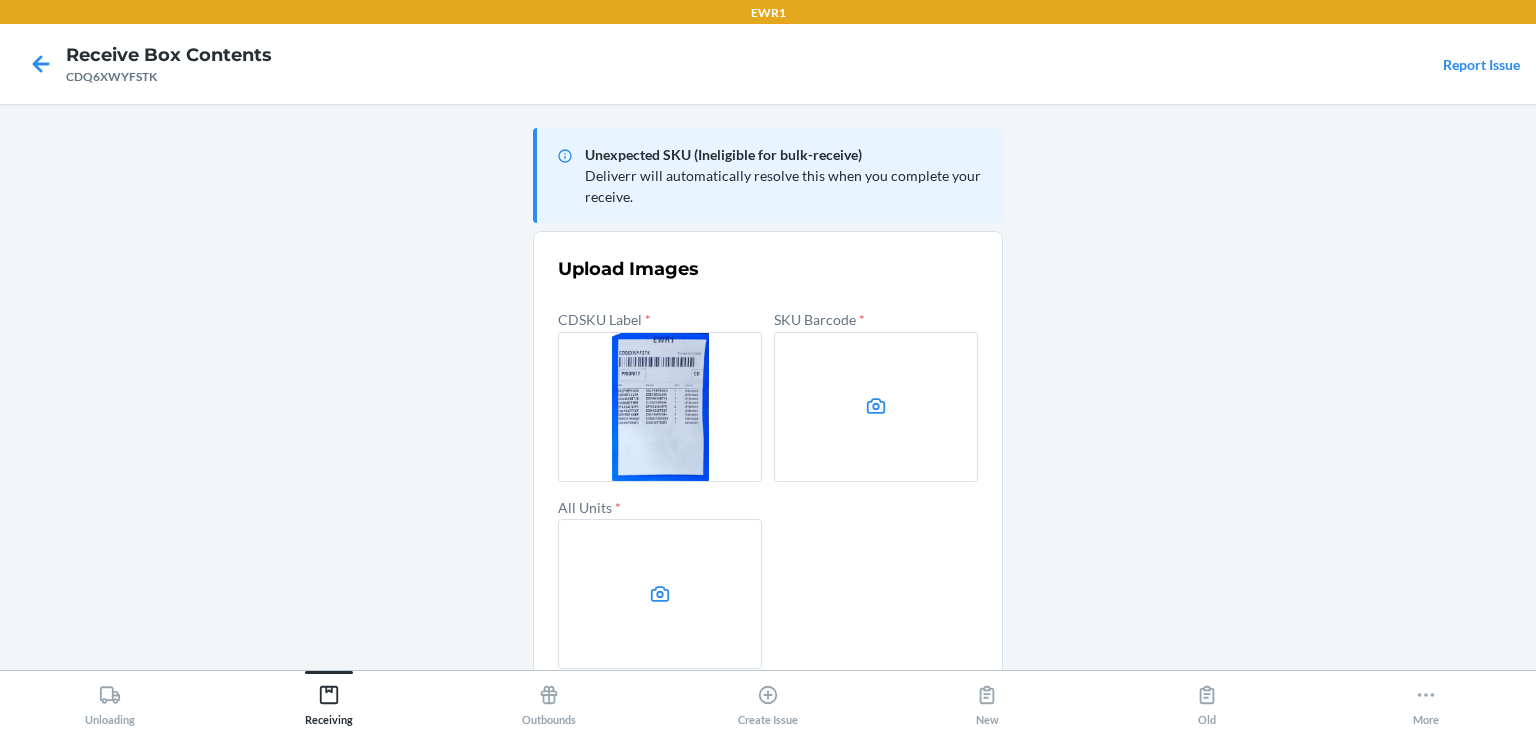 click at bounding box center (876, 407) 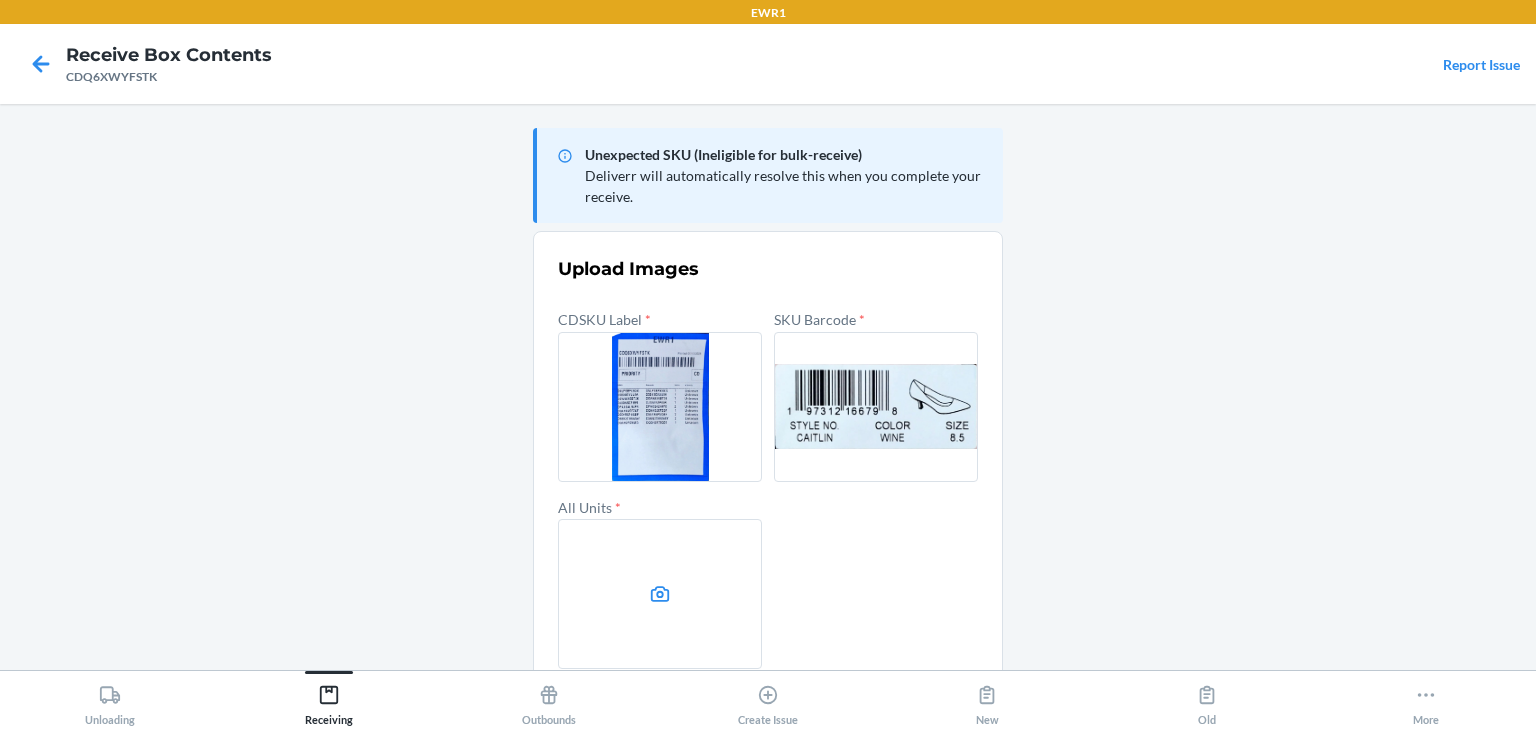 click at bounding box center [660, 594] 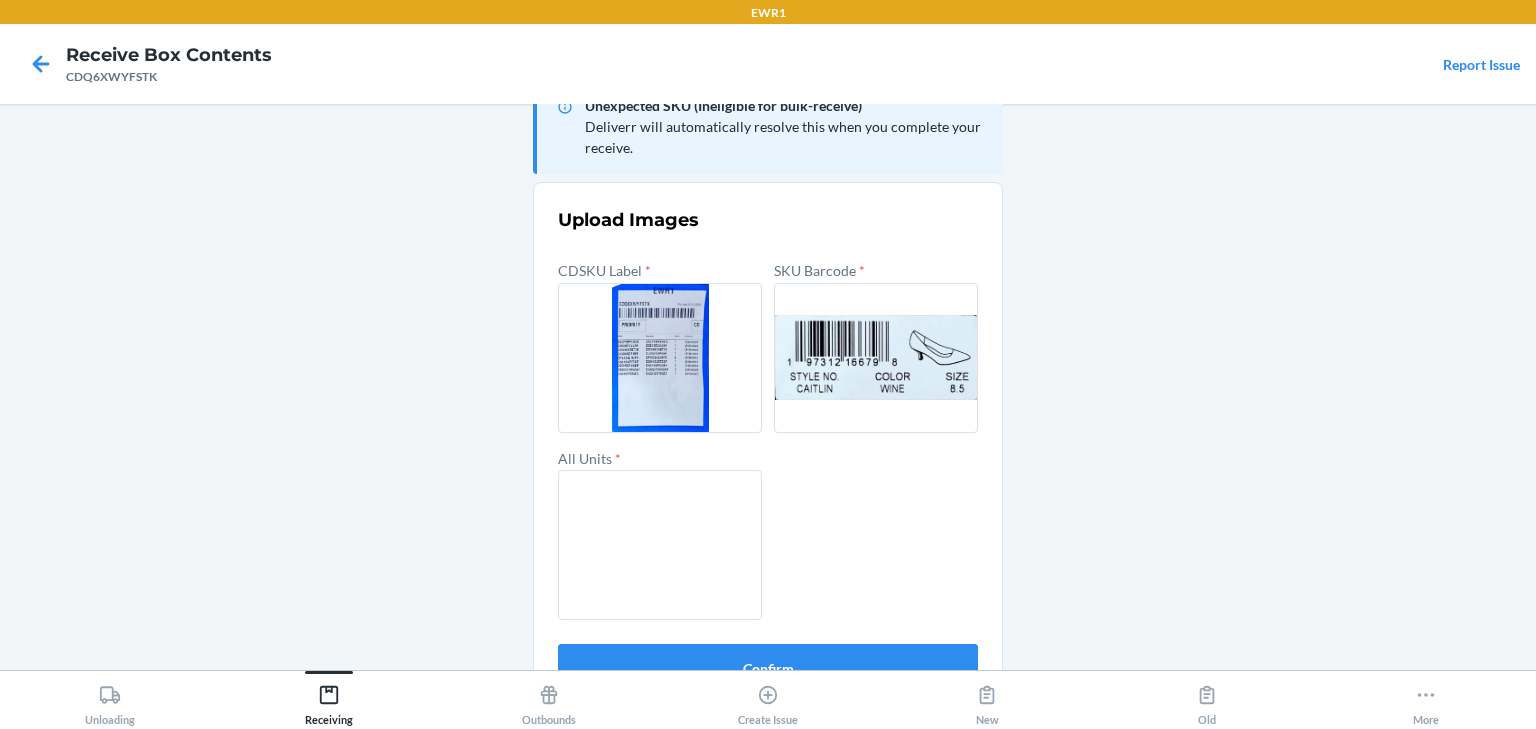 scroll, scrollTop: 96, scrollLeft: 0, axis: vertical 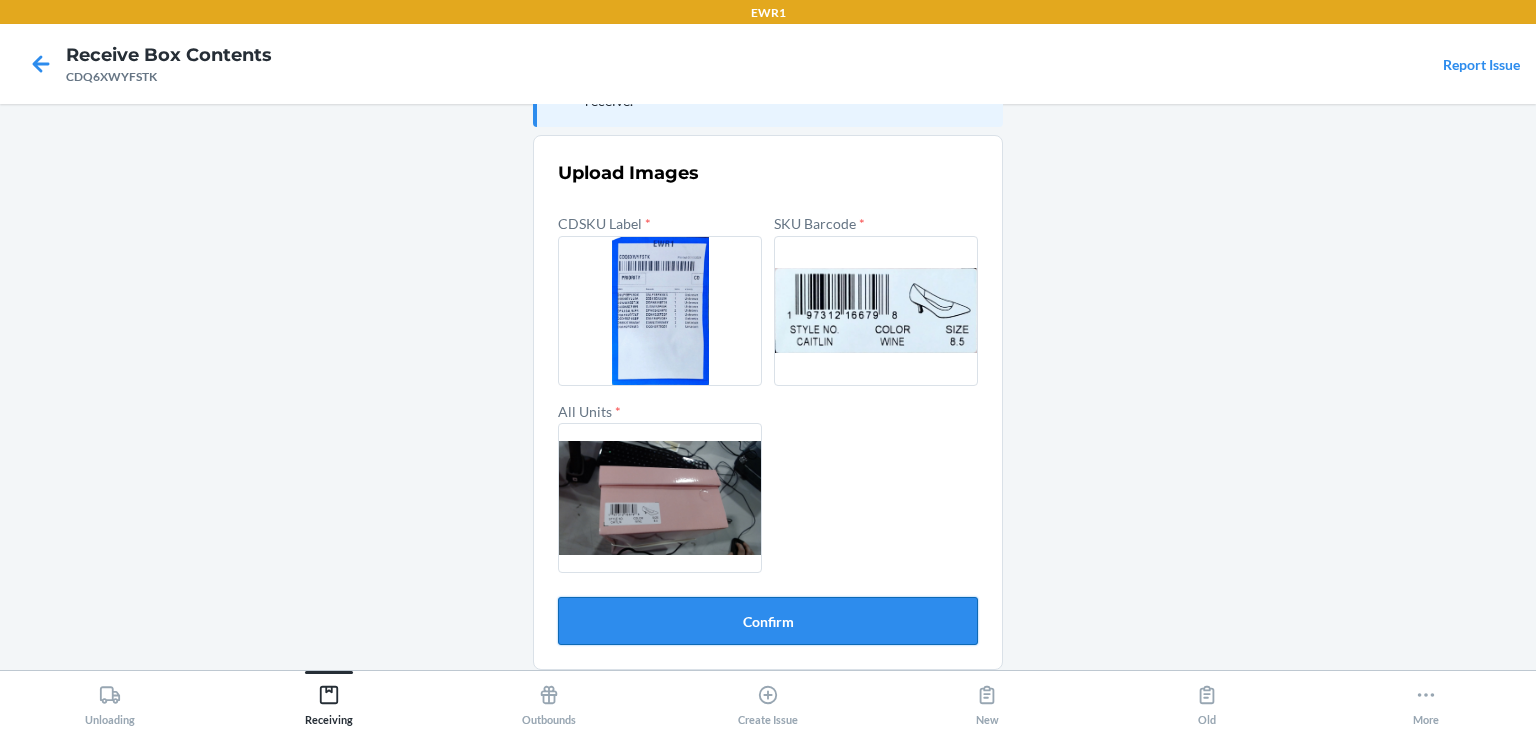 click on "Confirm" at bounding box center [768, 621] 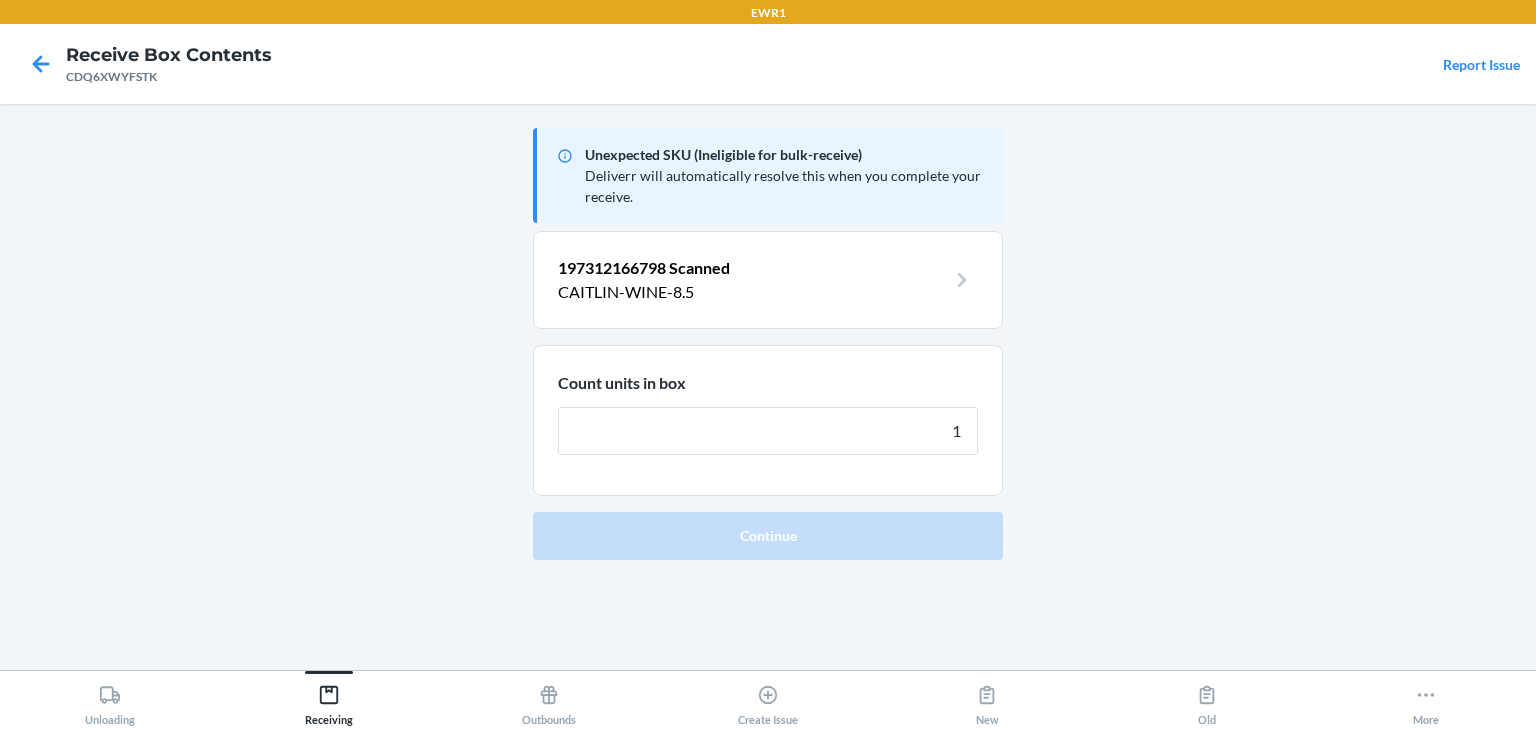 type on "1" 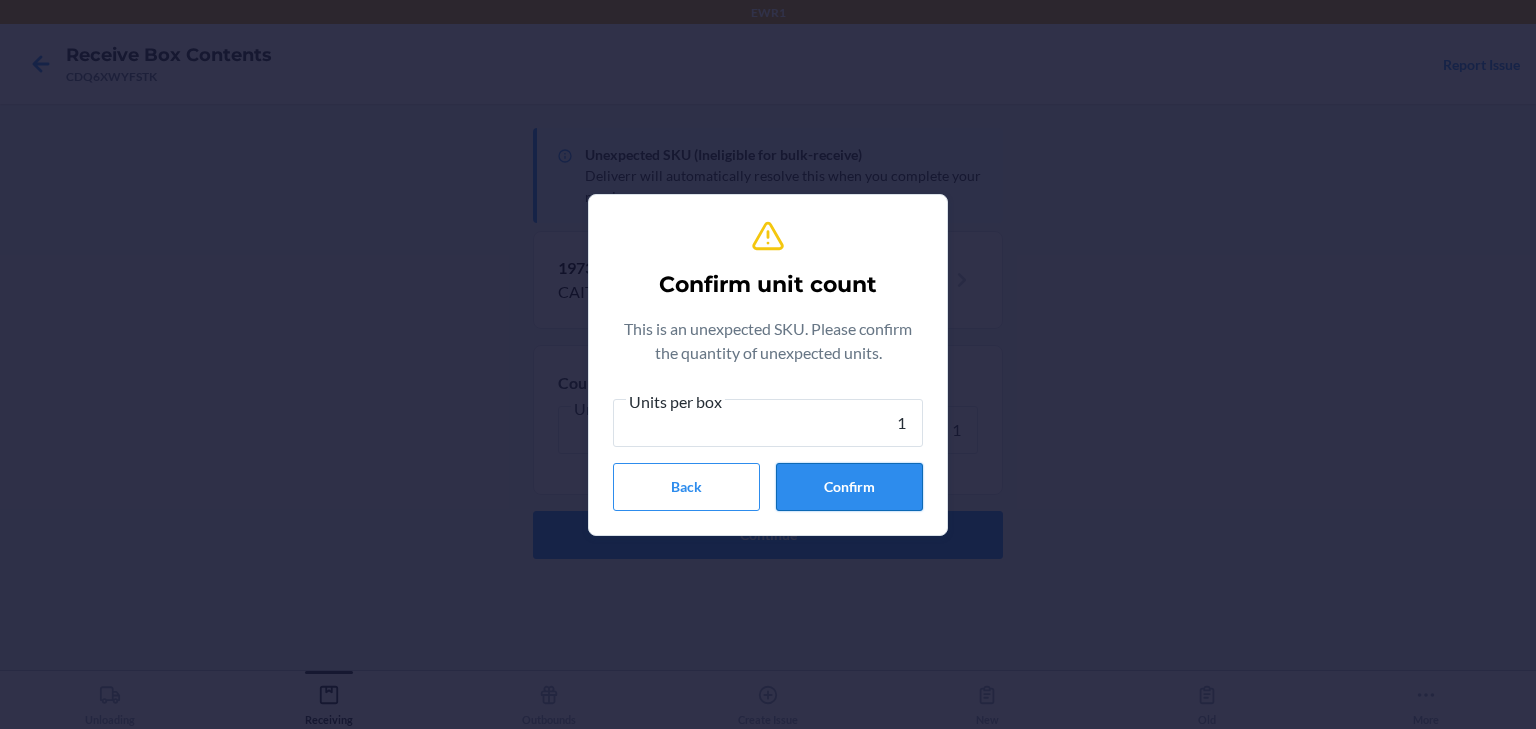 type on "1" 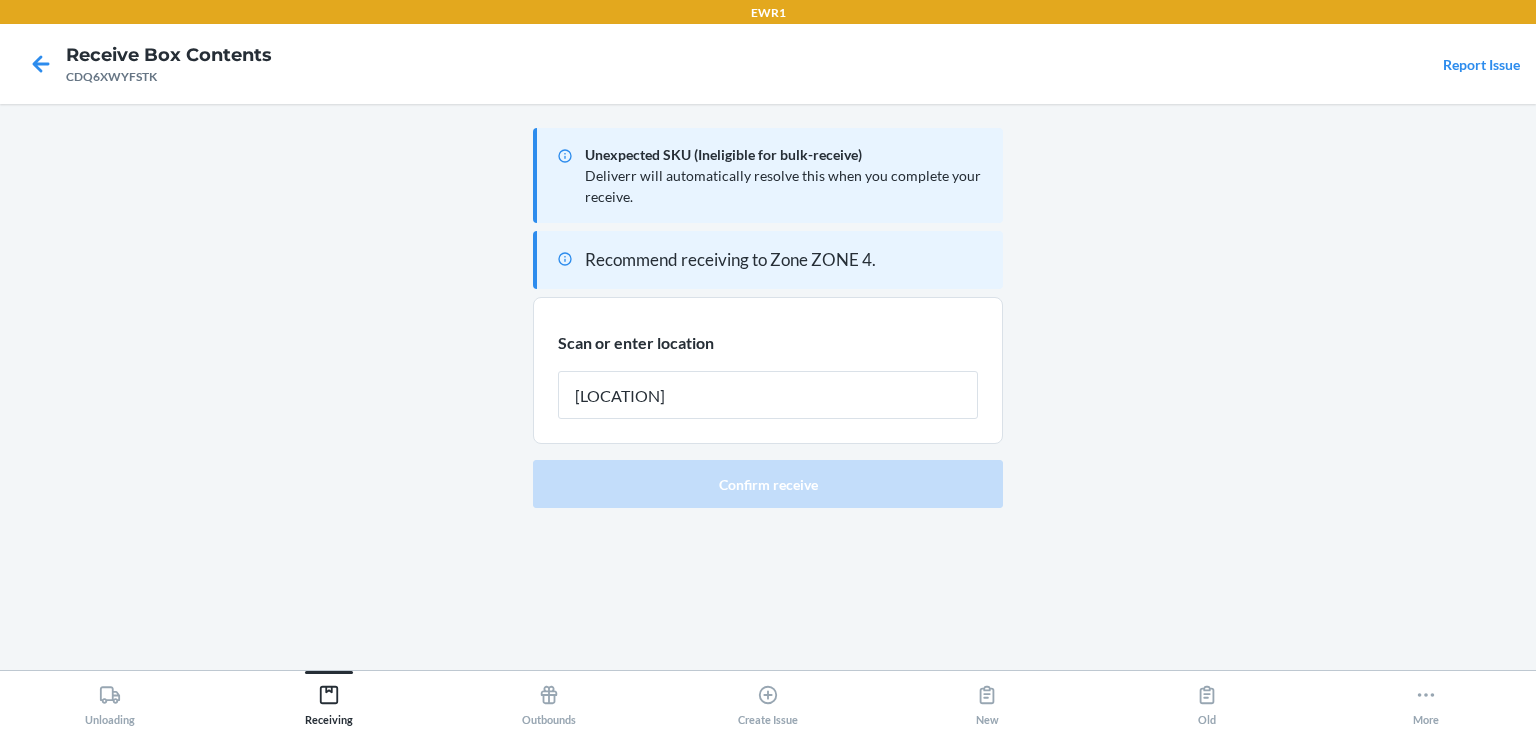 type on "rtote065" 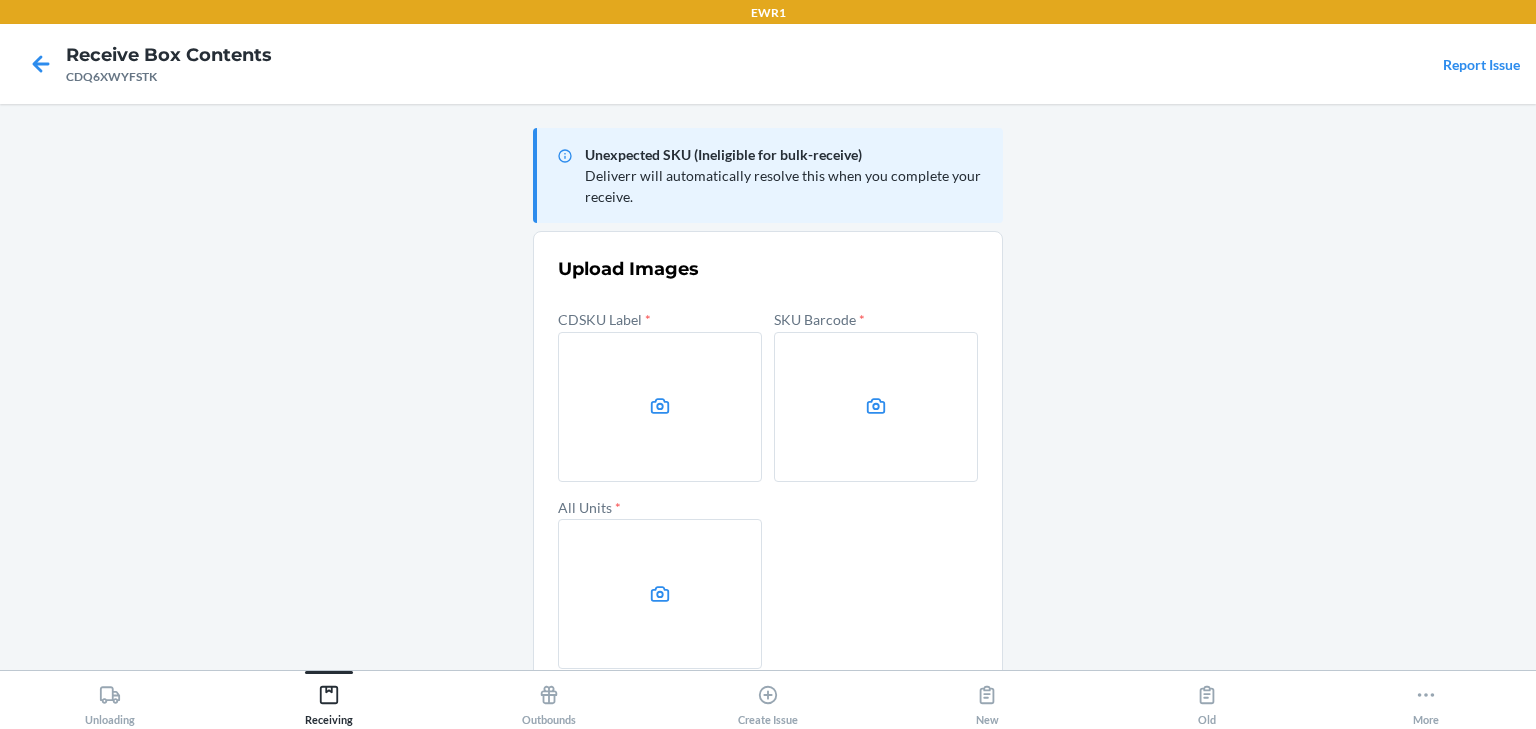 click at bounding box center [660, 407] 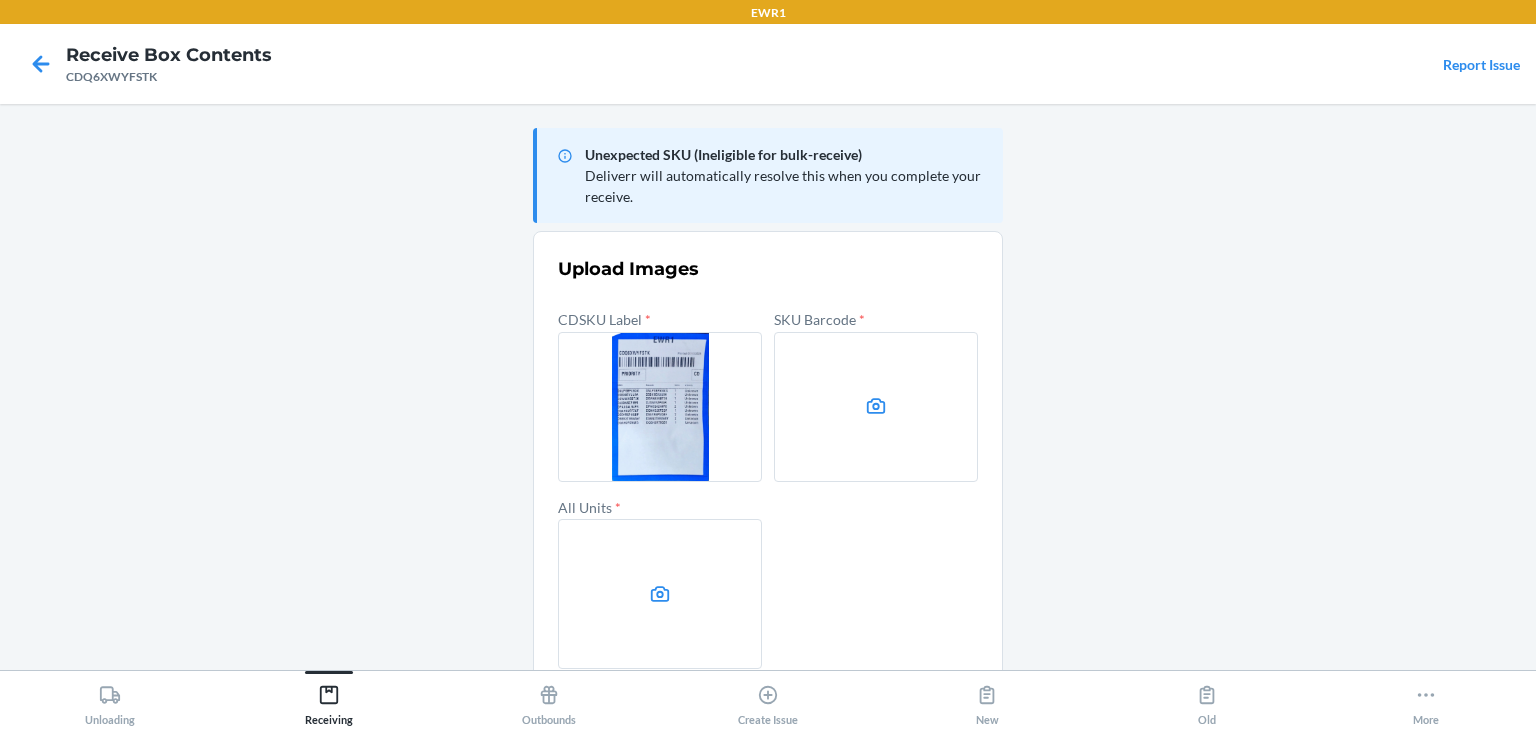 click at bounding box center (876, 407) 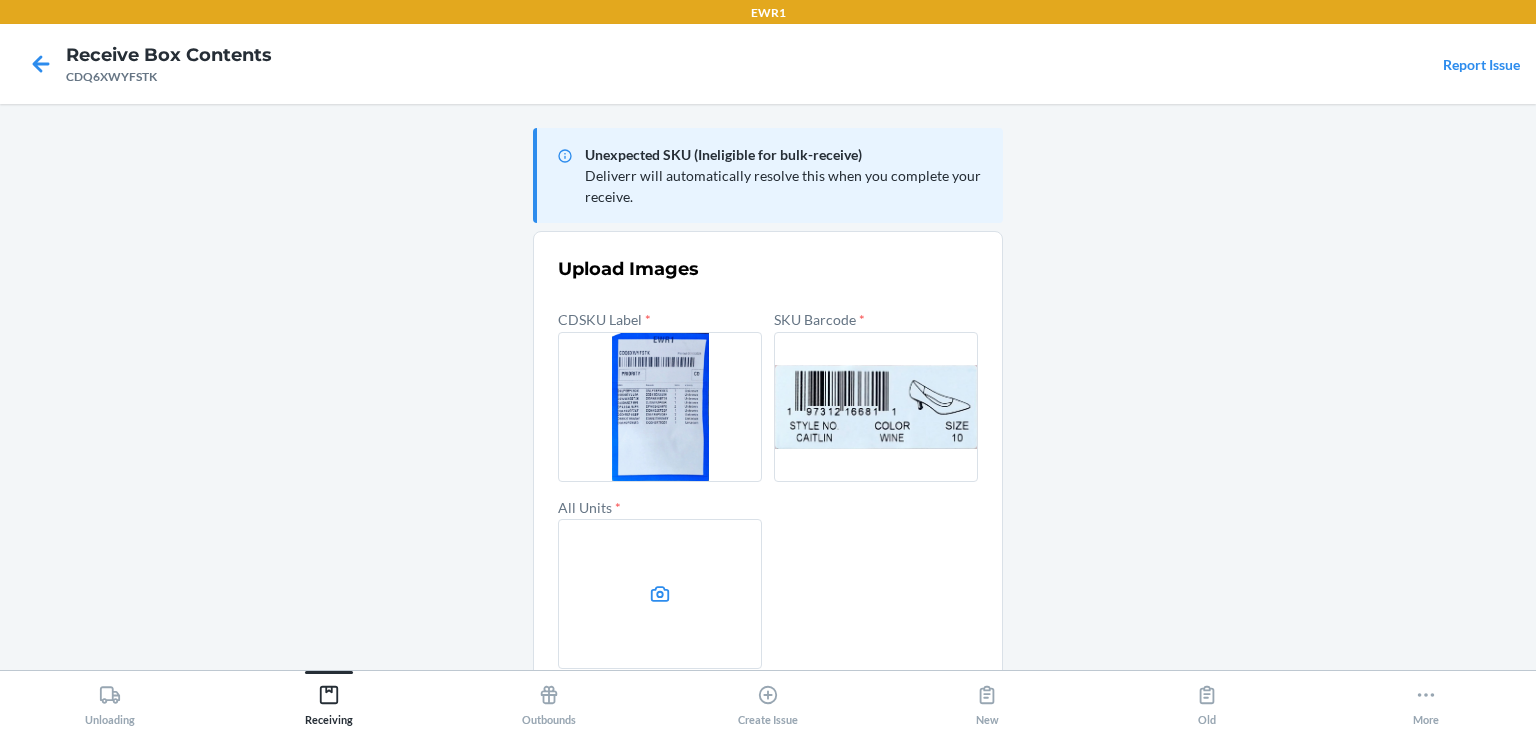 click at bounding box center (660, 594) 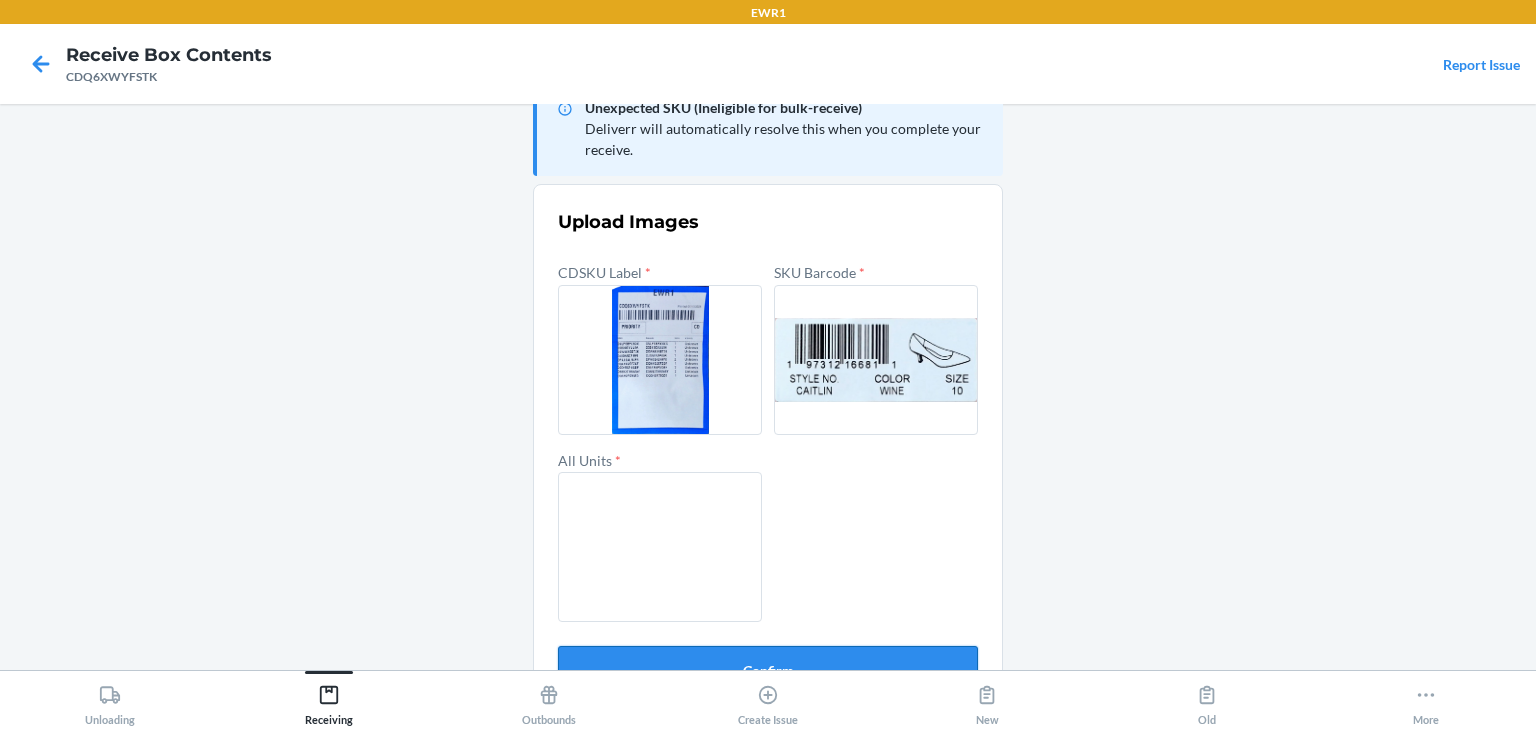 scroll, scrollTop: 96, scrollLeft: 0, axis: vertical 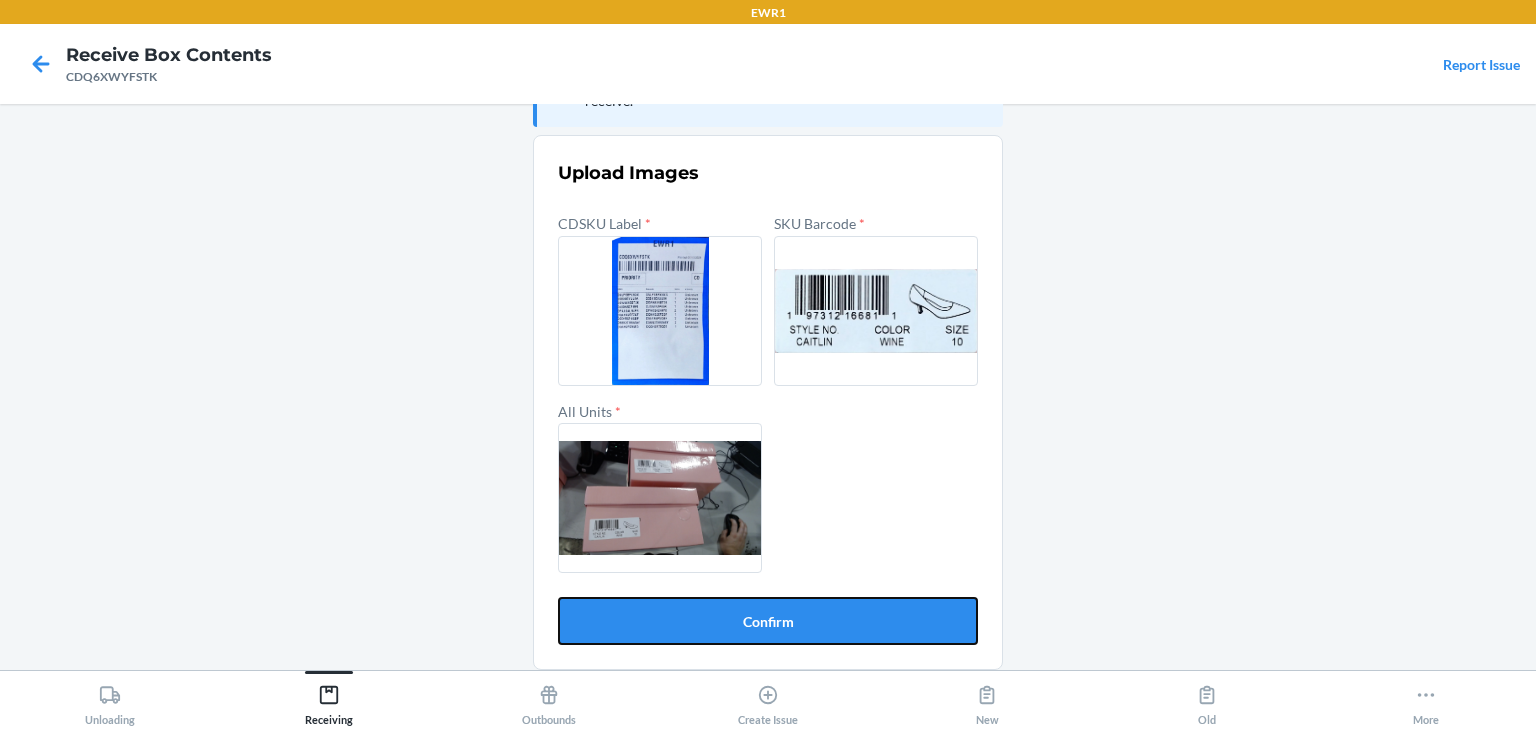click on "Confirm" at bounding box center [768, 621] 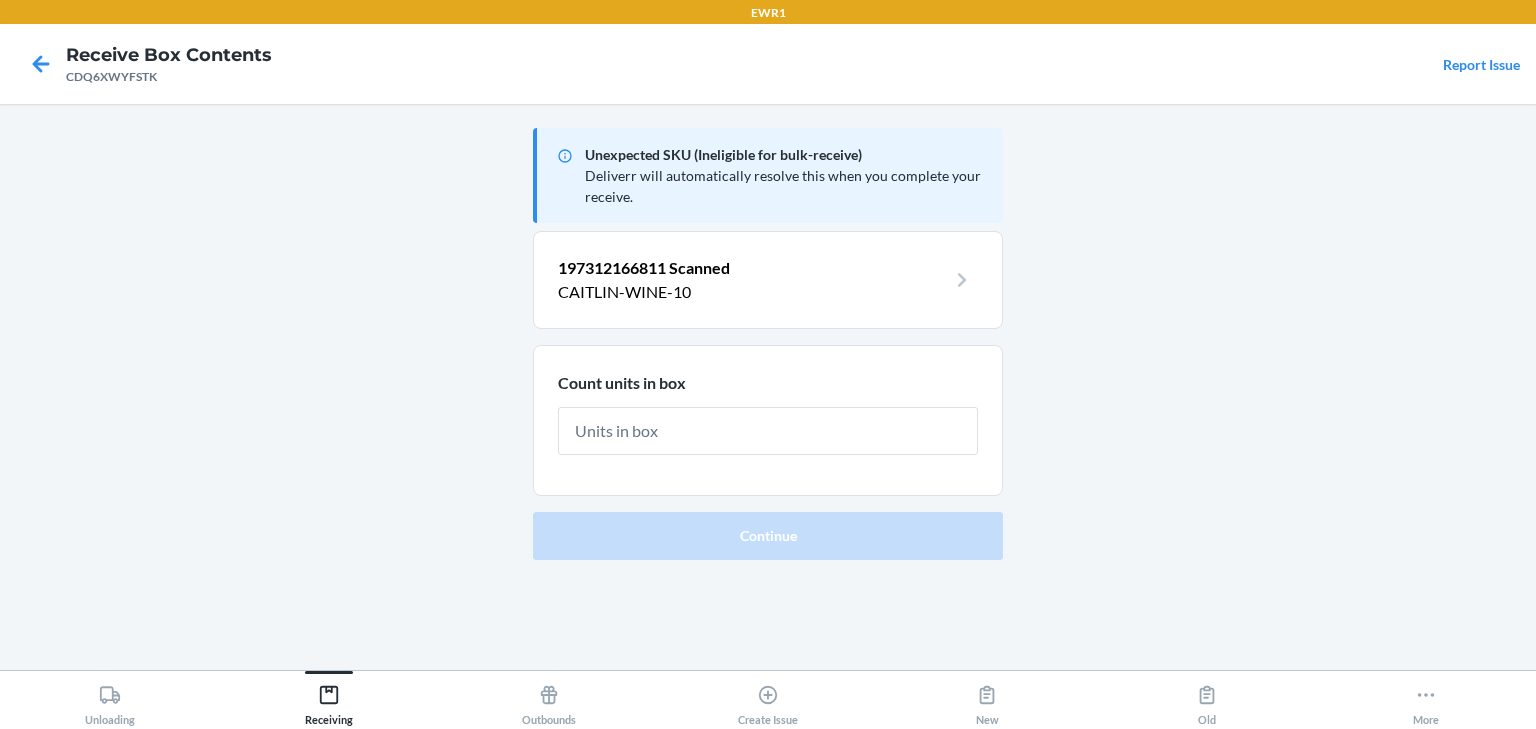 scroll, scrollTop: 0, scrollLeft: 0, axis: both 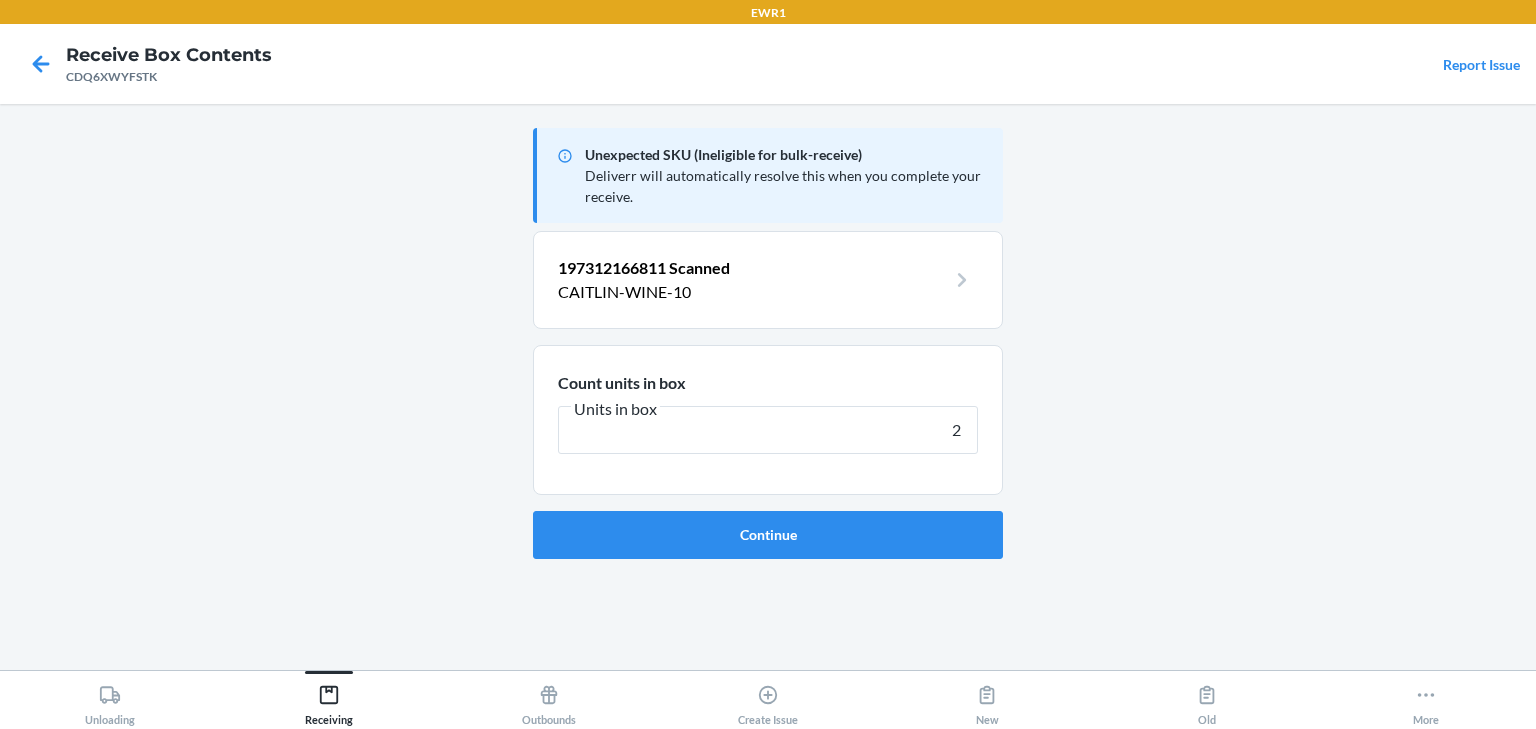 type on "2" 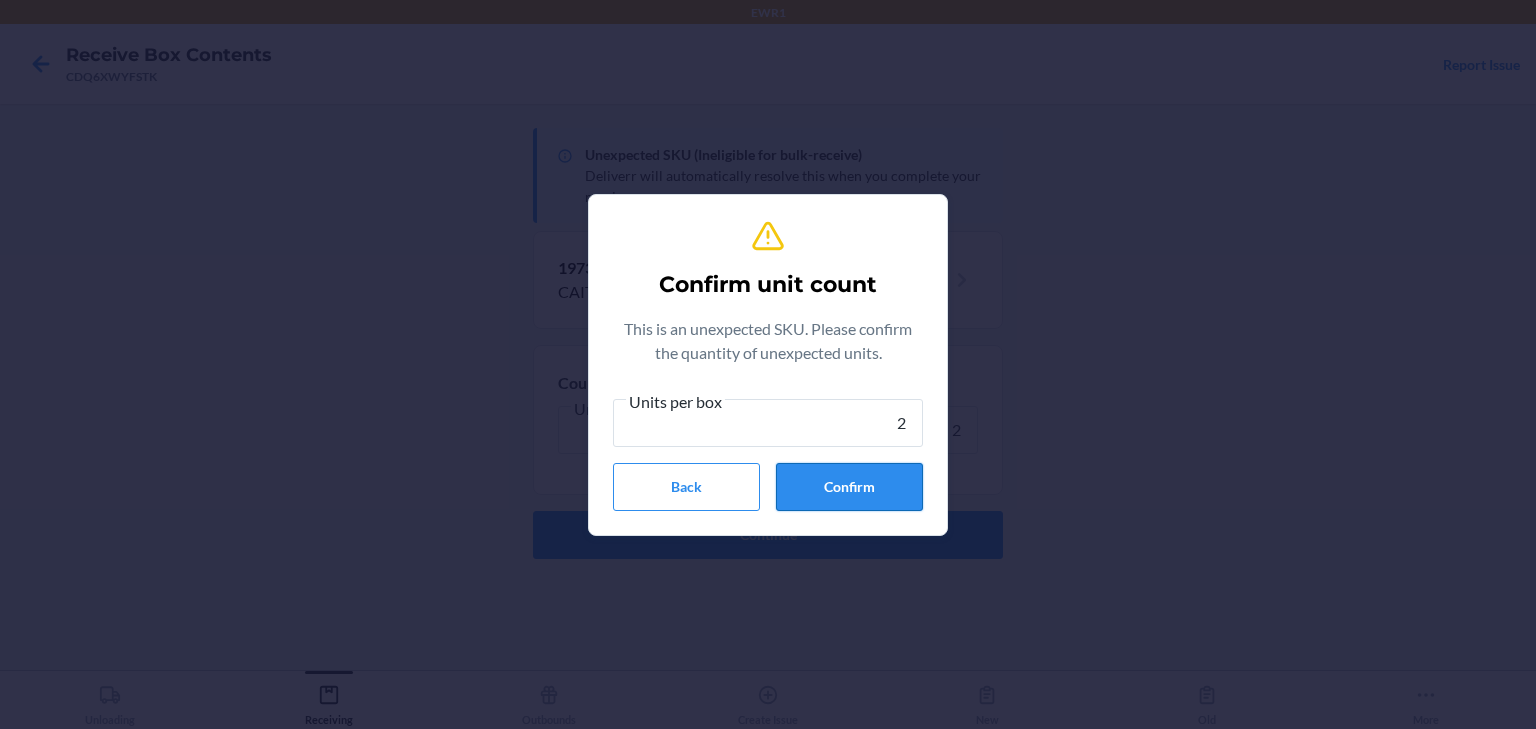 type on "2" 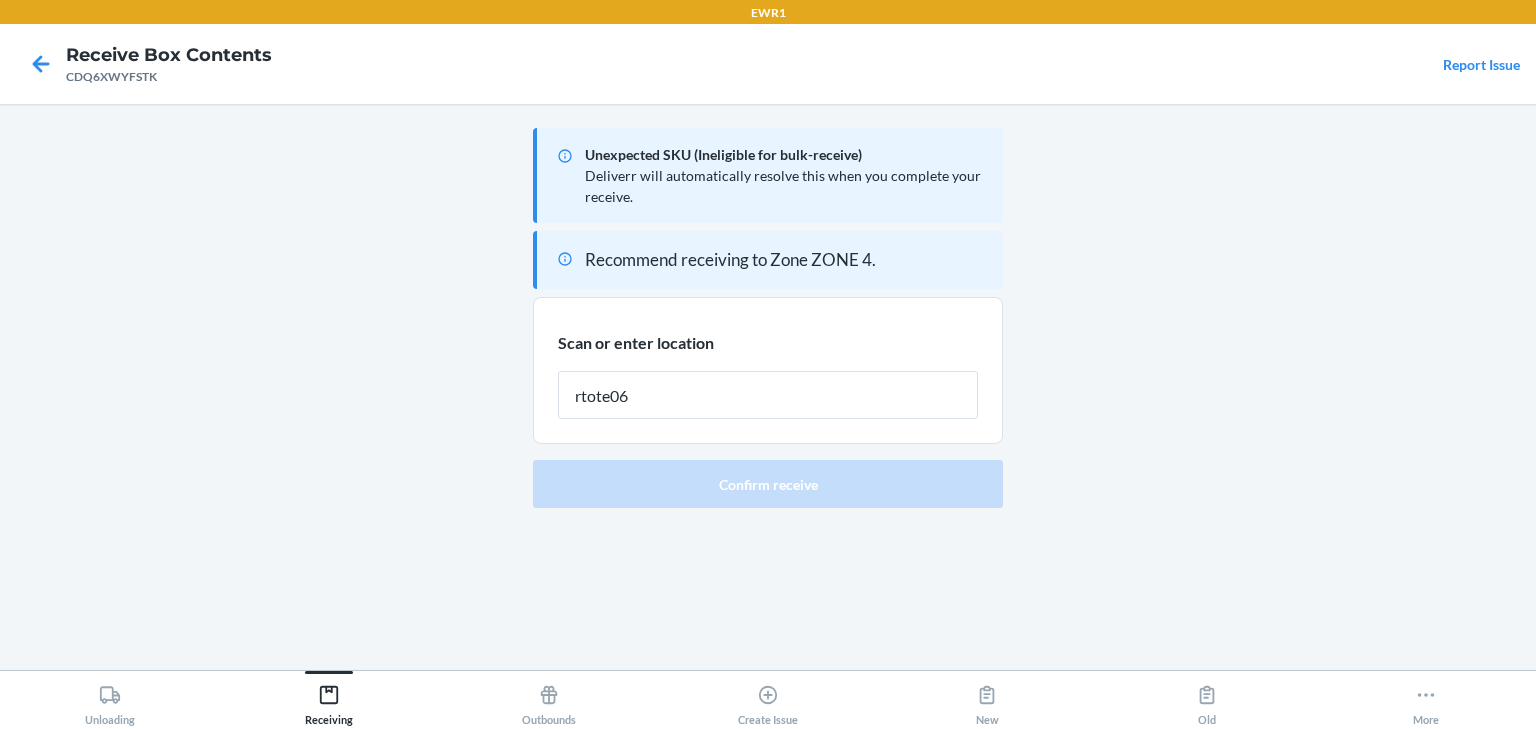 type on "rtote065" 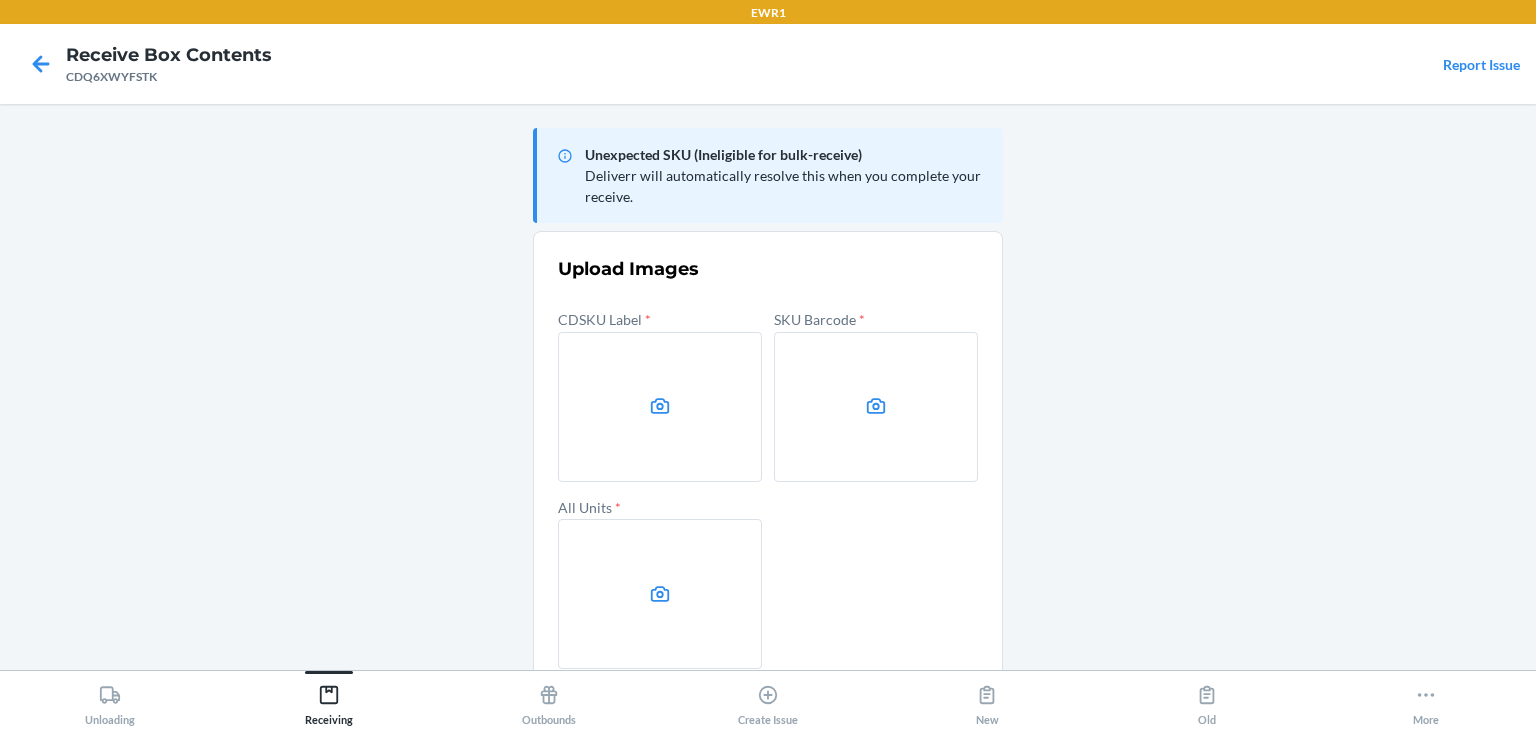 click at bounding box center [660, 407] 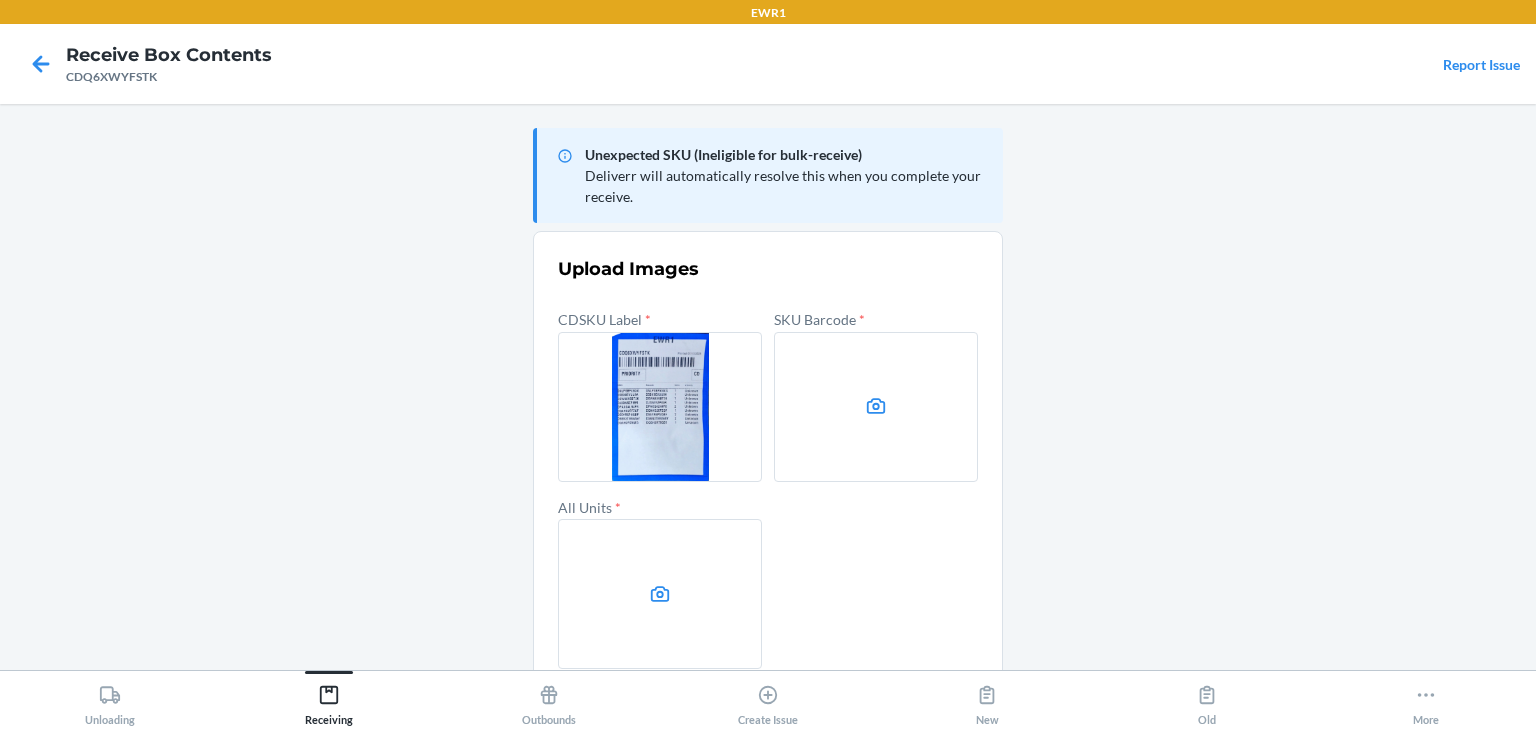 click at bounding box center (876, 407) 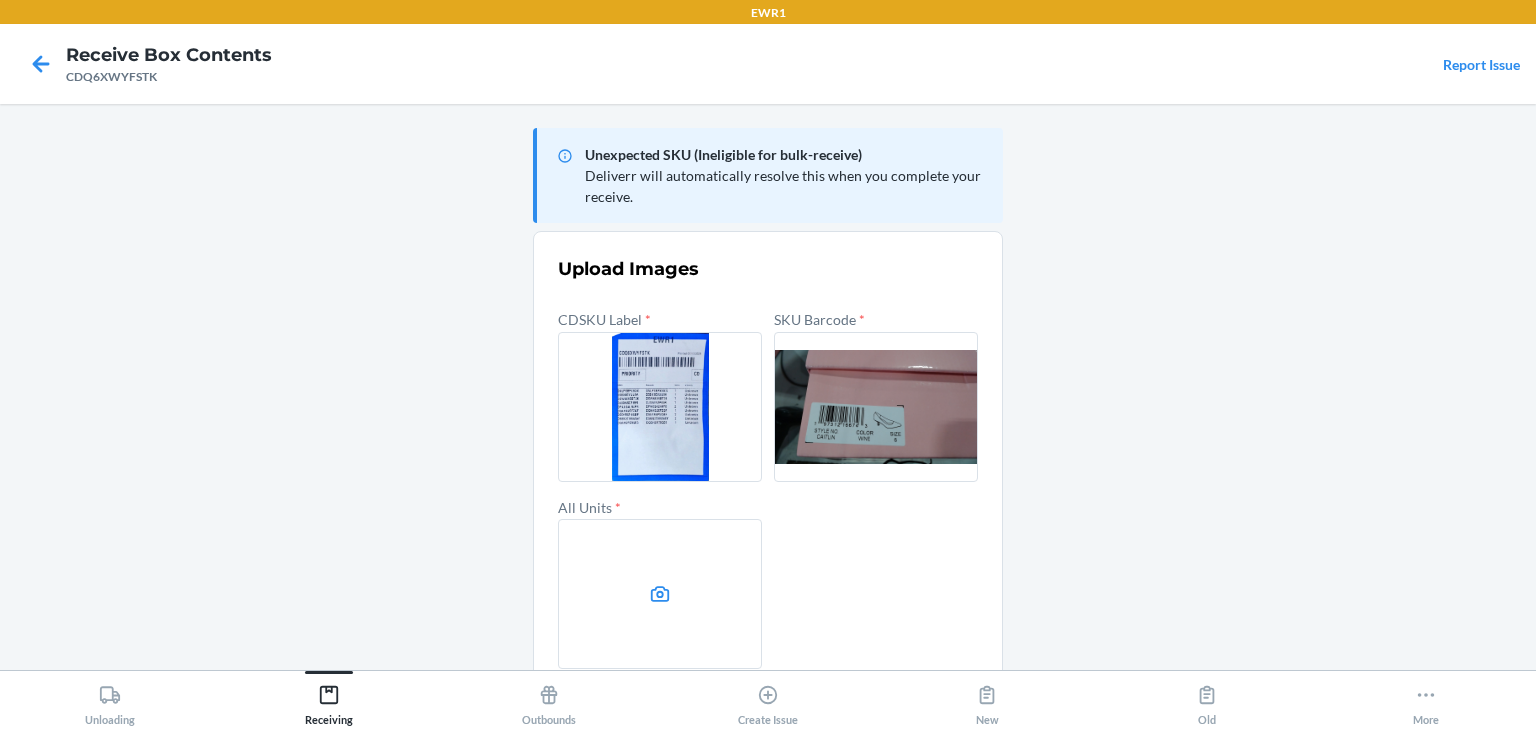 click at bounding box center [660, 594] 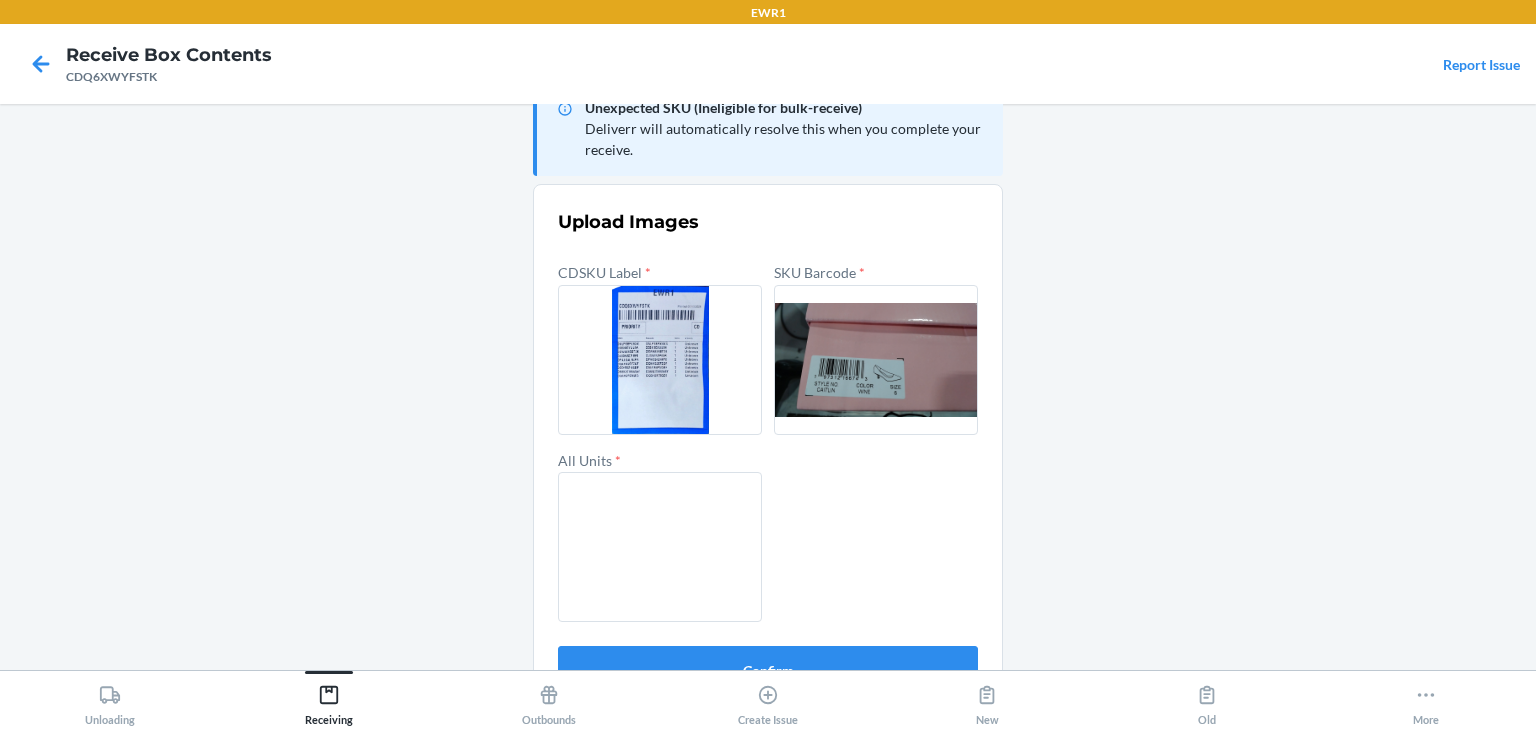 scroll, scrollTop: 96, scrollLeft: 0, axis: vertical 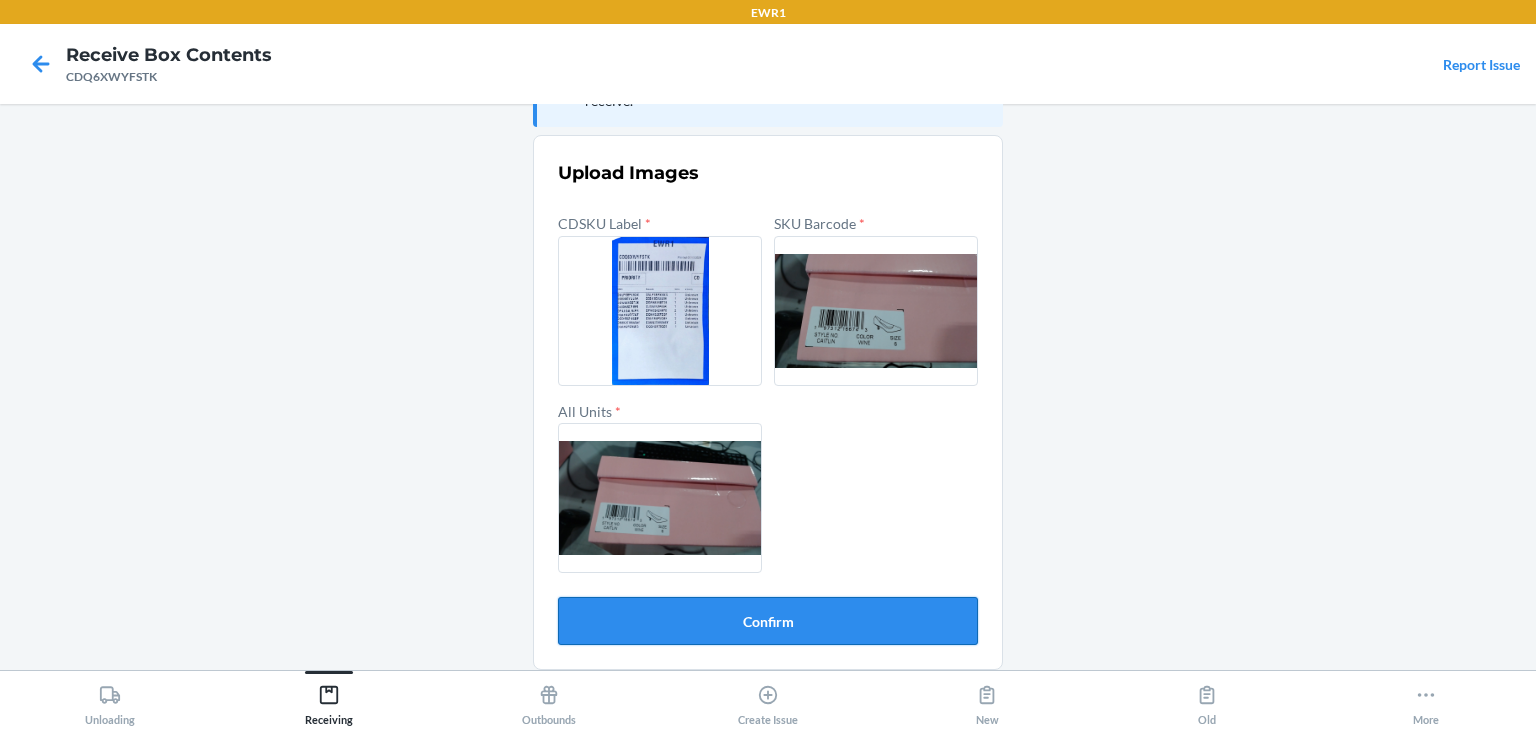 click on "Confirm" at bounding box center [768, 621] 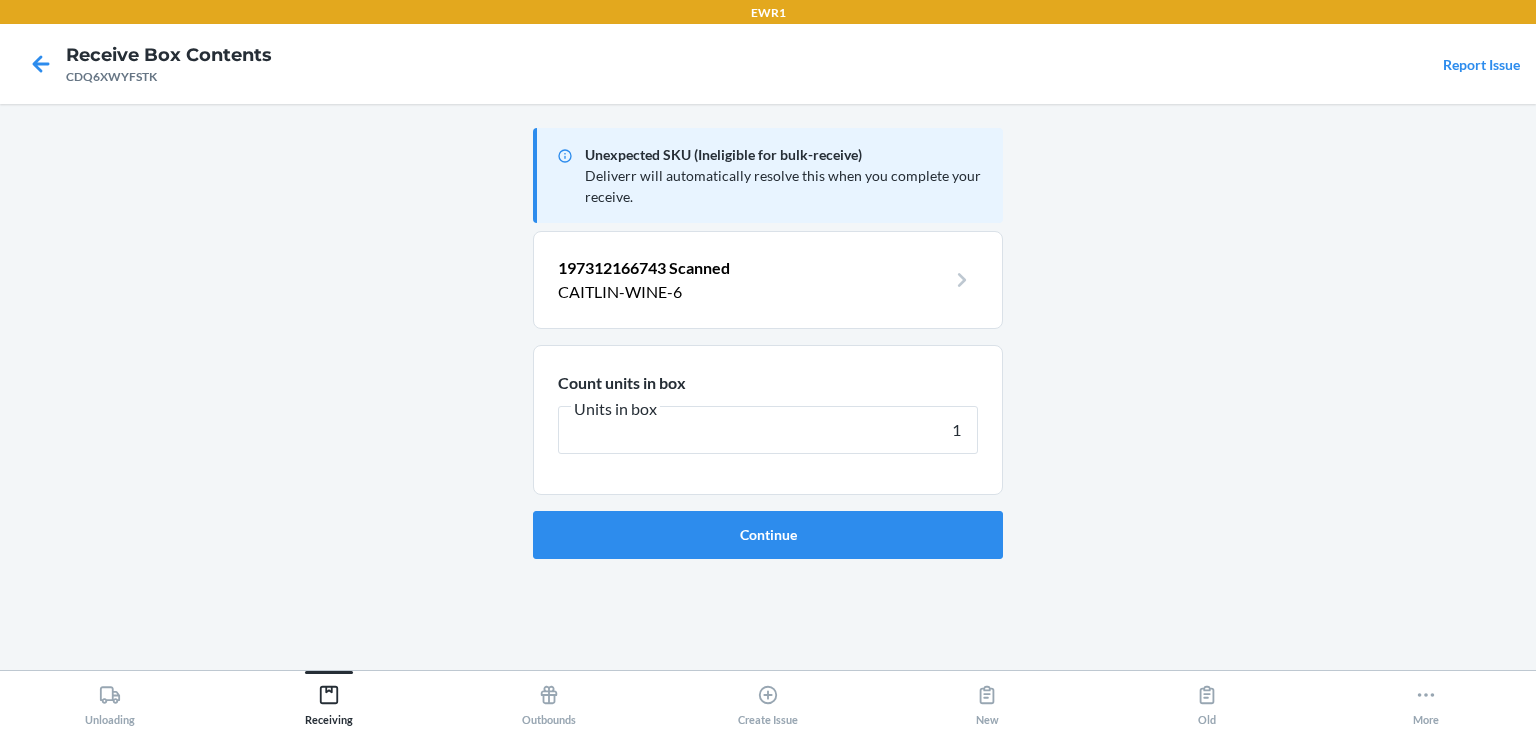 type on "1" 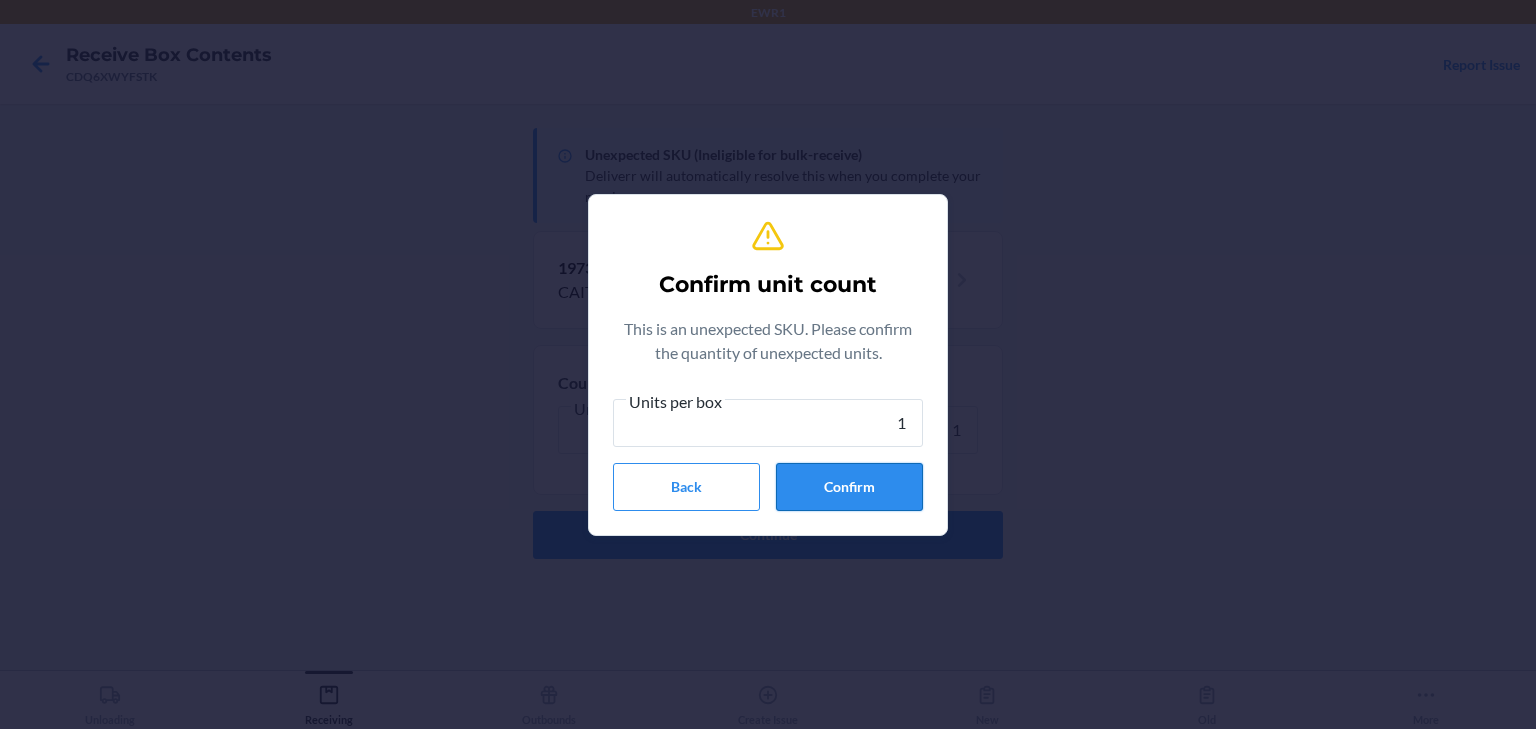 type on "1" 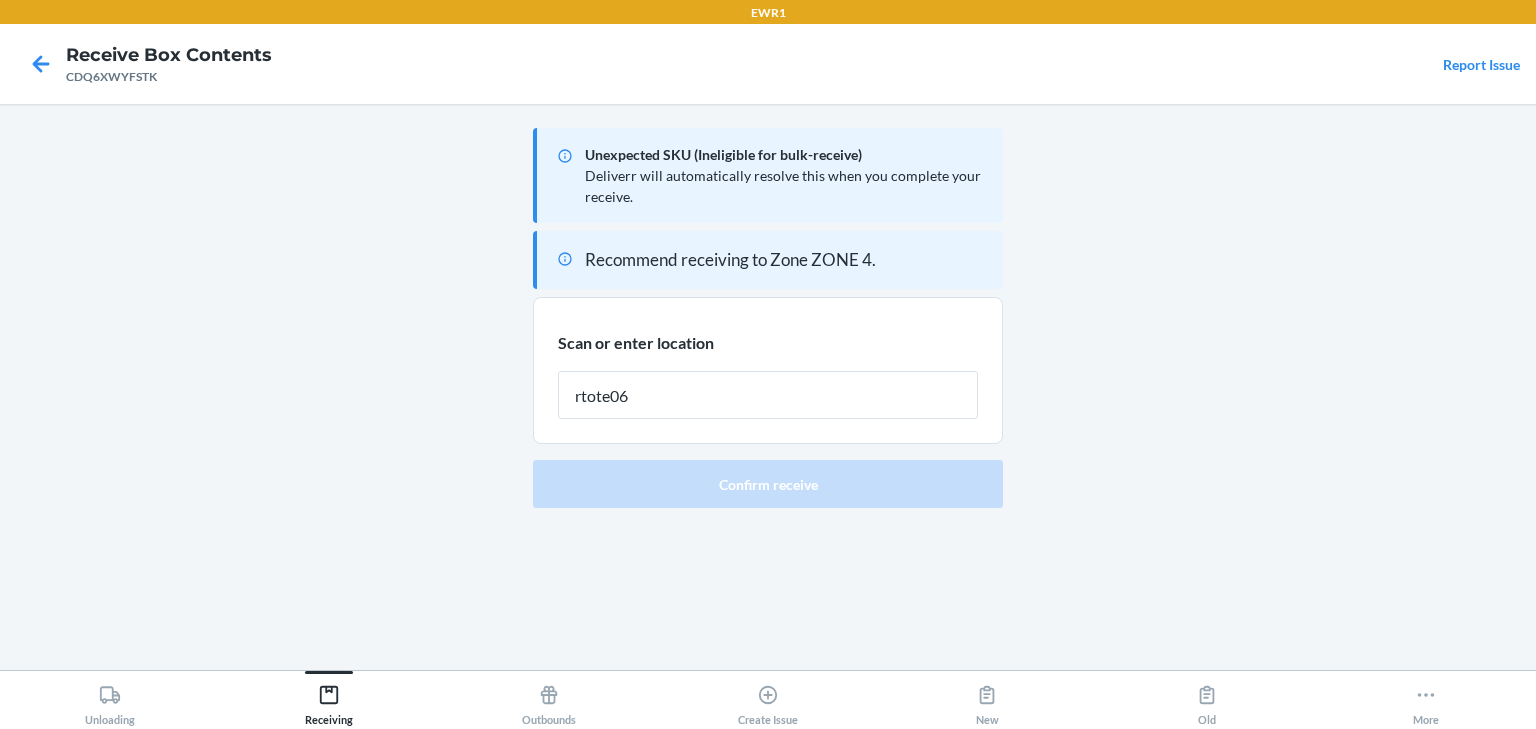 type on "rtote065" 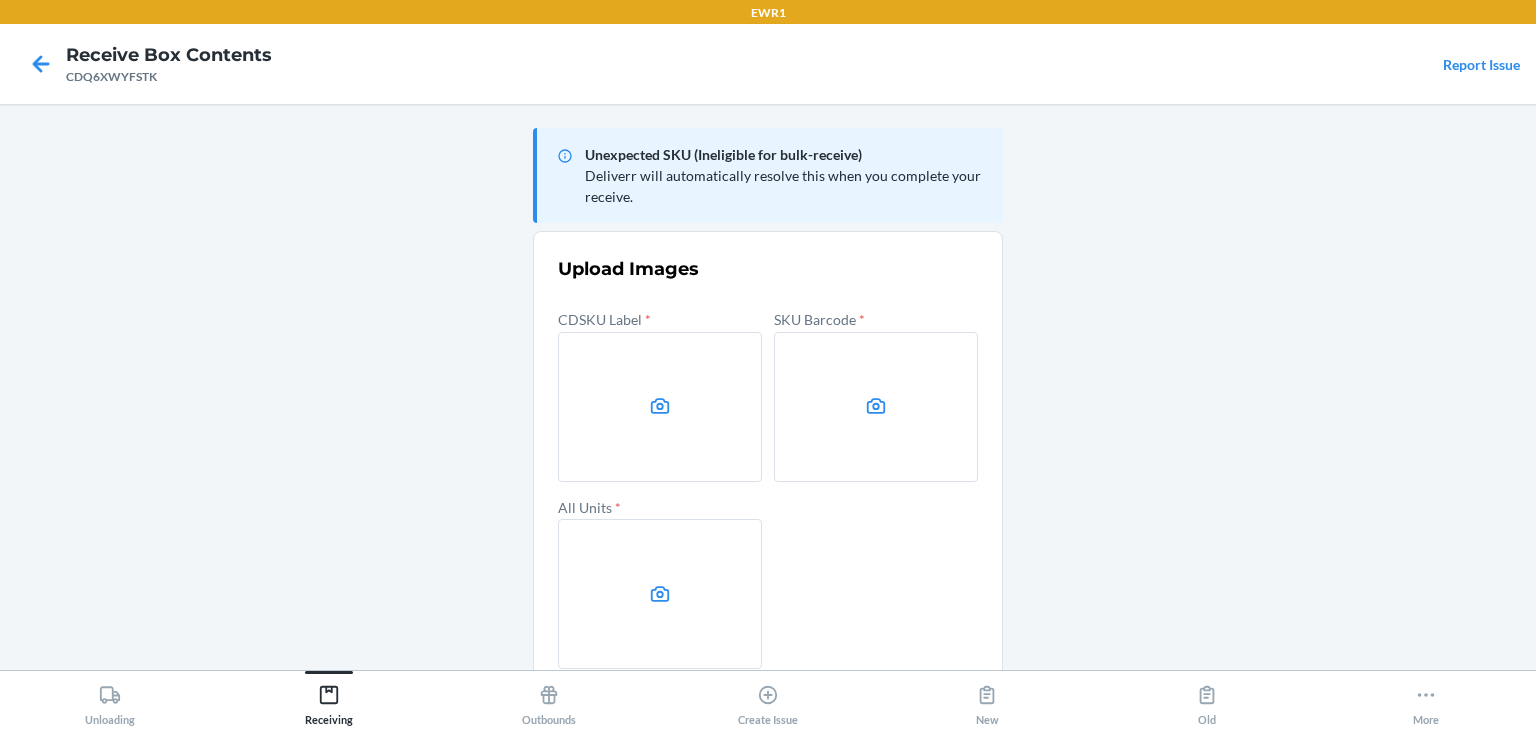 click at bounding box center (660, 407) 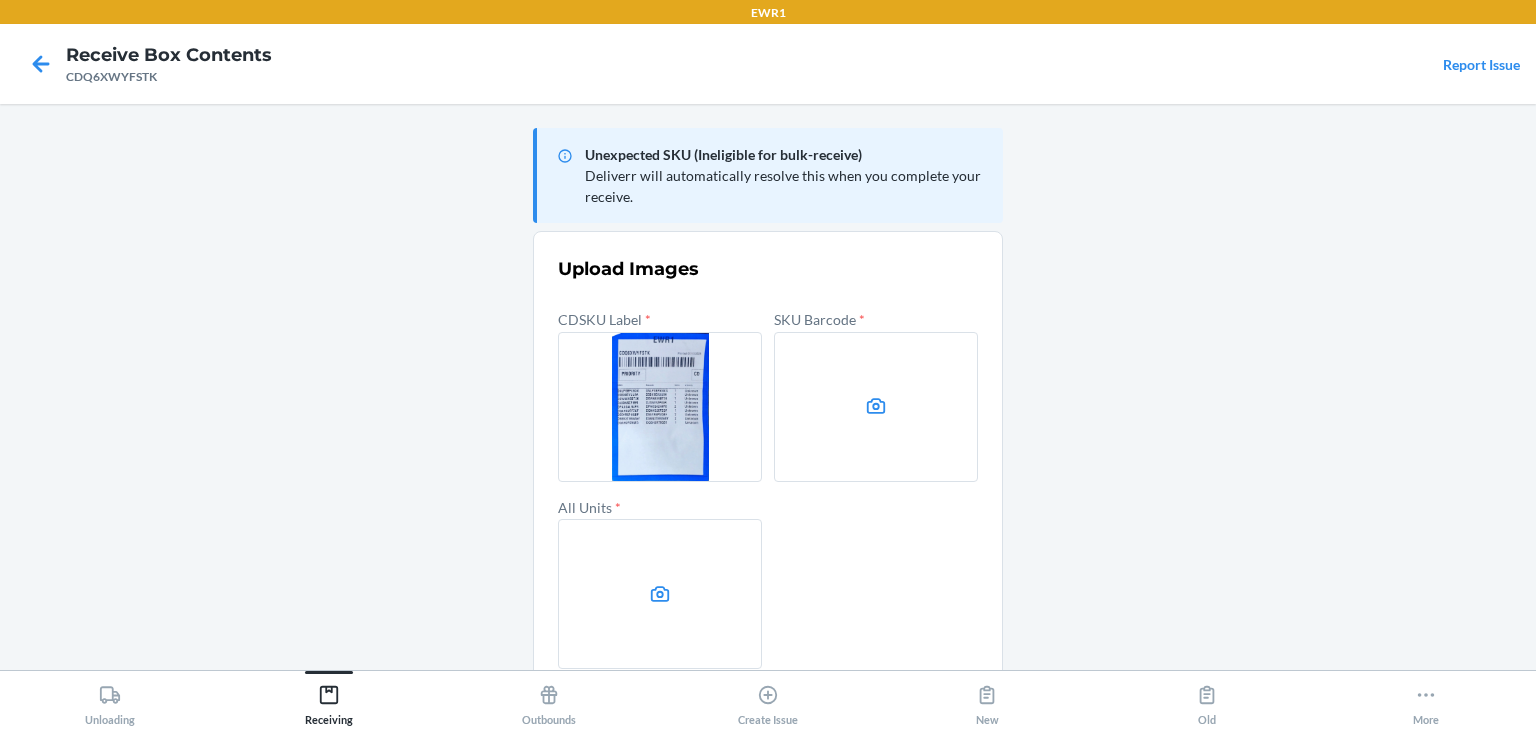 click at bounding box center [876, 407] 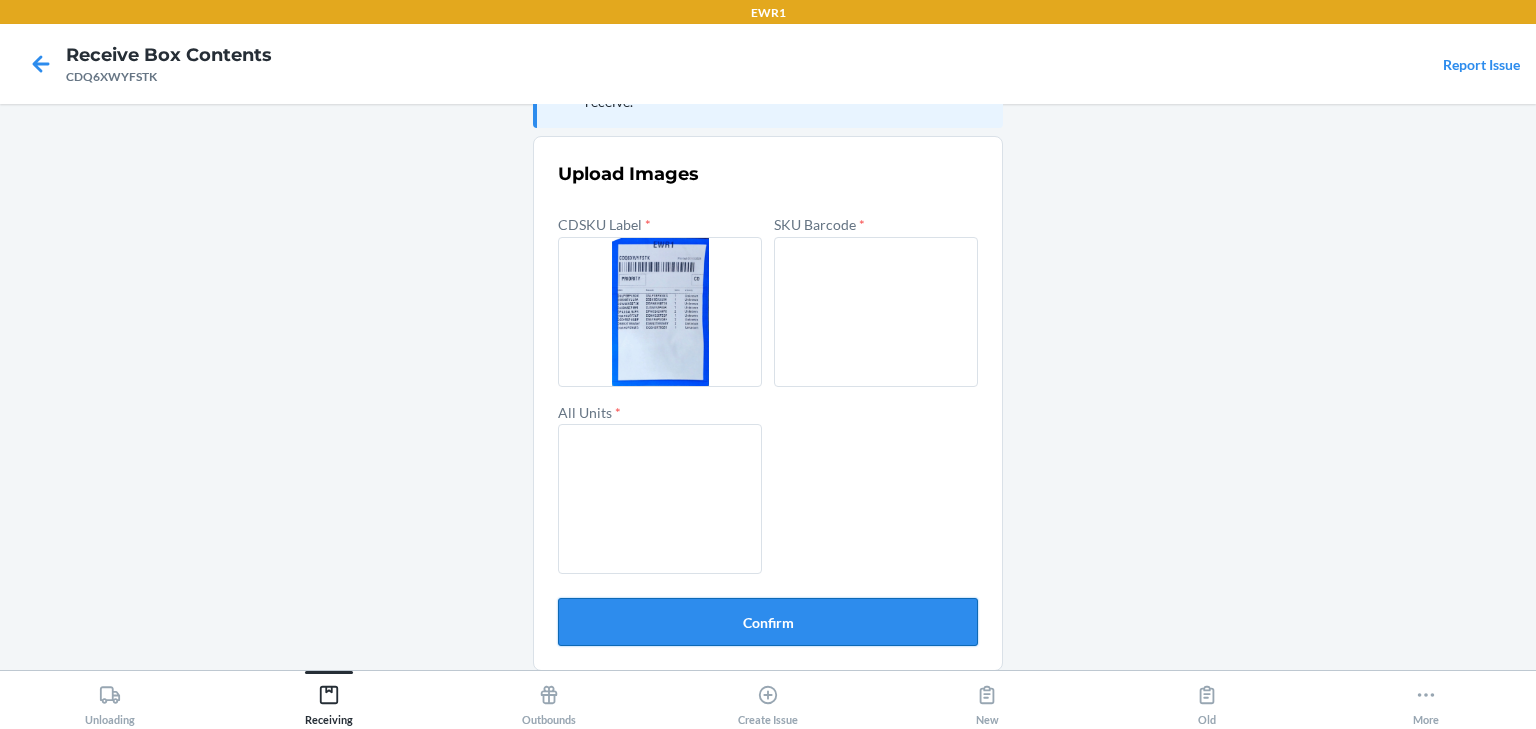 scroll, scrollTop: 96, scrollLeft: 0, axis: vertical 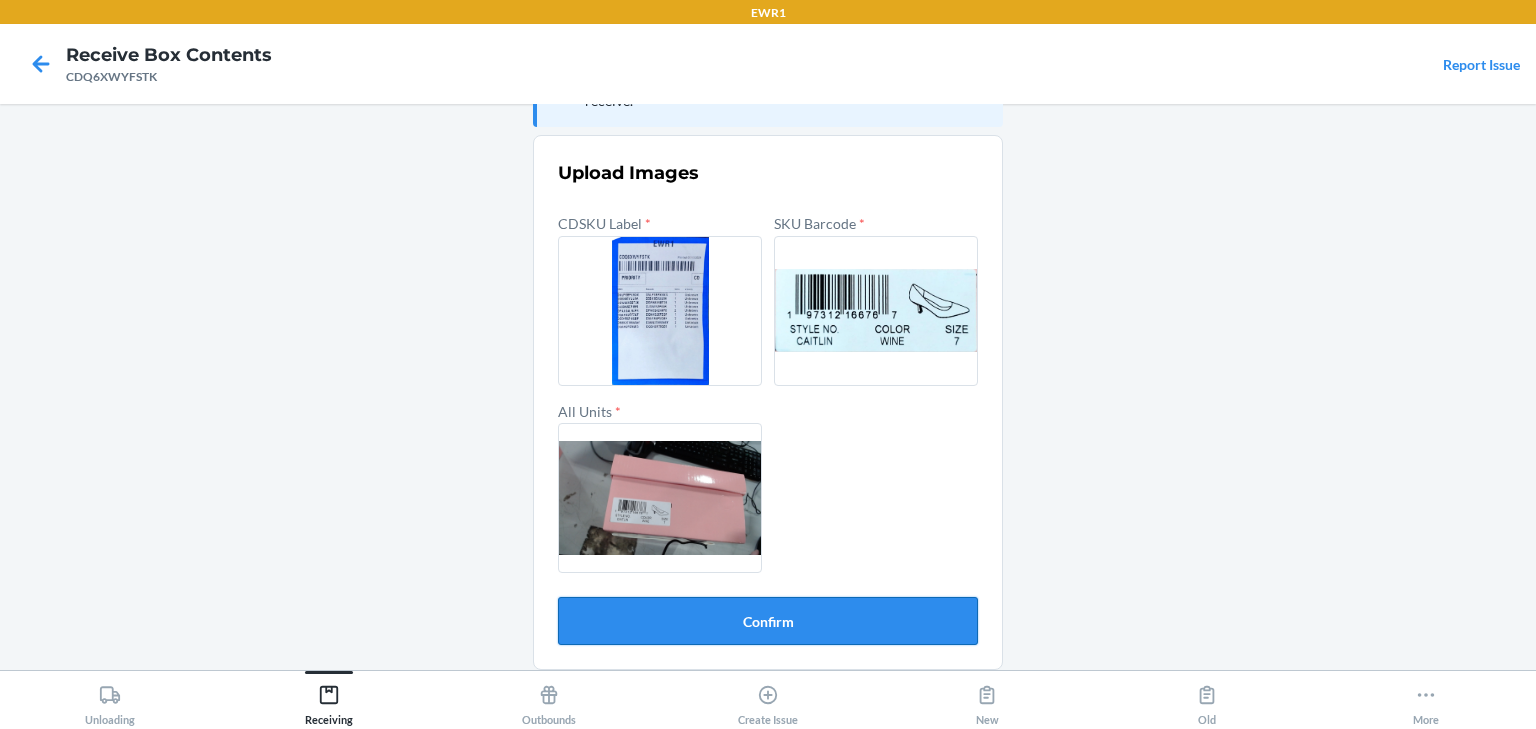 click on "Confirm" at bounding box center [768, 621] 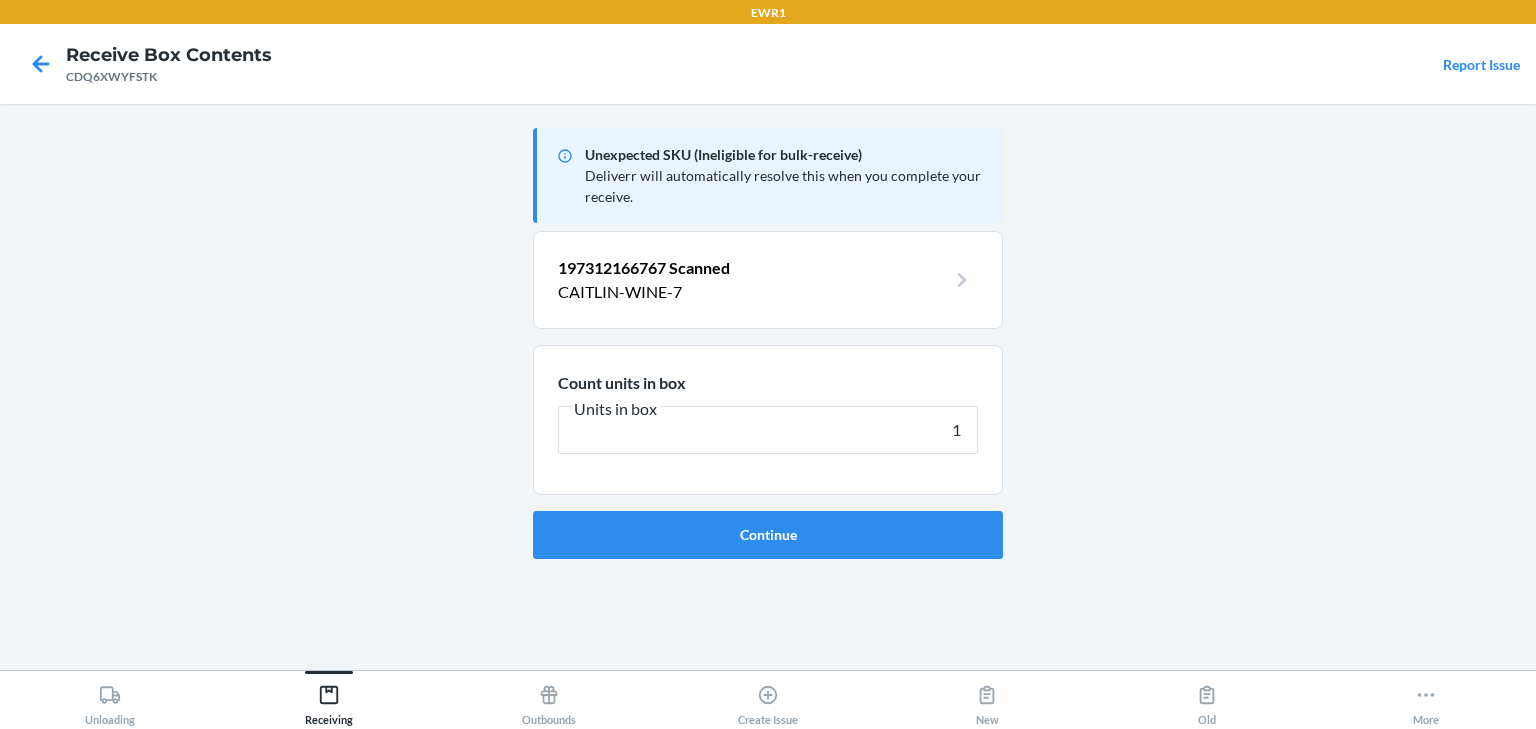 type on "1" 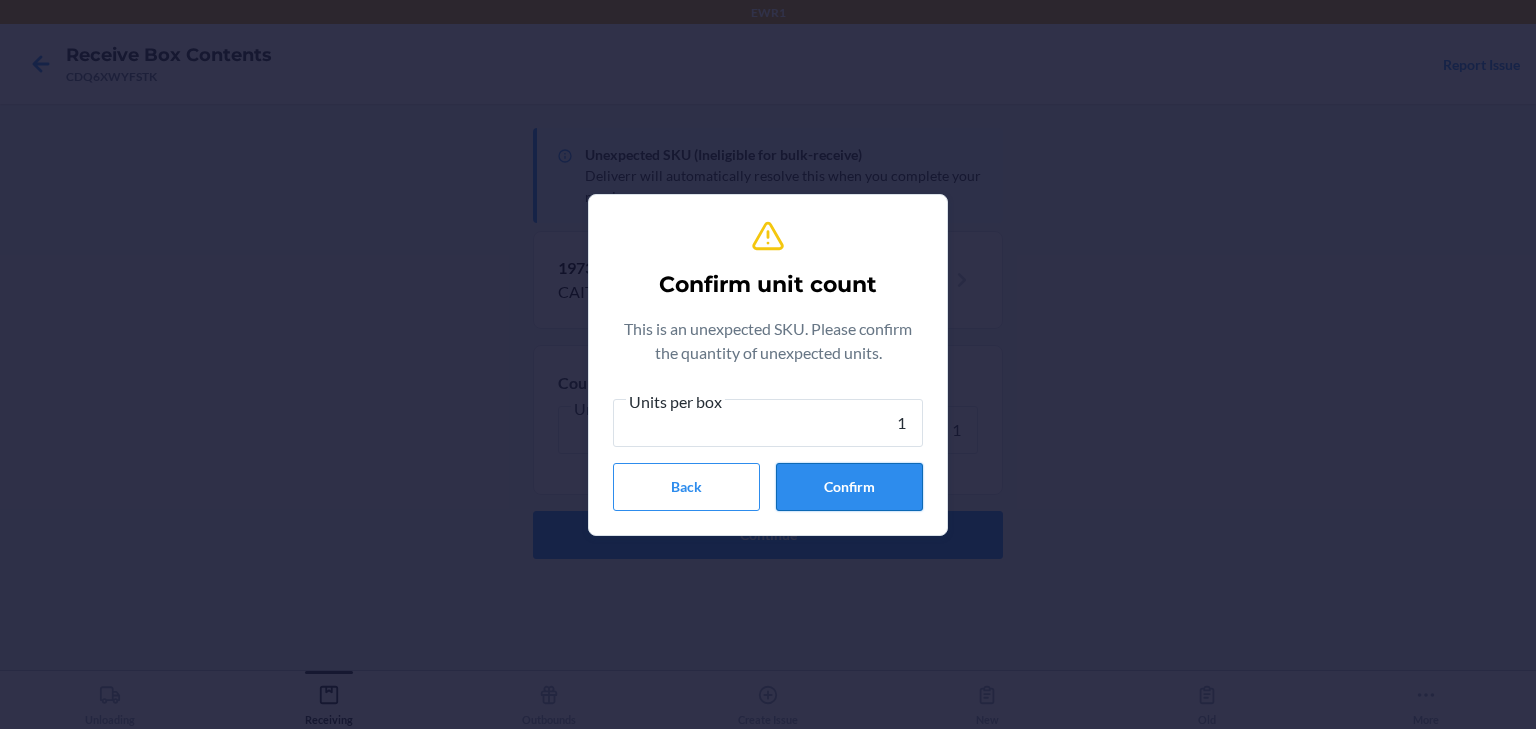 type on "1" 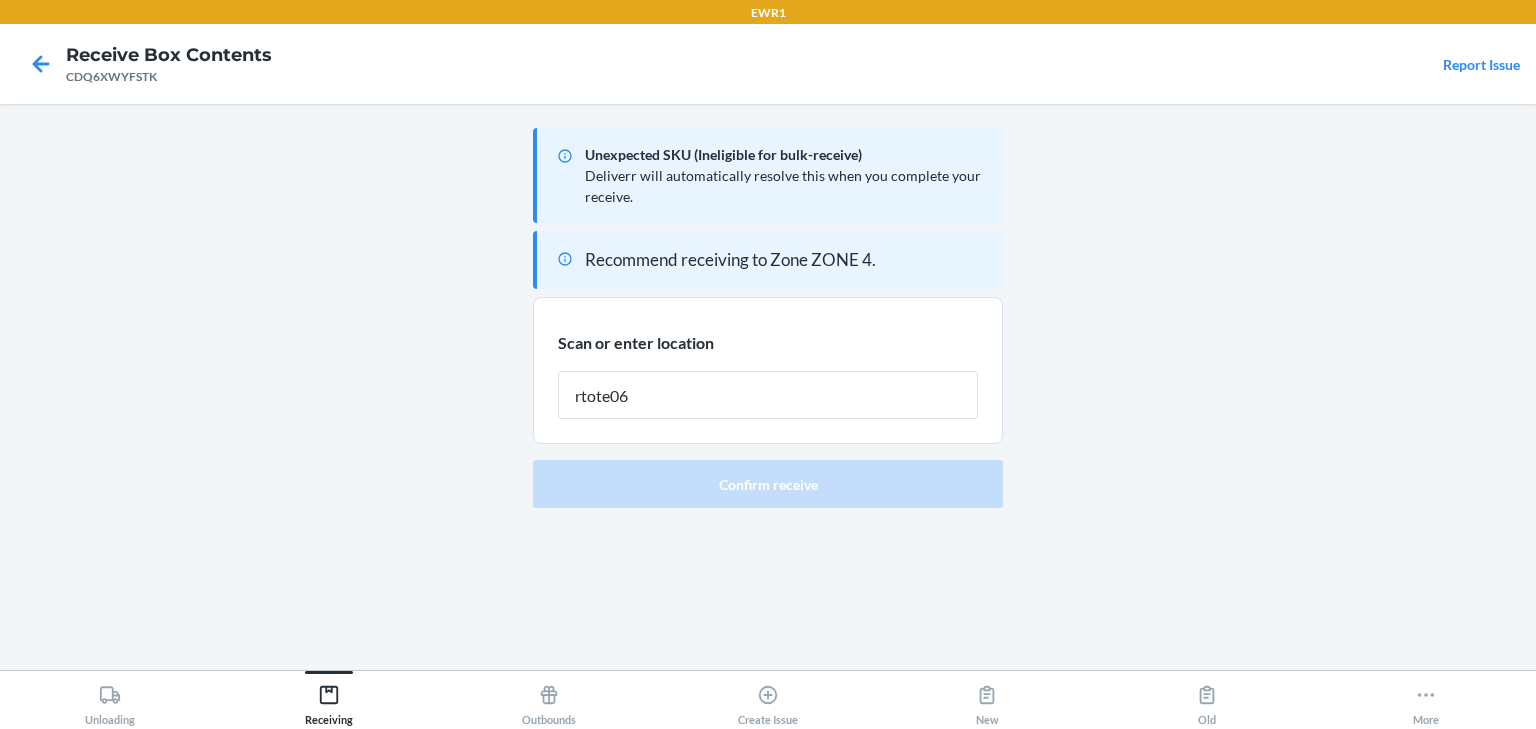 type on "rtote065" 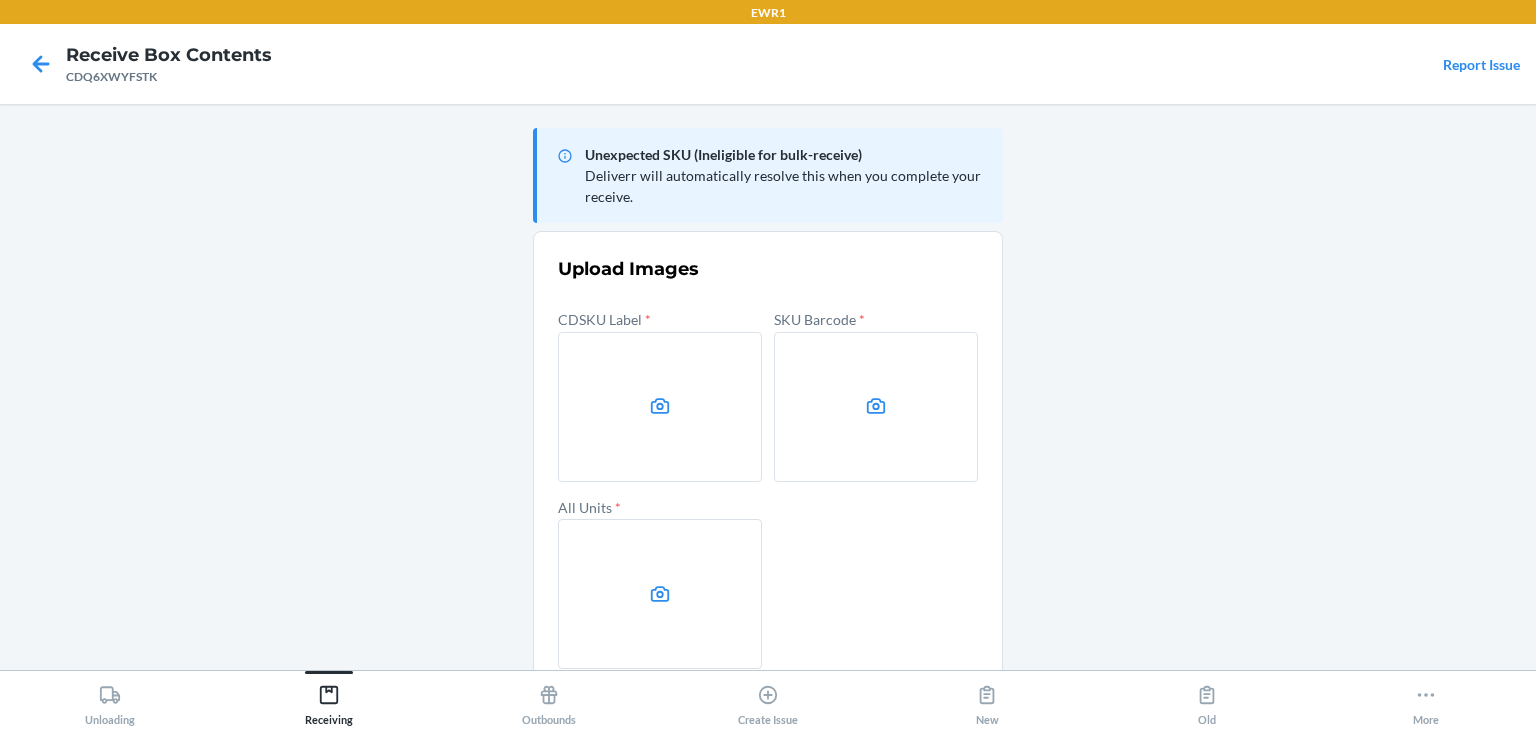 click at bounding box center [660, 407] 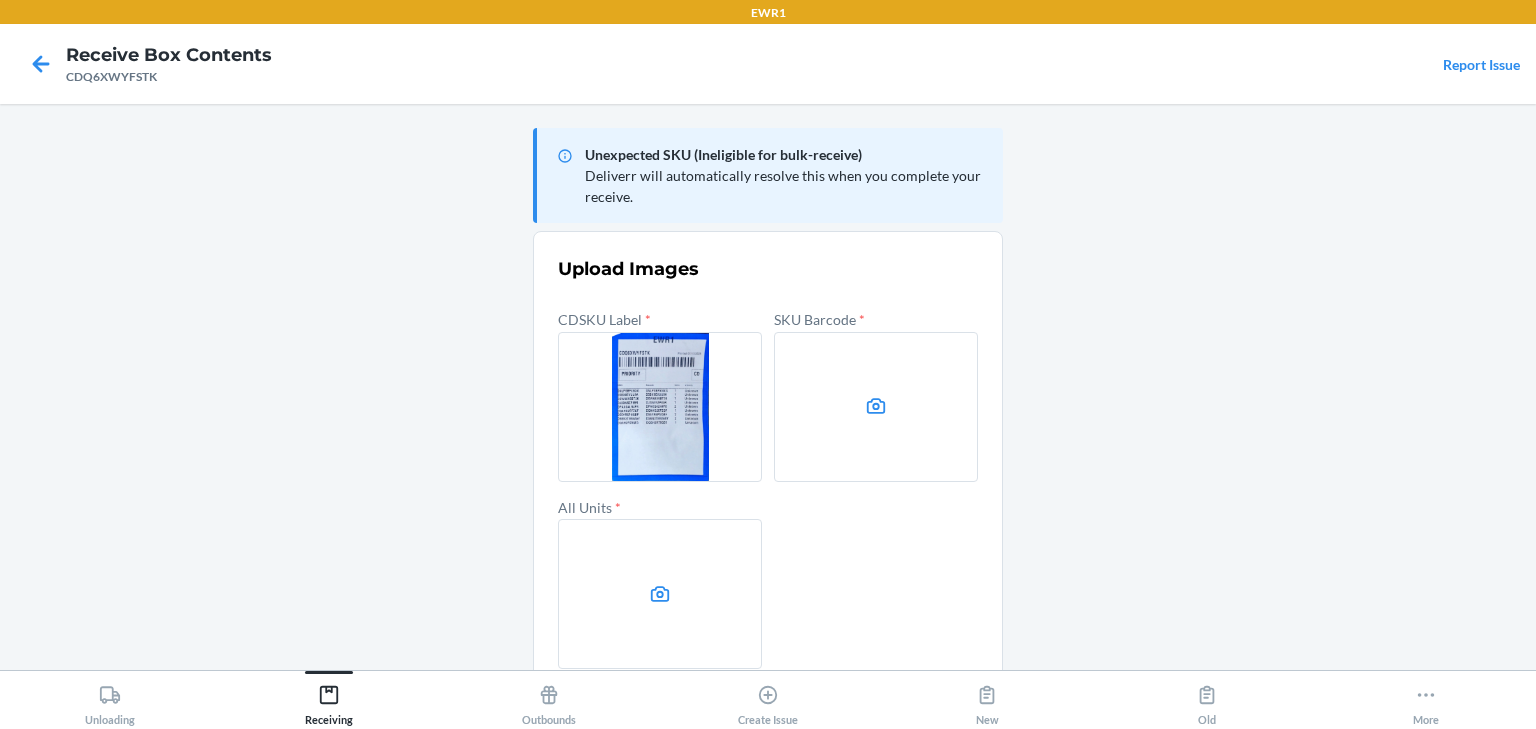 click on "CDSKU Label   * SKU Barcode   * All Units   *" at bounding box center [768, 487] 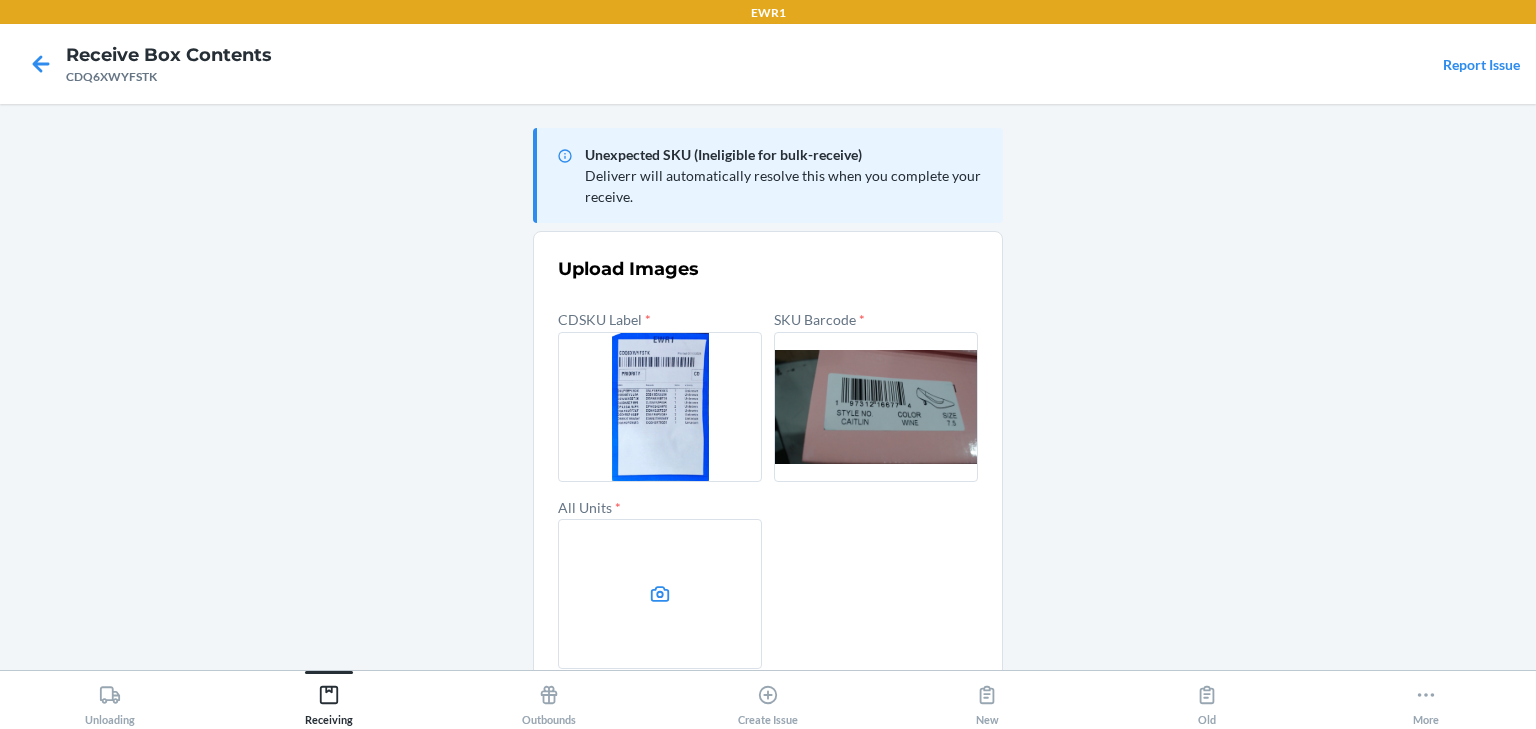 click at bounding box center (660, 594) 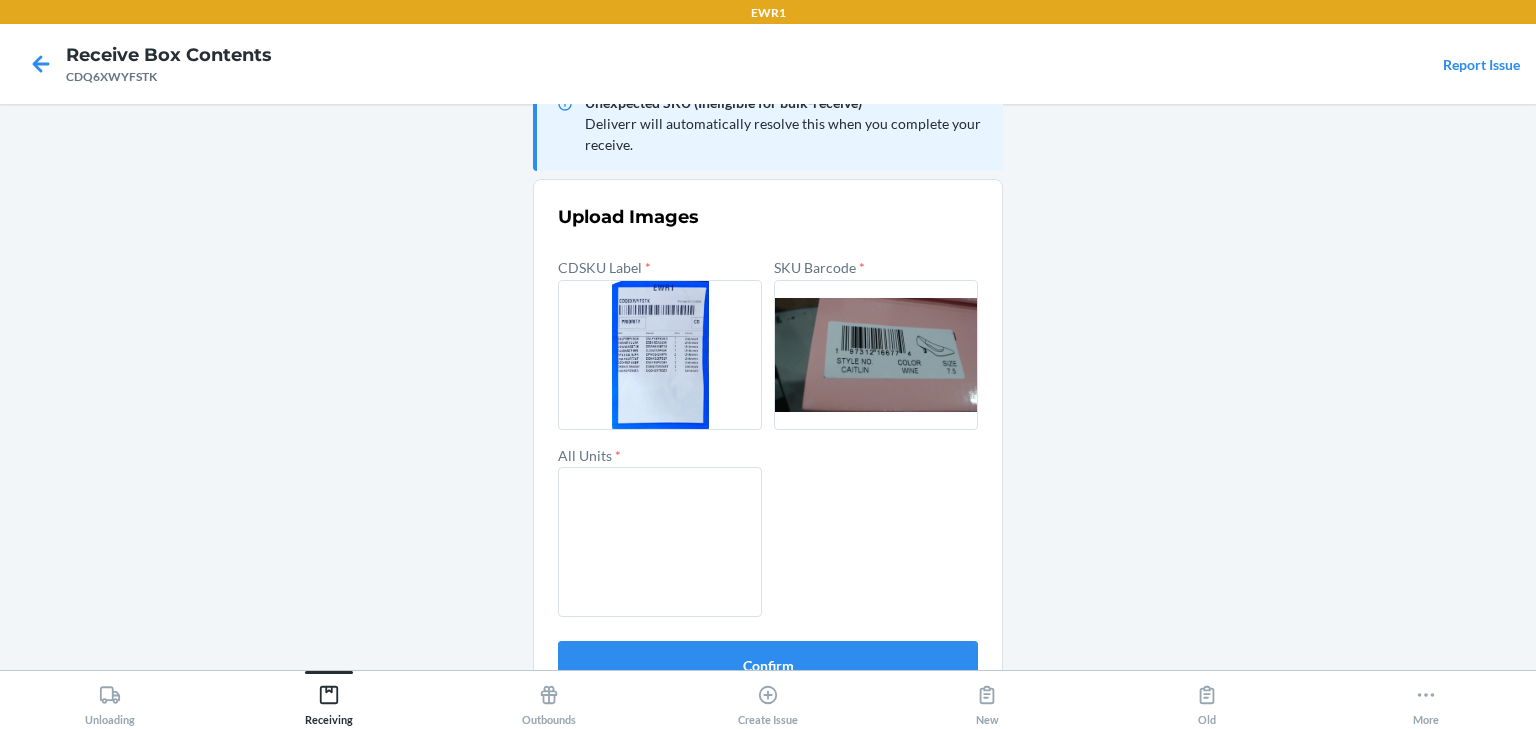 scroll, scrollTop: 96, scrollLeft: 0, axis: vertical 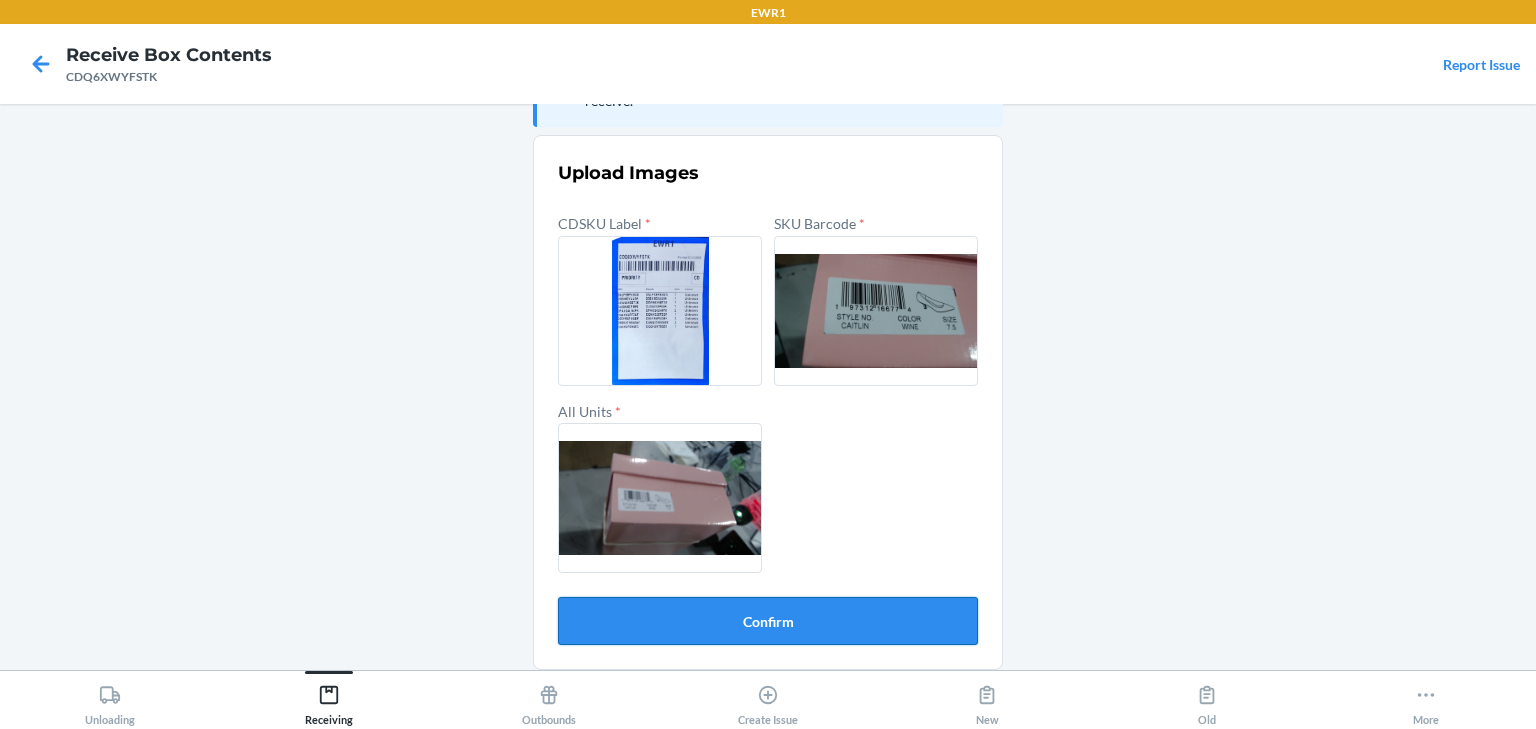 click on "Confirm" at bounding box center [768, 621] 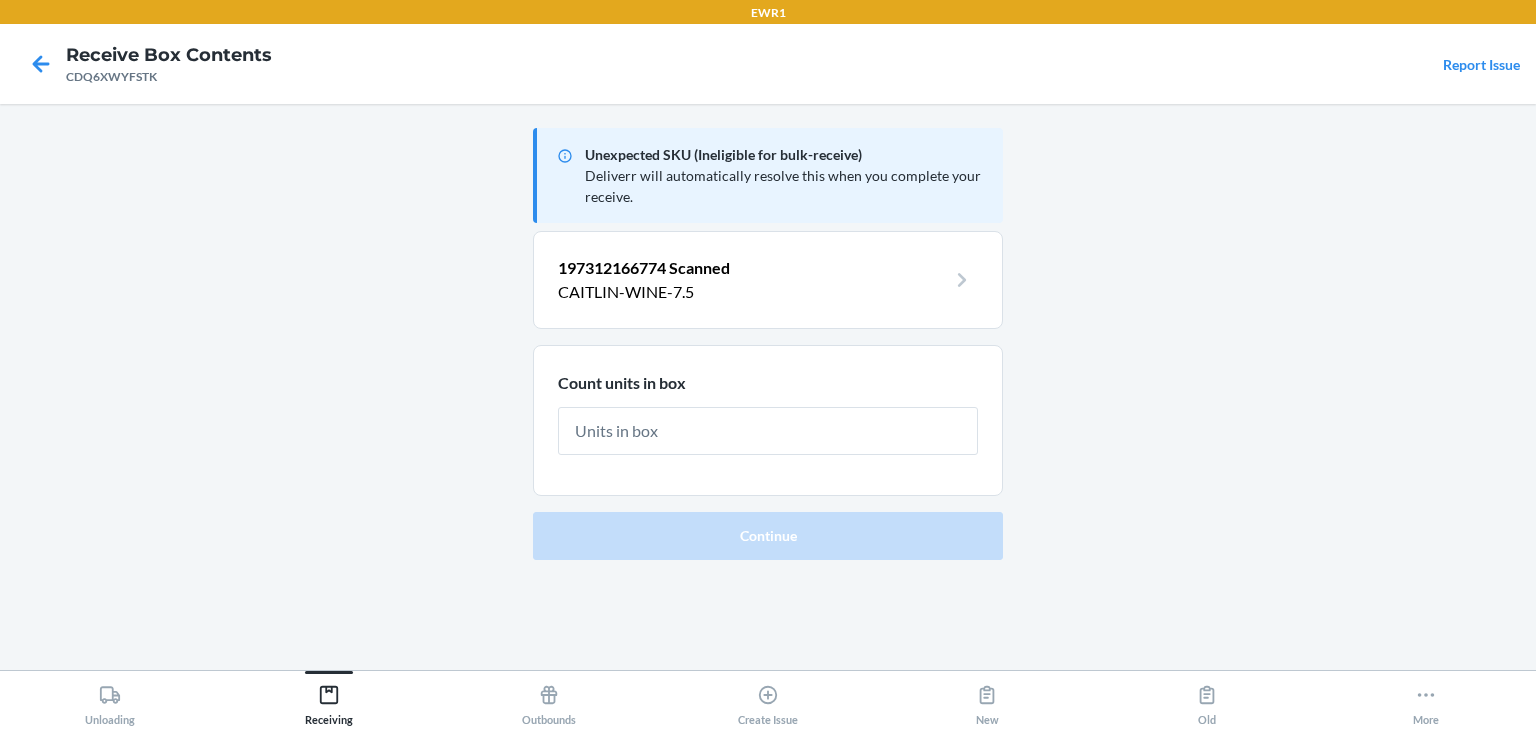 scroll, scrollTop: 0, scrollLeft: 0, axis: both 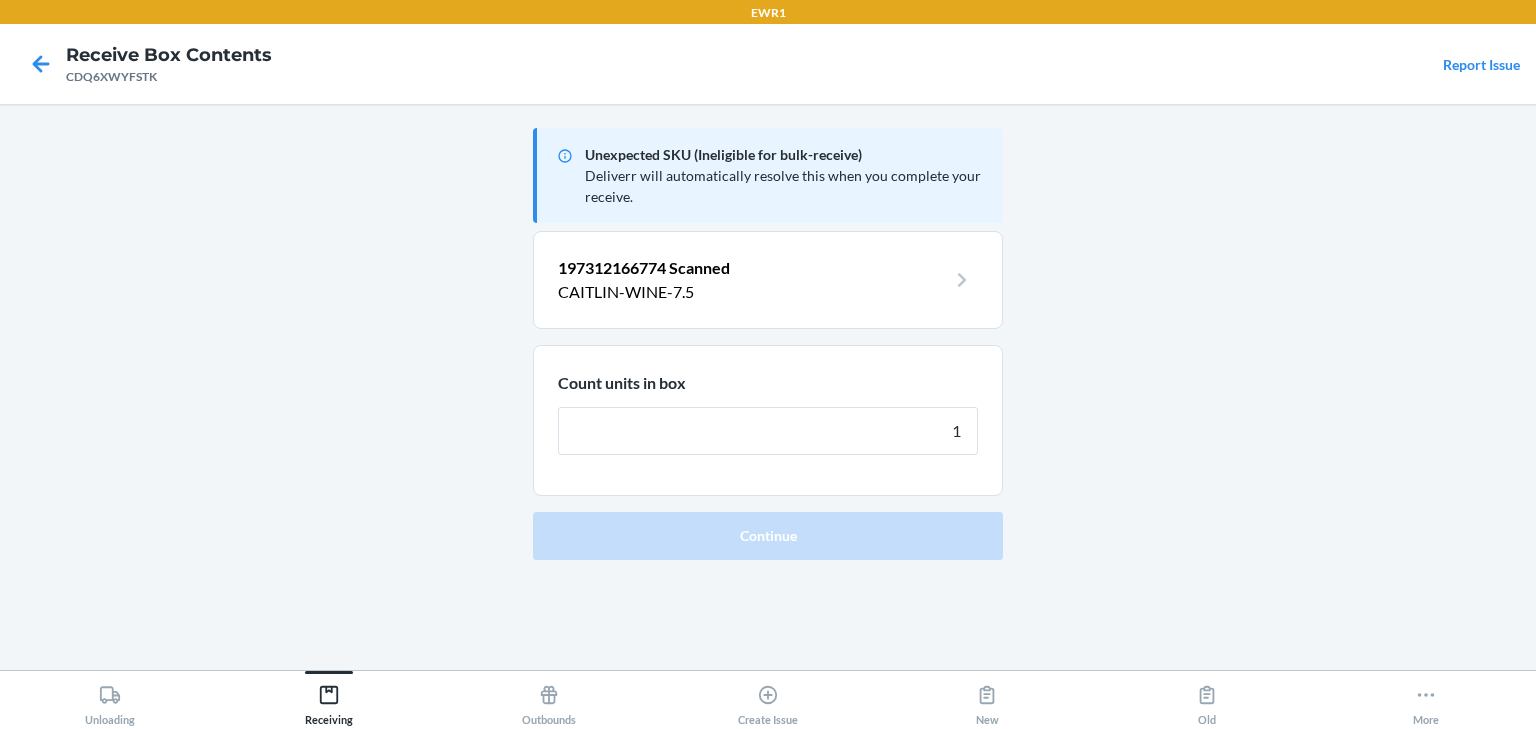 type on "1" 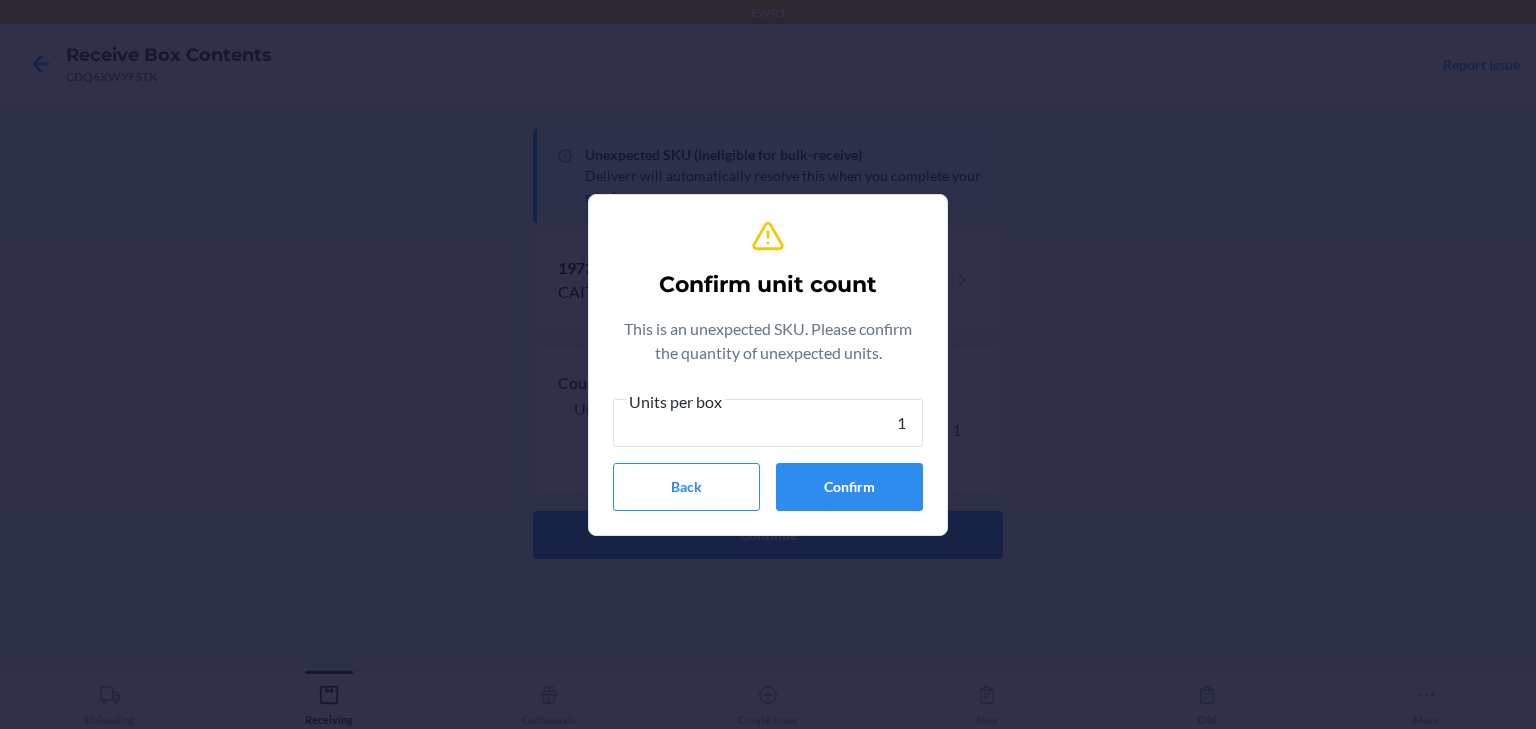 type on "1" 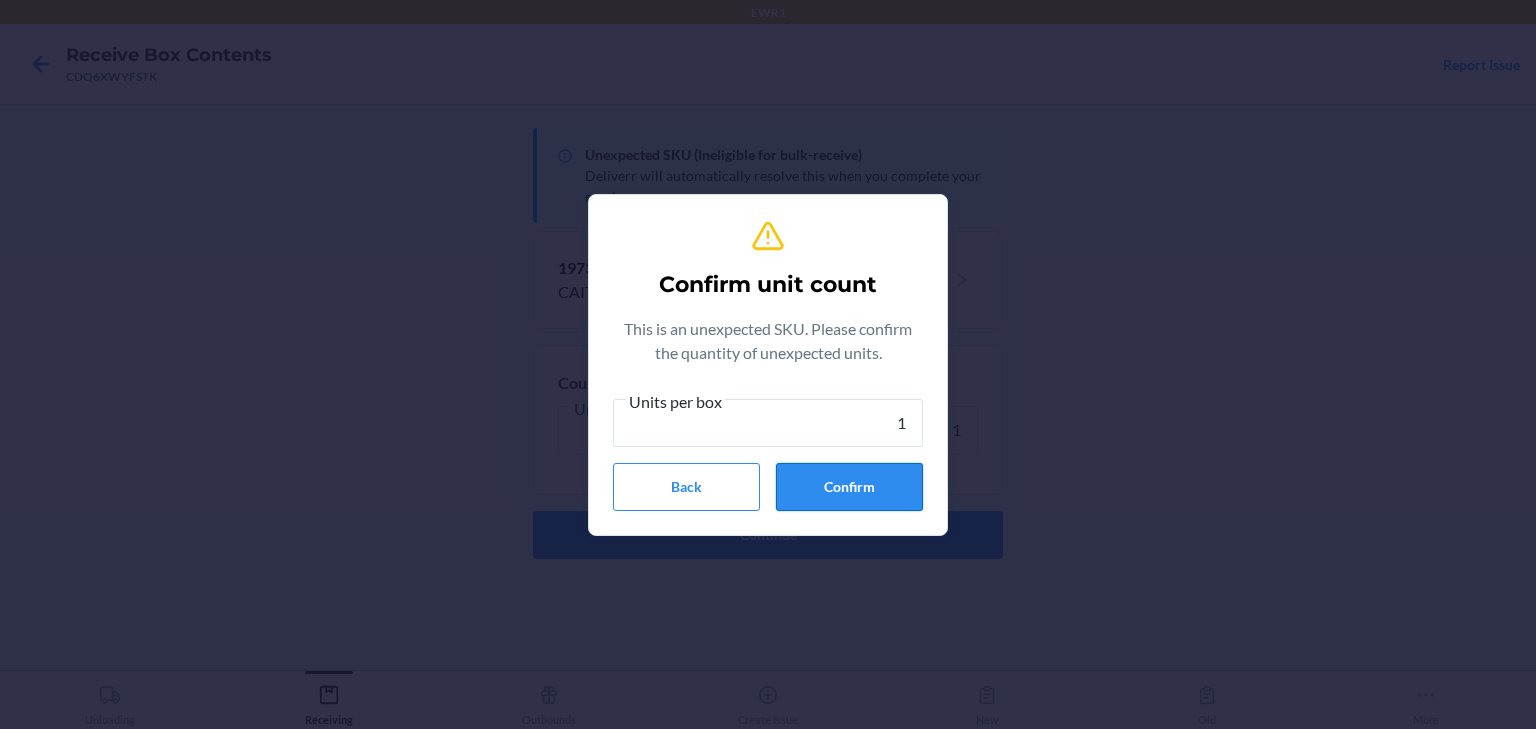 drag, startPoint x: 924, startPoint y: 475, endPoint x: 893, endPoint y: 480, distance: 31.400637 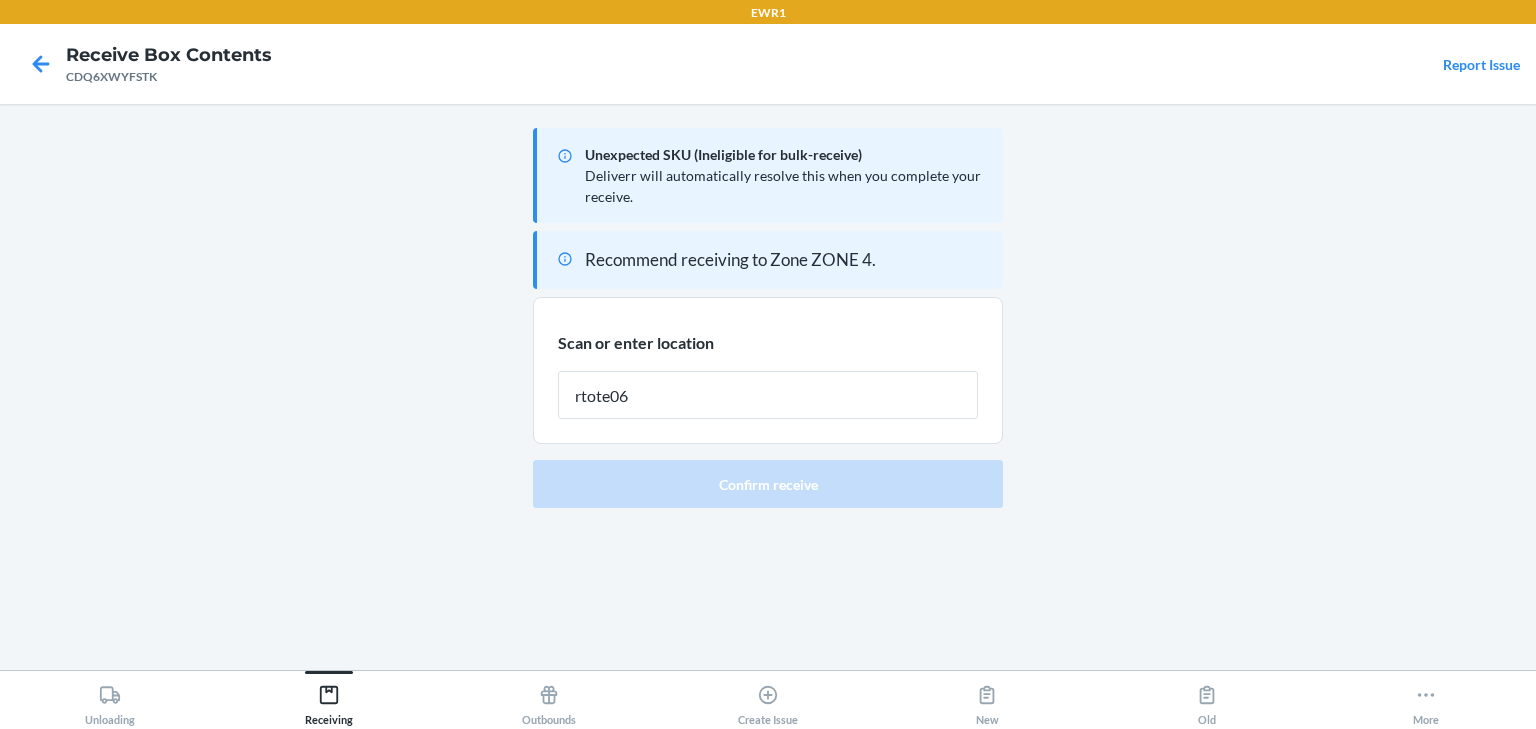 type on "rtote065" 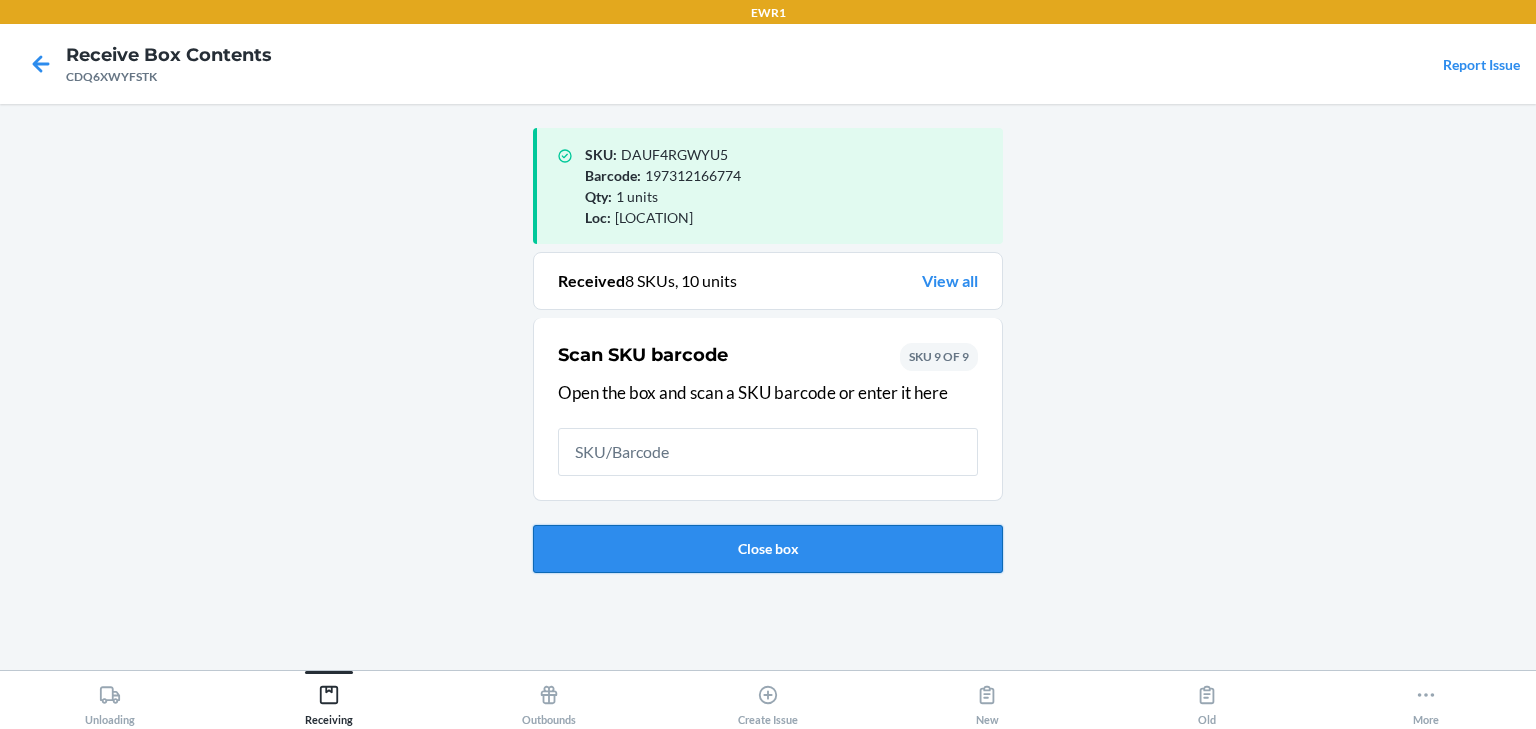 click on "Close box" at bounding box center (768, 549) 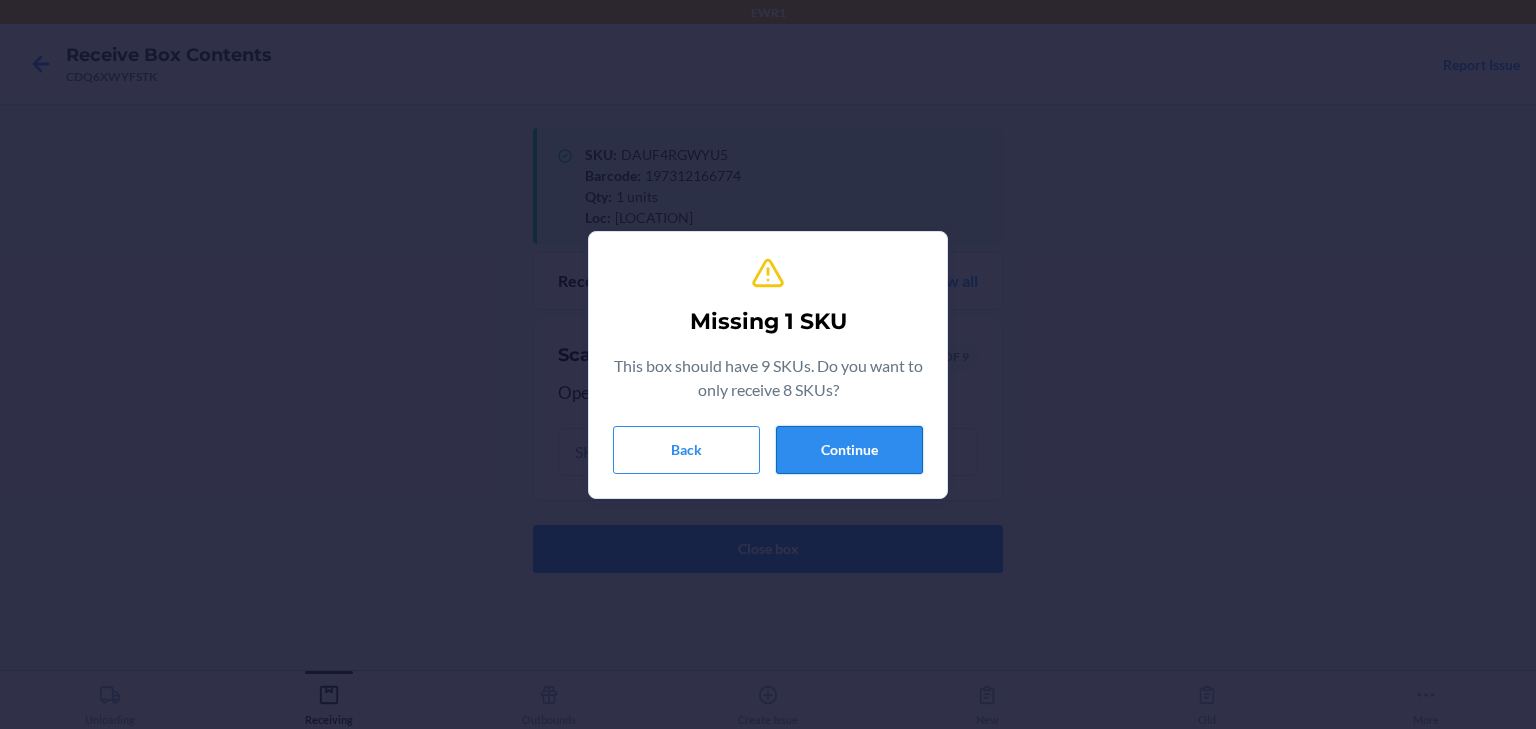 click on "Continue" at bounding box center (849, 450) 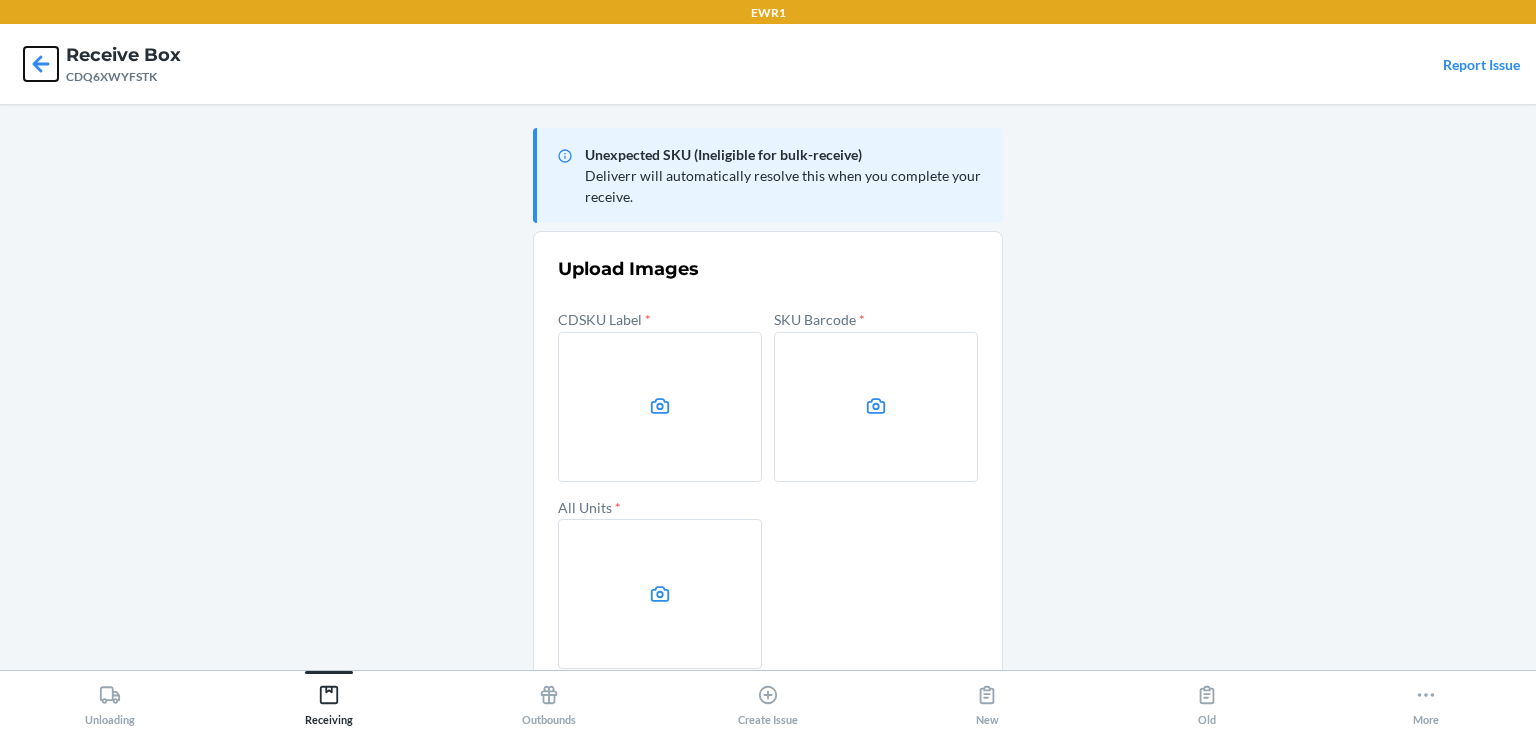 click 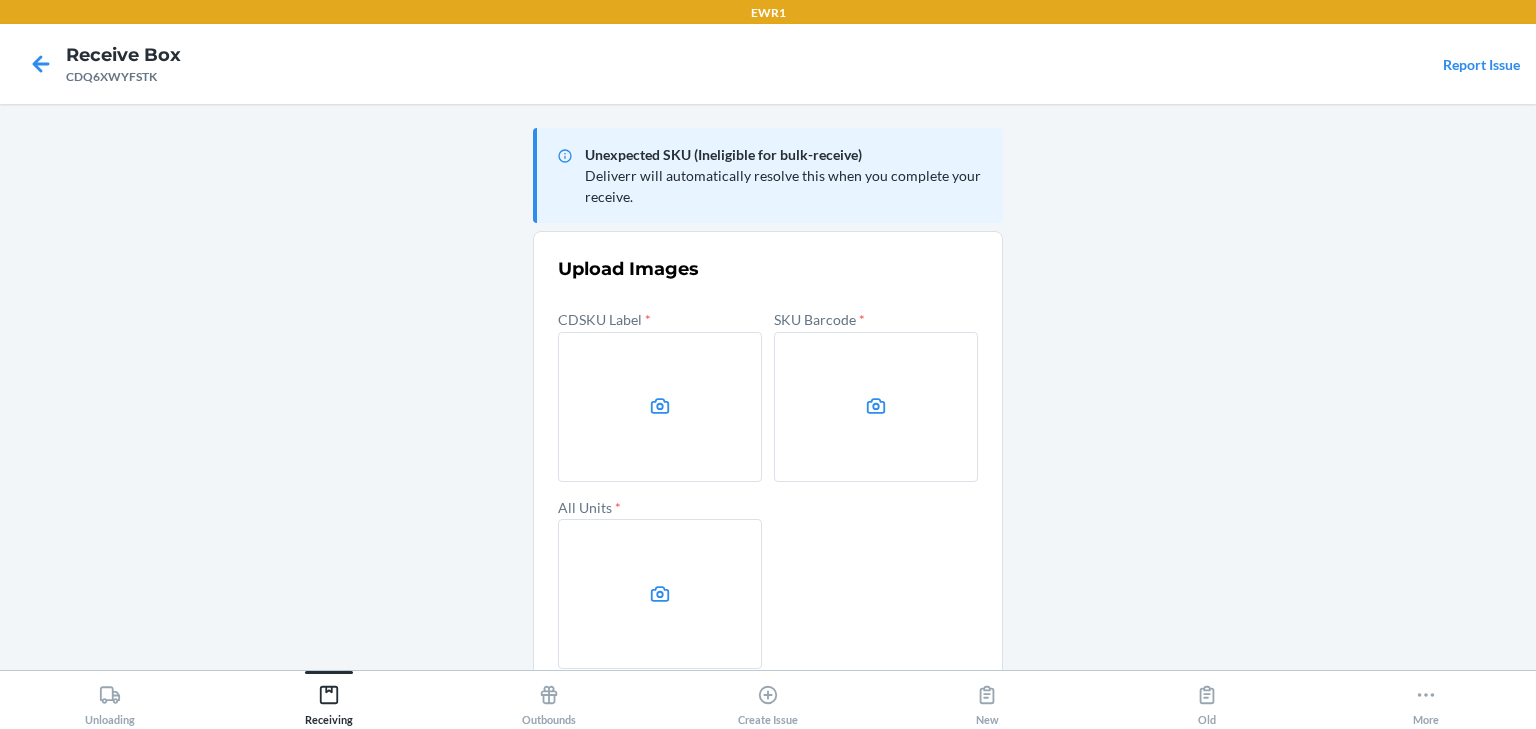 scroll, scrollTop: 96, scrollLeft: 0, axis: vertical 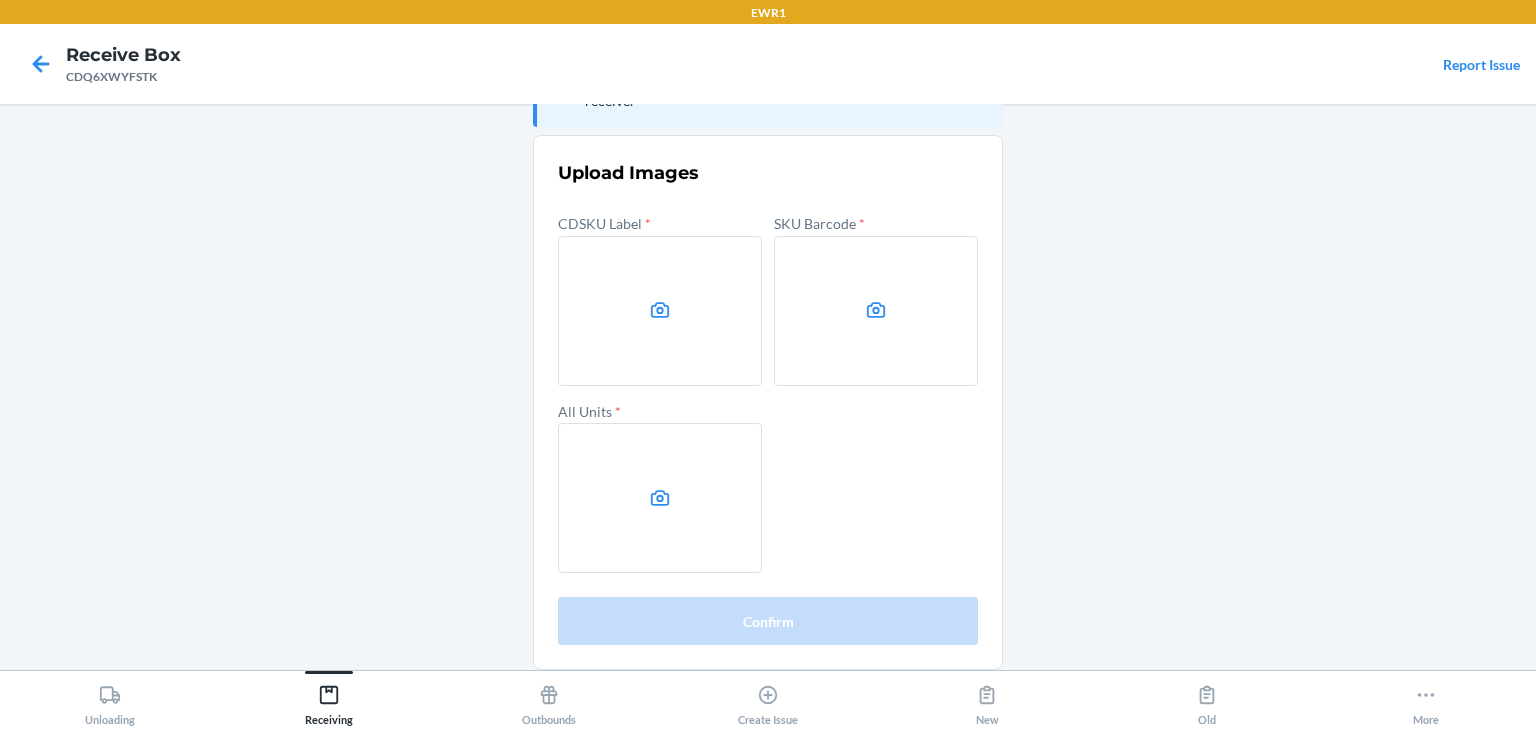 click at bounding box center (660, 311) 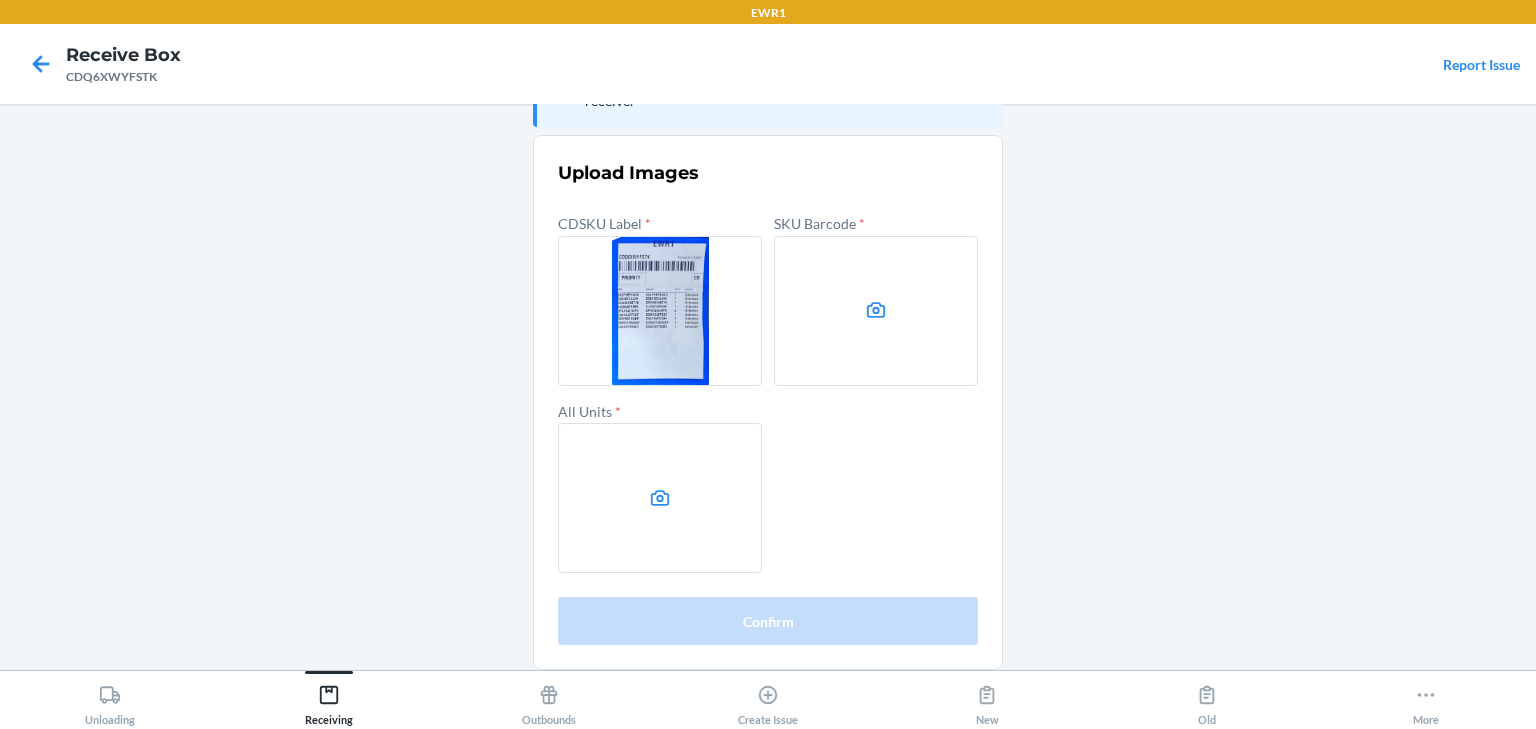 click at bounding box center (876, 311) 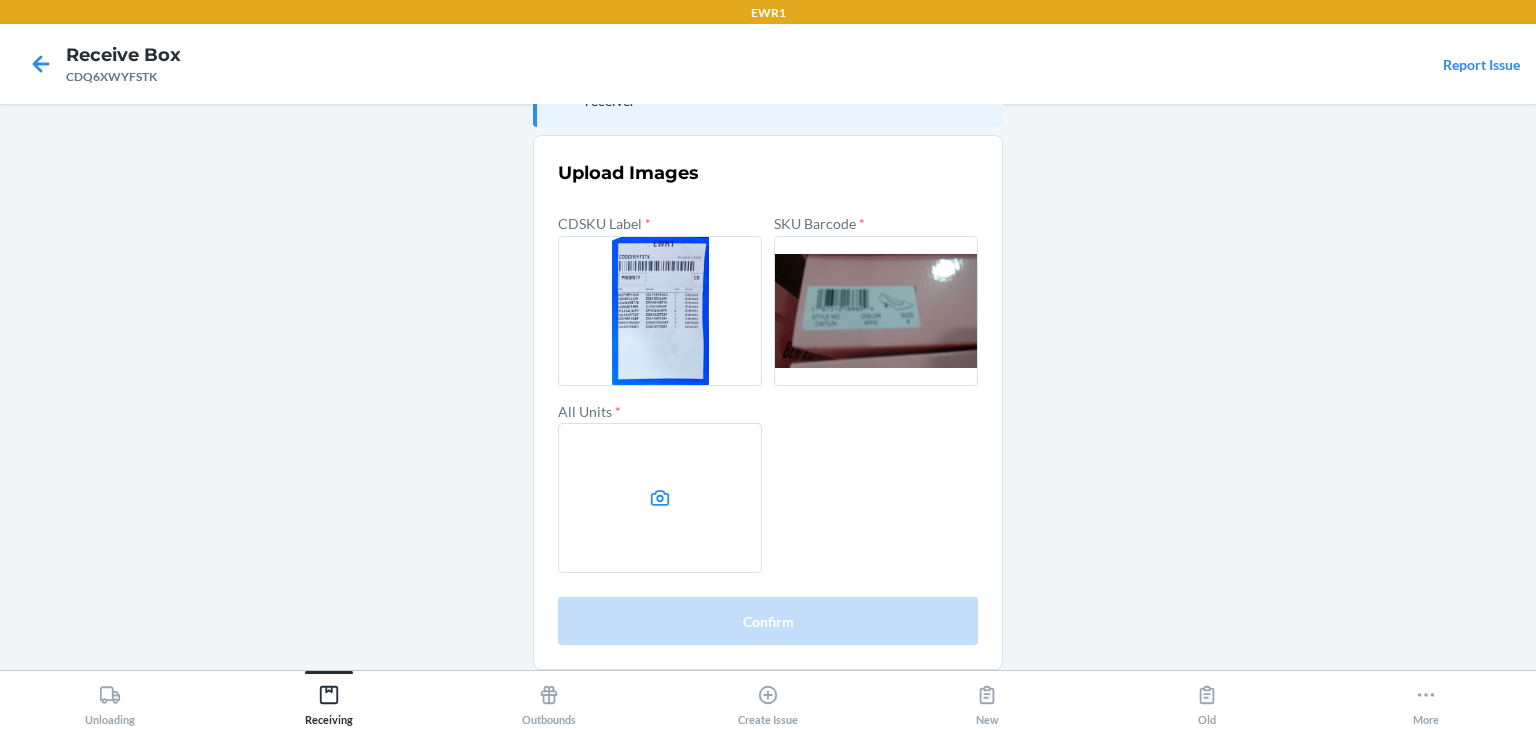 click at bounding box center [660, 498] 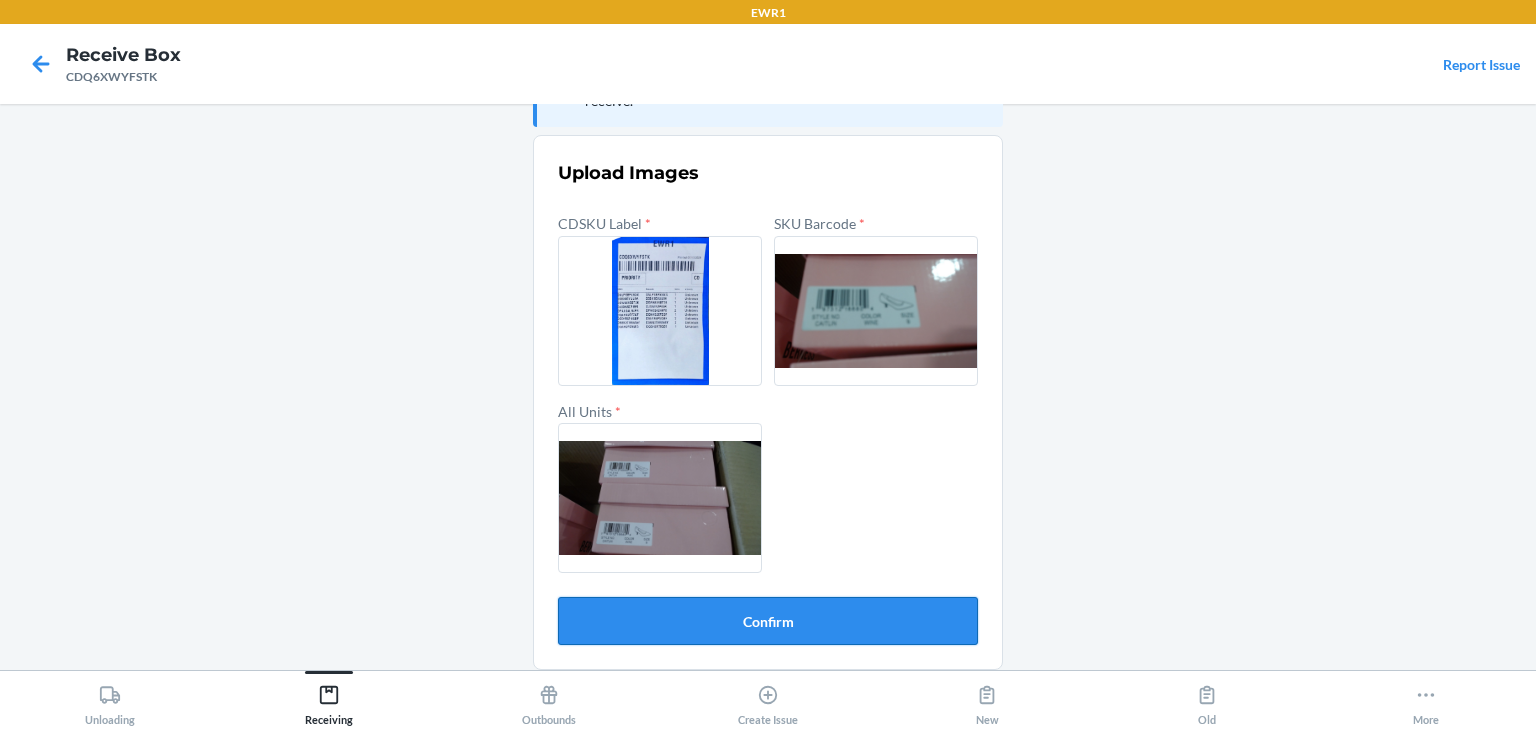 click on "Confirm" at bounding box center (768, 621) 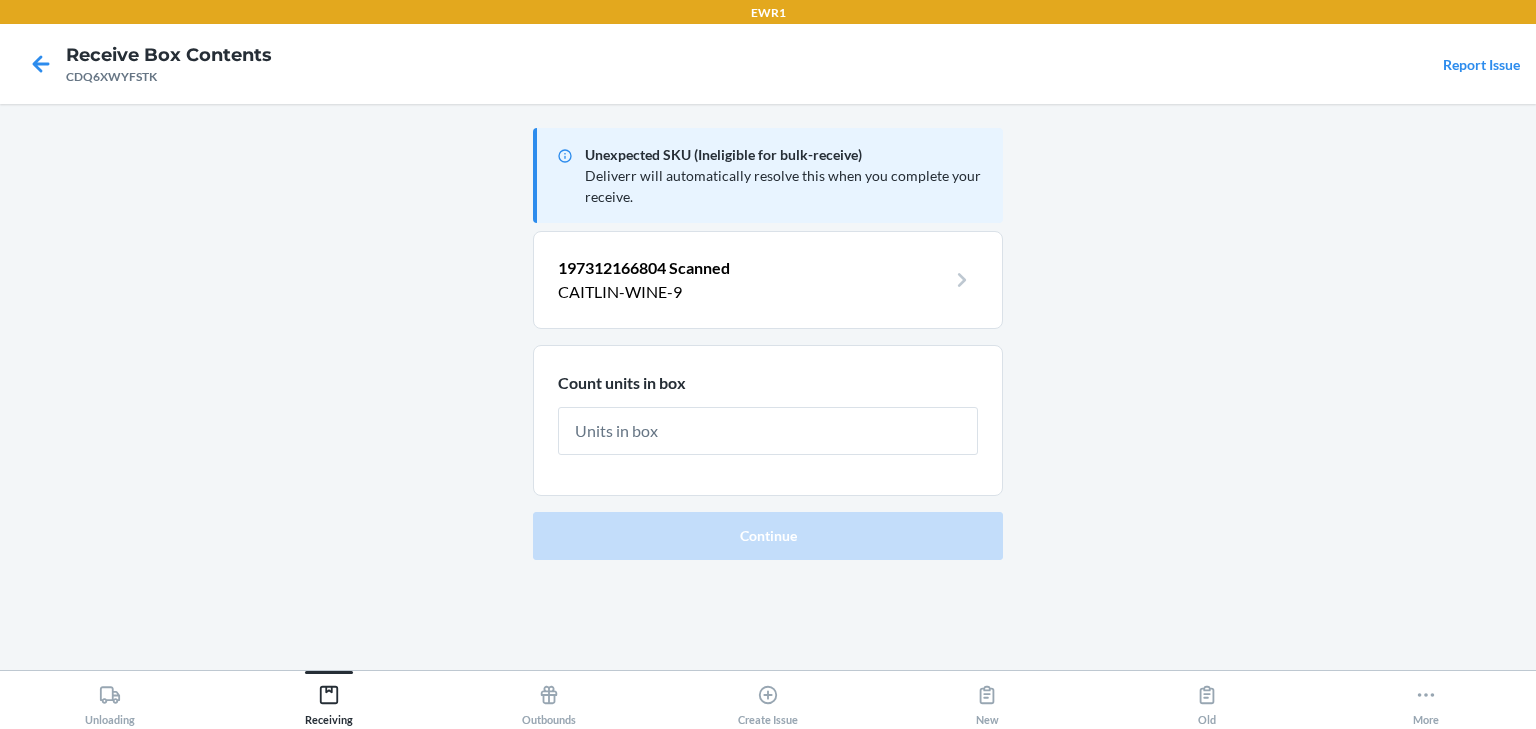 scroll, scrollTop: 0, scrollLeft: 0, axis: both 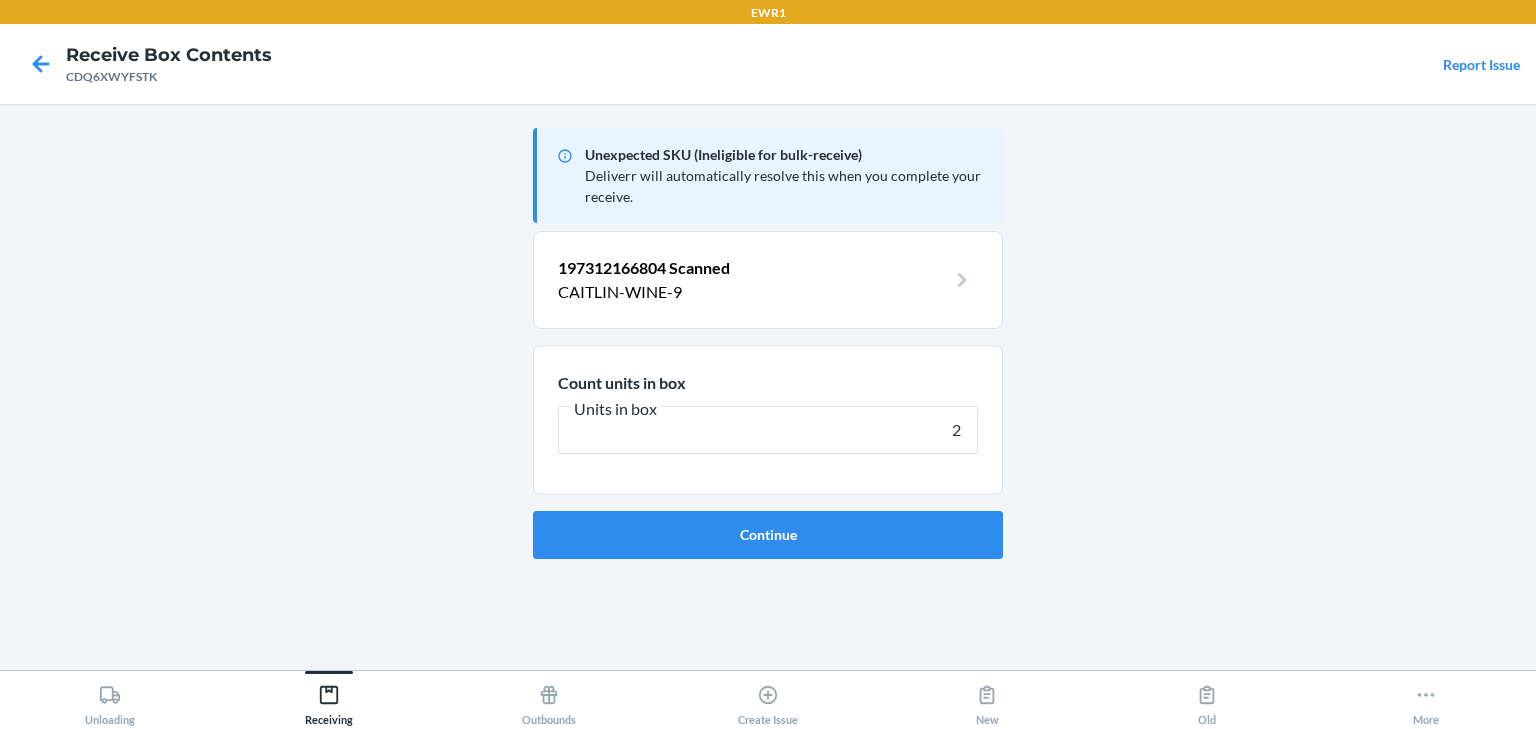 type on "2" 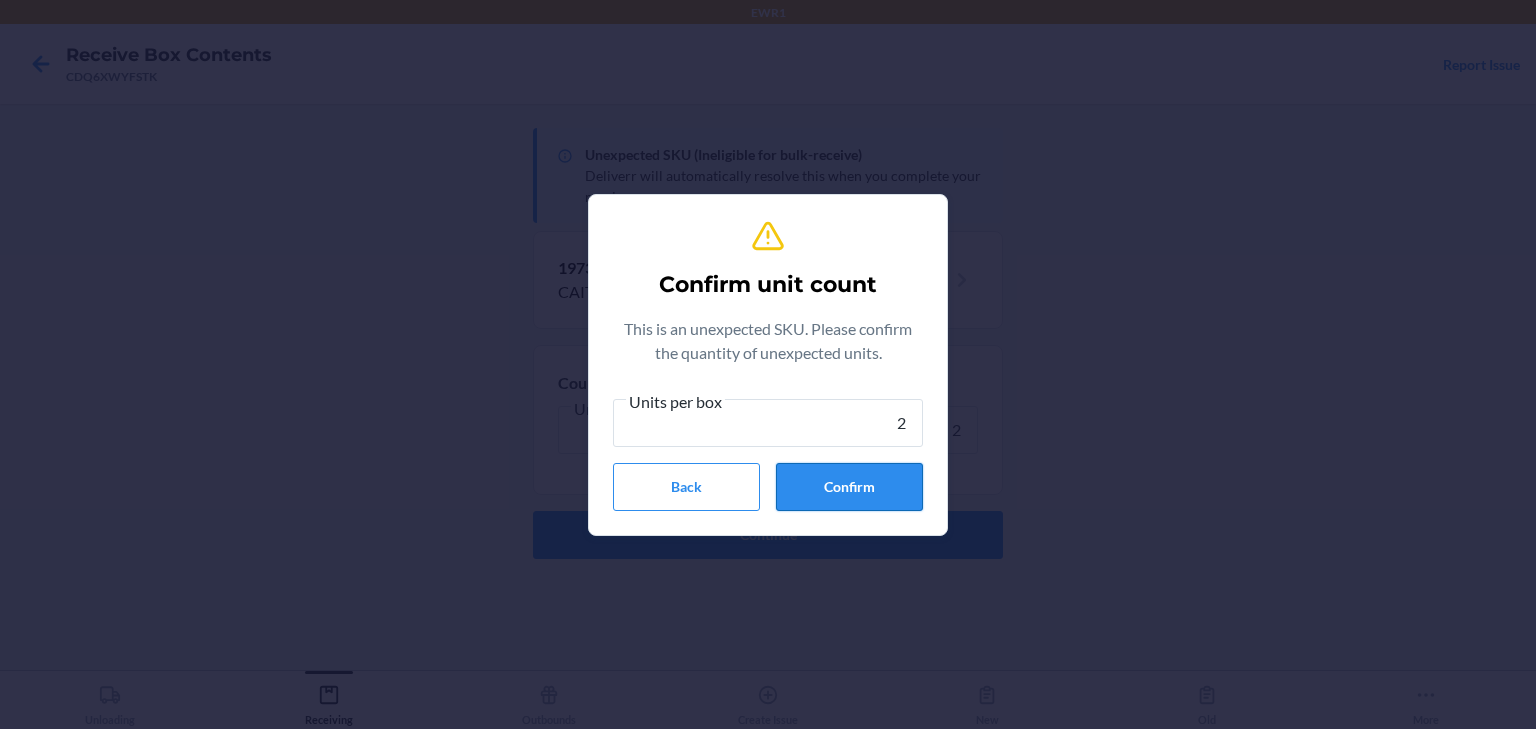 type on "2" 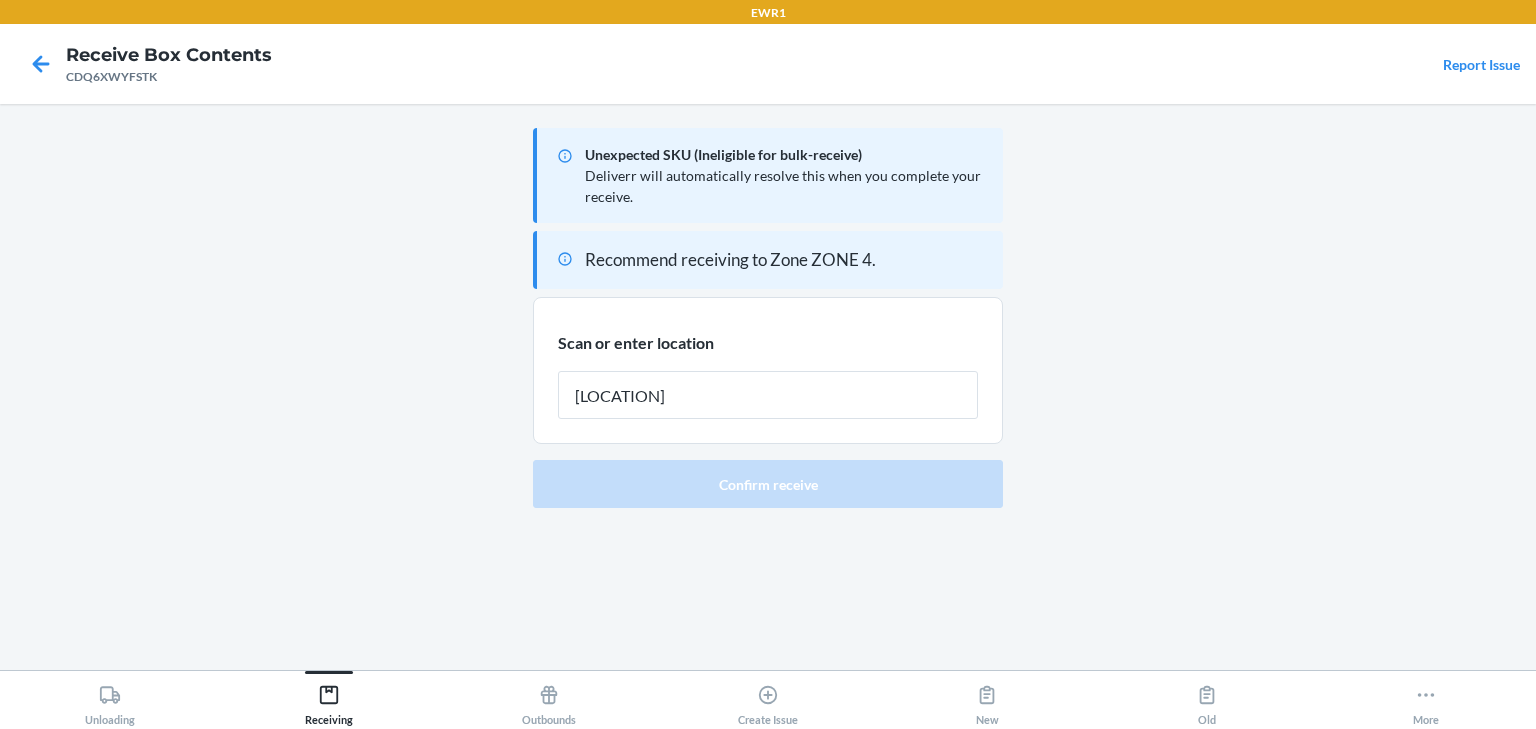 type on "rtote065" 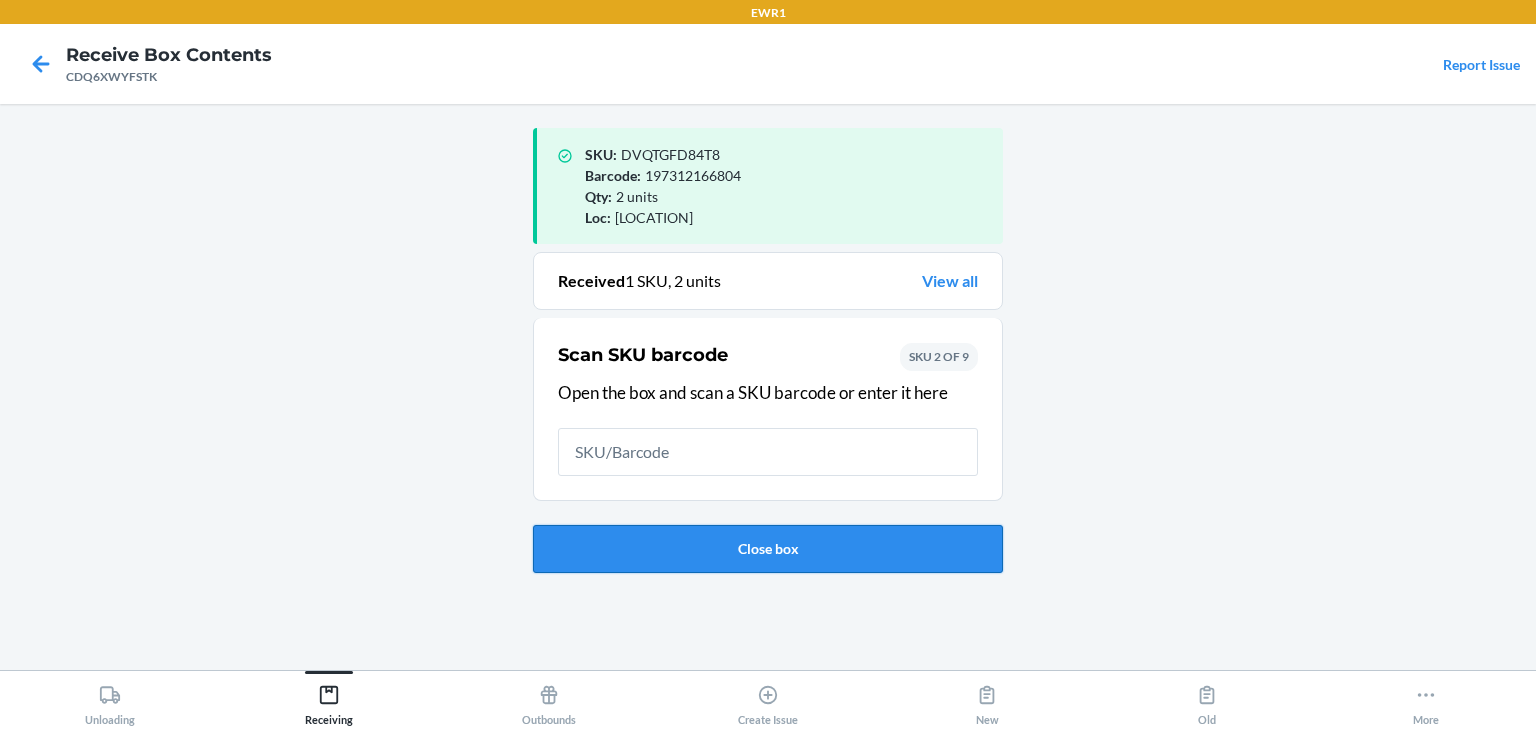 click on "Close box" at bounding box center (768, 549) 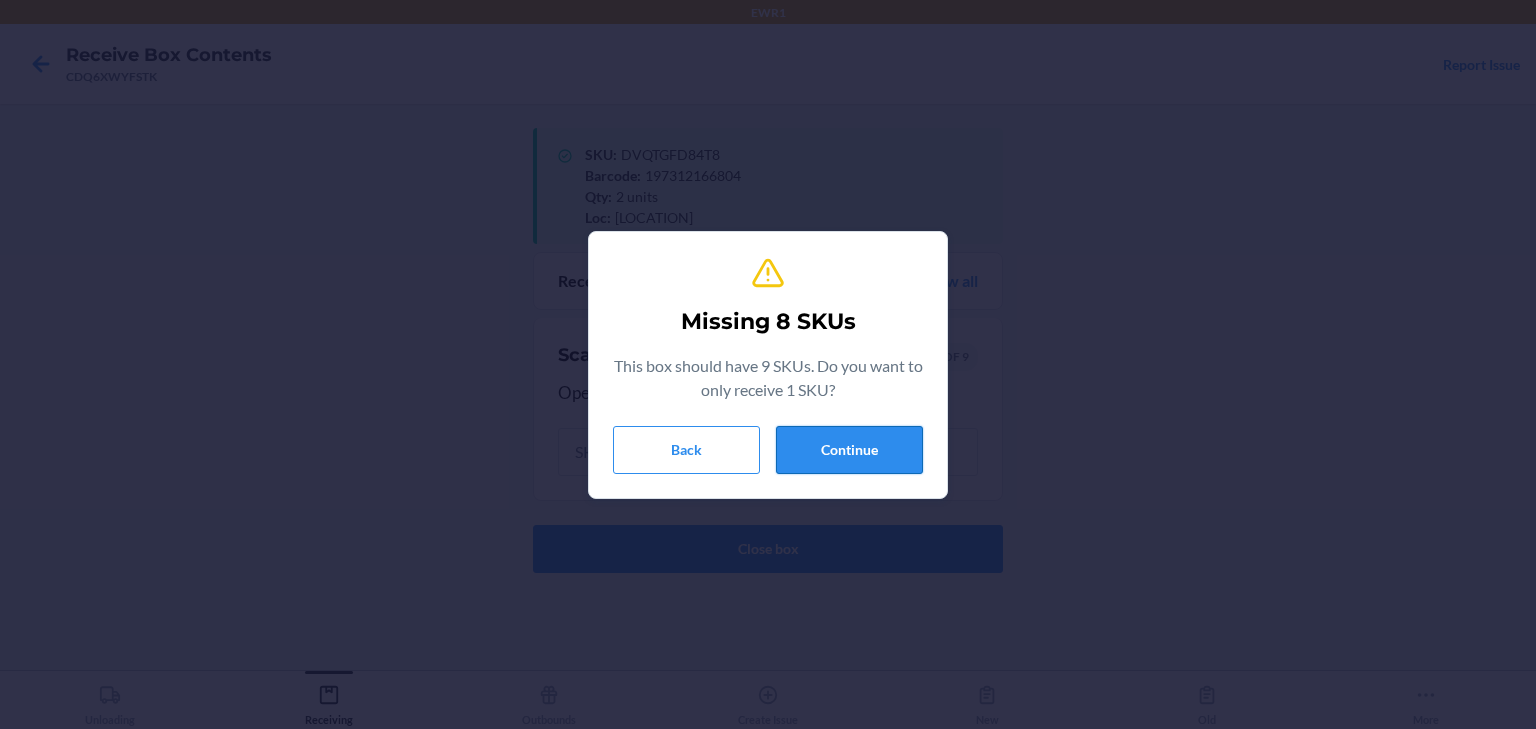click on "Continue" at bounding box center (849, 450) 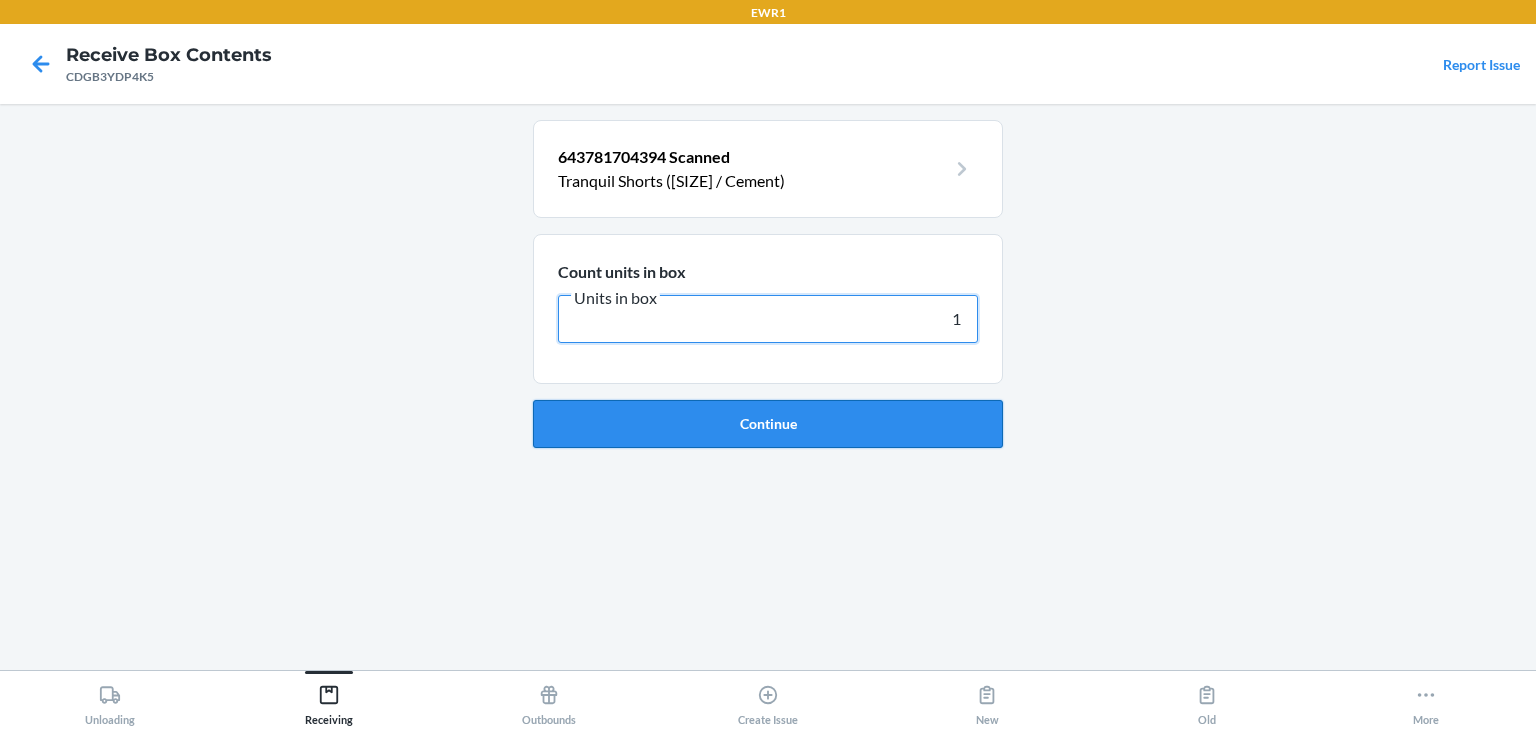 type on "1" 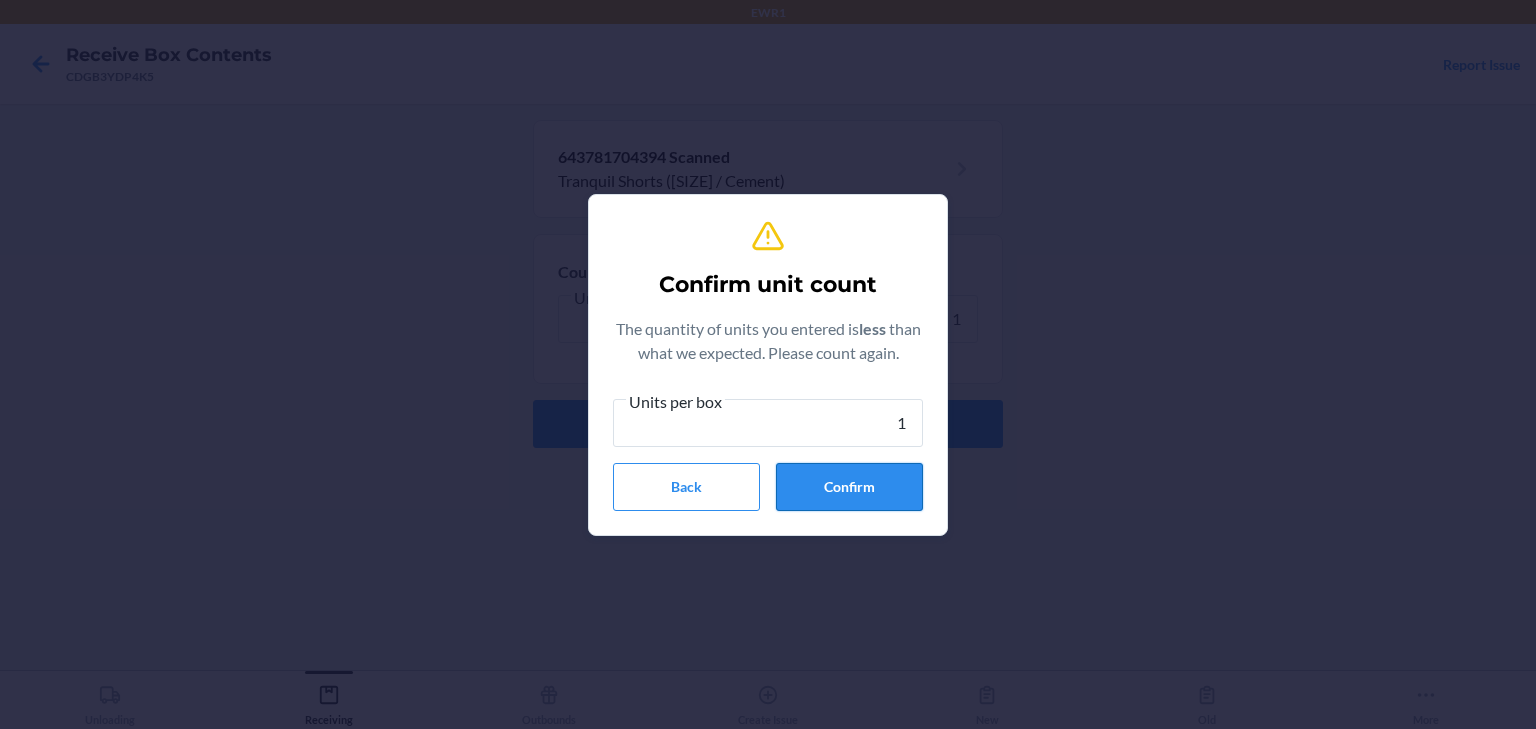 type on "1" 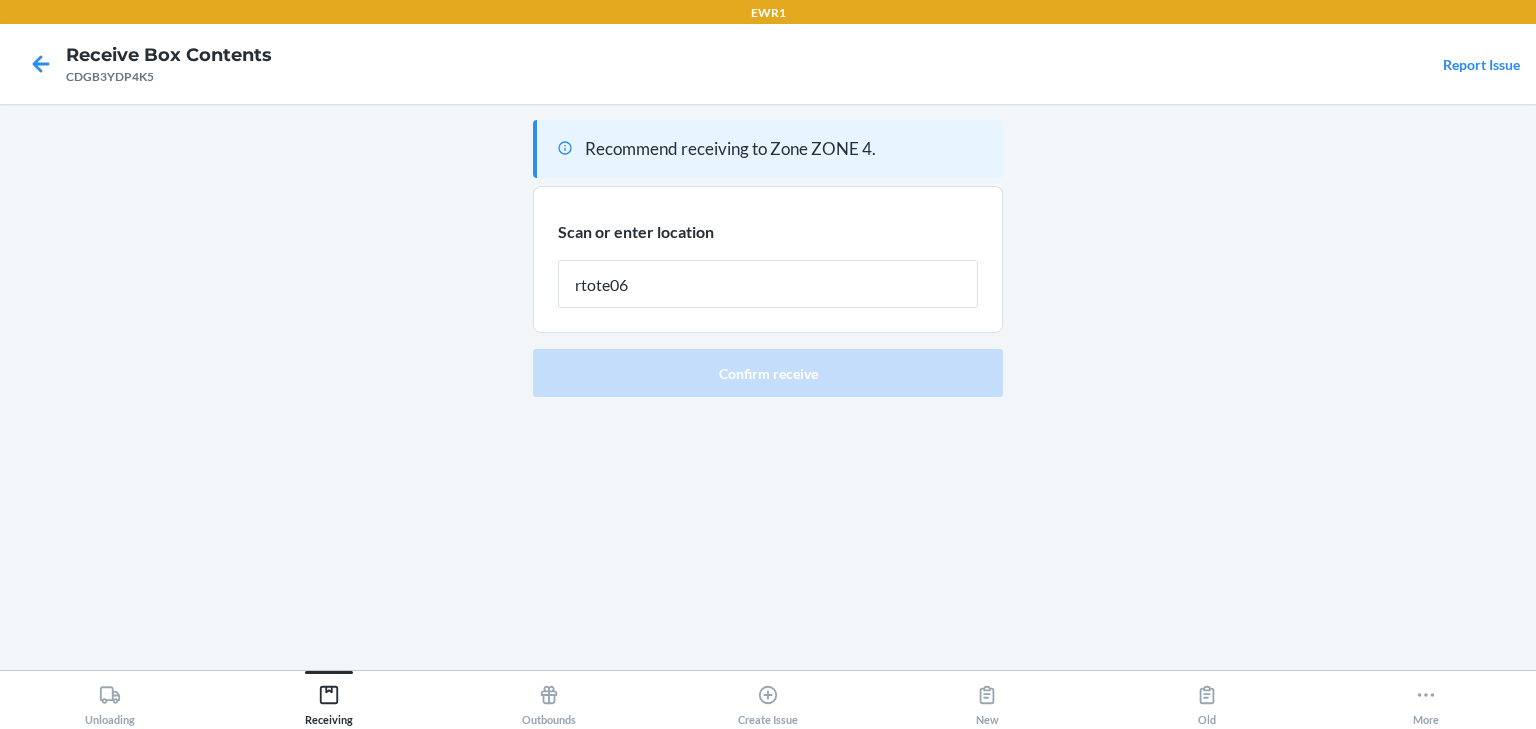type on "rtote065" 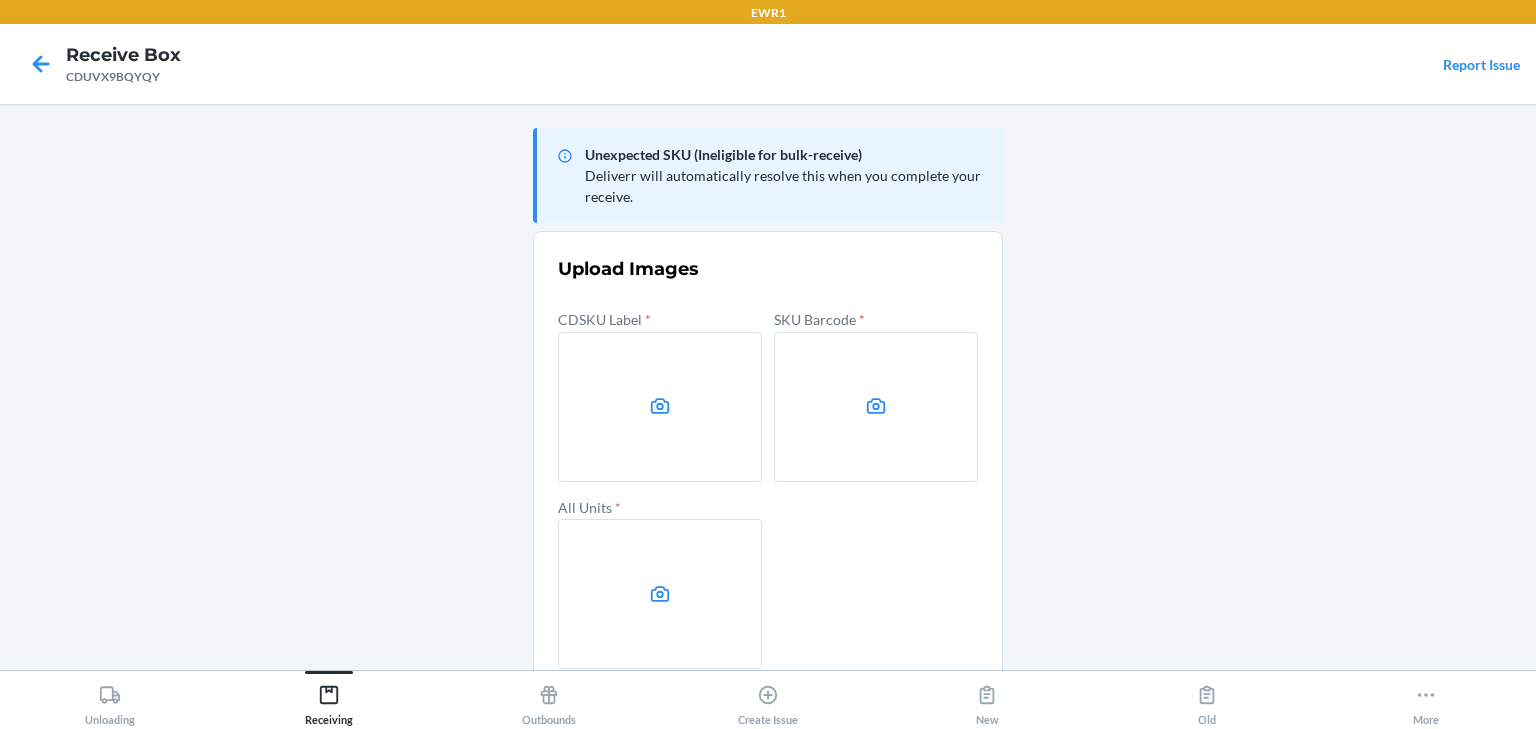 click at bounding box center (660, 407) 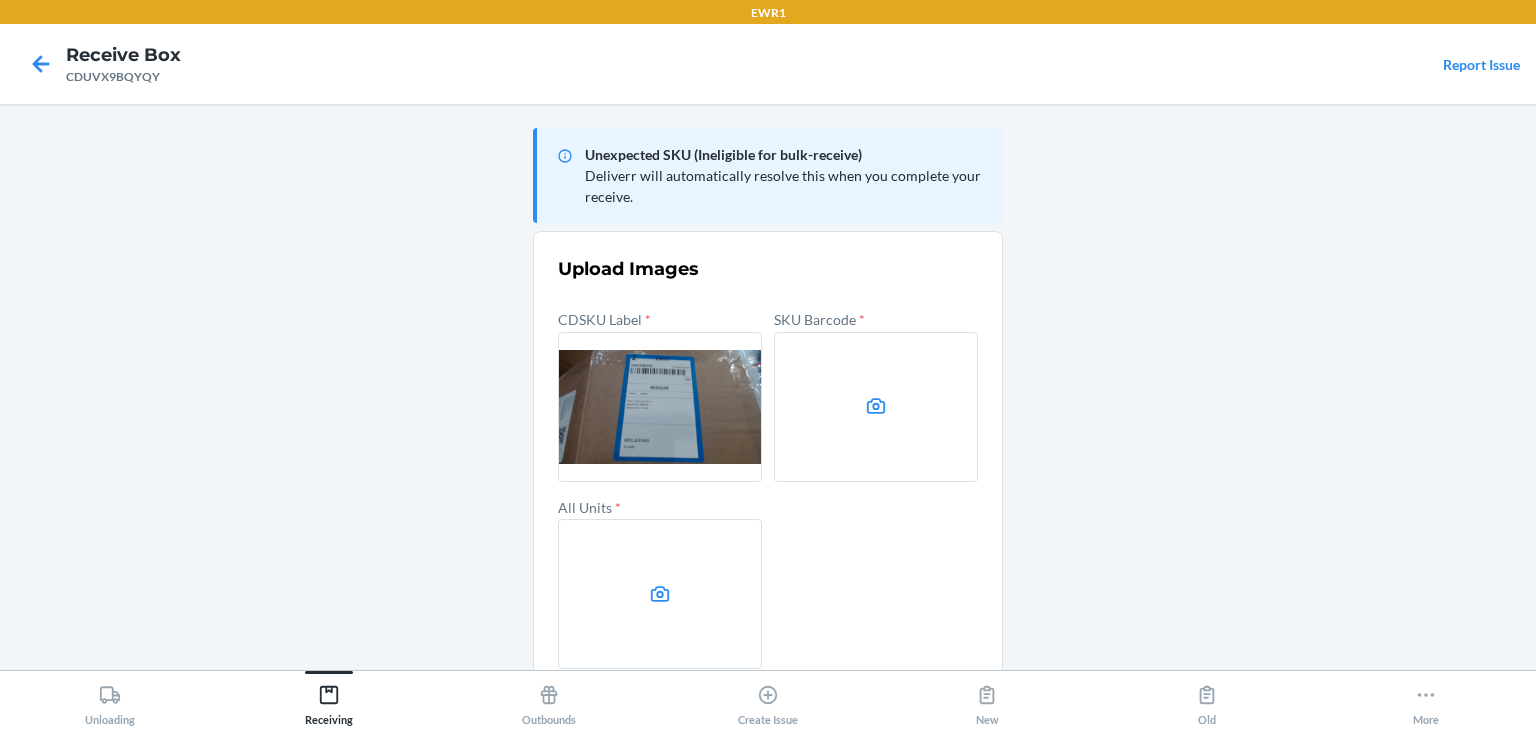 click 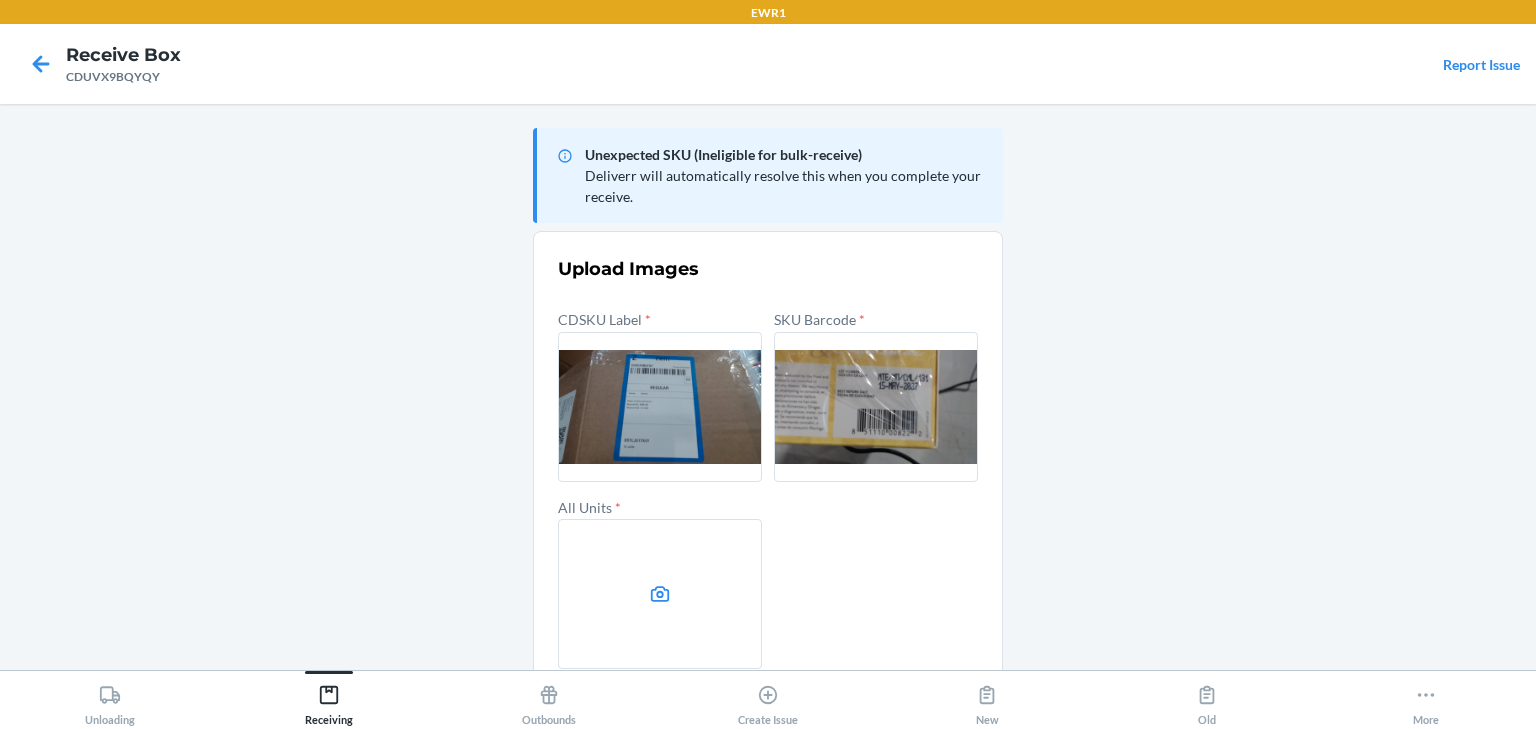 click at bounding box center (660, 594) 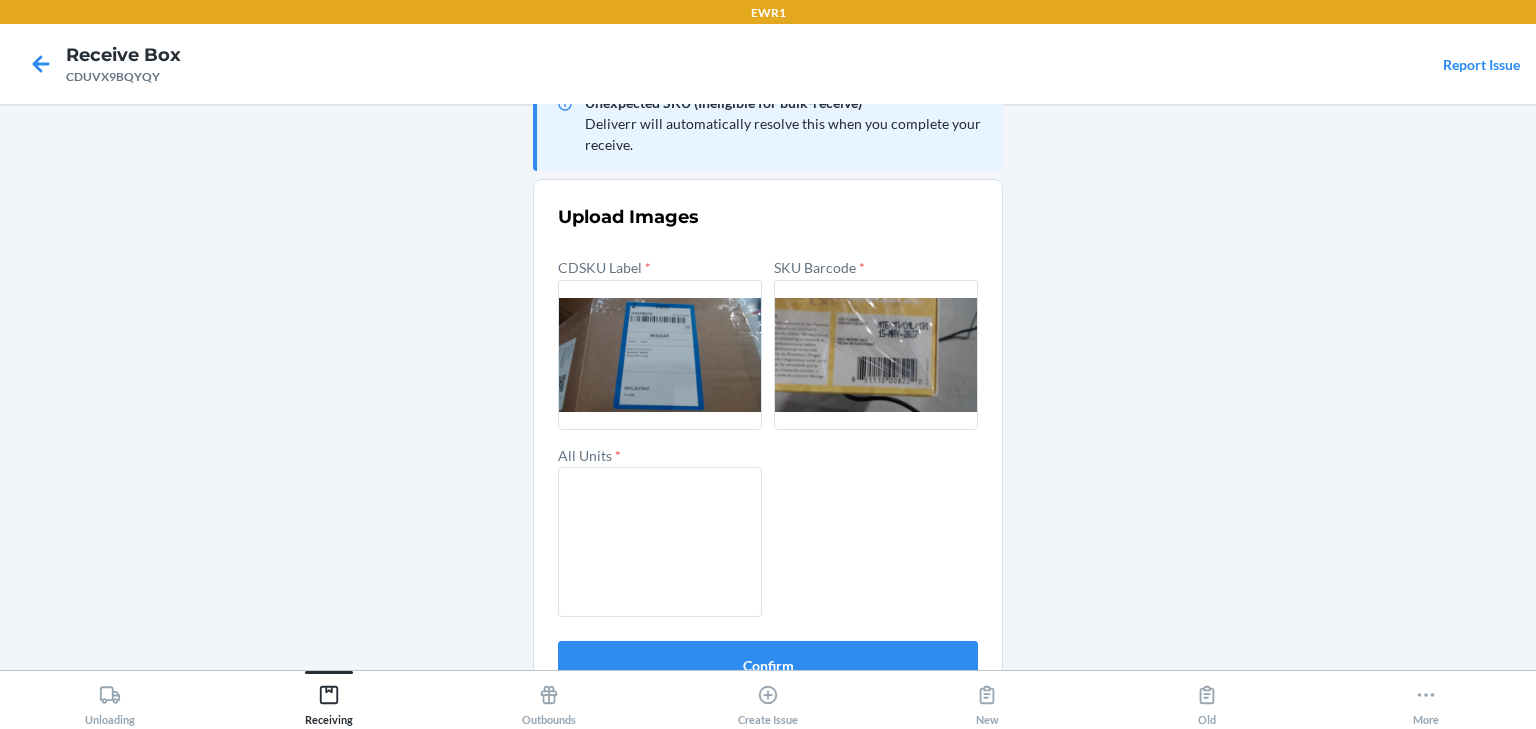 scroll, scrollTop: 96, scrollLeft: 0, axis: vertical 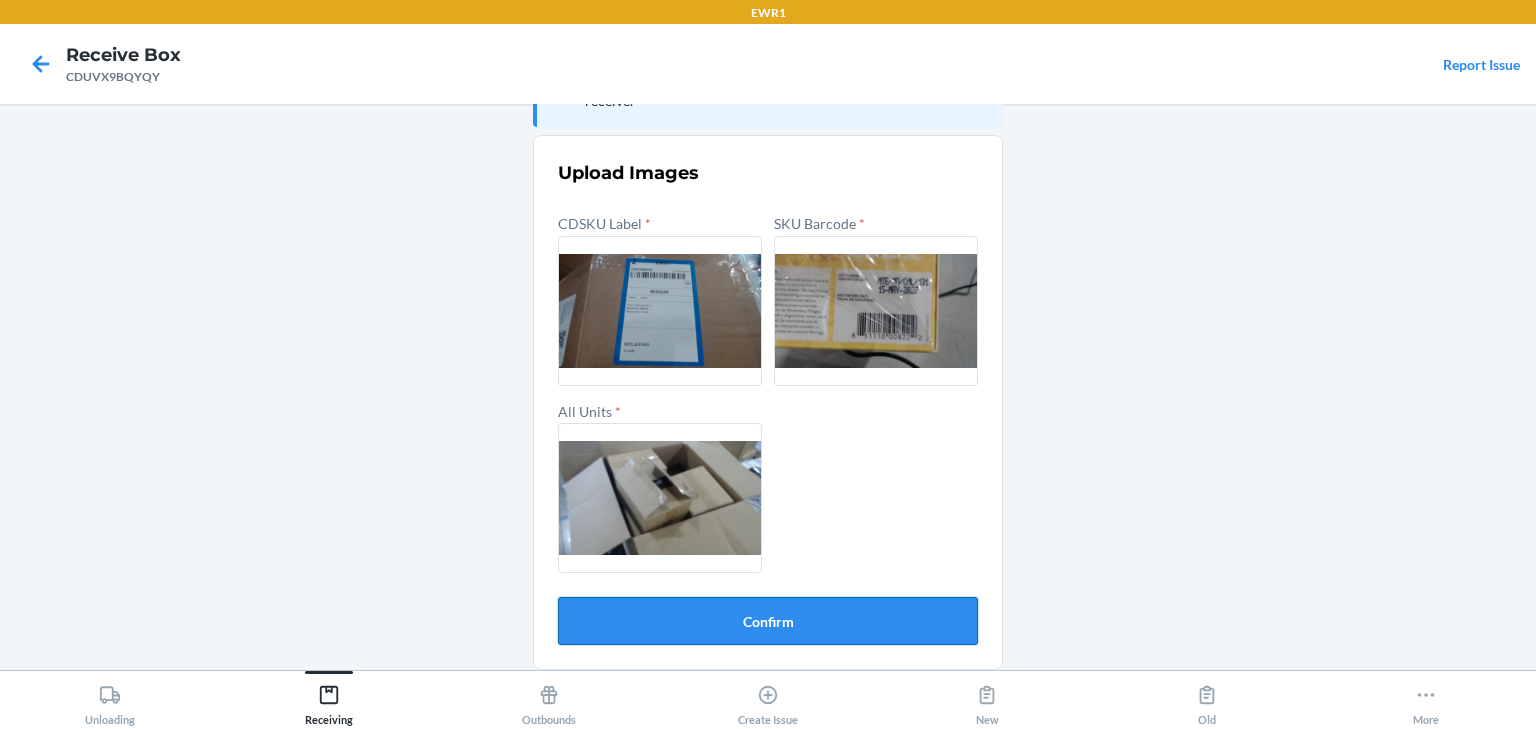 click on "Confirm" at bounding box center [768, 621] 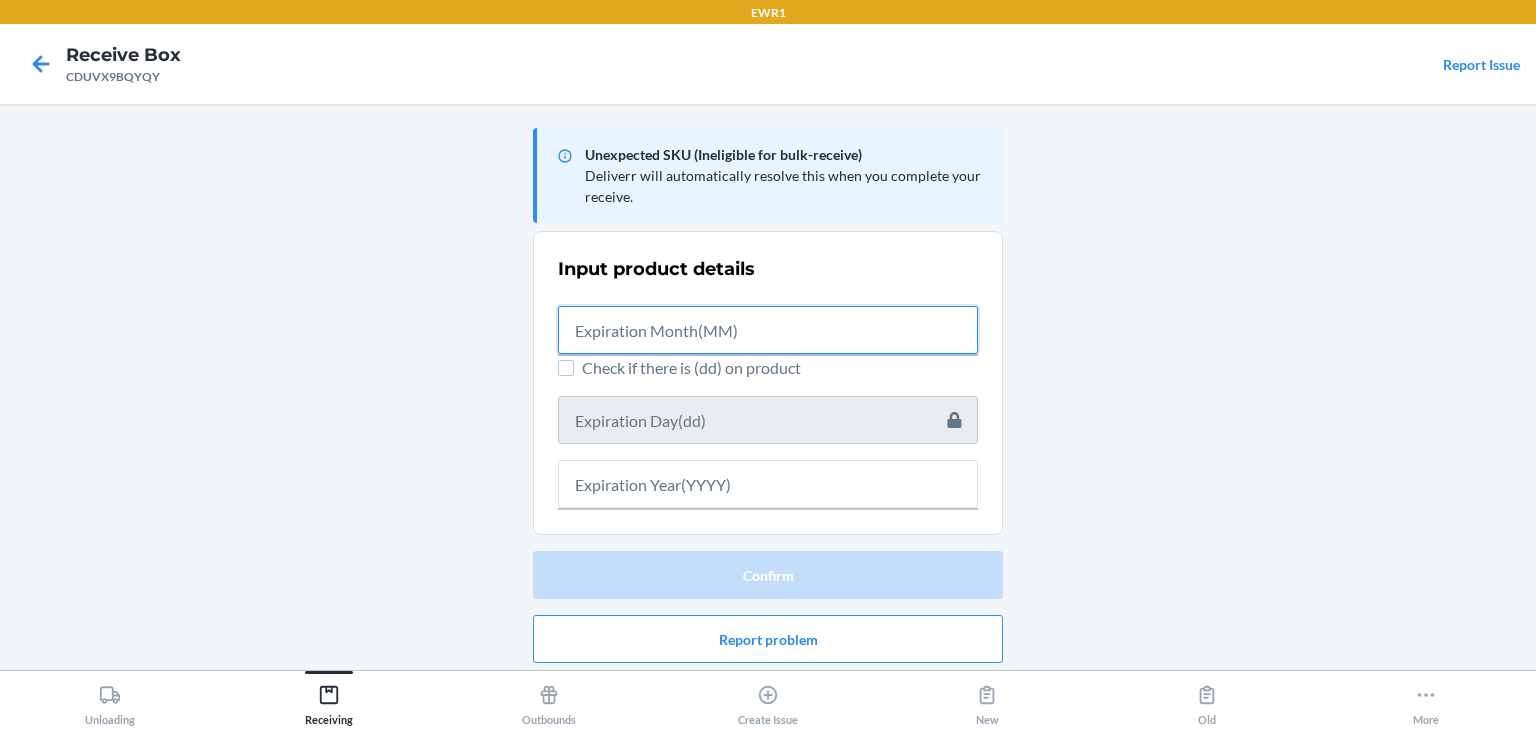 click at bounding box center (768, 330) 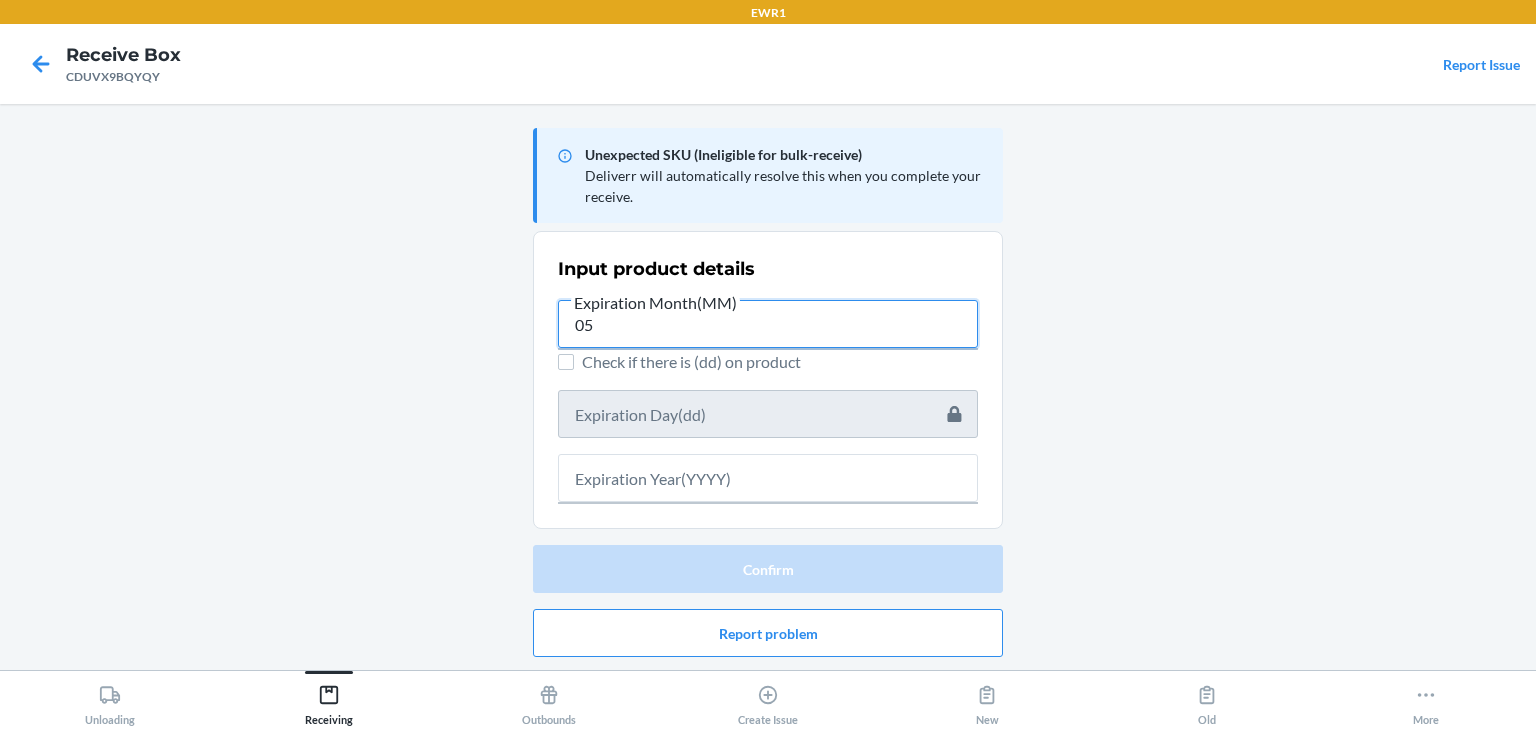 type on "05" 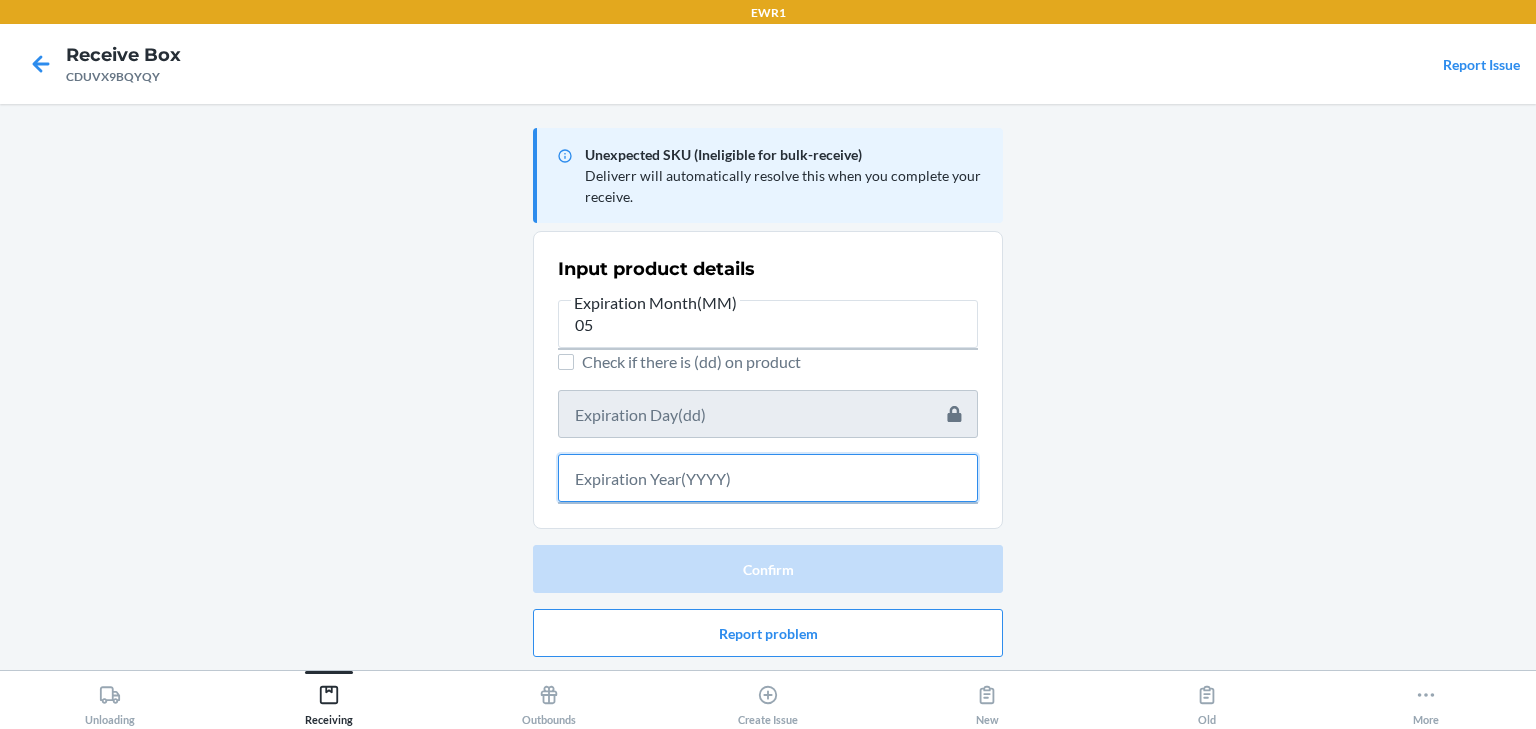 click at bounding box center (768, 478) 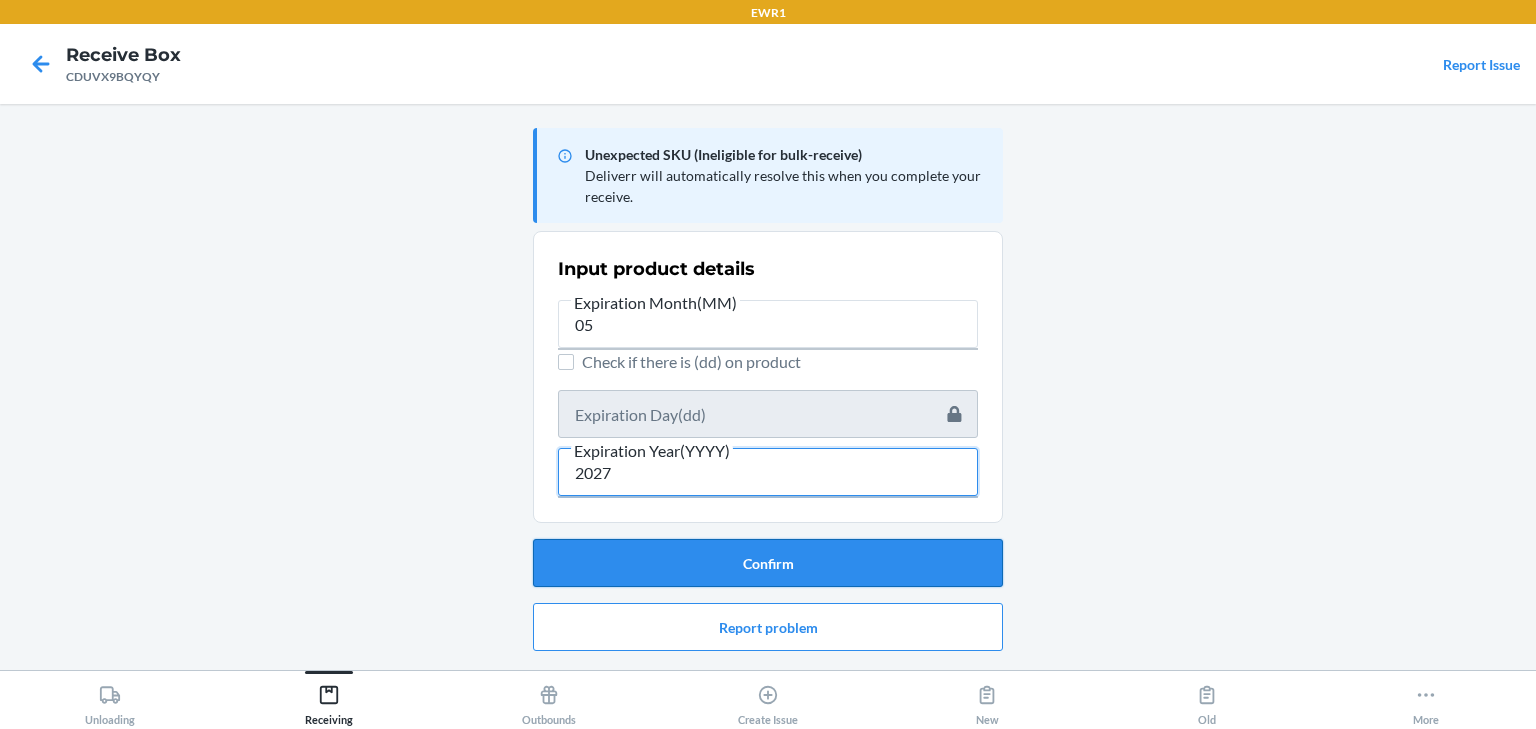 type on "2027" 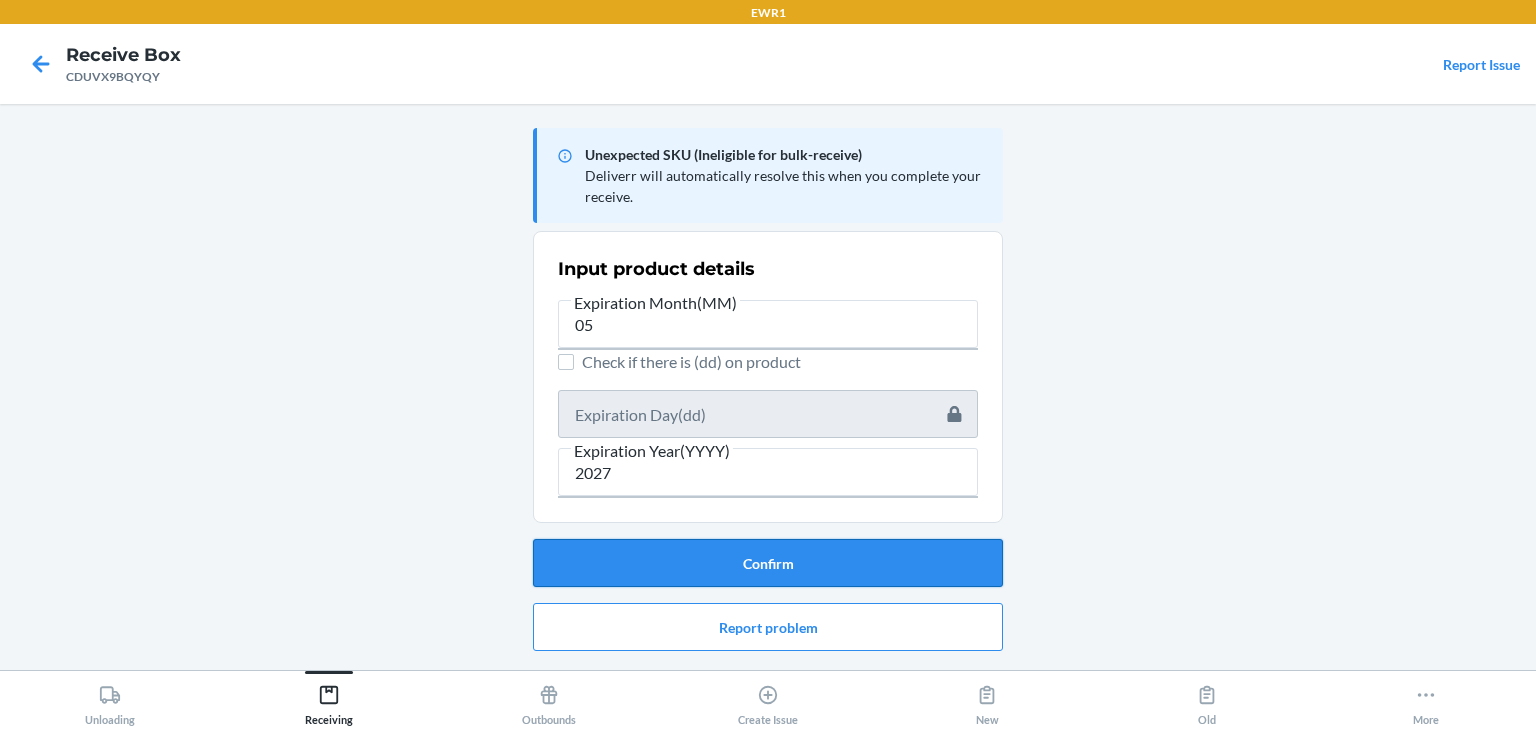 click on "Confirm" at bounding box center (768, 563) 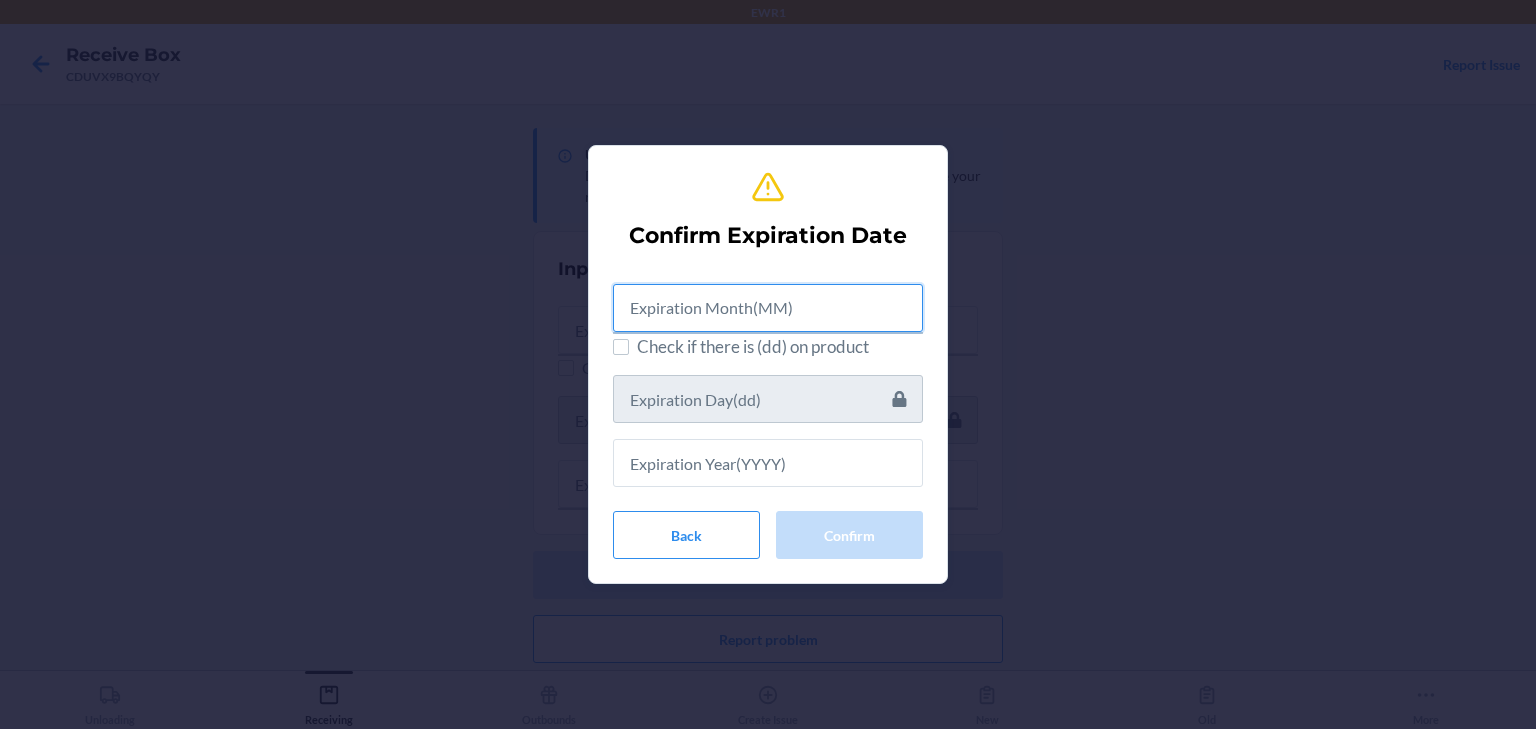 click at bounding box center (768, 308) 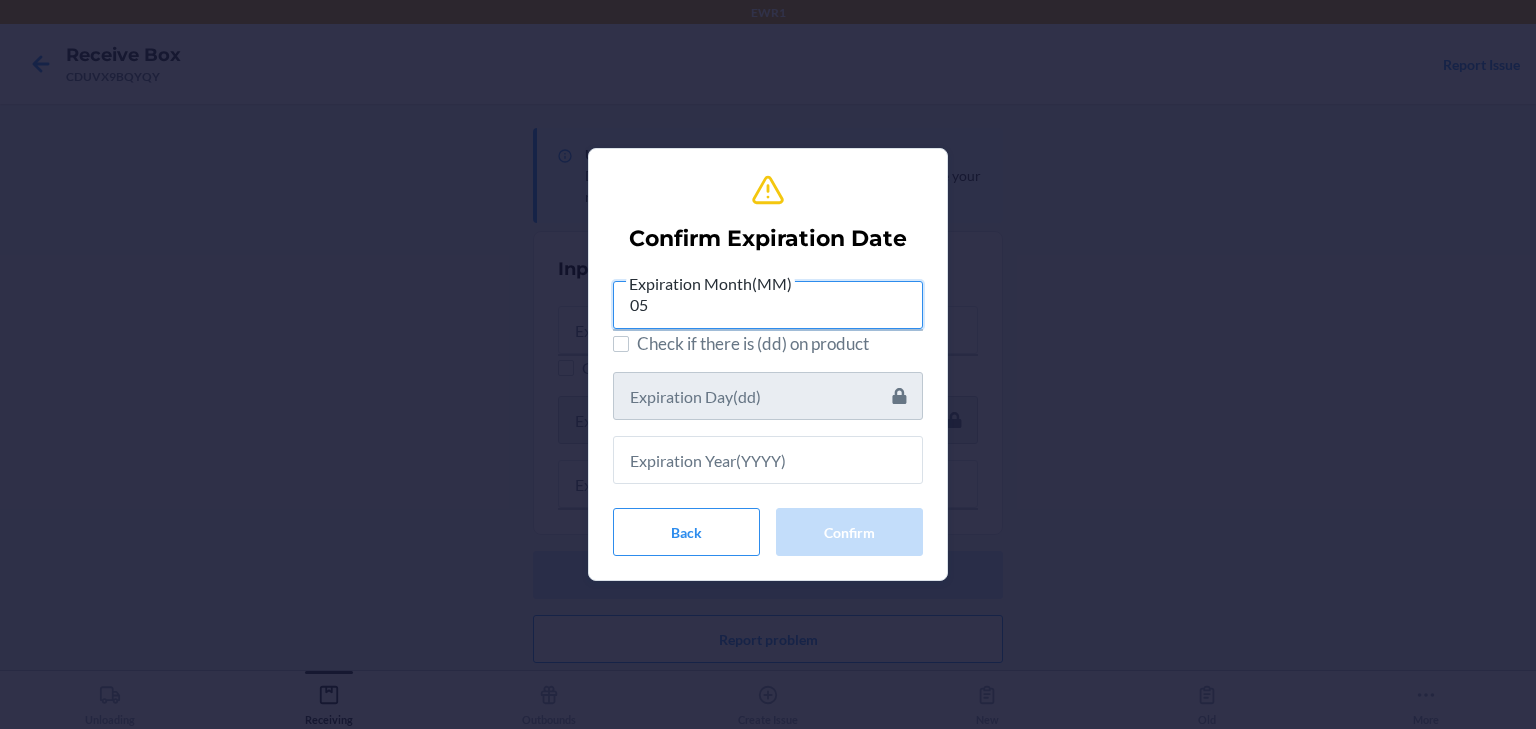 type on "05" 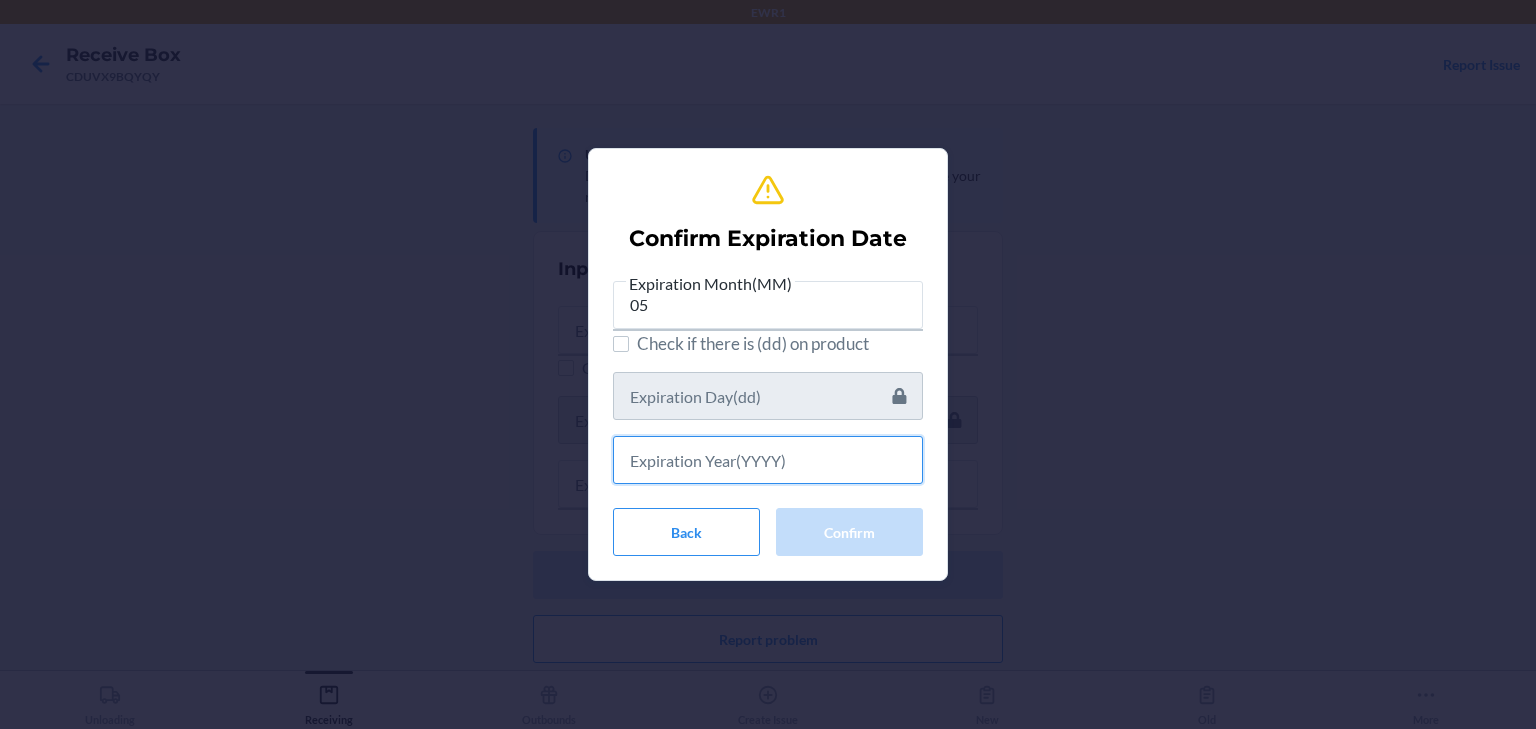 click at bounding box center (768, 460) 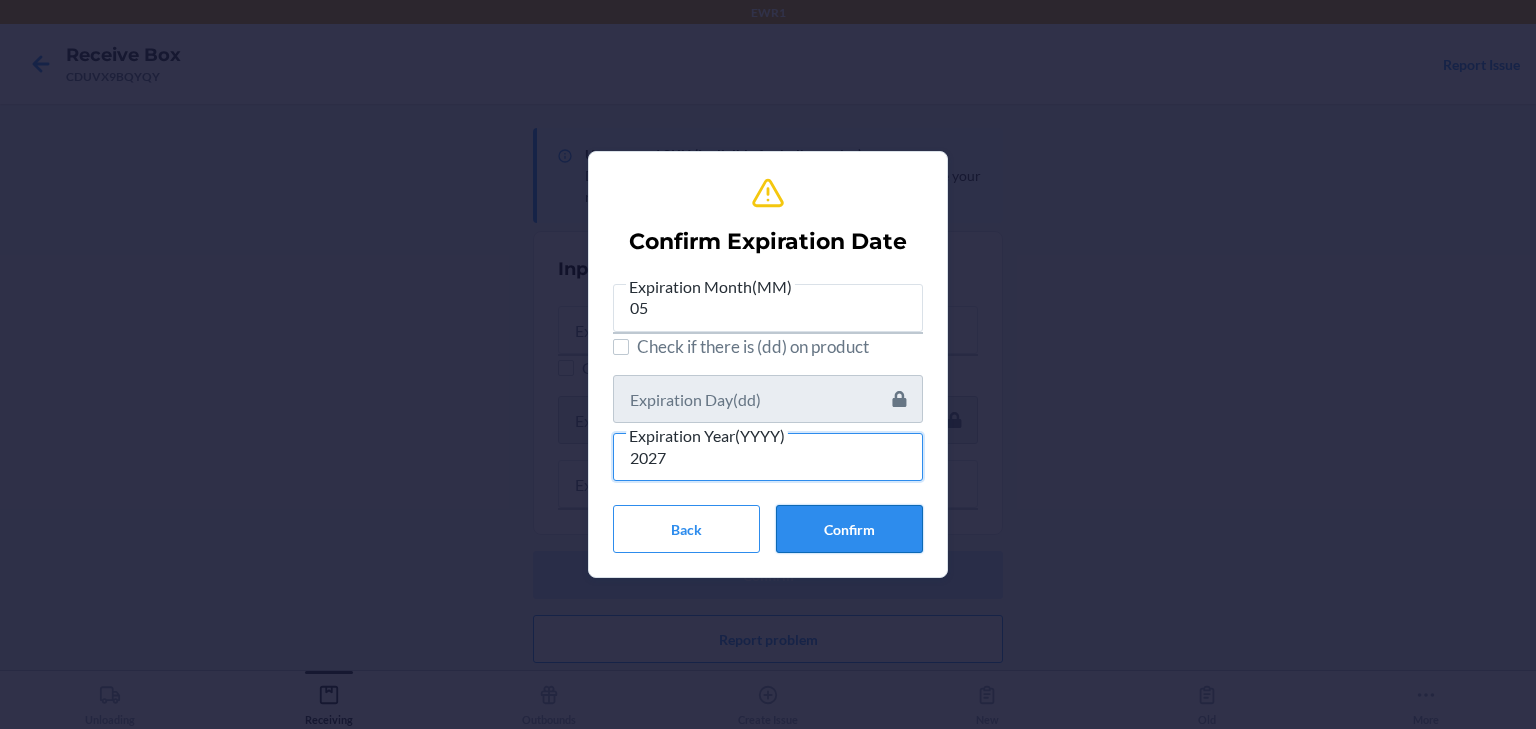type on "2027" 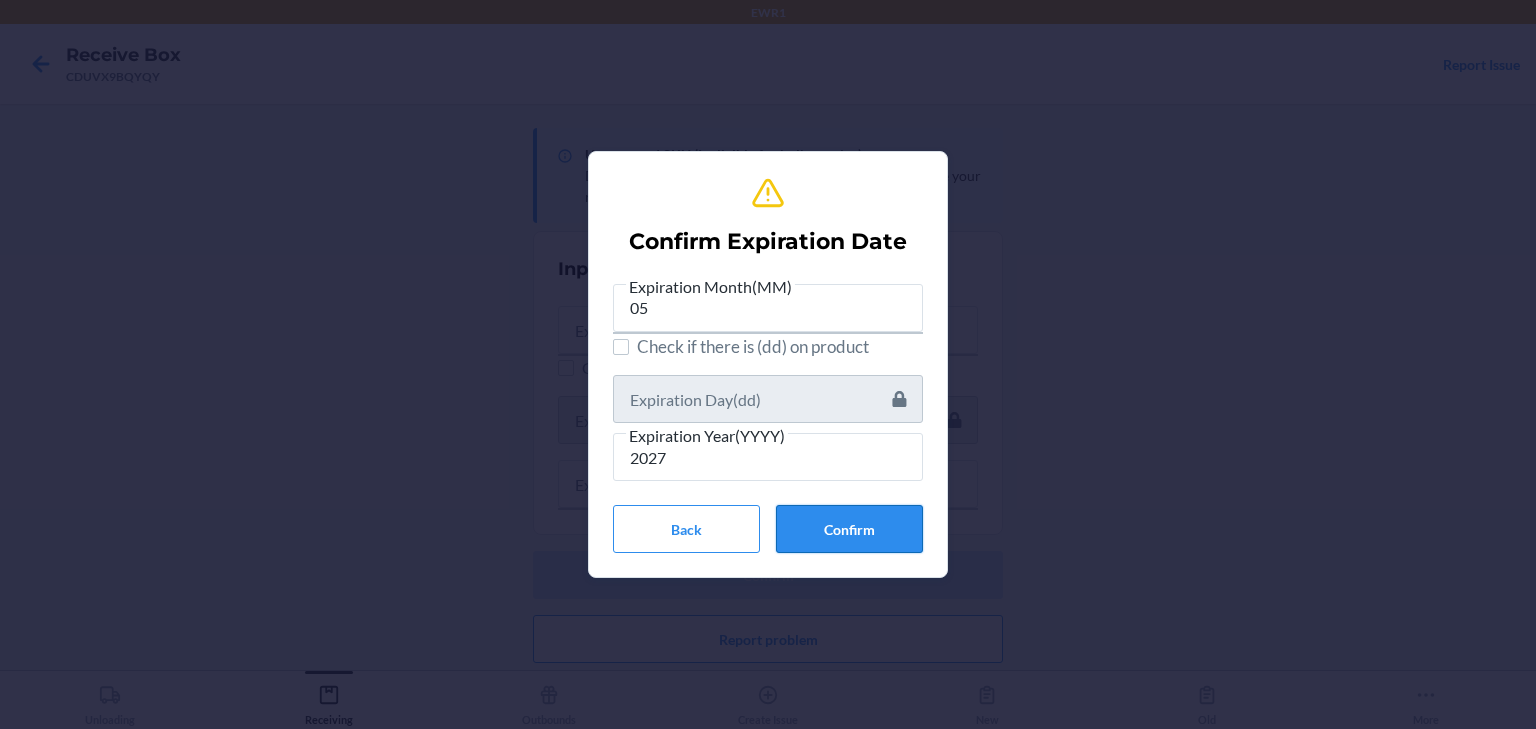 click on "Confirm" at bounding box center (849, 529) 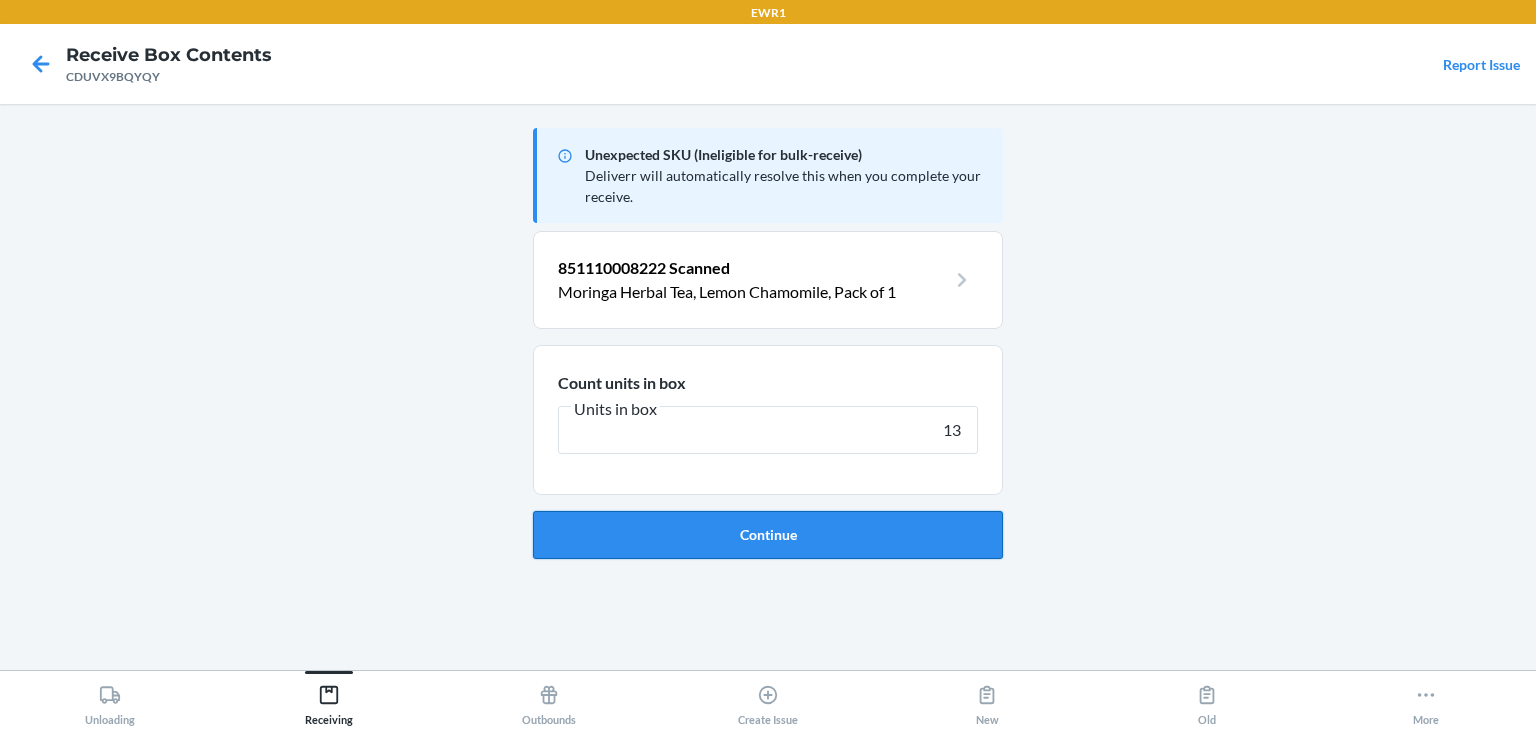type on "13" 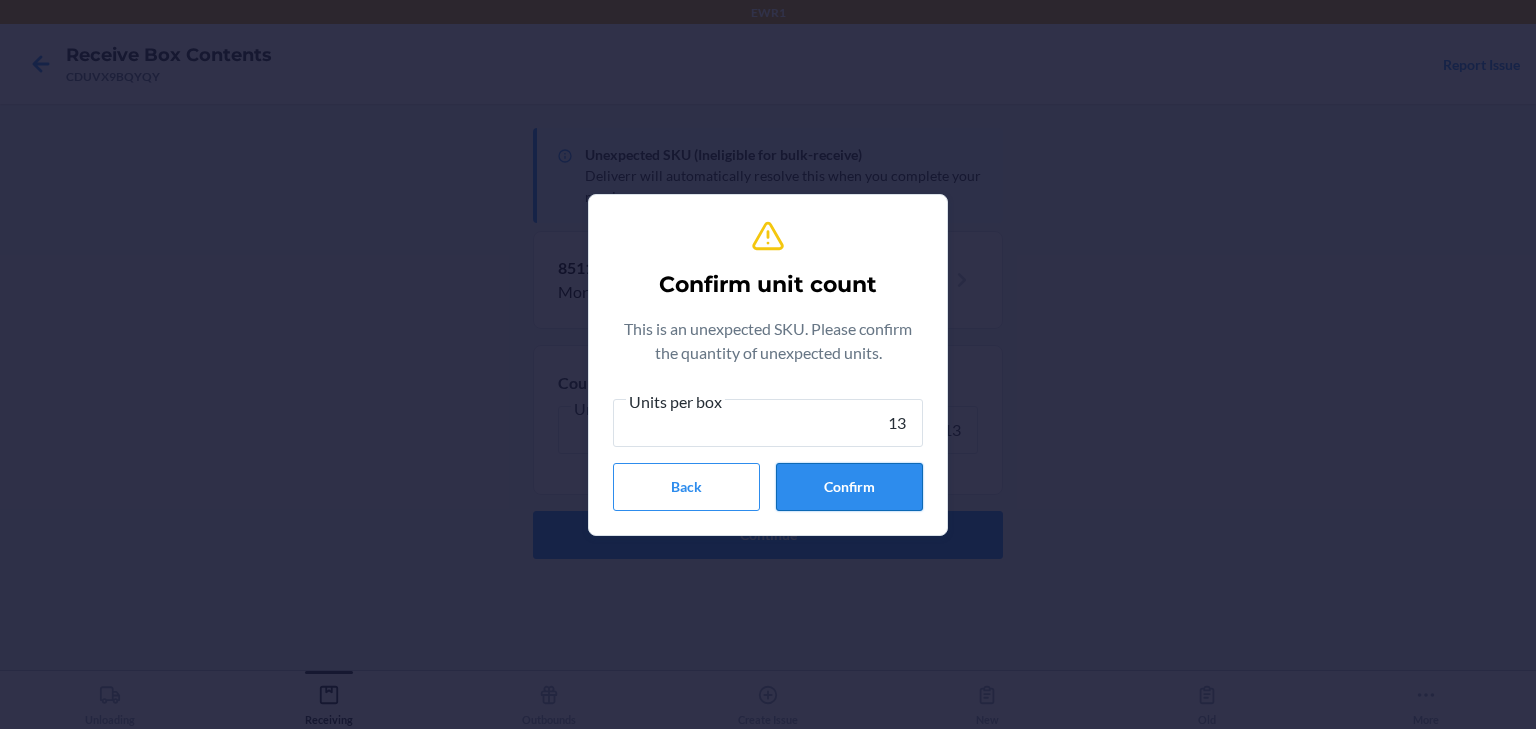 type on "13" 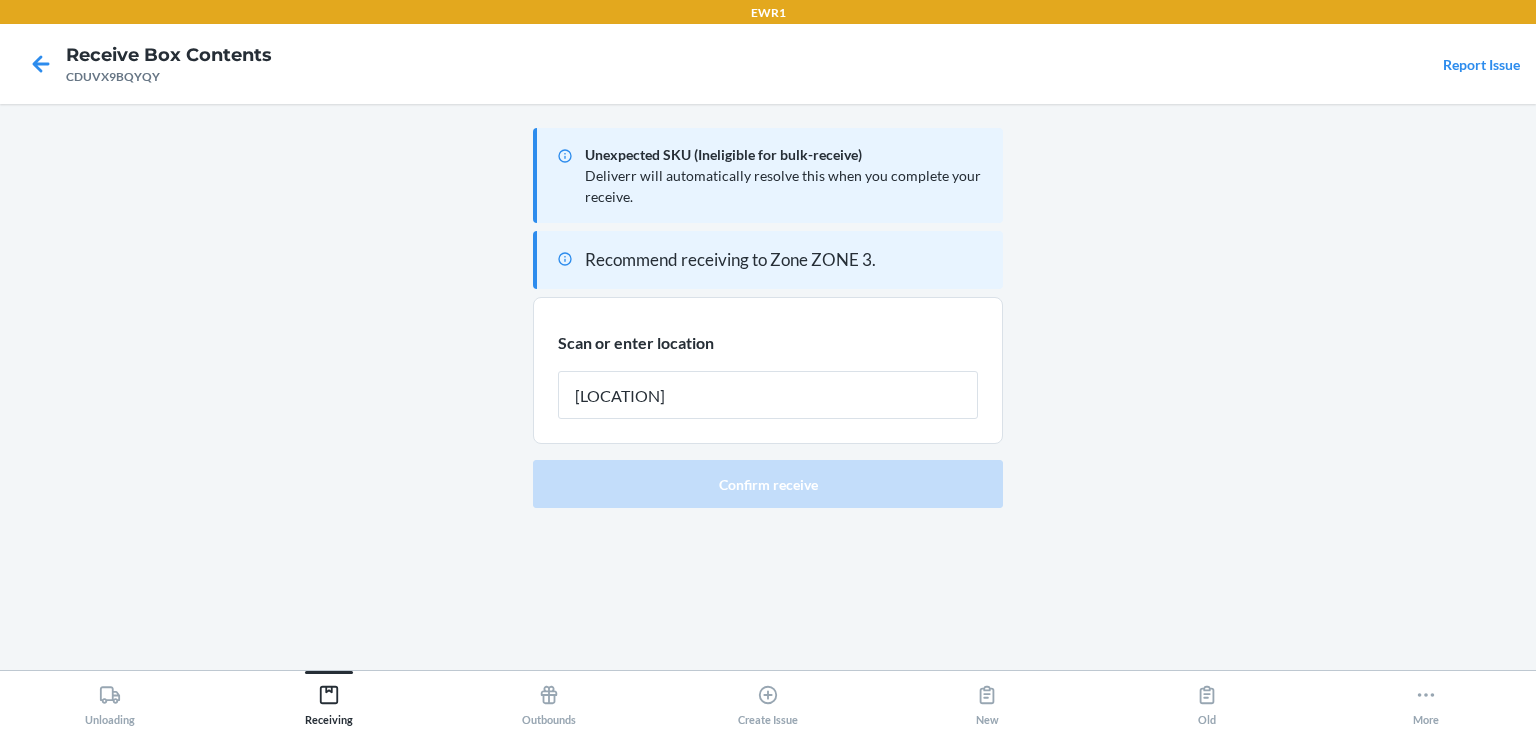 type on "rtote065" 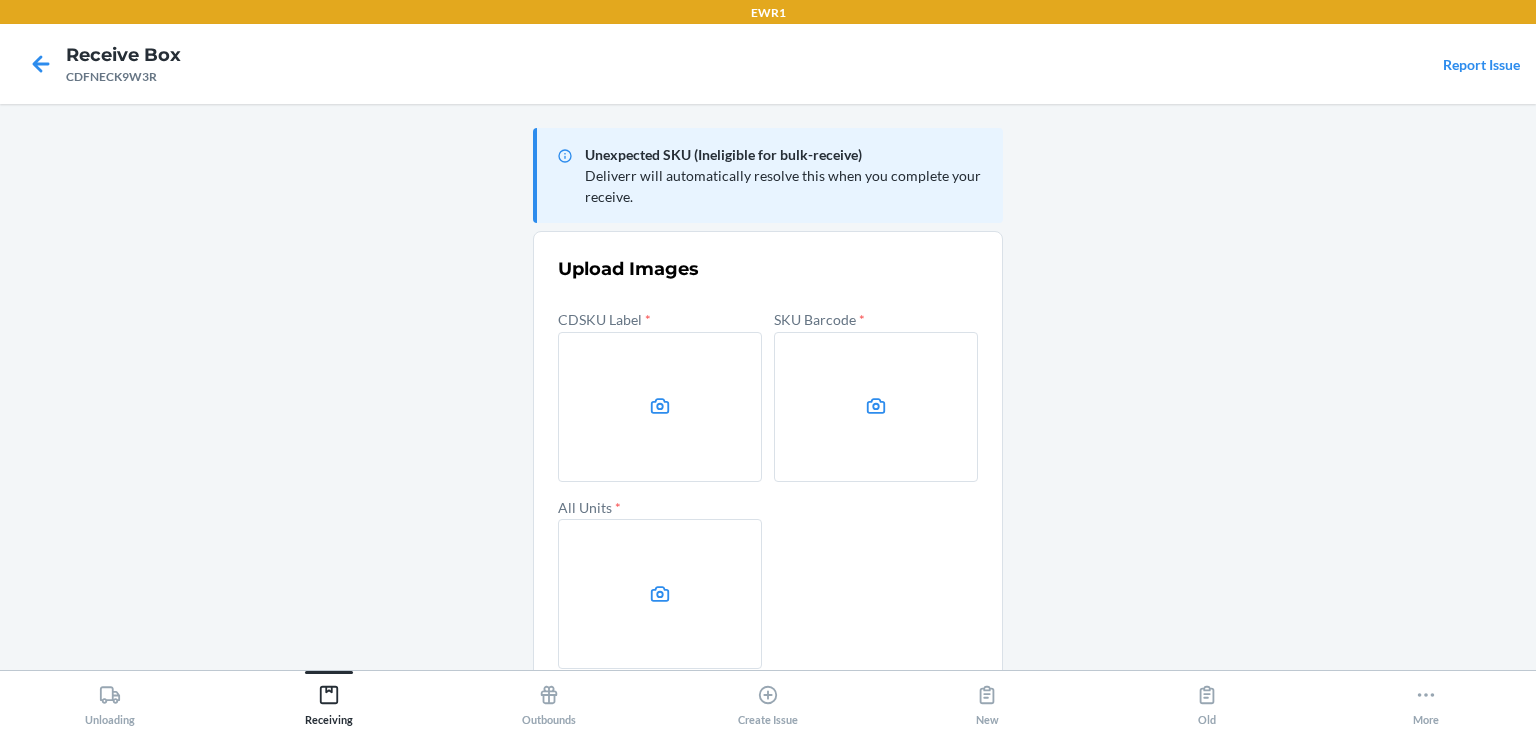 click at bounding box center [660, 407] 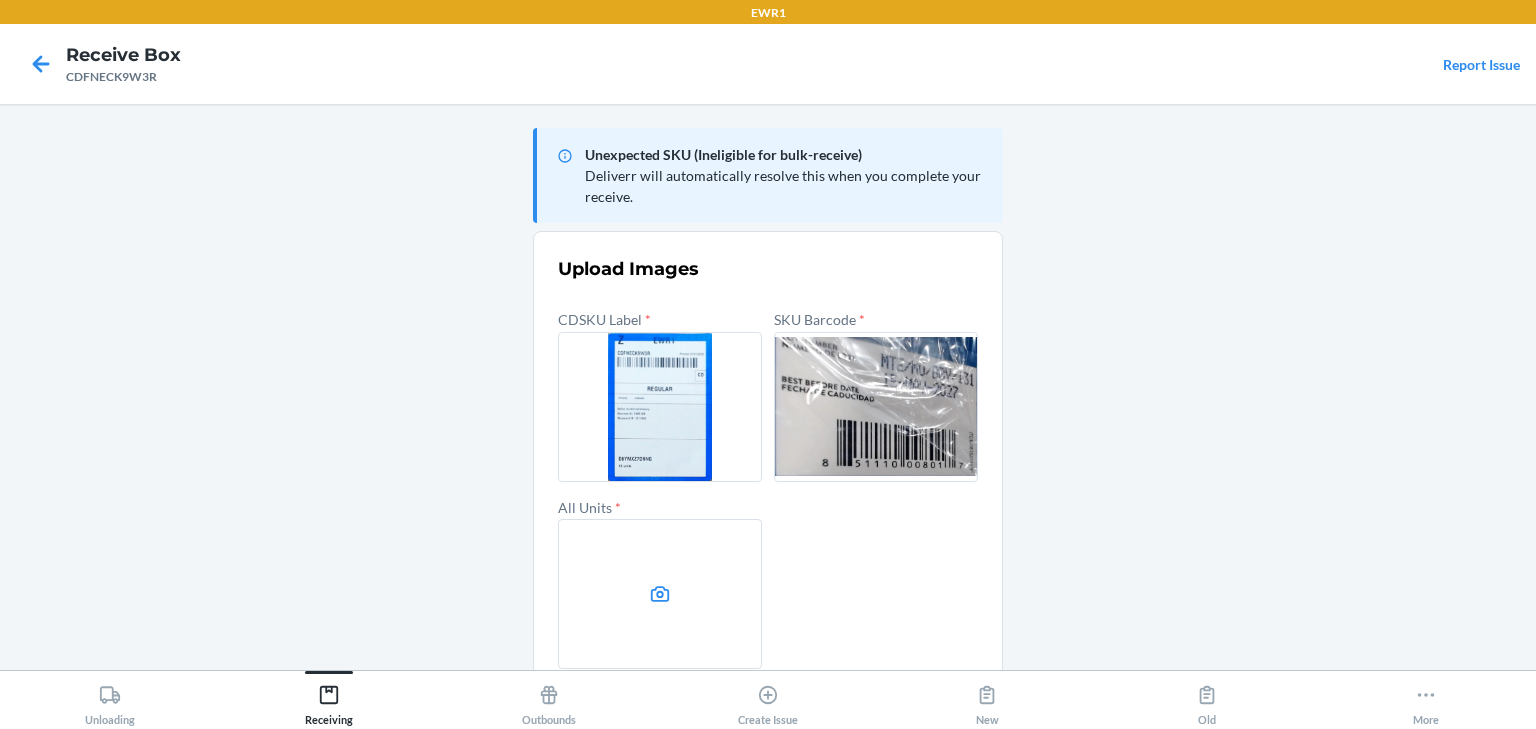 click at bounding box center [660, 594] 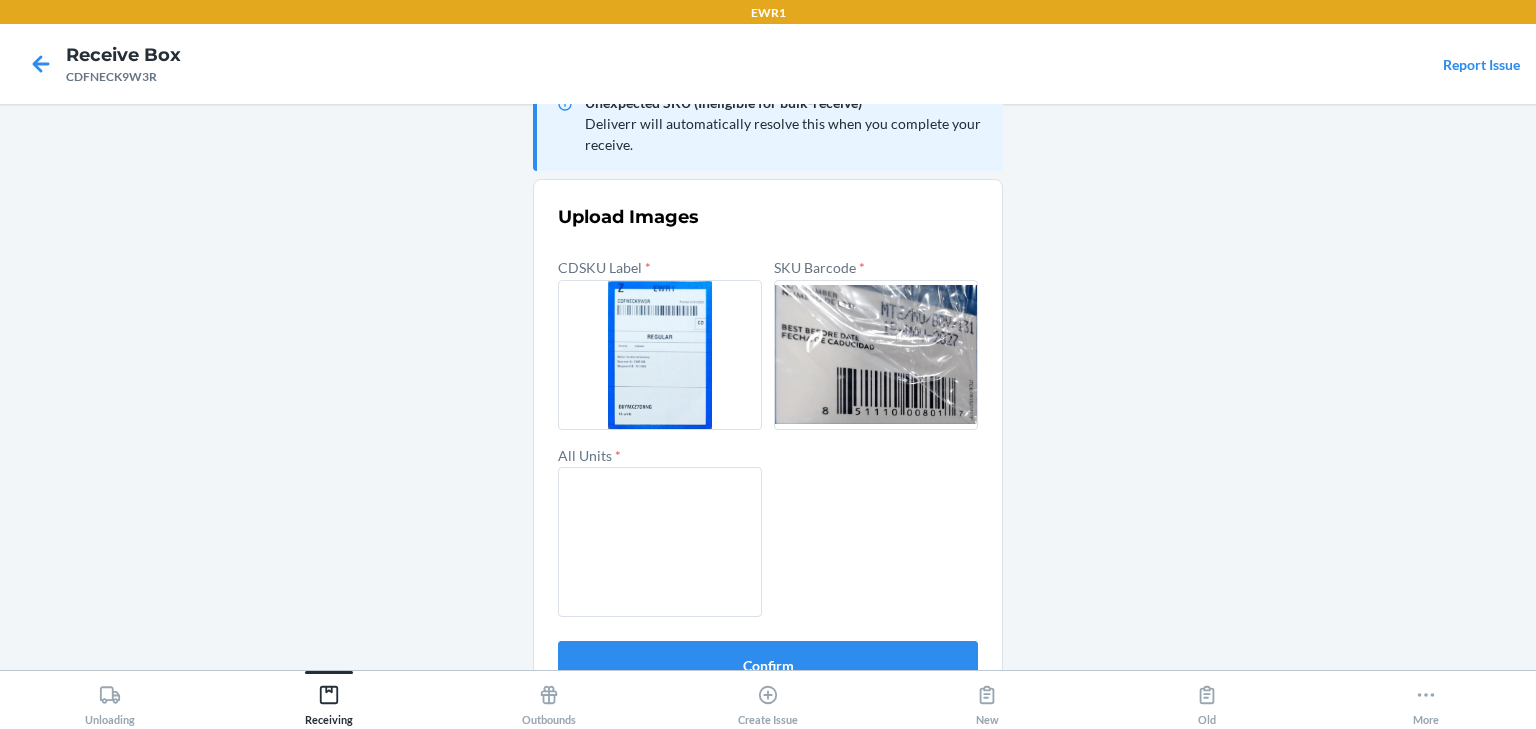 scroll, scrollTop: 96, scrollLeft: 0, axis: vertical 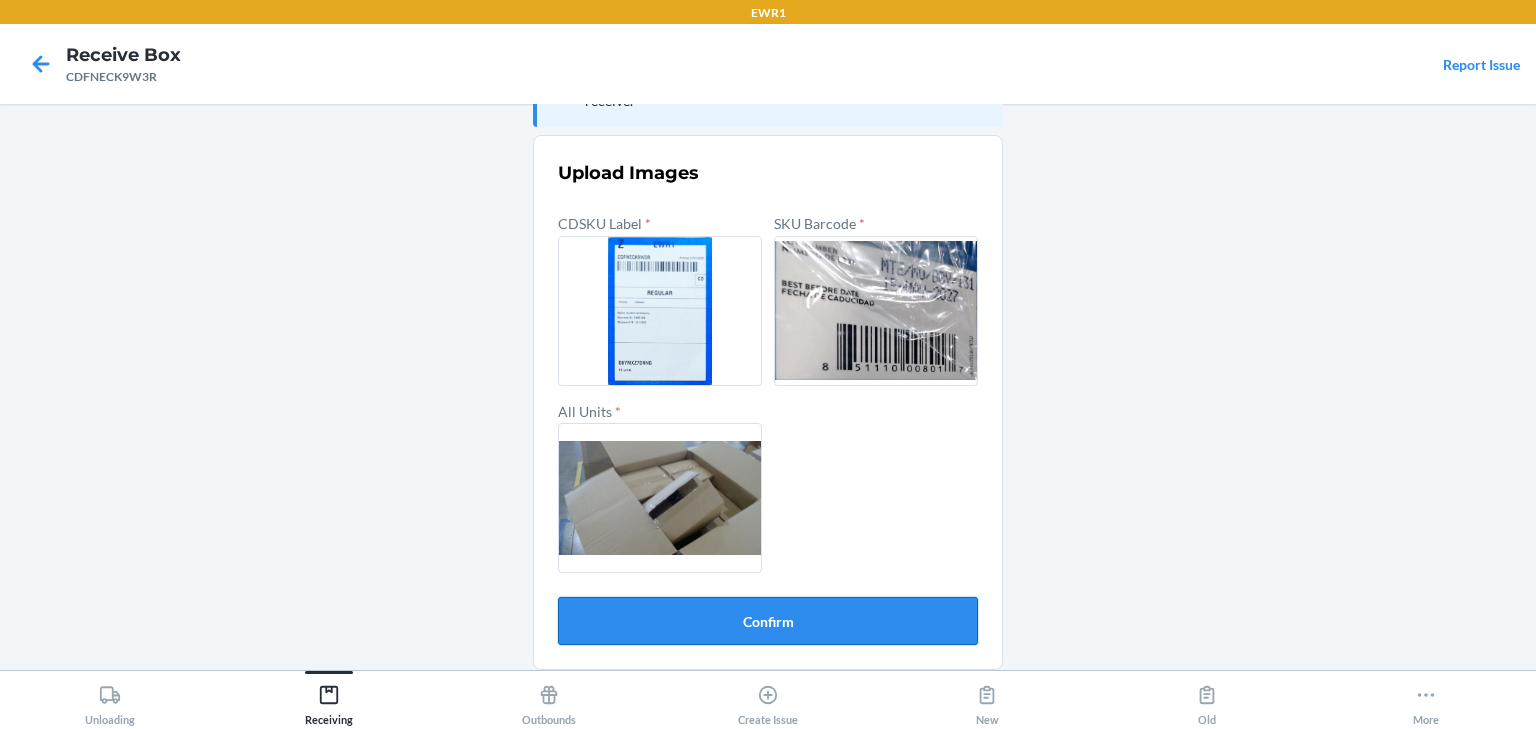 click on "Confirm" at bounding box center [768, 621] 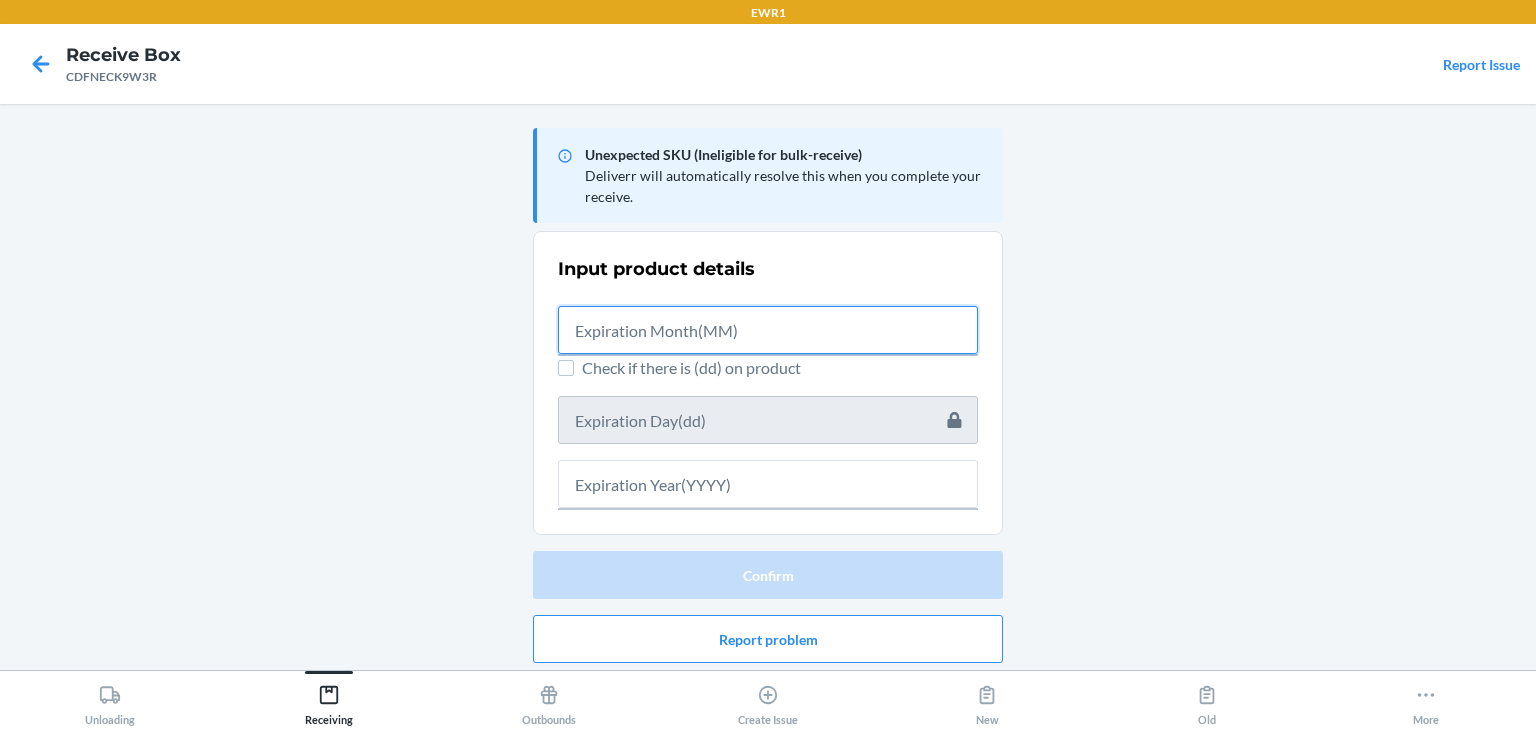 click at bounding box center [768, 330] 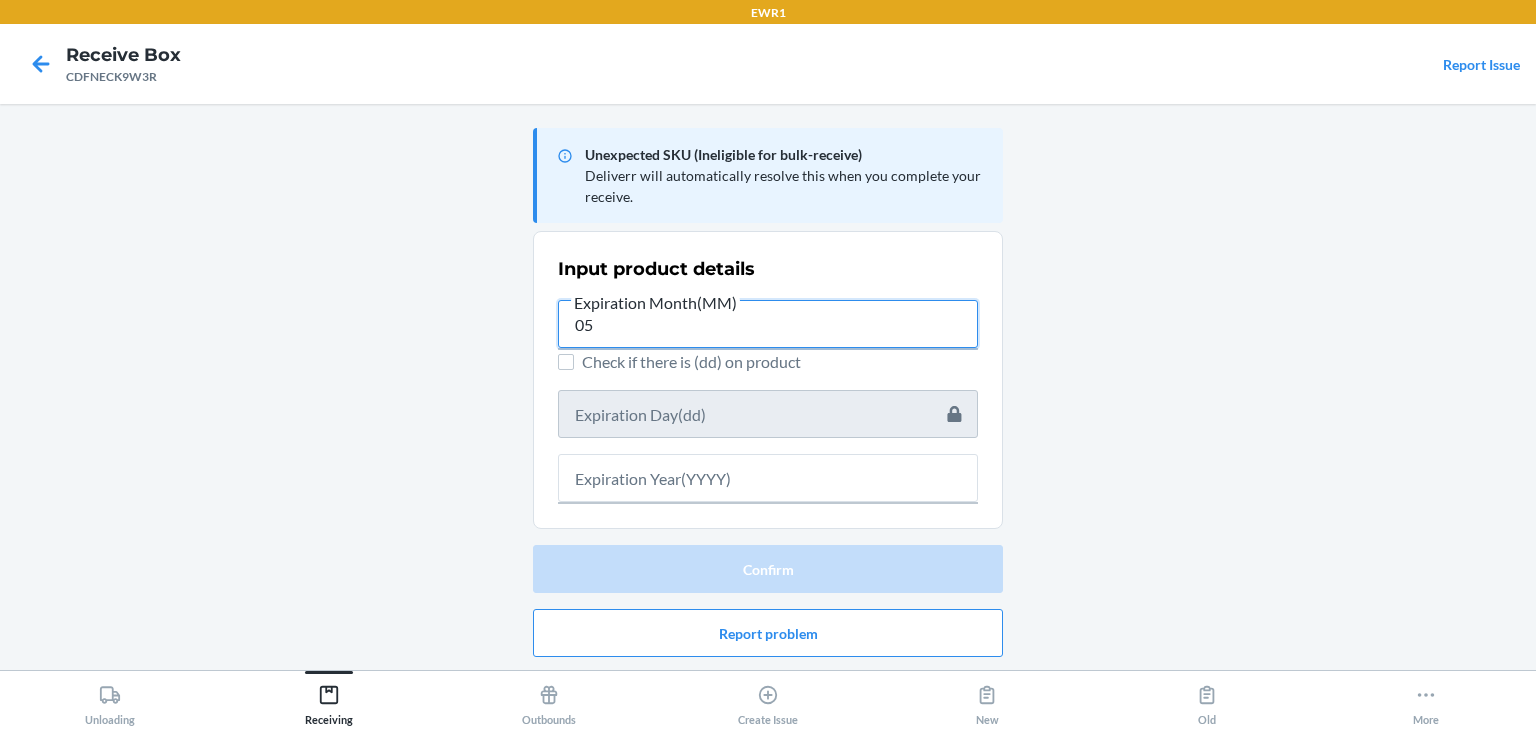 type on "05" 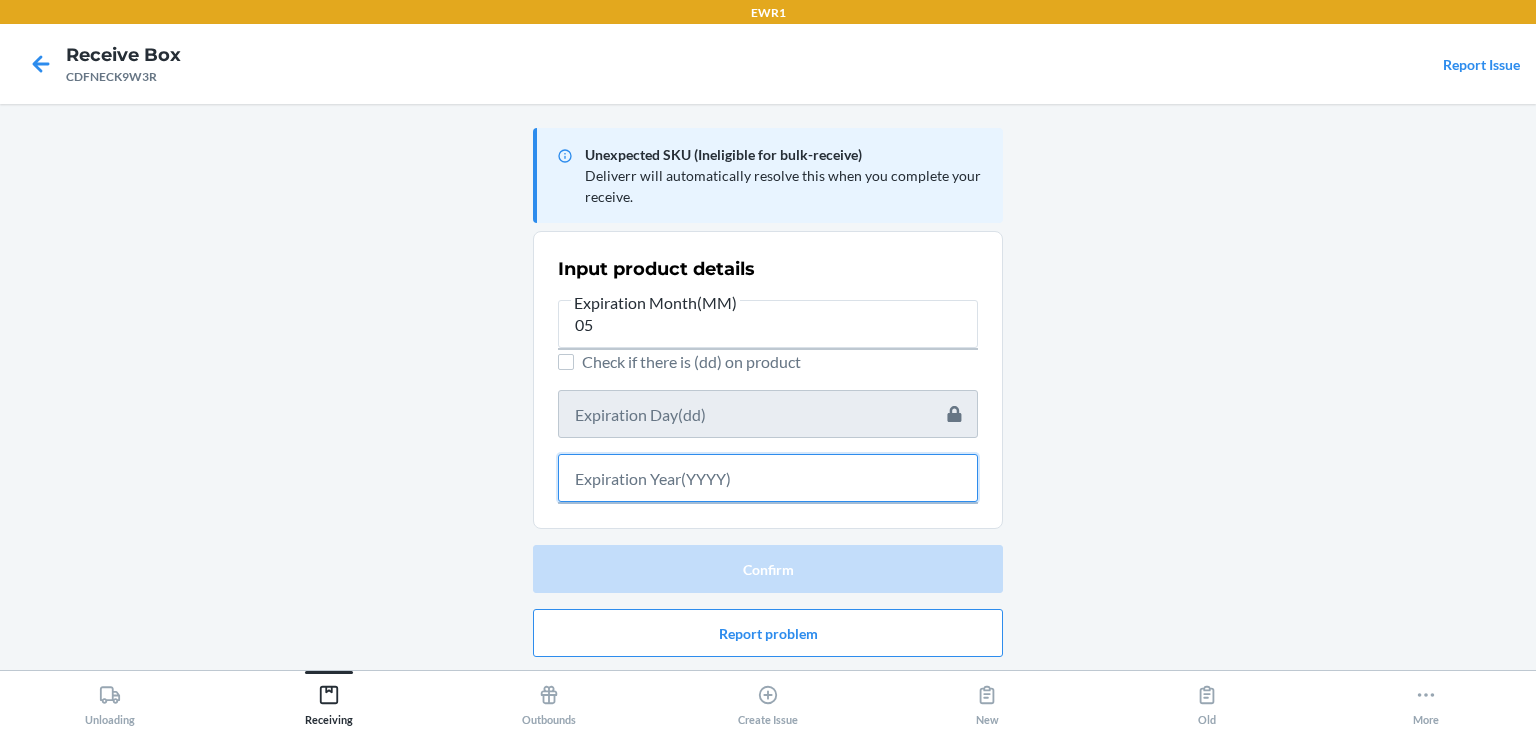 click at bounding box center (768, 478) 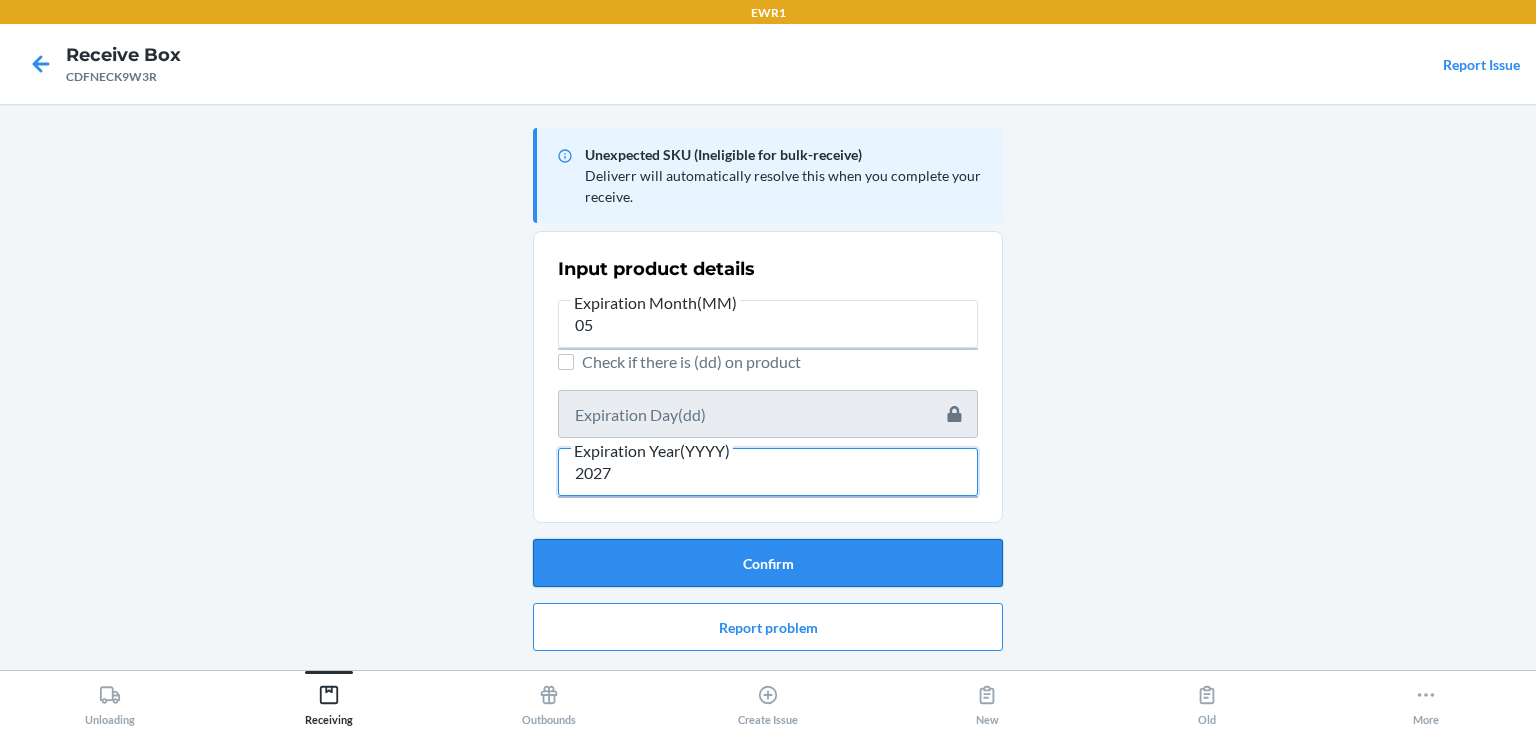 type on "2027" 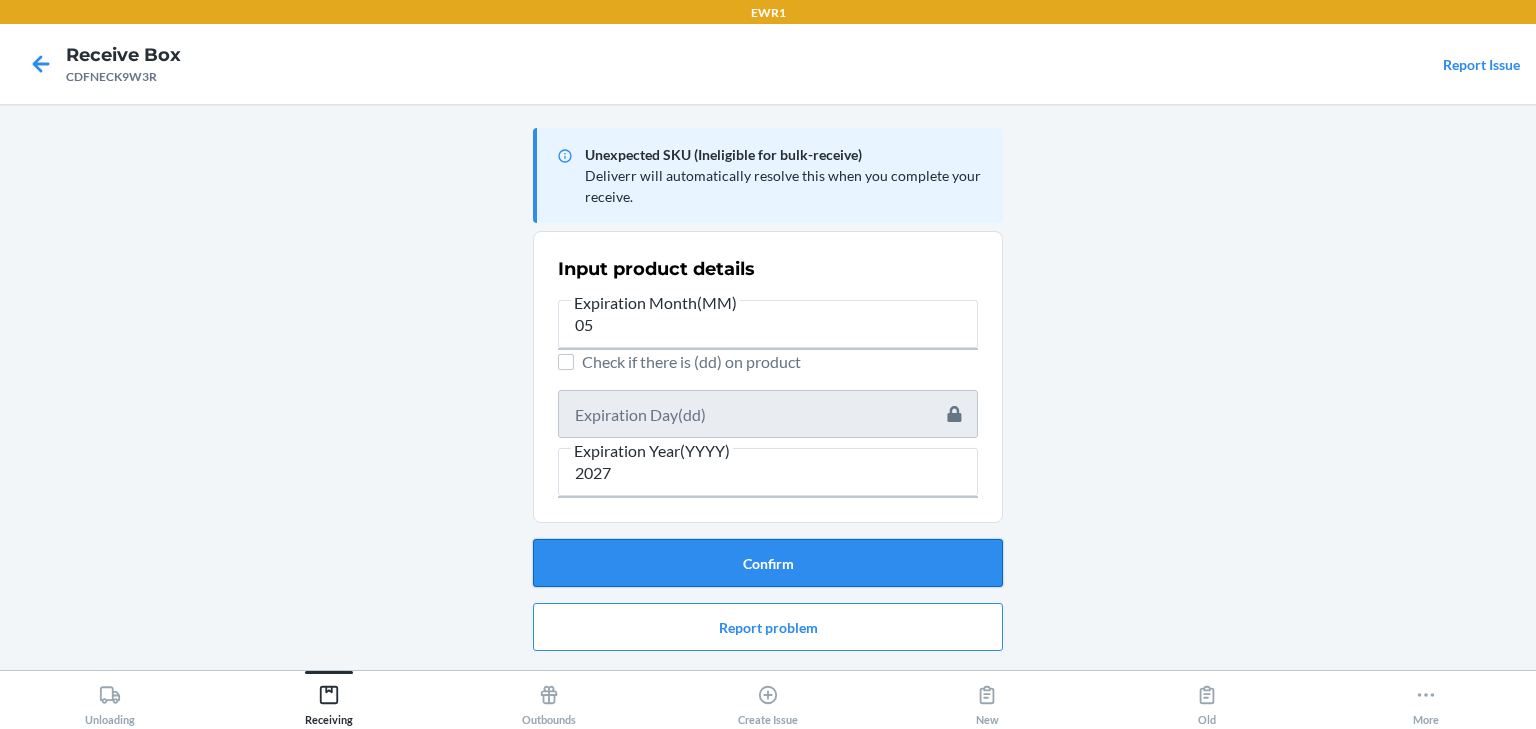 click on "Confirm" at bounding box center (768, 563) 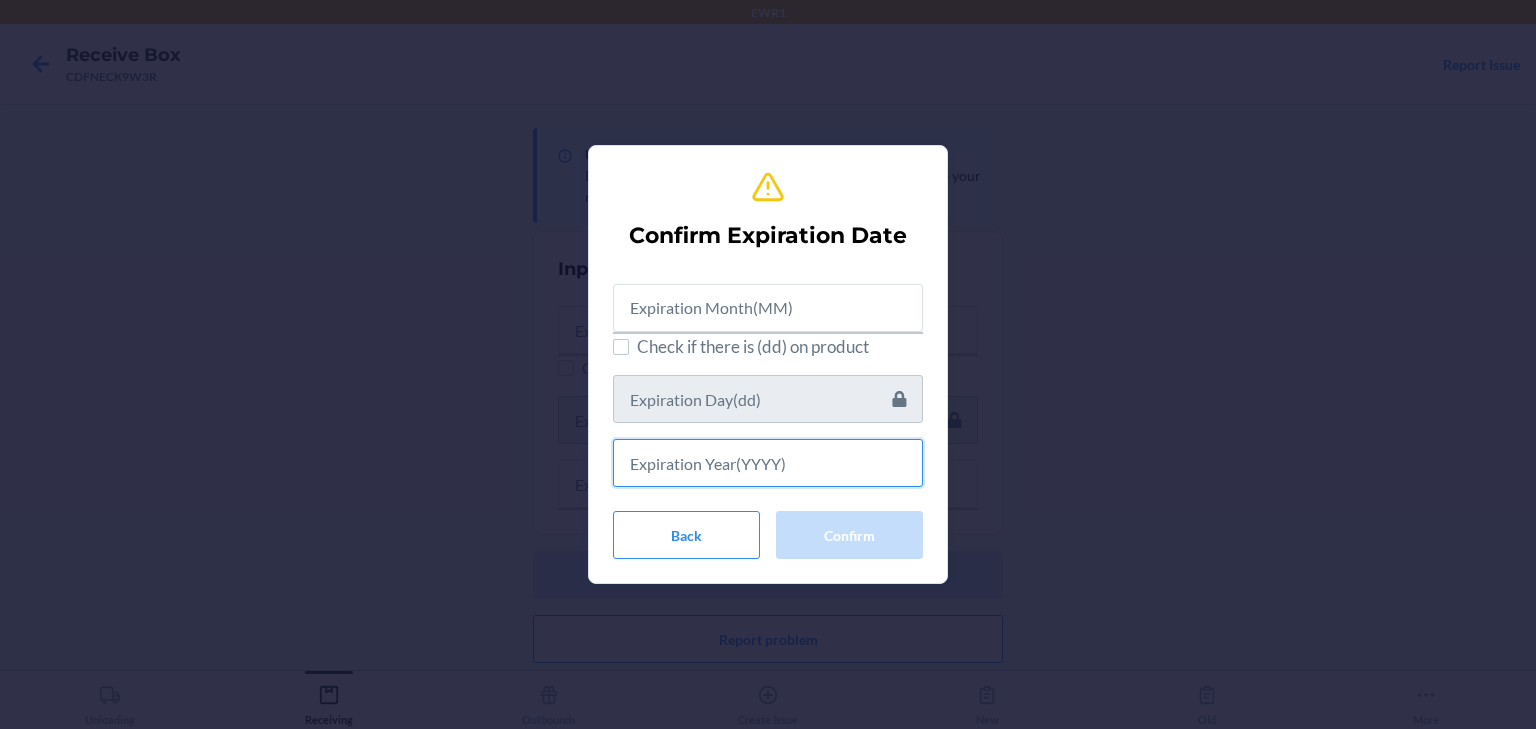 type 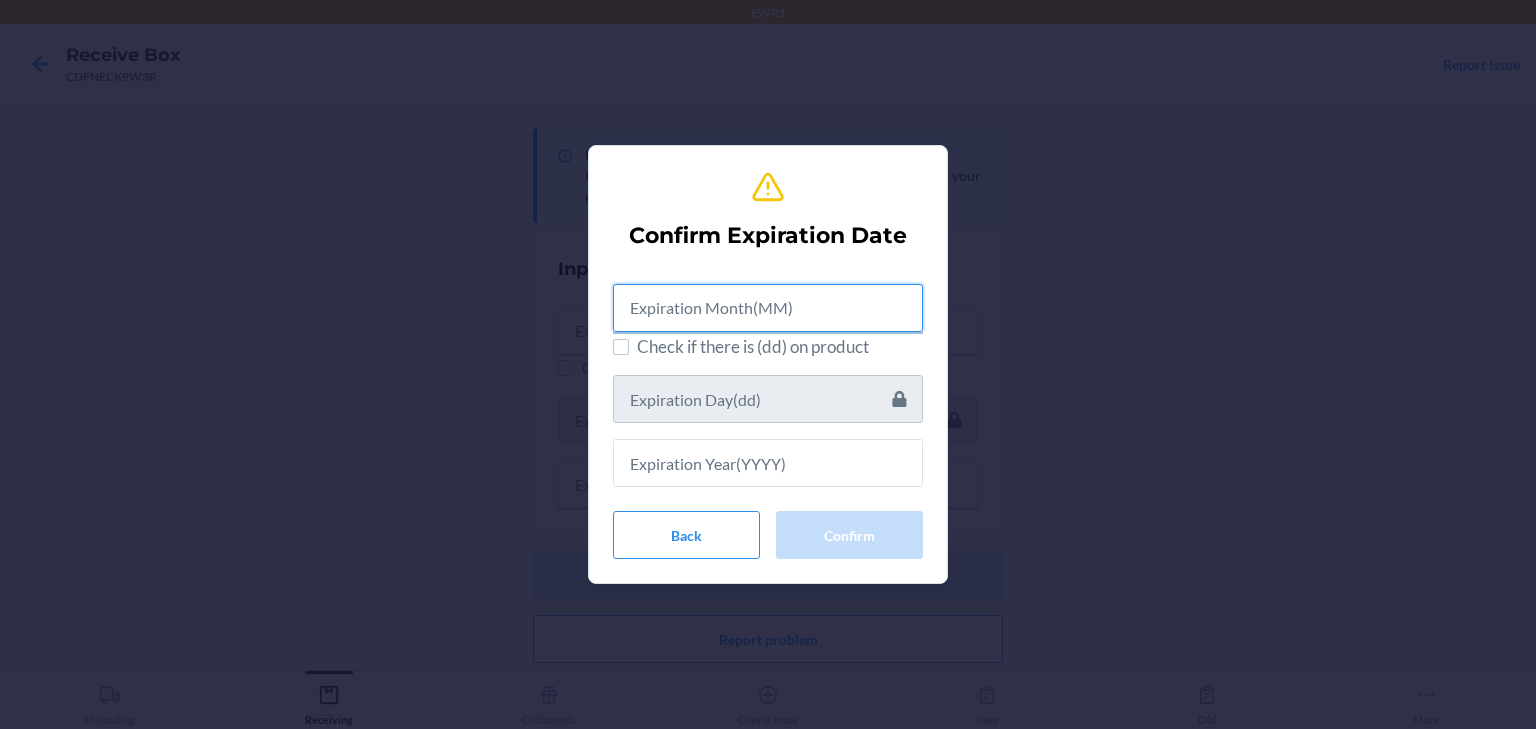 click at bounding box center (768, 308) 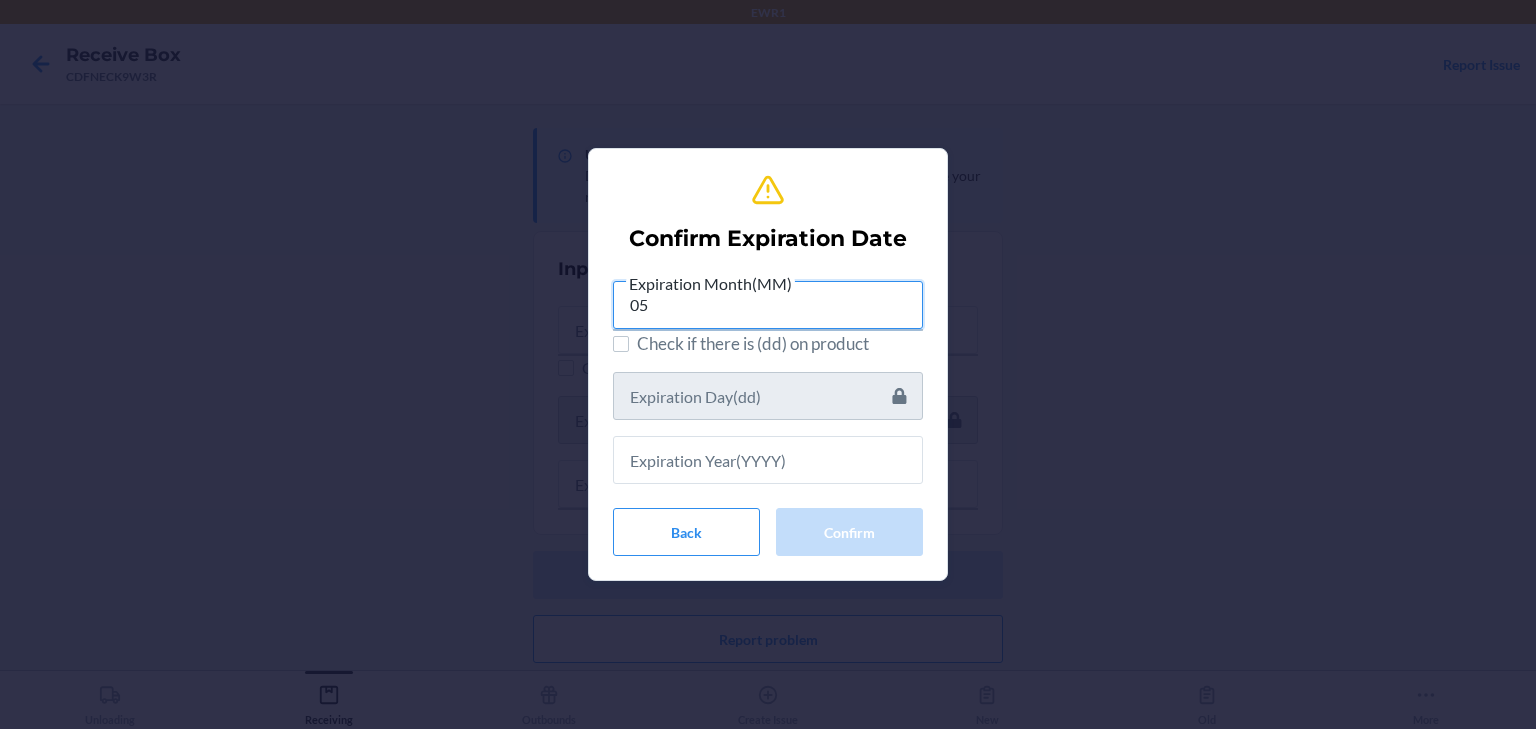 type on "05" 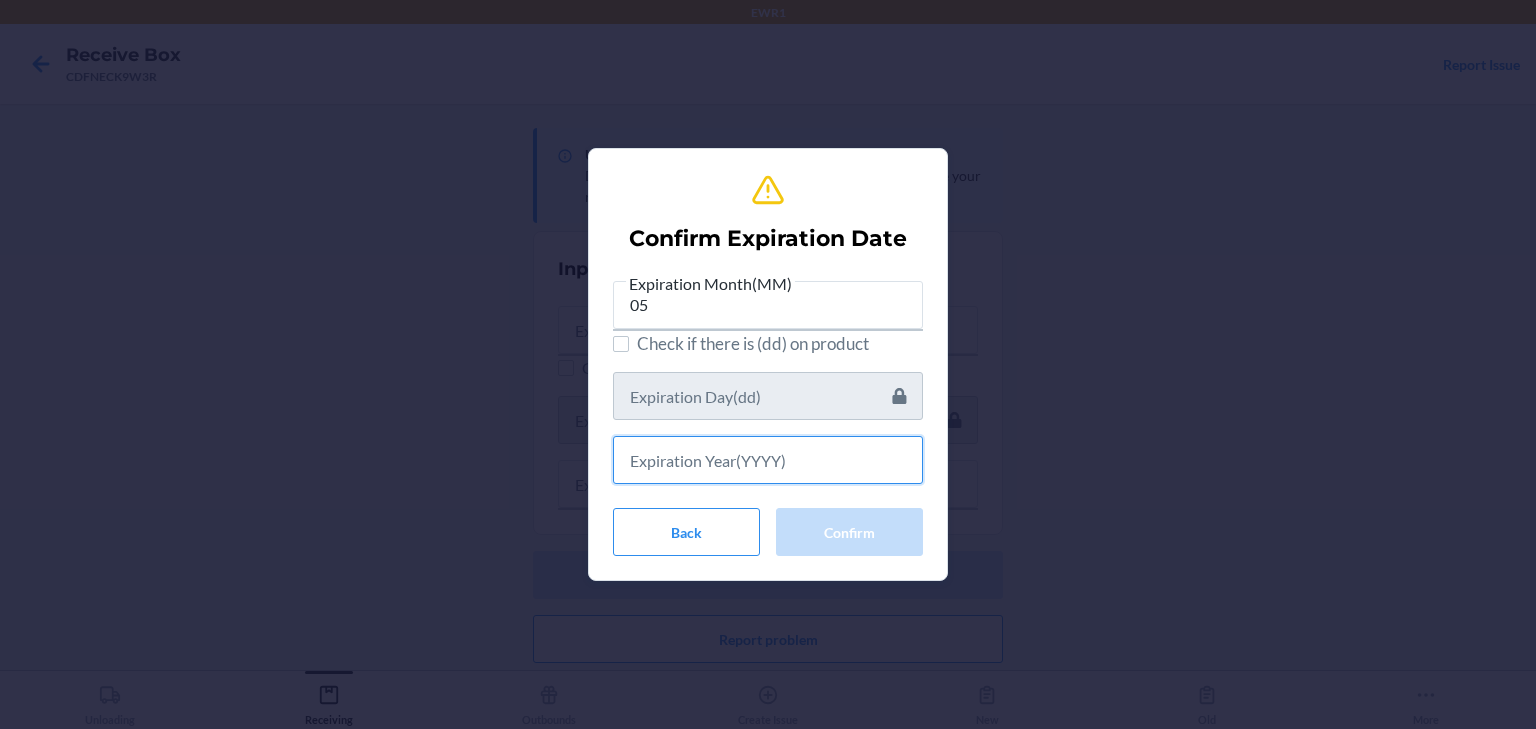 click at bounding box center (768, 460) 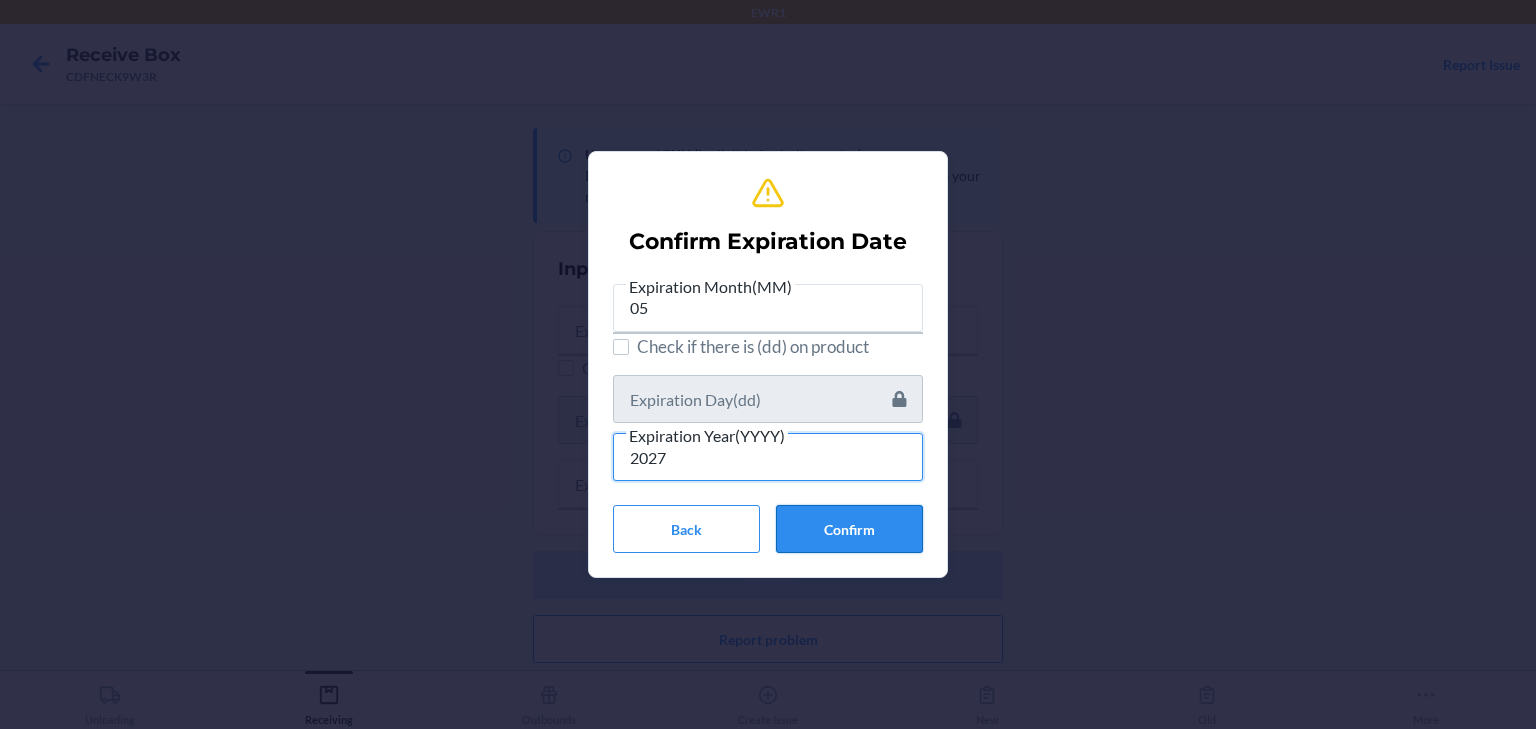 type on "2027" 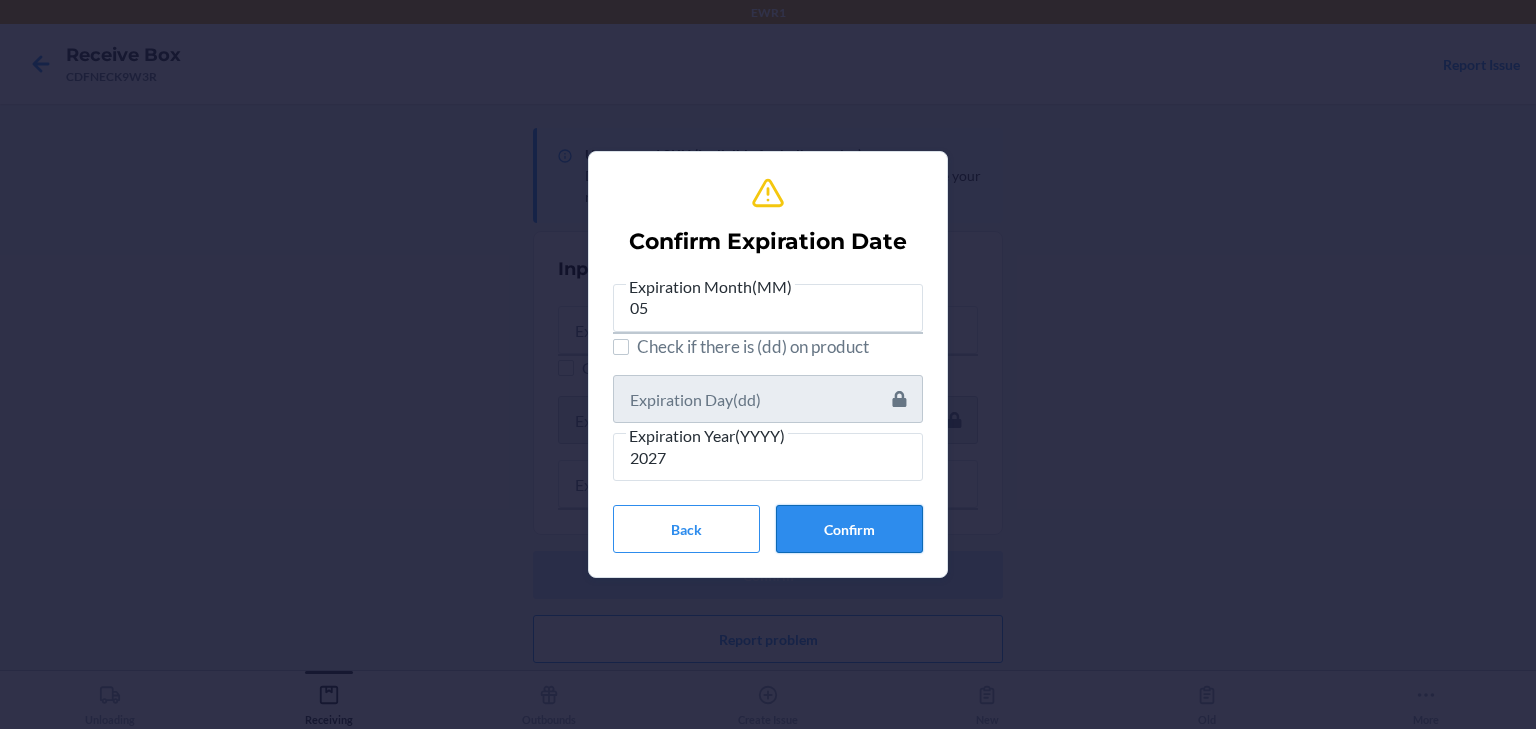 click on "Confirm" at bounding box center [849, 529] 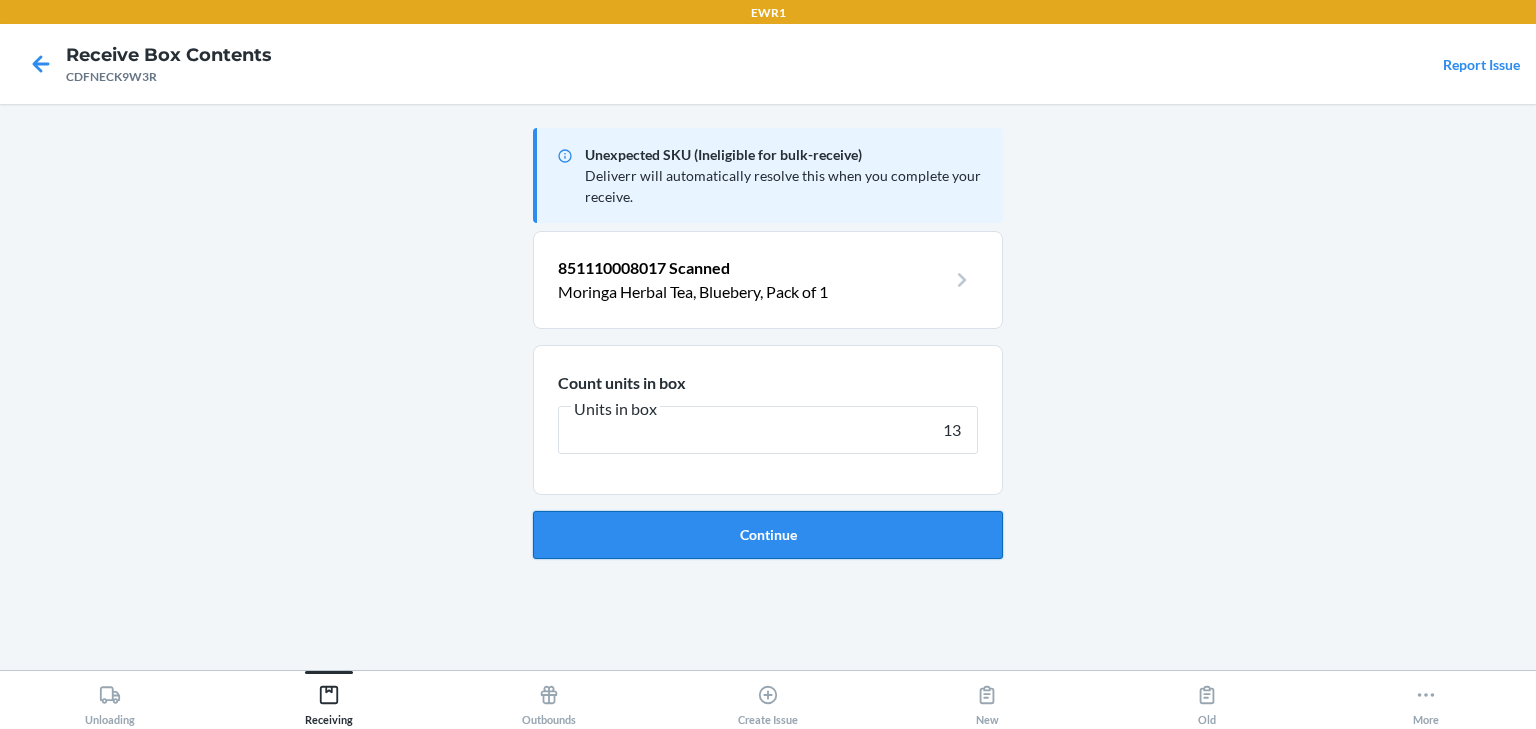 type on "13" 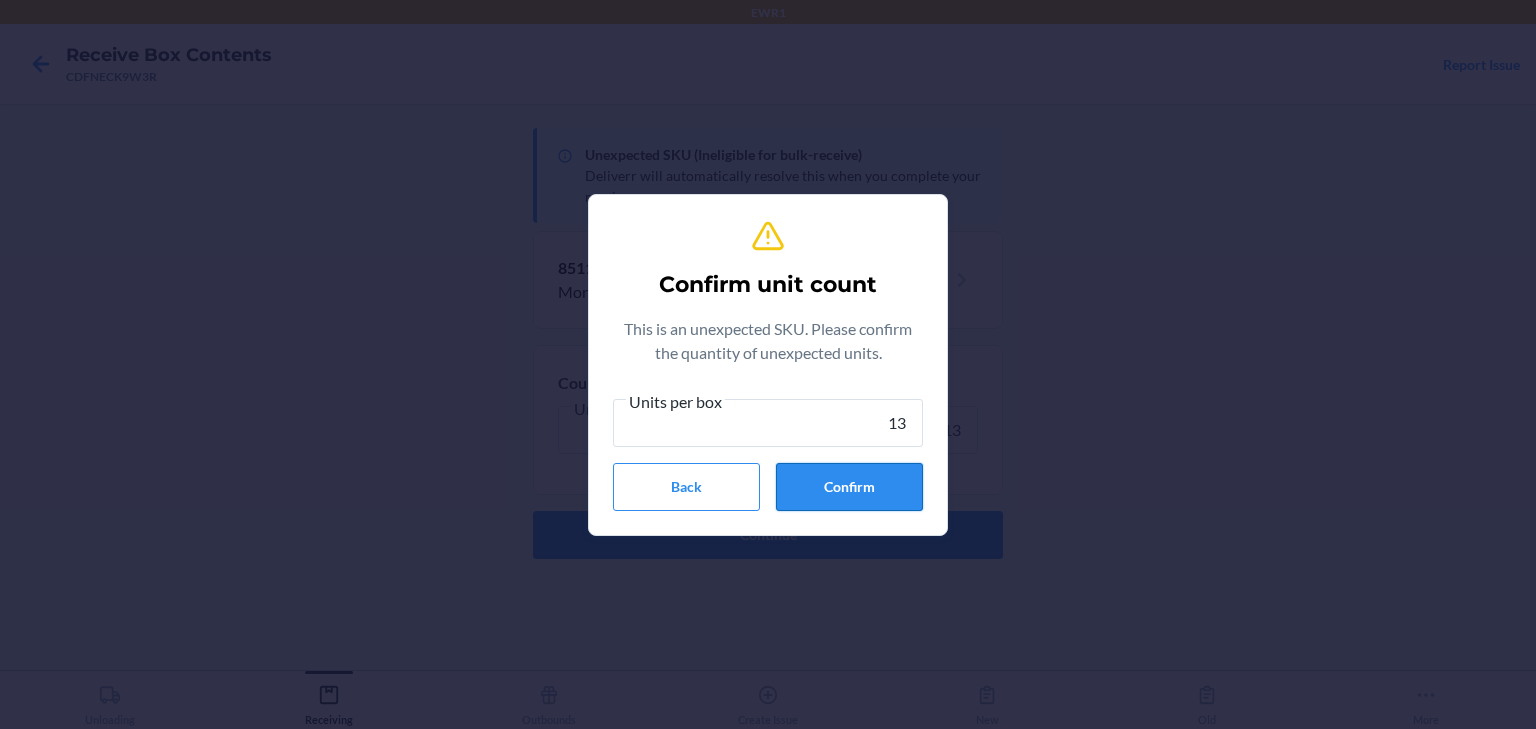 type on "13" 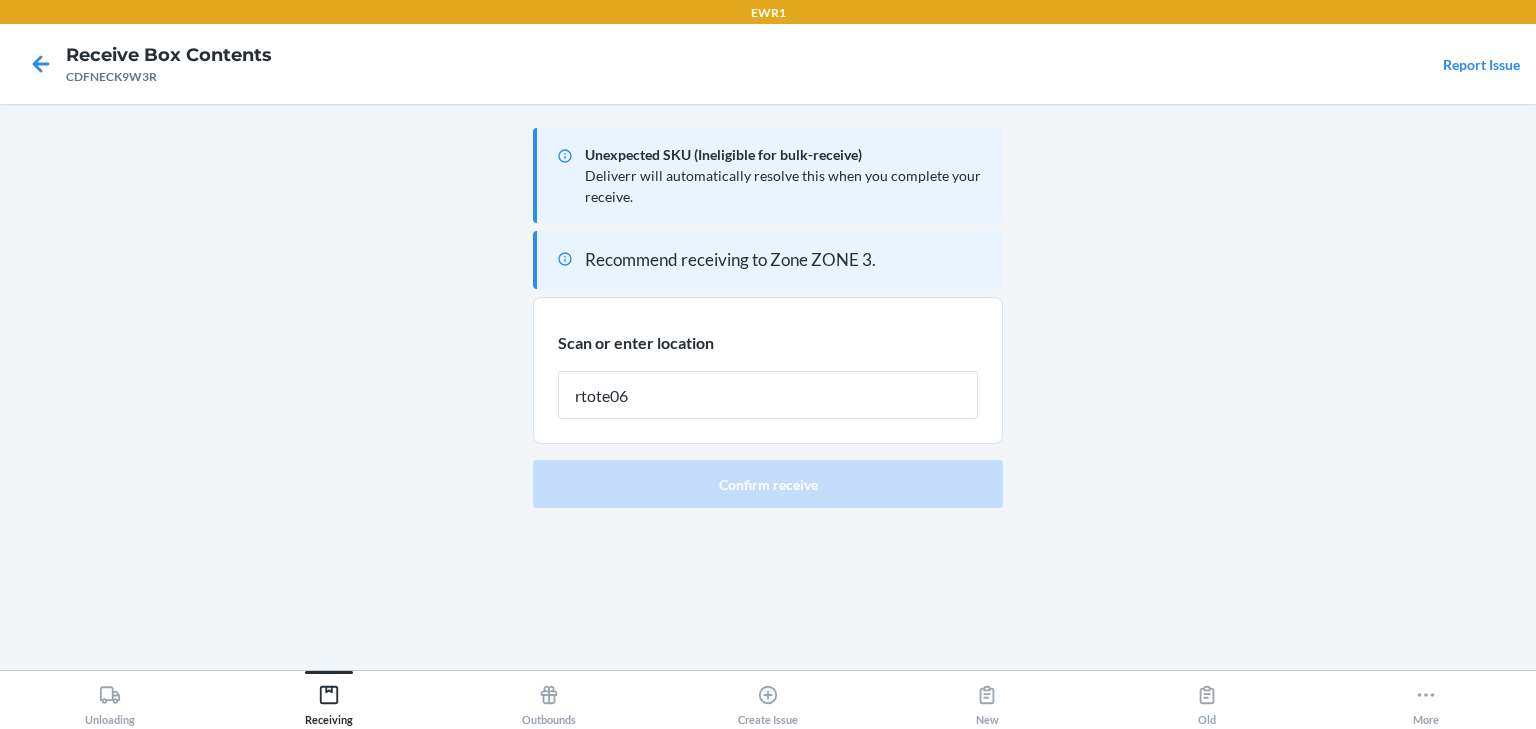 type on "rtote065" 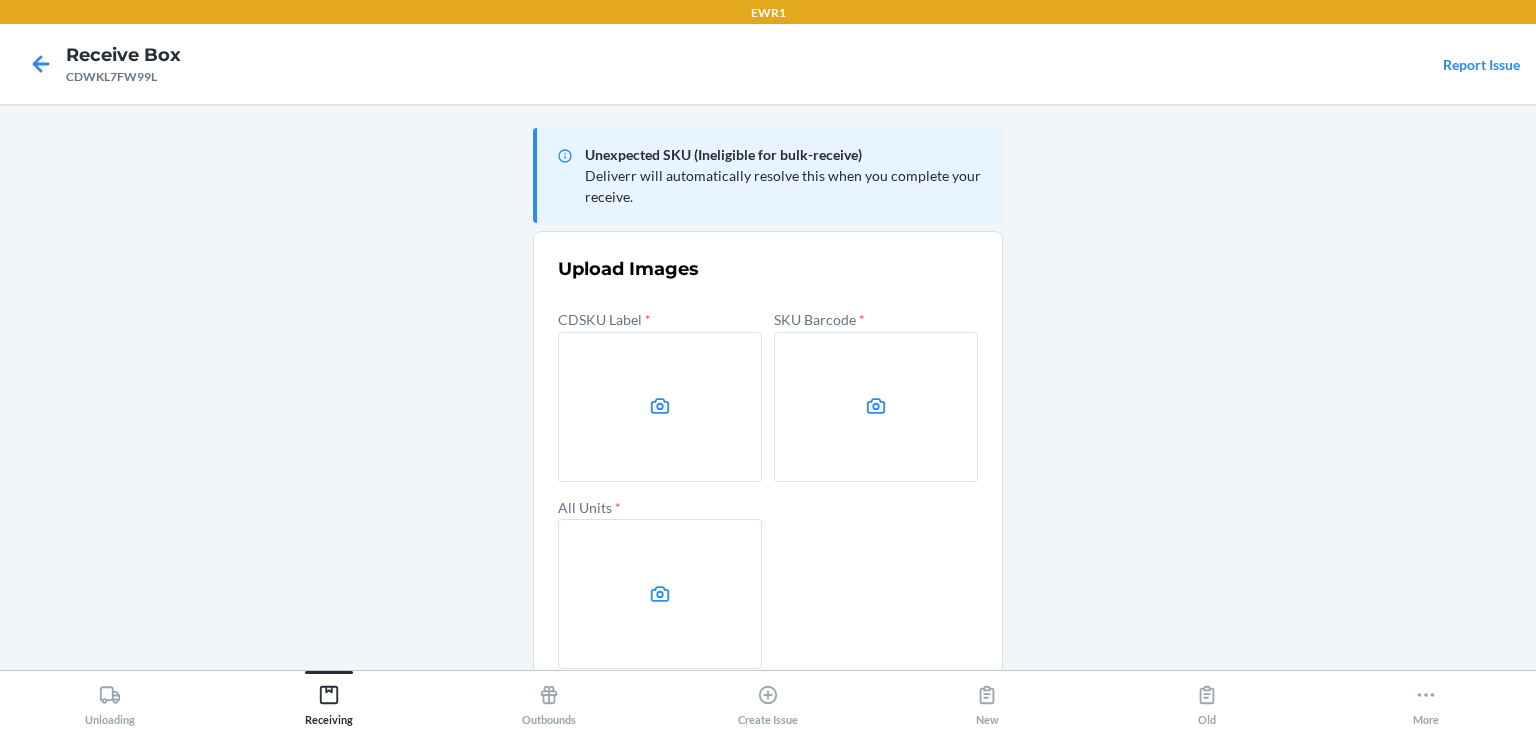 click at bounding box center (660, 407) 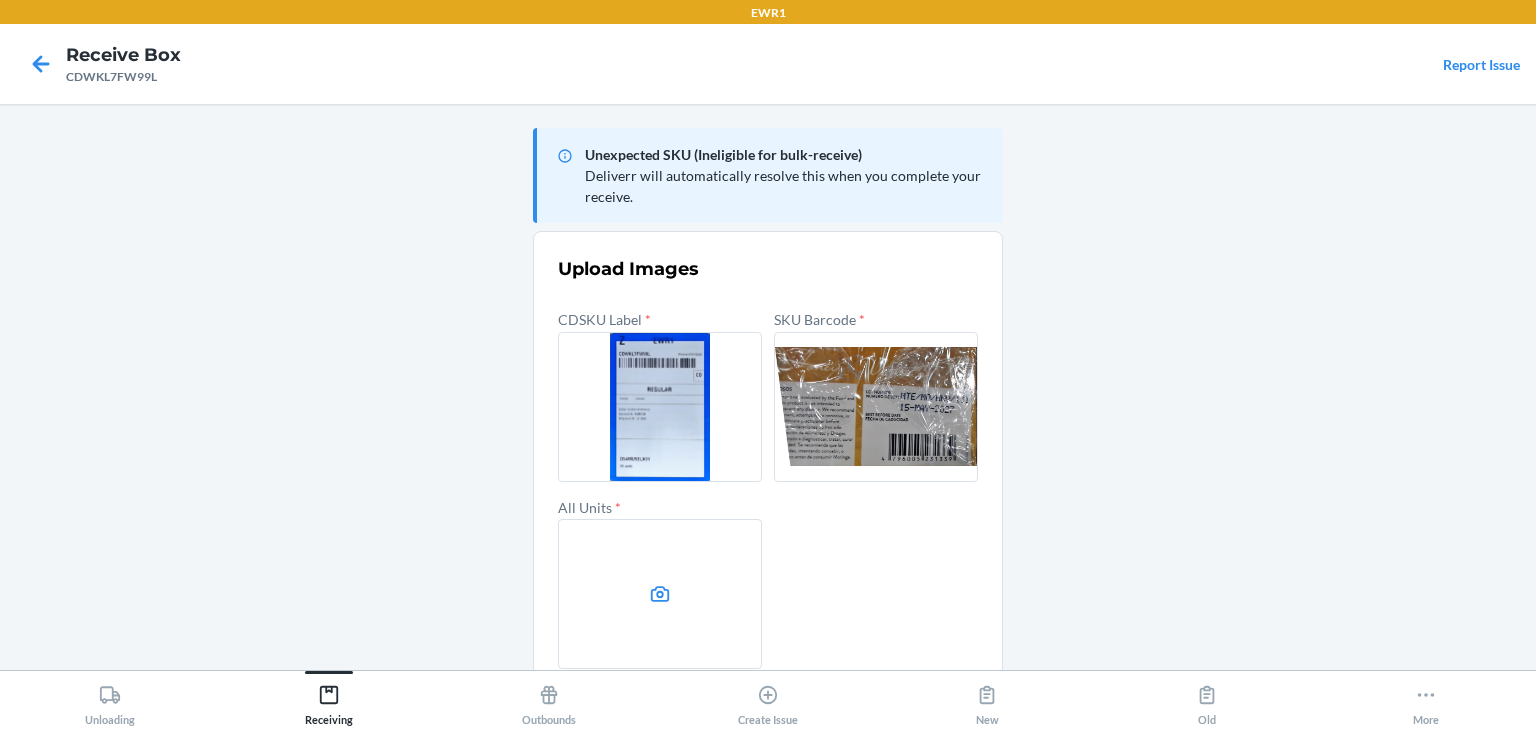 click at bounding box center [660, 594] 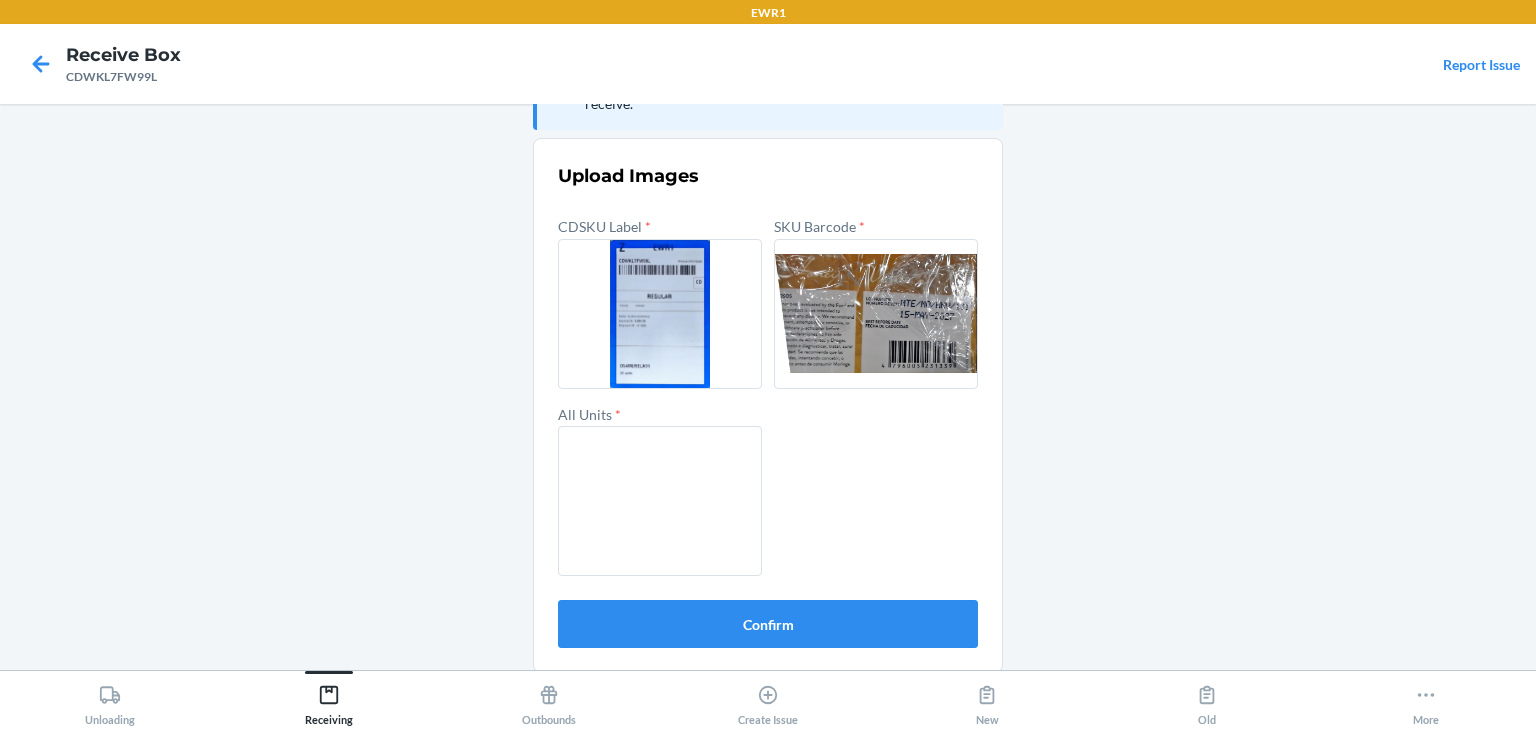 scroll, scrollTop: 96, scrollLeft: 0, axis: vertical 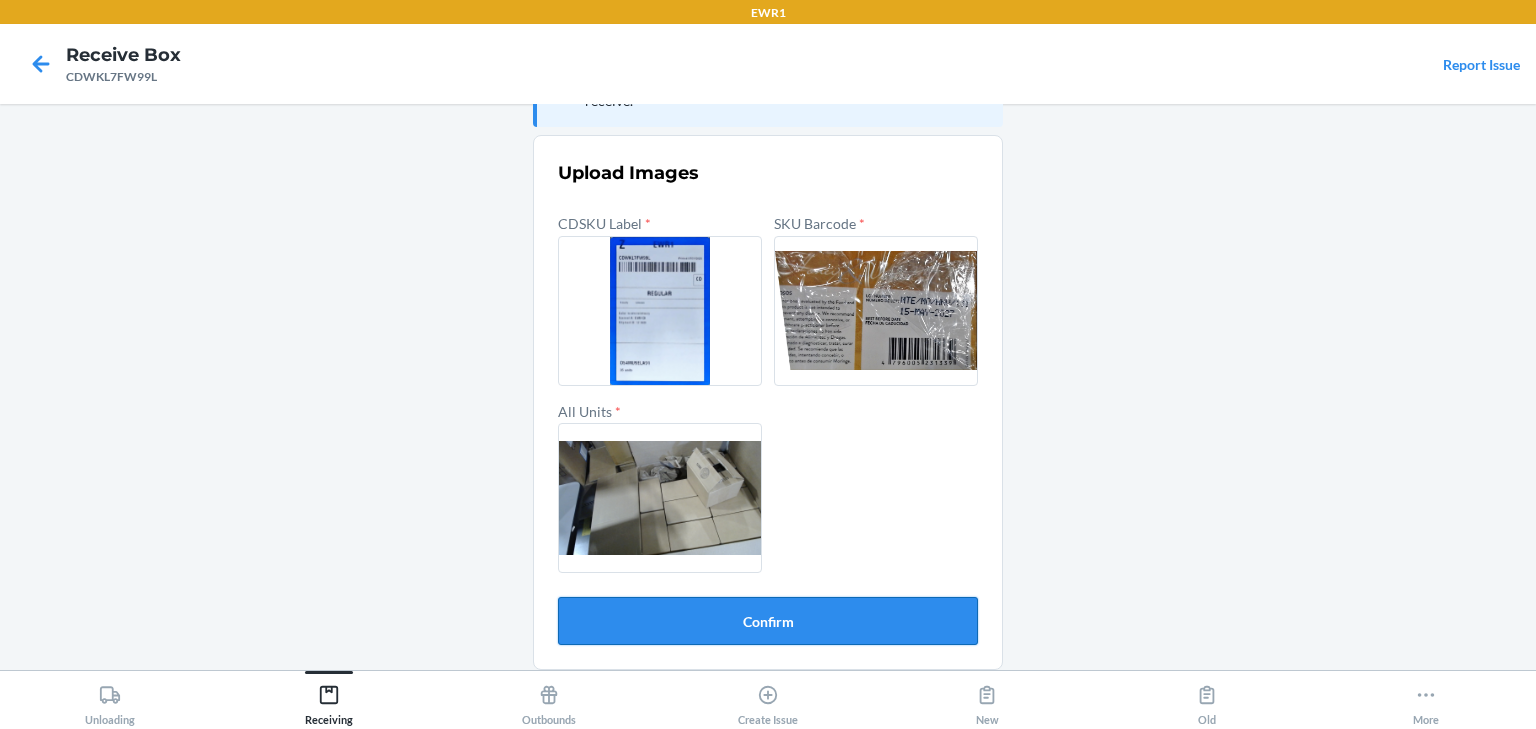 click on "Confirm" at bounding box center (768, 621) 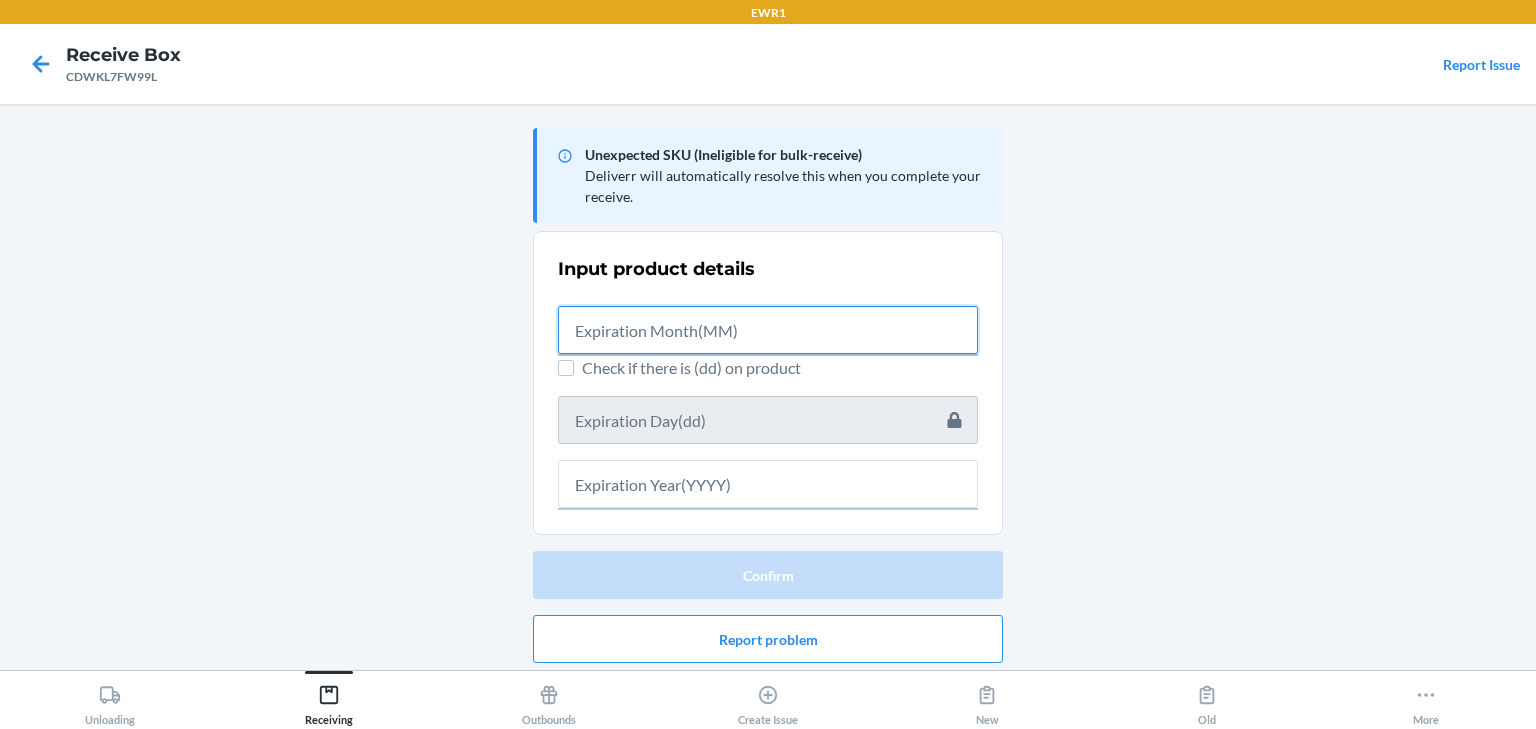 click at bounding box center [768, 330] 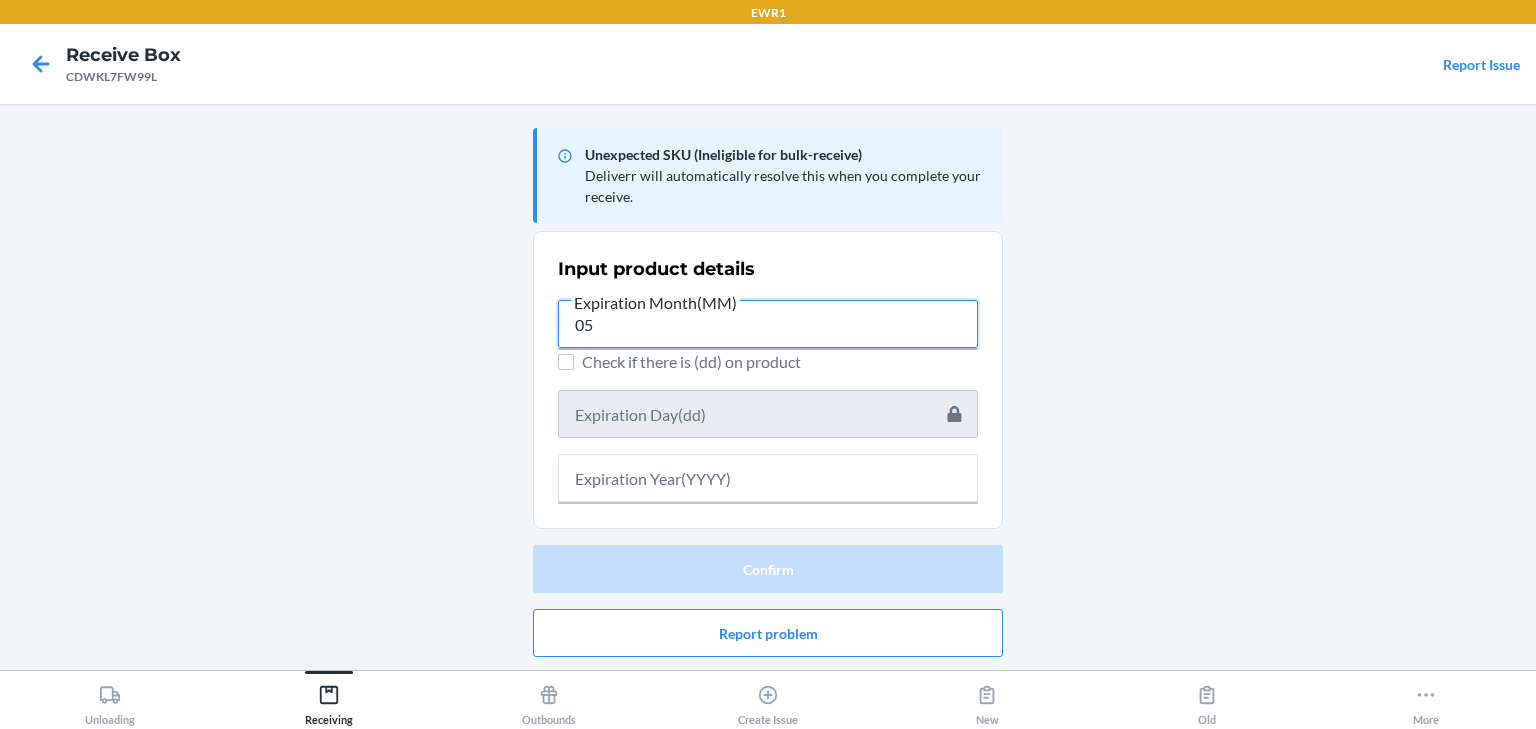 type on "05" 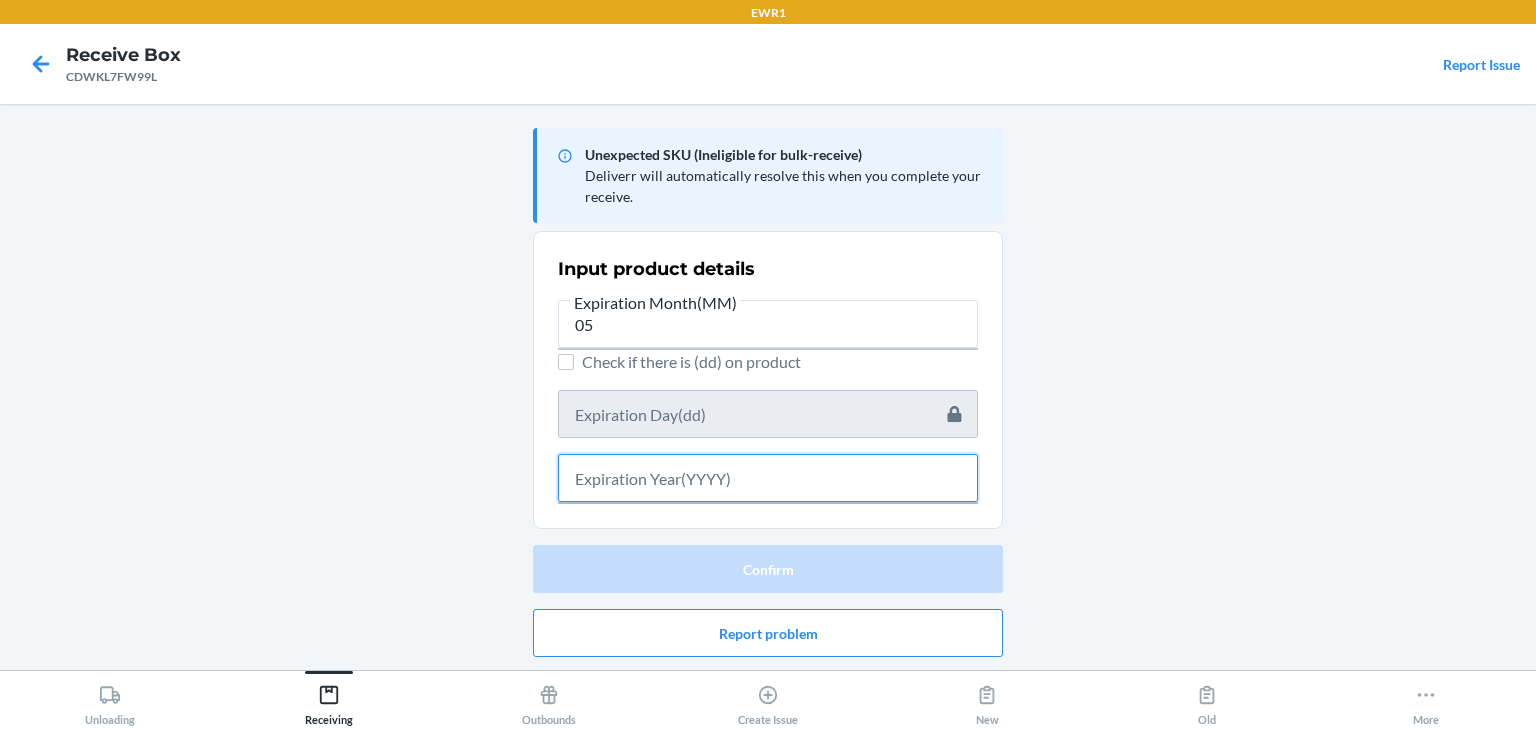 click at bounding box center (768, 478) 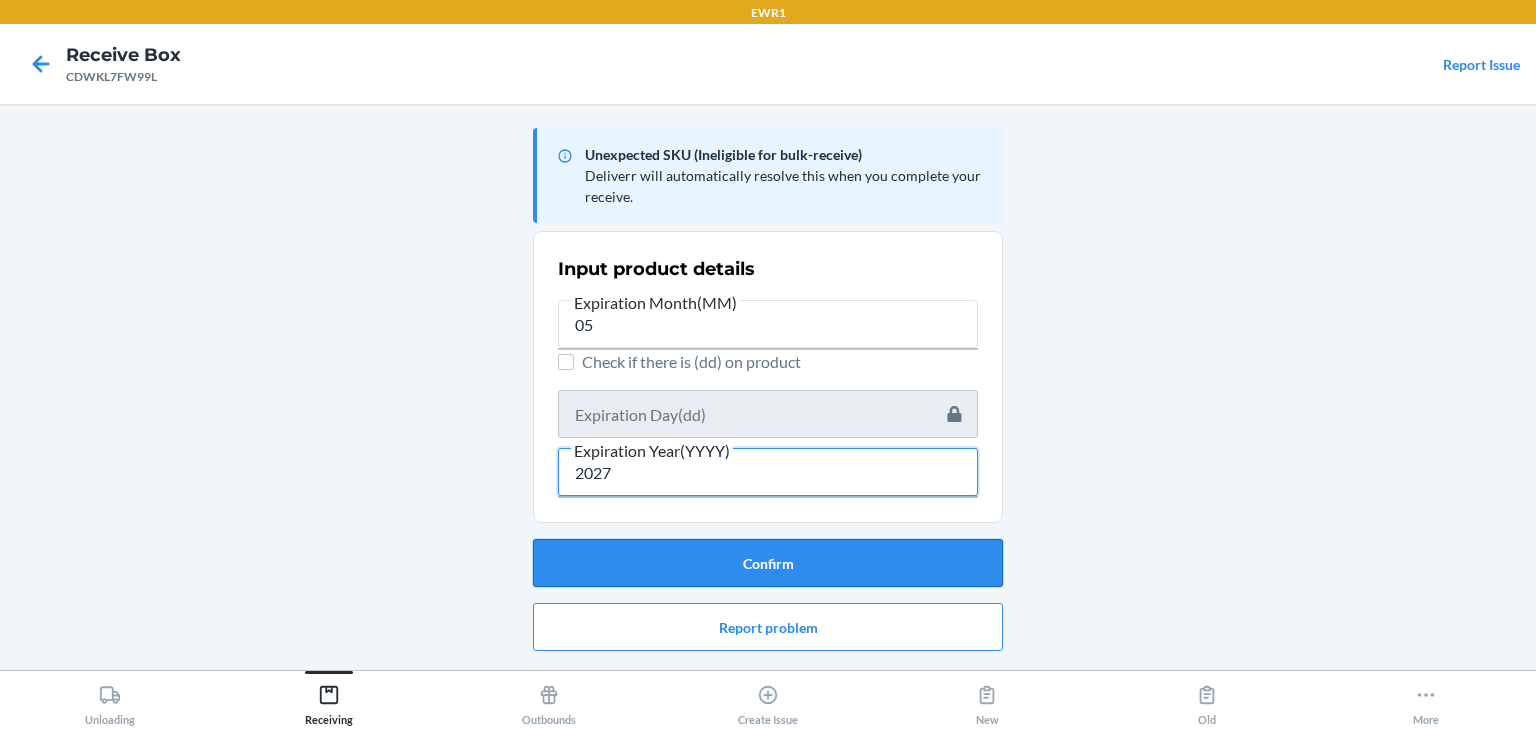 type on "2027" 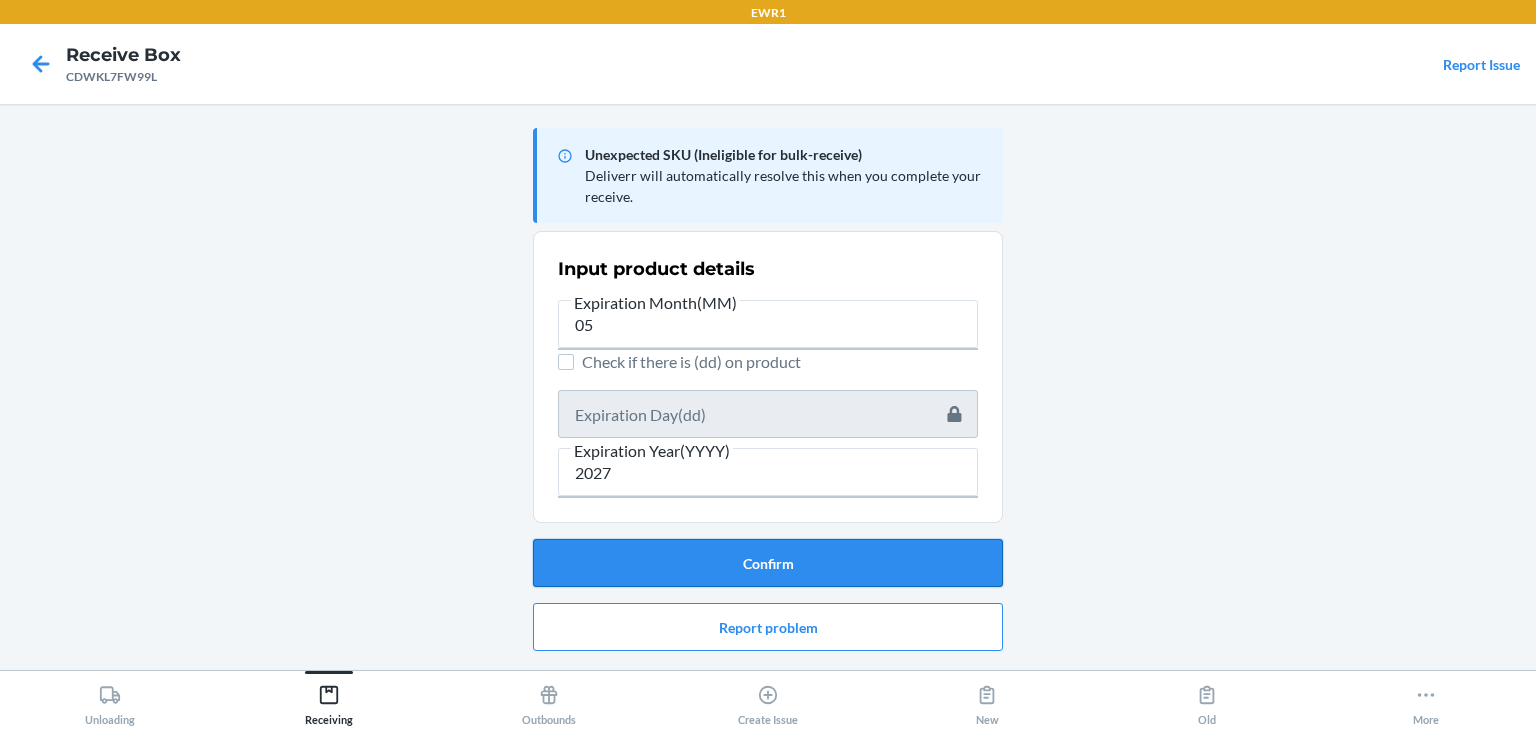 click on "Confirm" at bounding box center [768, 563] 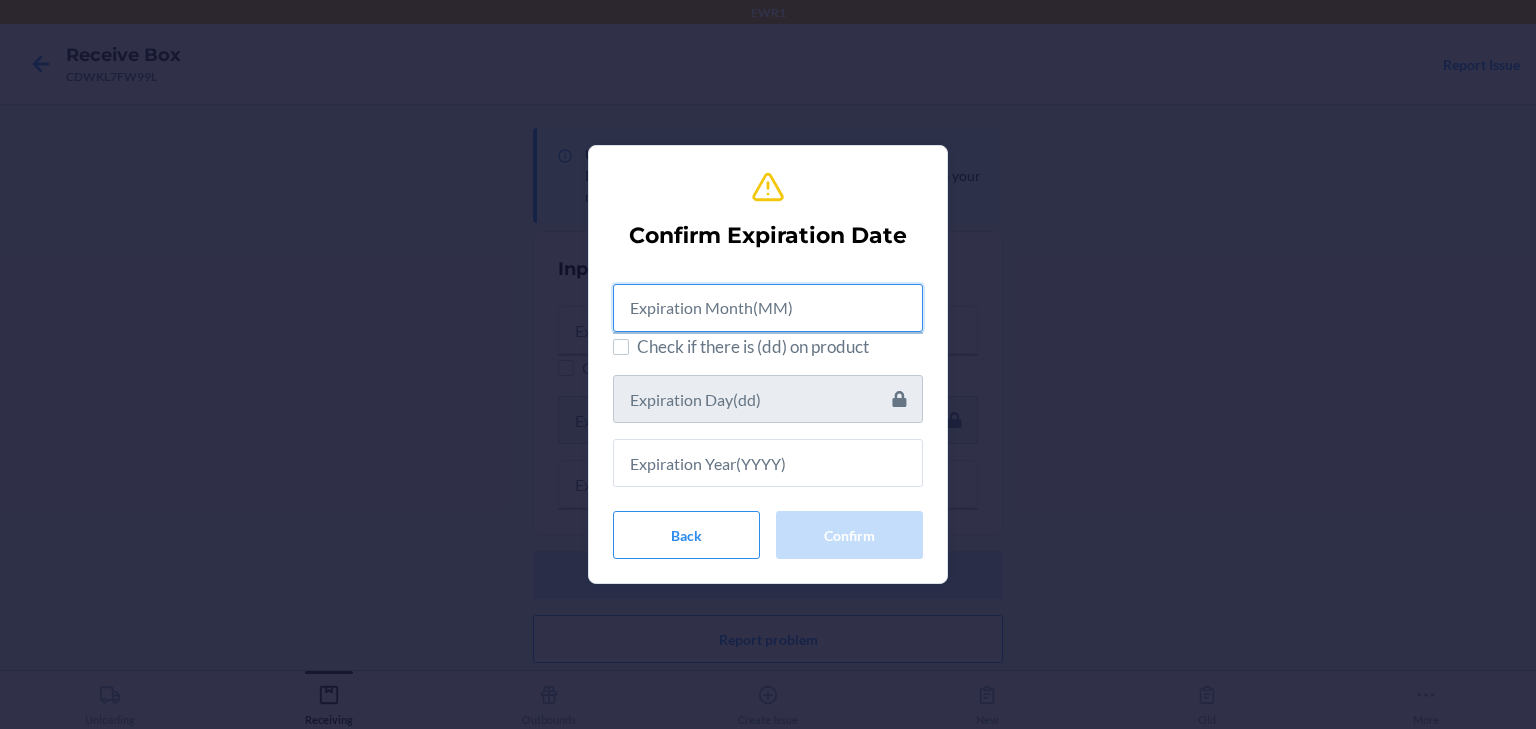 click at bounding box center (768, 308) 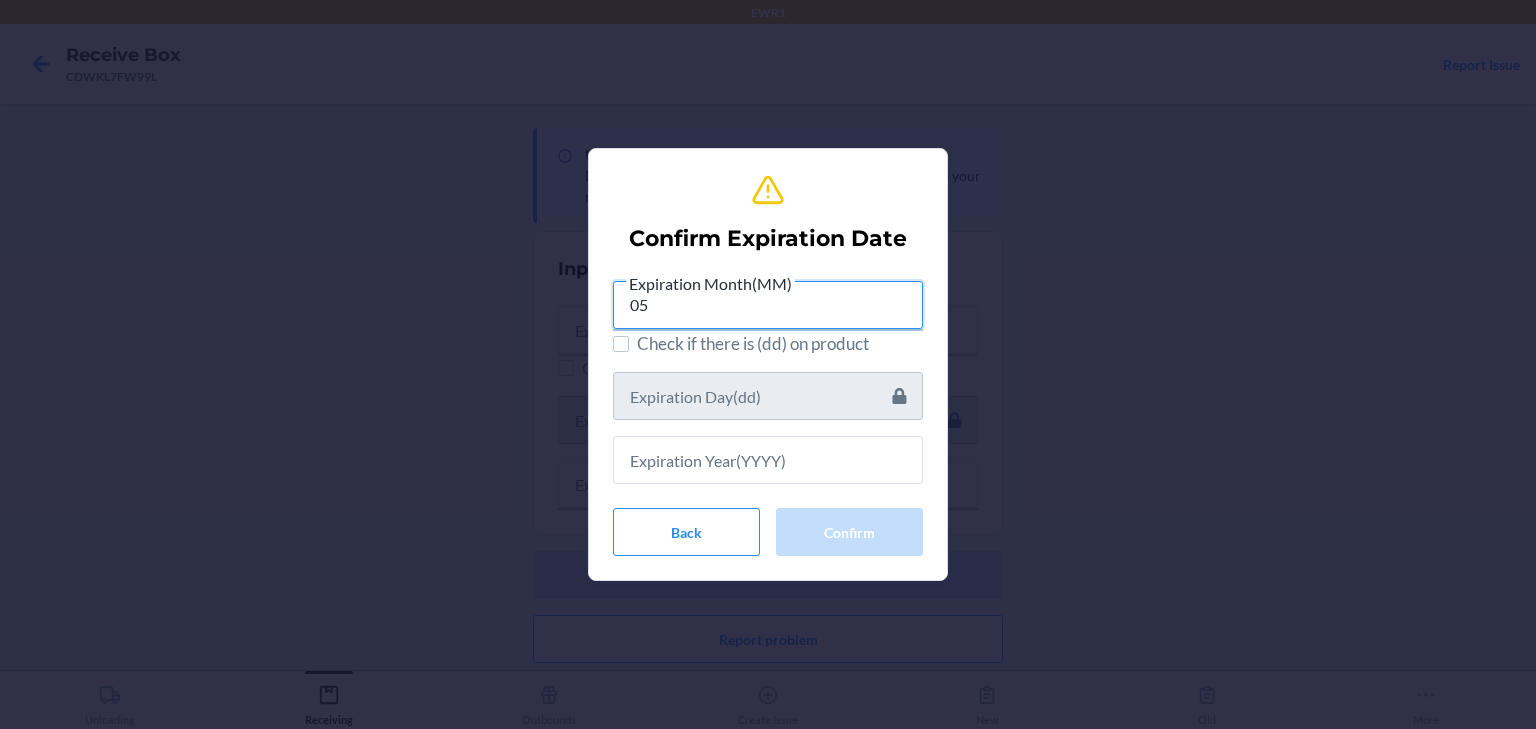 type on "05" 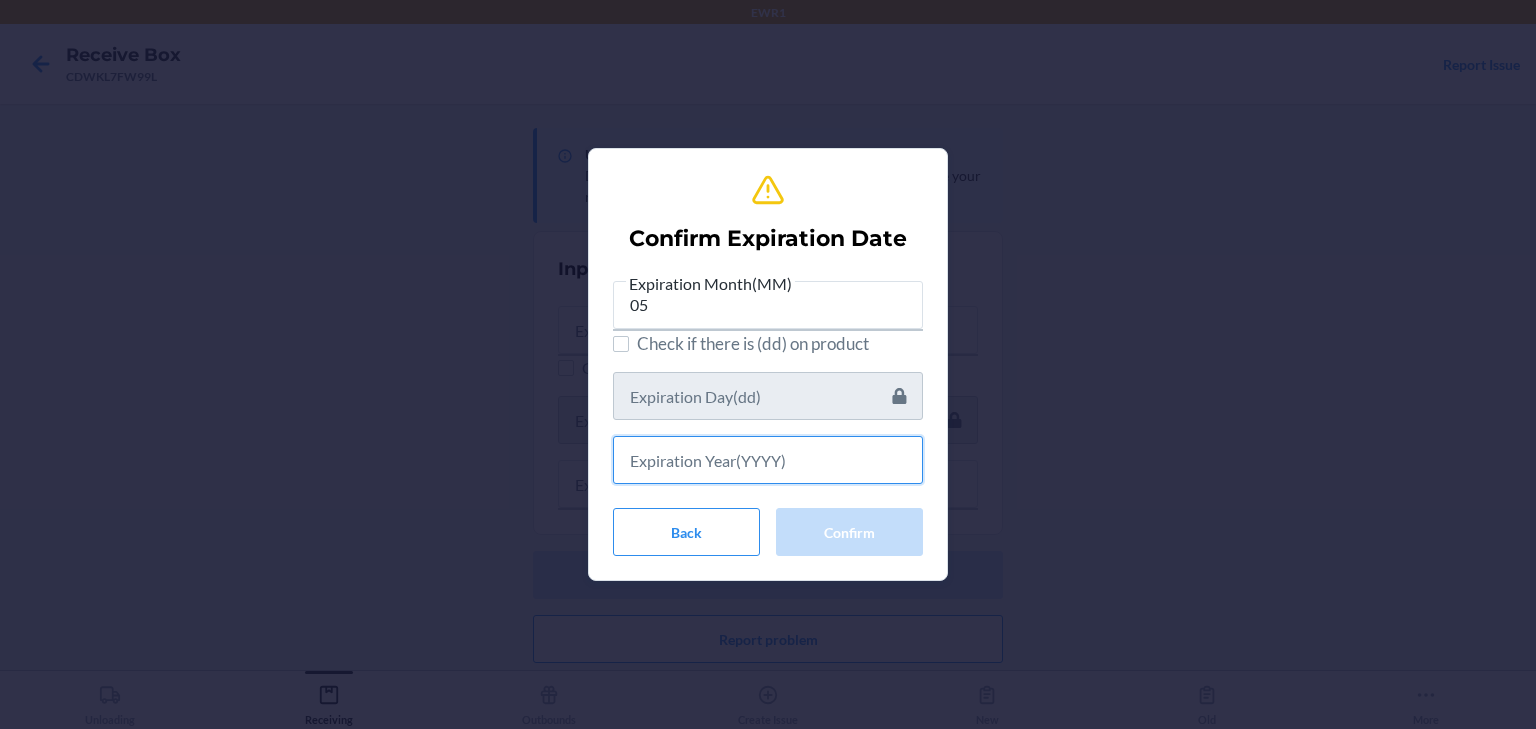 click at bounding box center [768, 460] 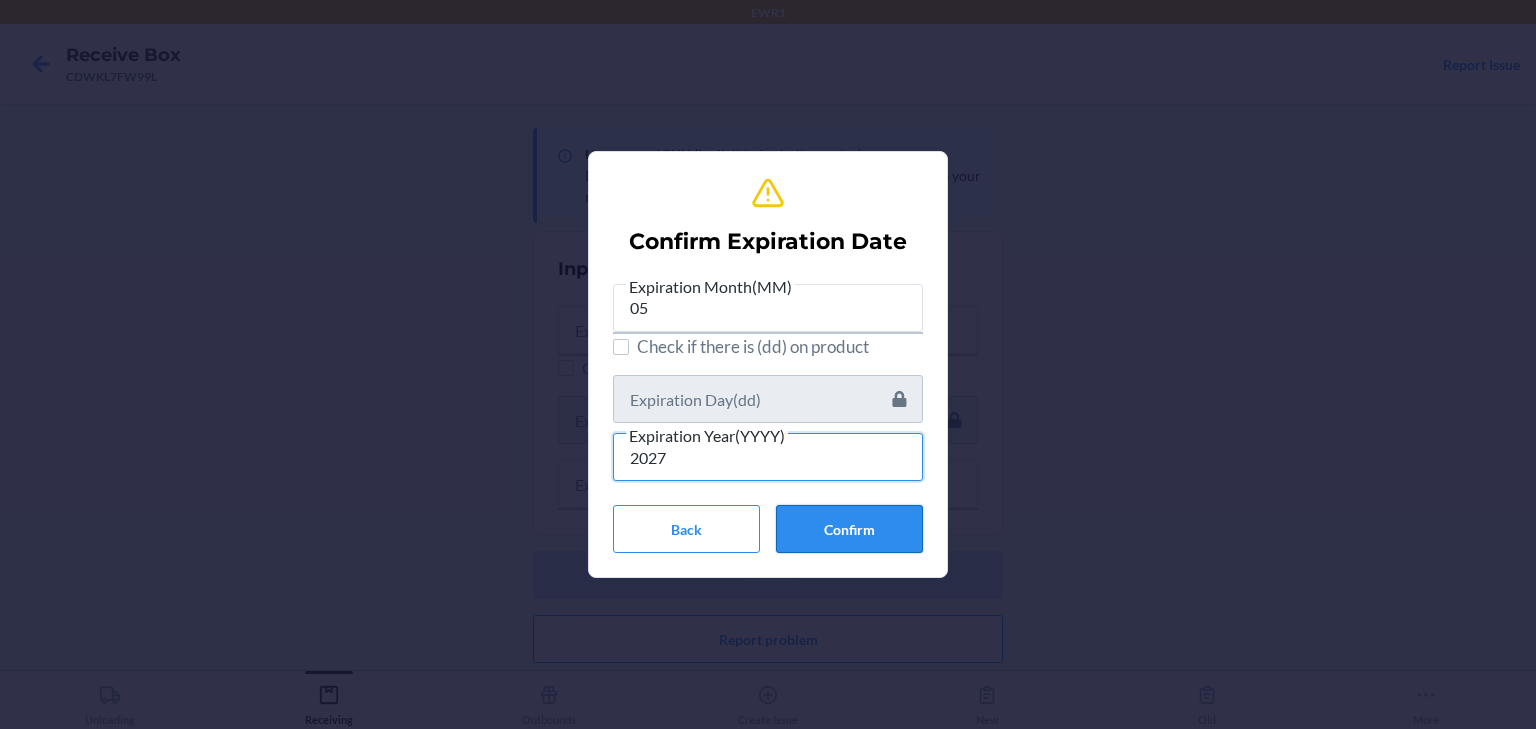 type on "2027" 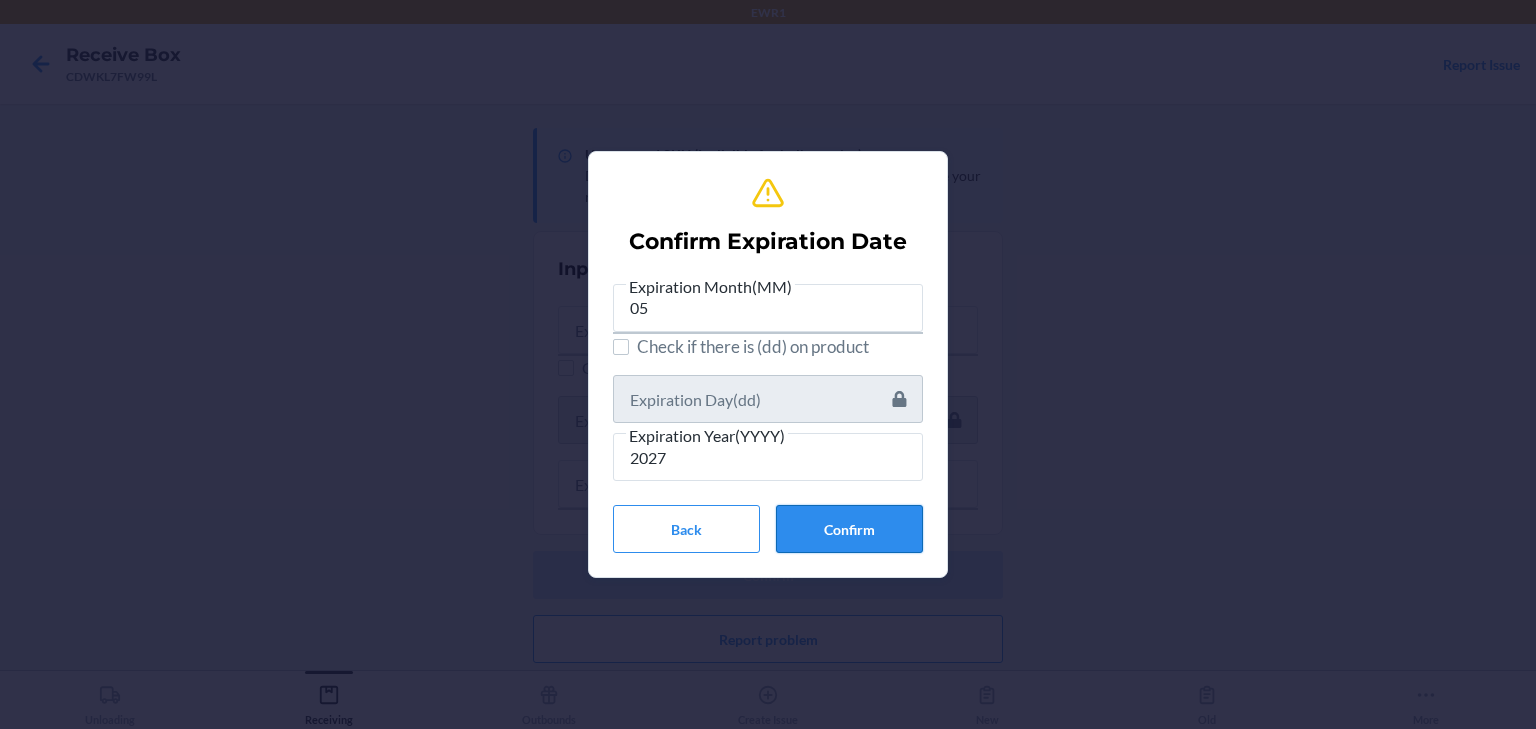 click on "Confirm" at bounding box center [849, 529] 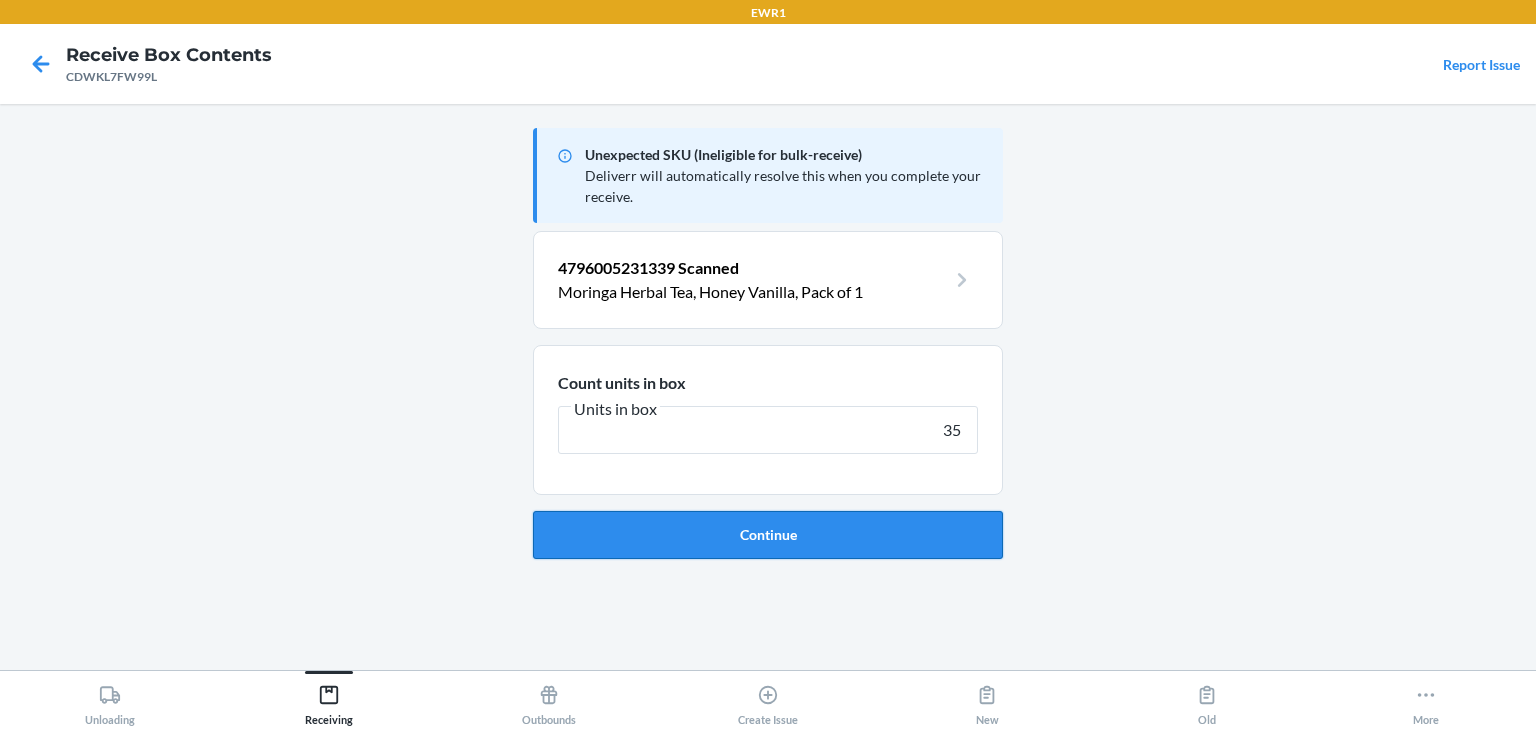 type on "35" 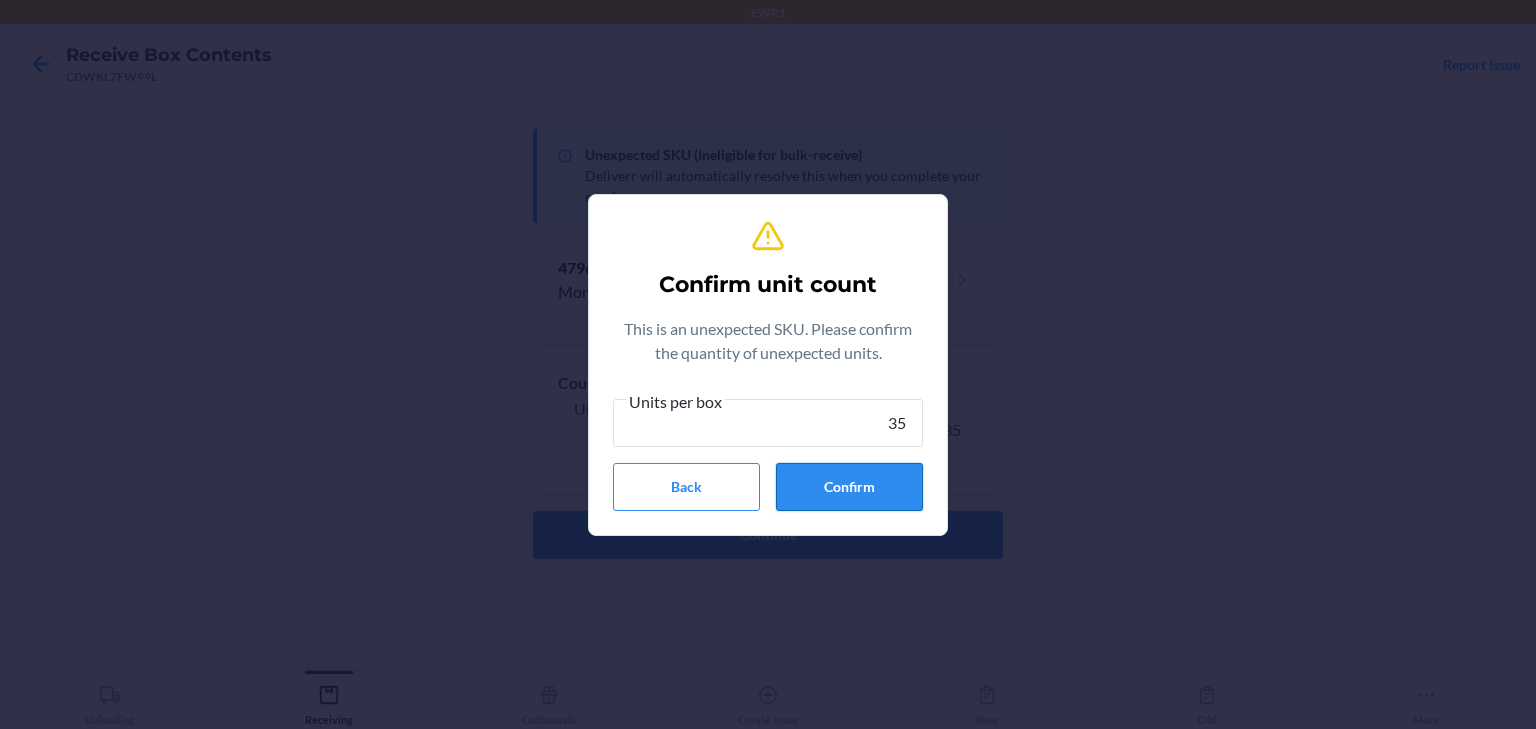 type on "35" 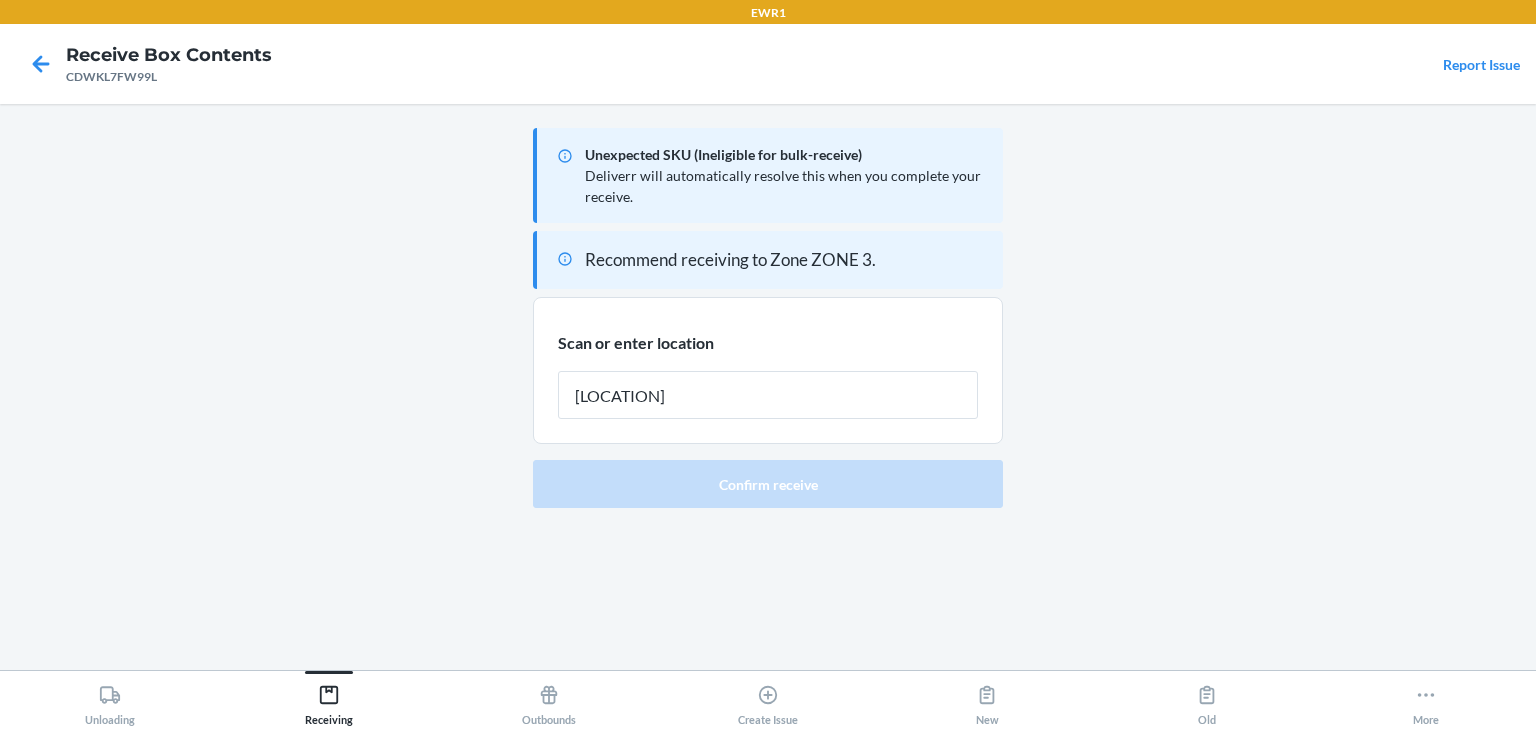 type on "rtote065" 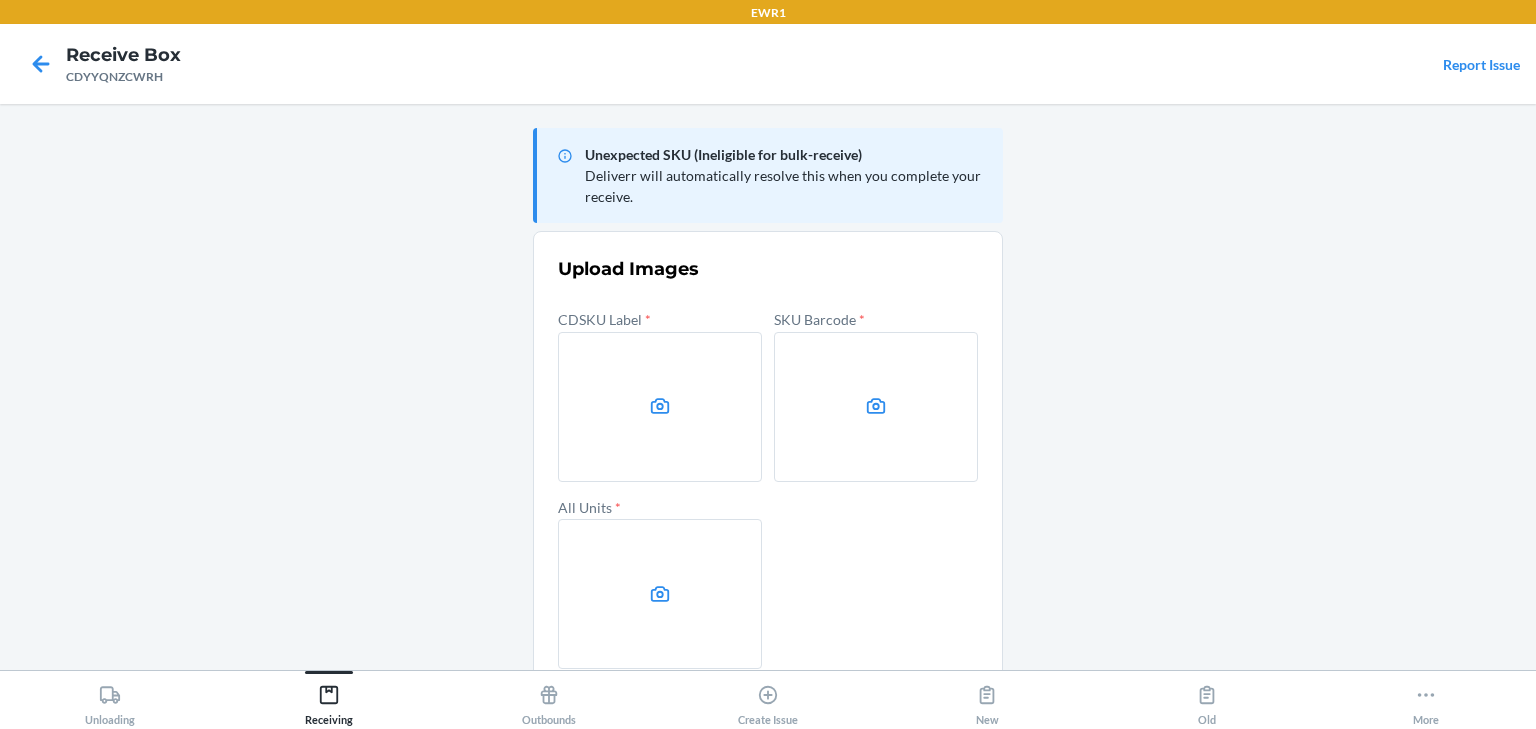 click at bounding box center (660, 407) 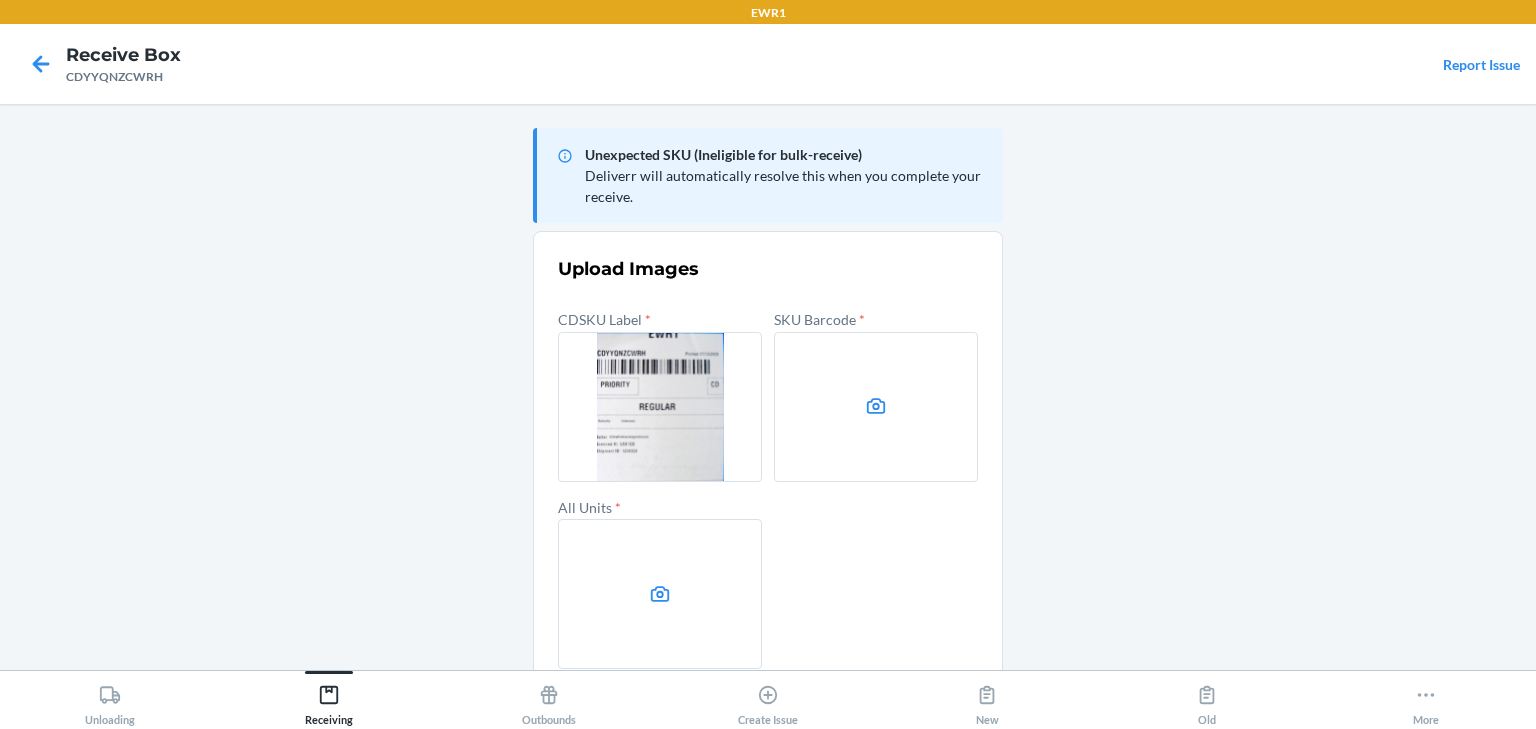 click at bounding box center [876, 407] 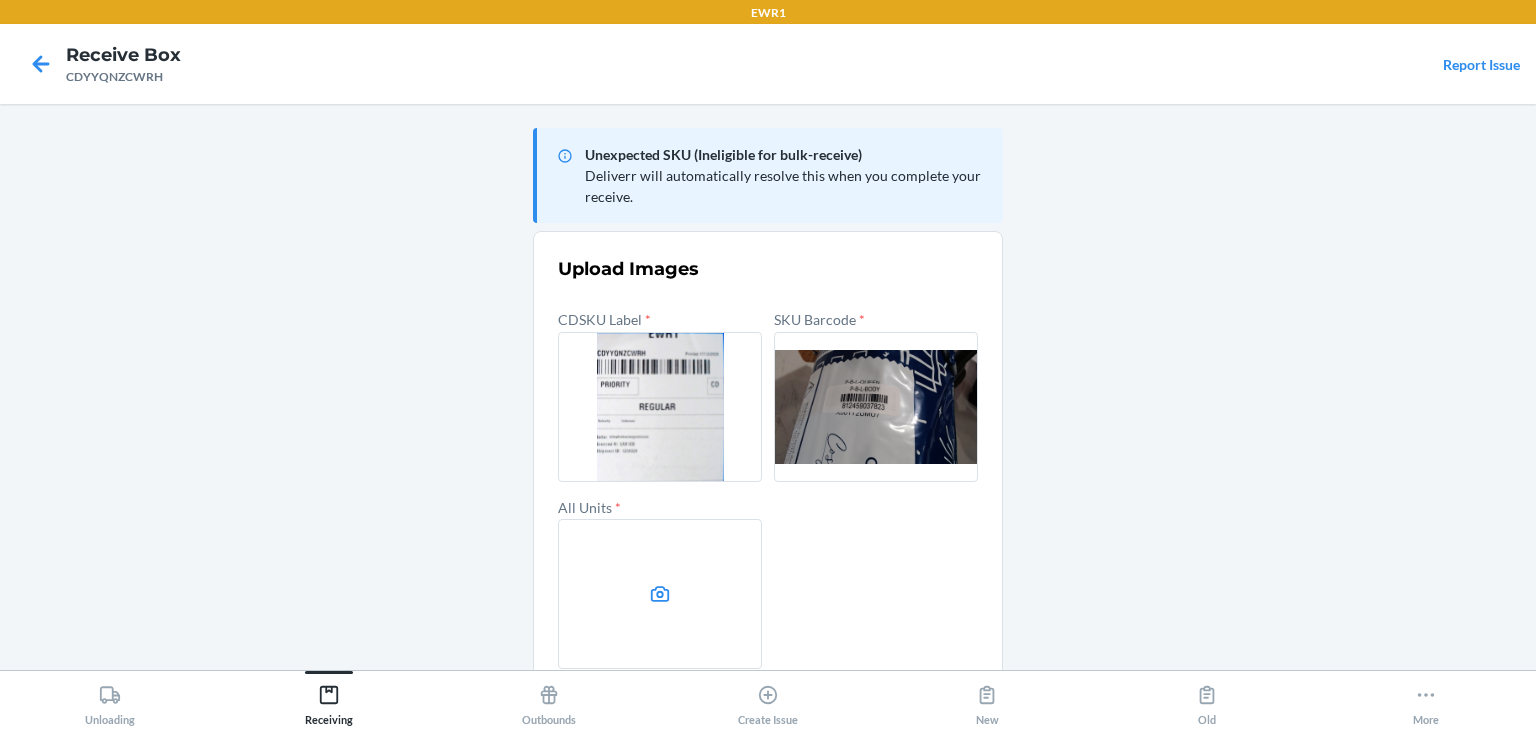 click at bounding box center (660, 594) 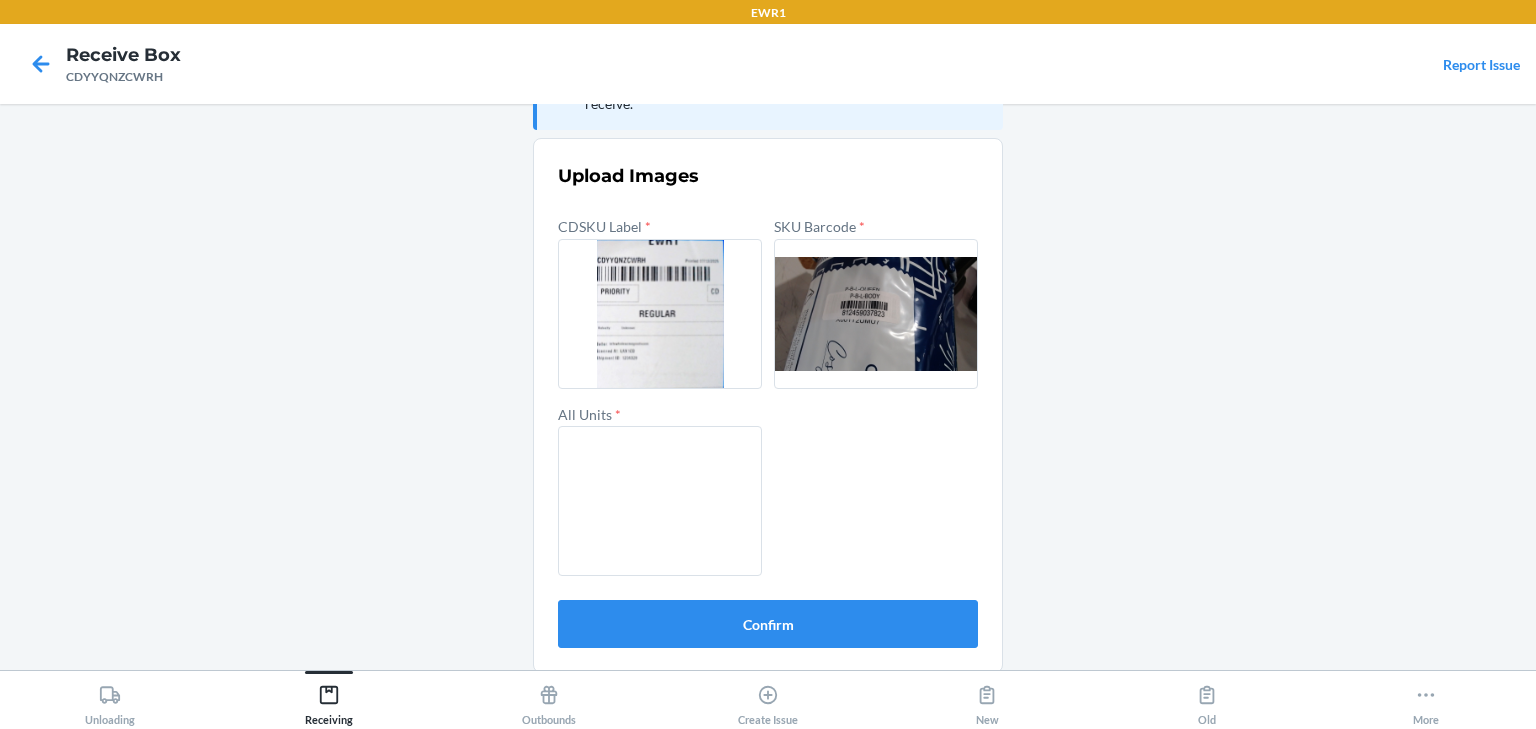 scroll, scrollTop: 96, scrollLeft: 0, axis: vertical 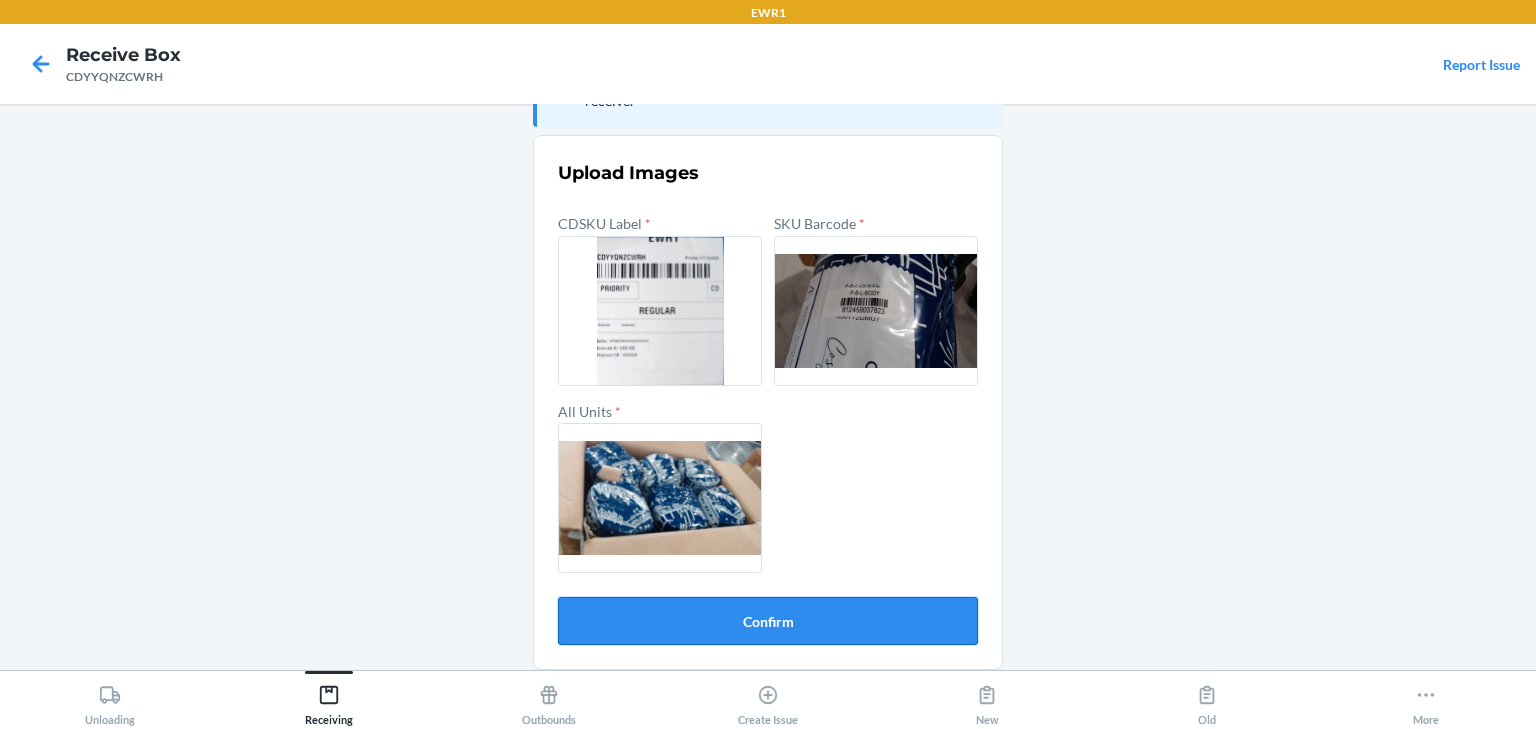 click on "Confirm" at bounding box center [768, 621] 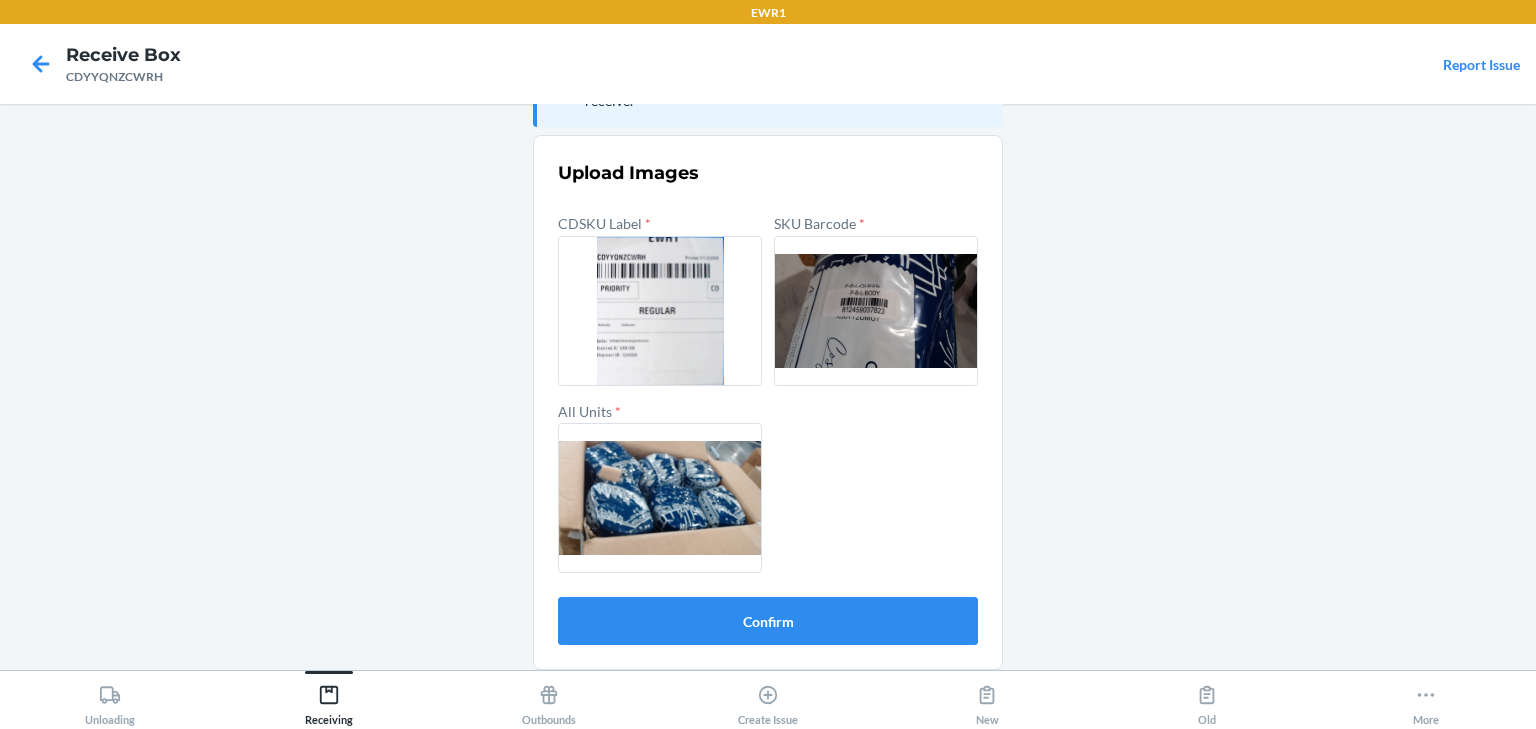 scroll, scrollTop: 0, scrollLeft: 0, axis: both 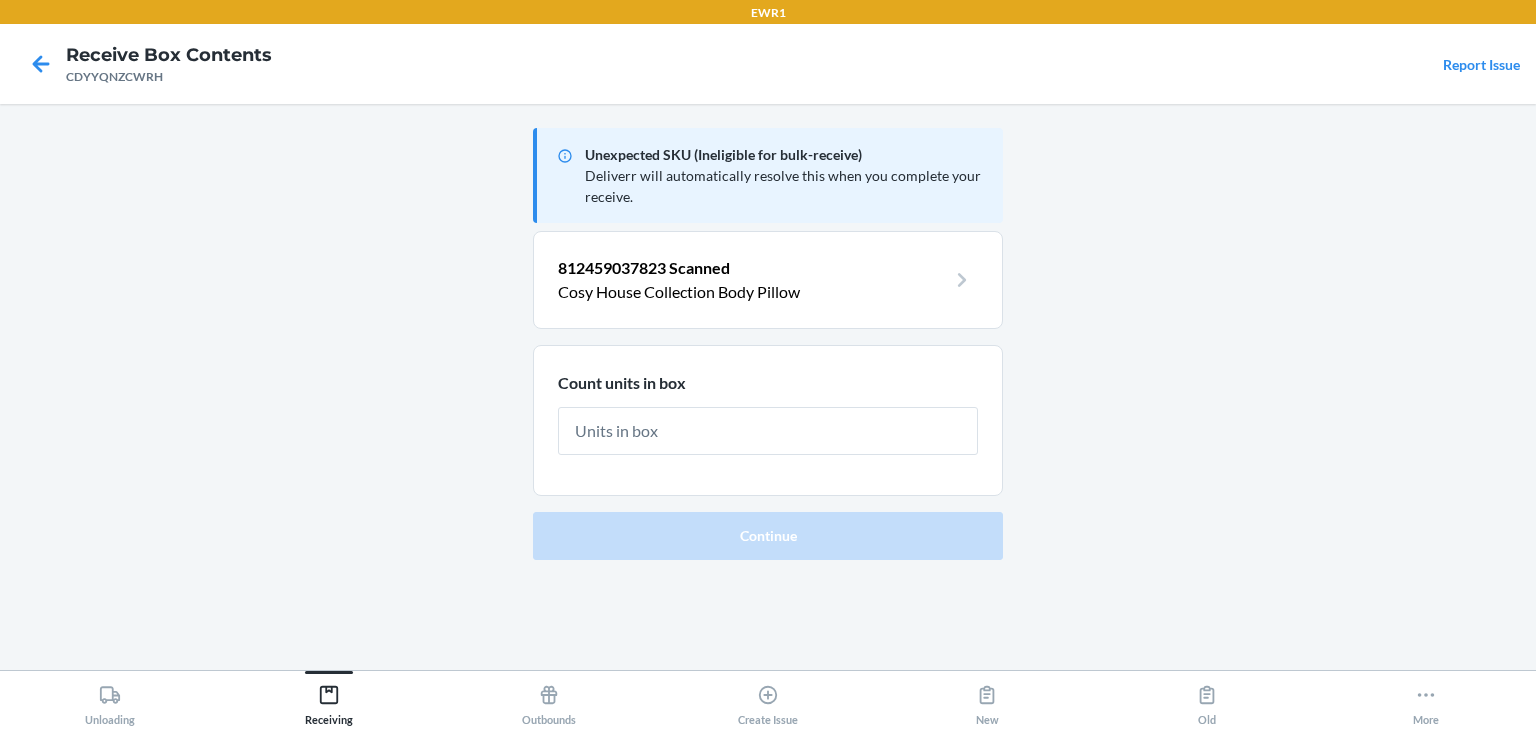 type on "3" 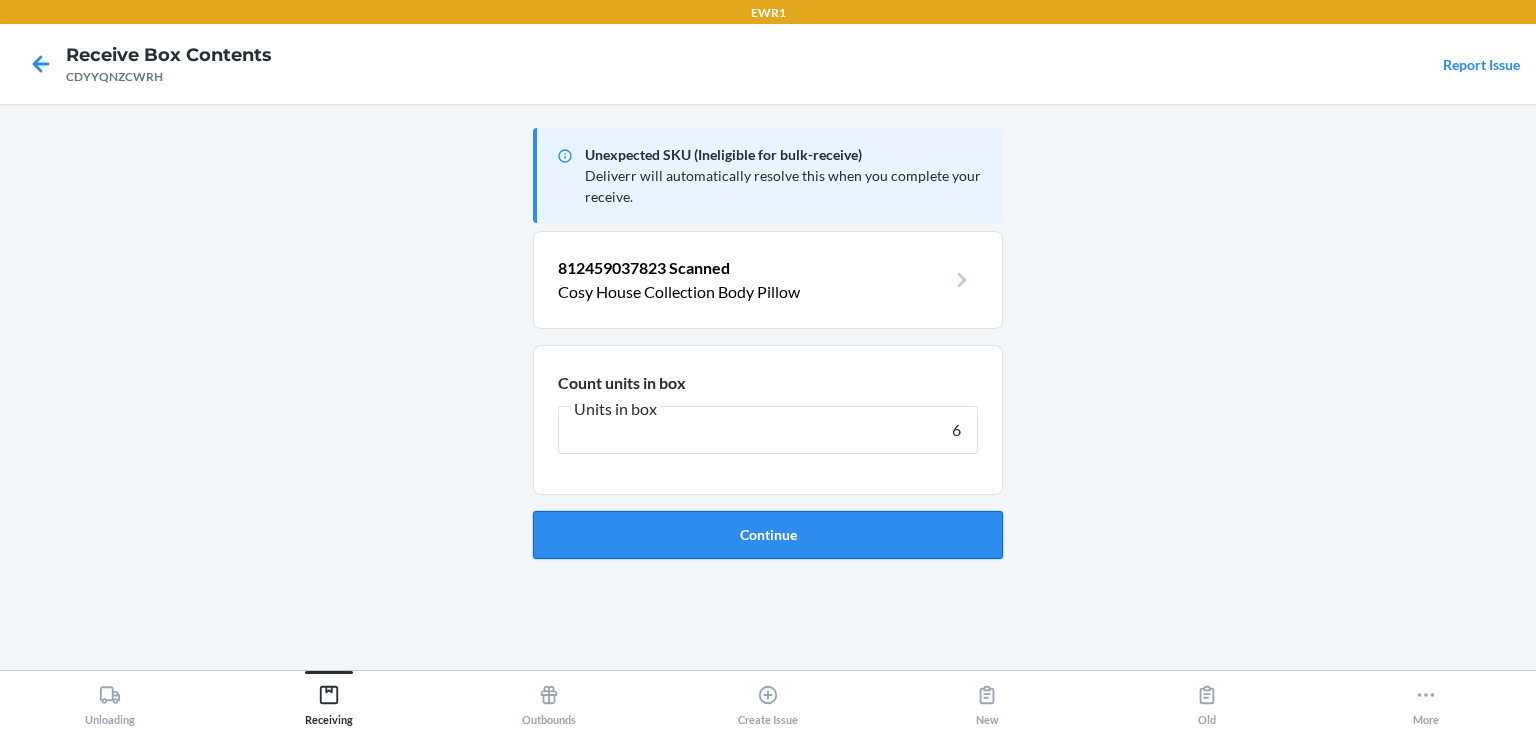 type on "6" 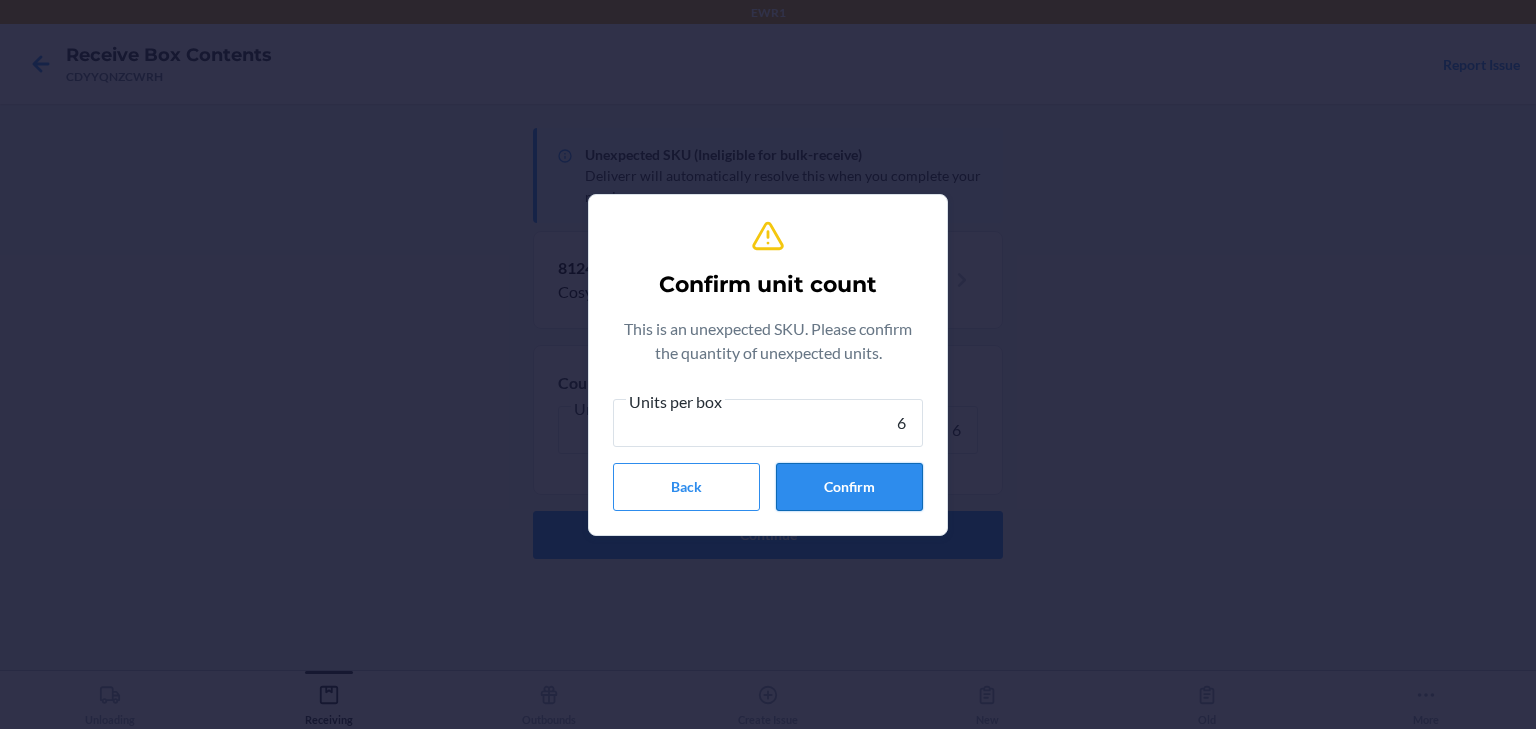 type on "6" 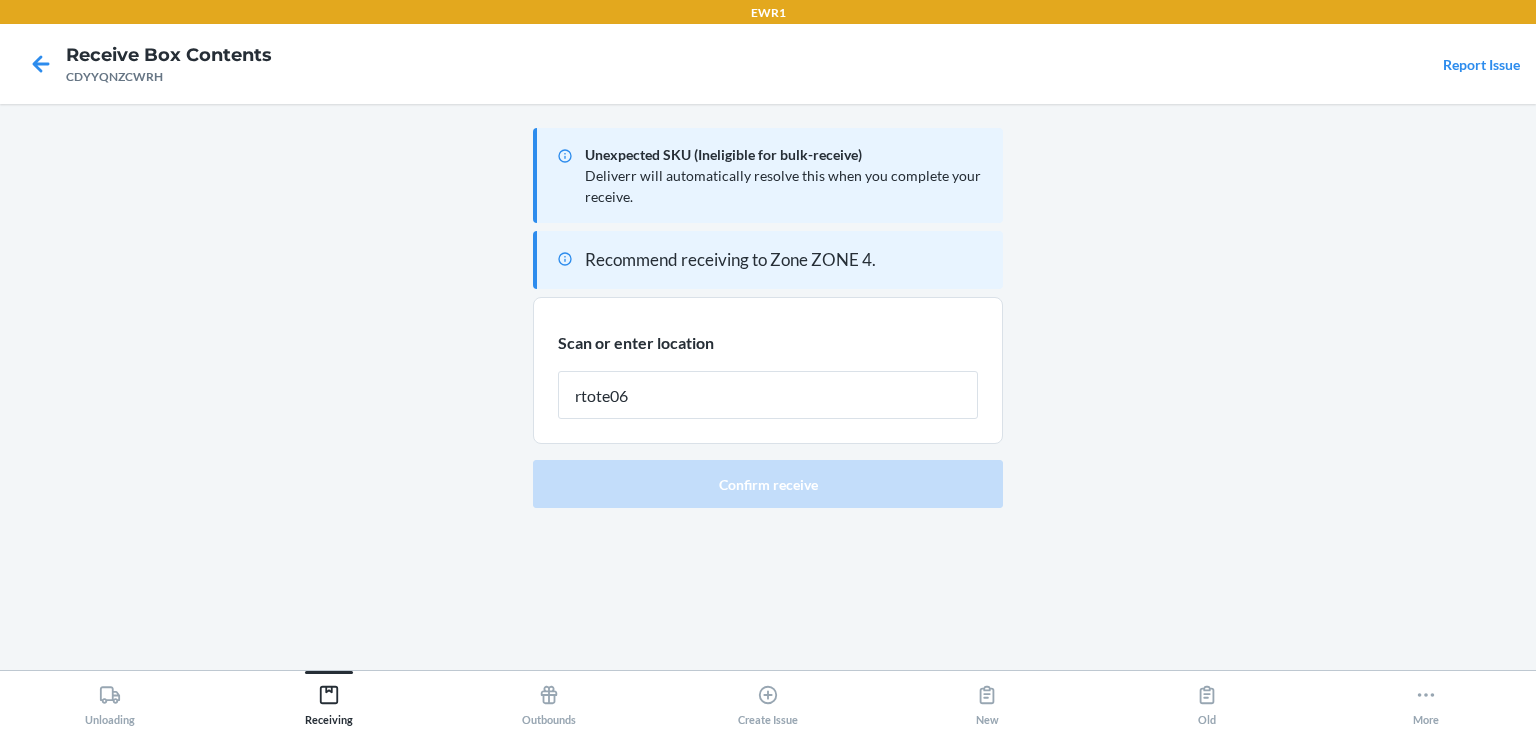 type on "rtote065" 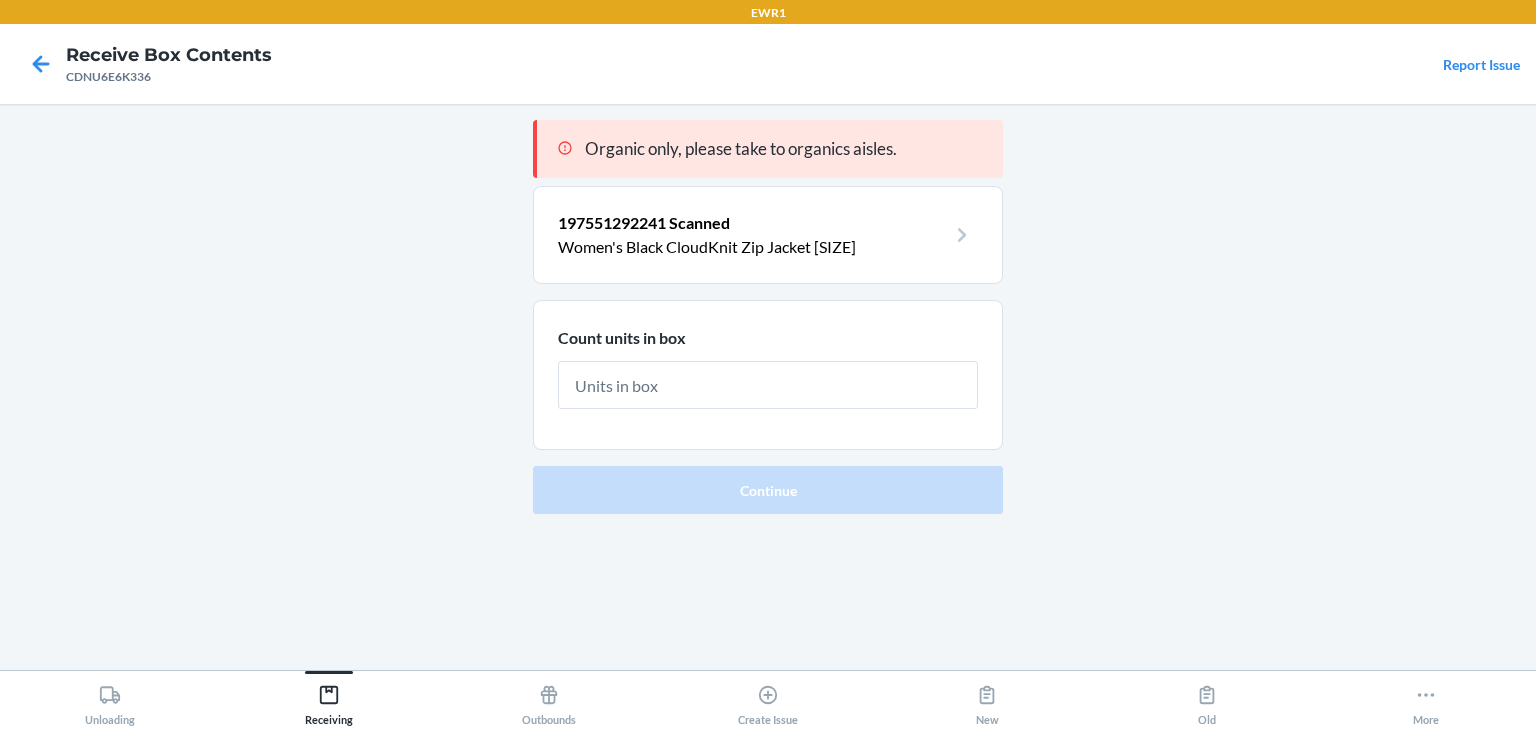 type on "4" 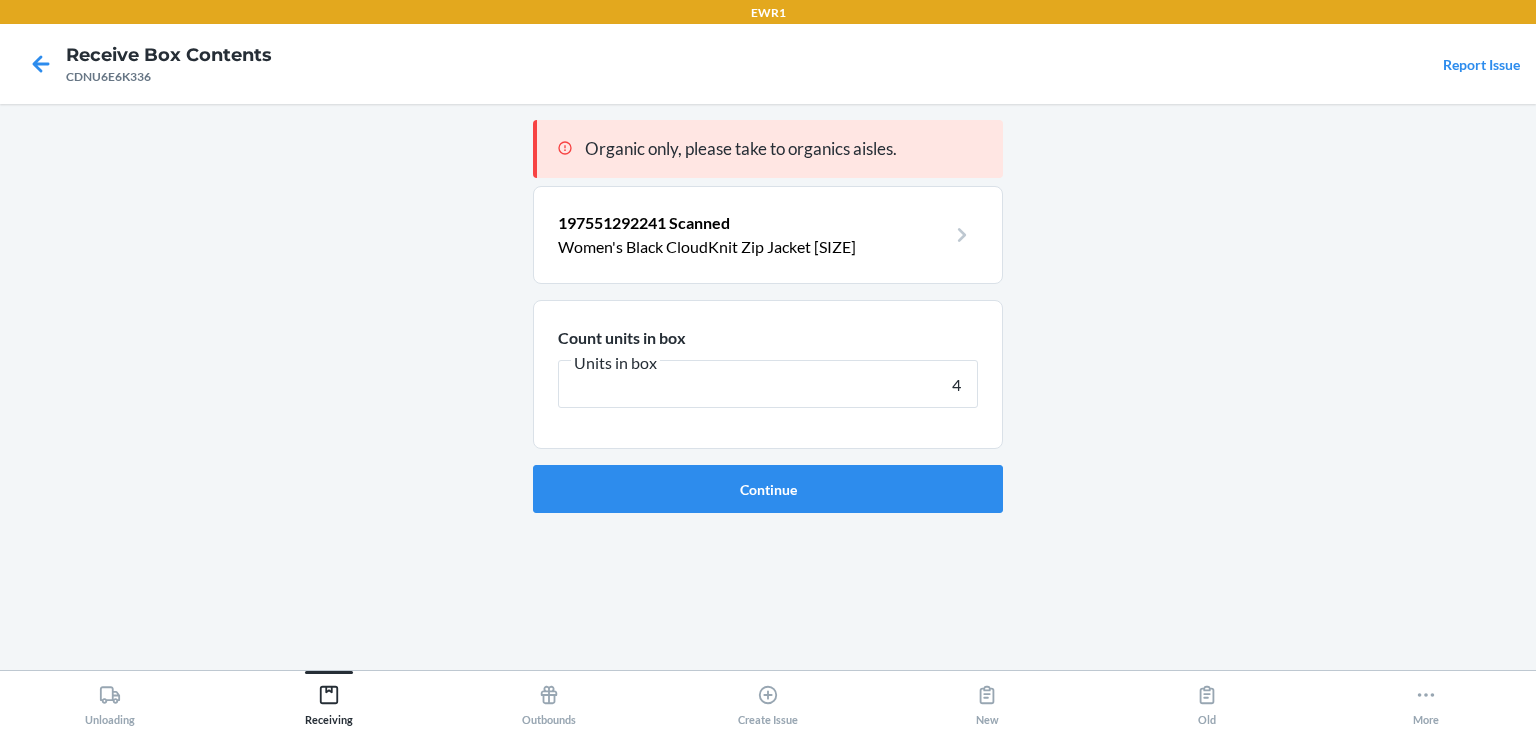 click on "Continue" at bounding box center [768, 489] 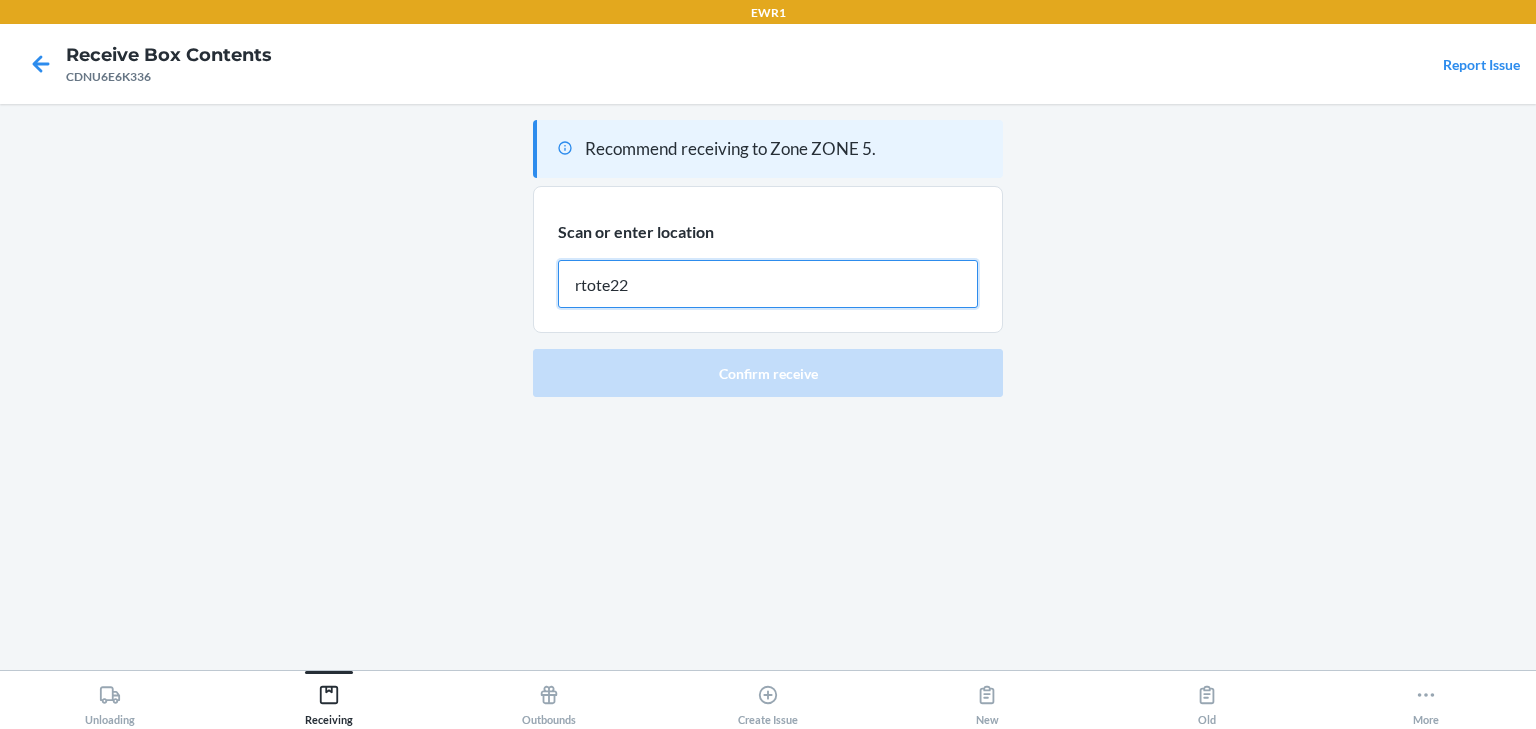 type on "rtote223" 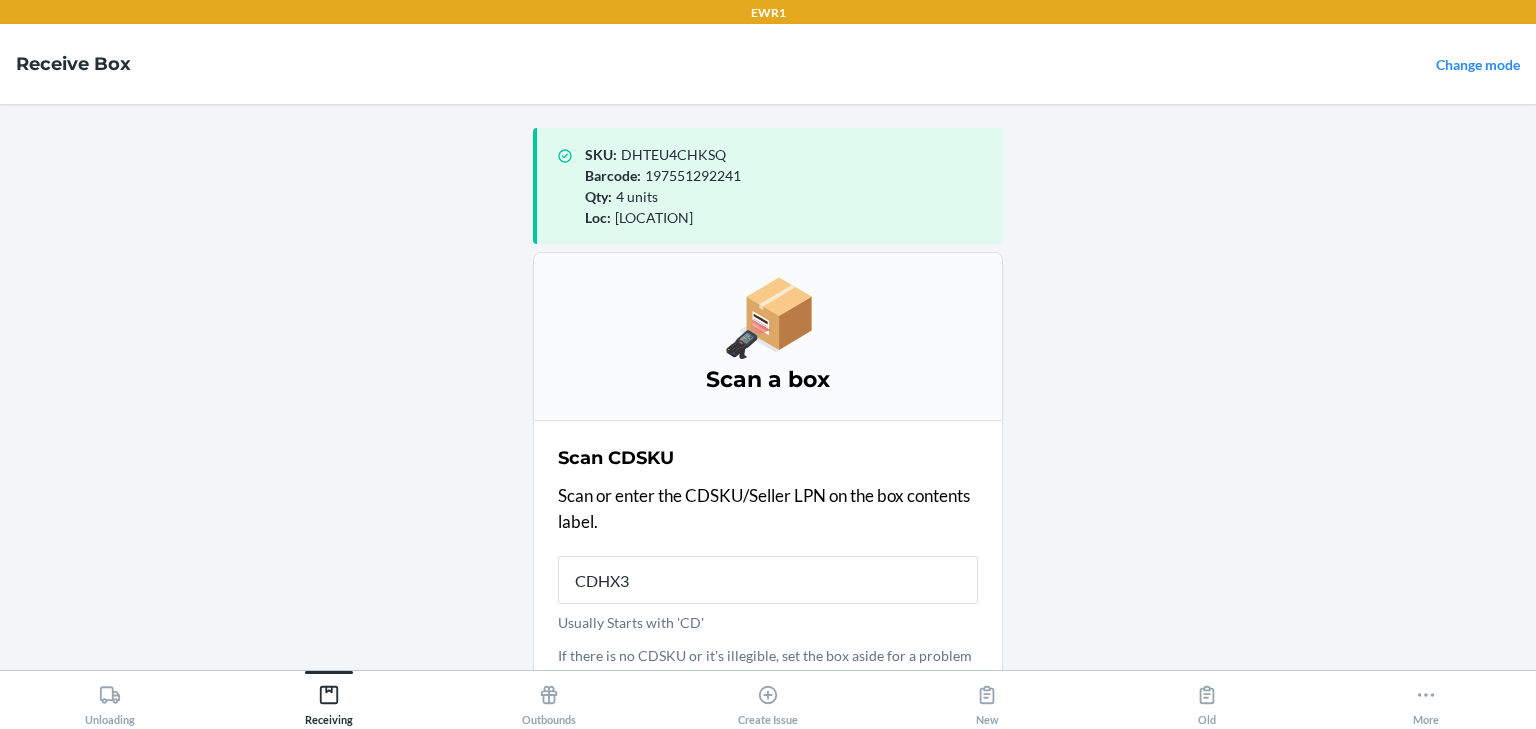 type on "CDHX3Z" 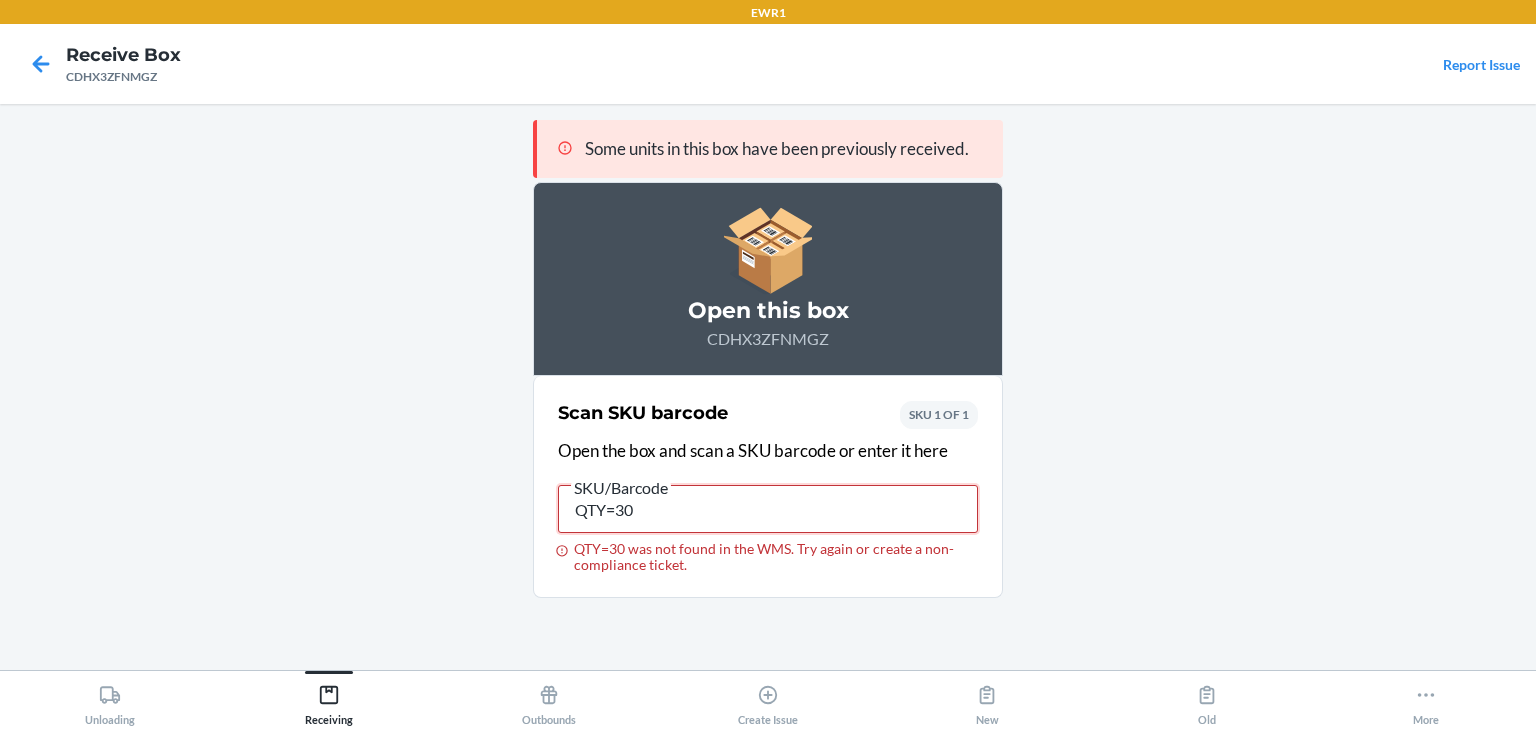 click on "QTY=30" at bounding box center (768, 509) 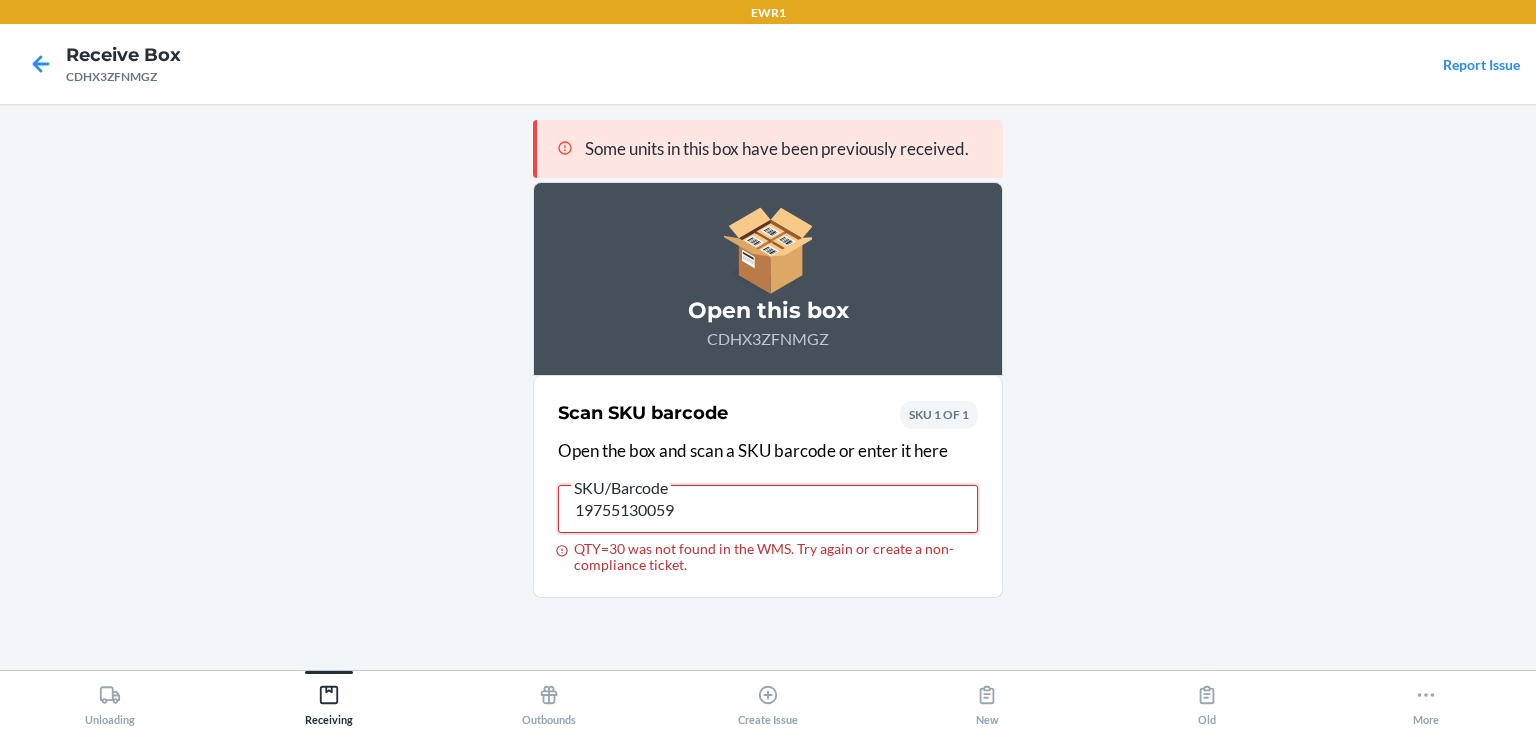 type on "197551300595" 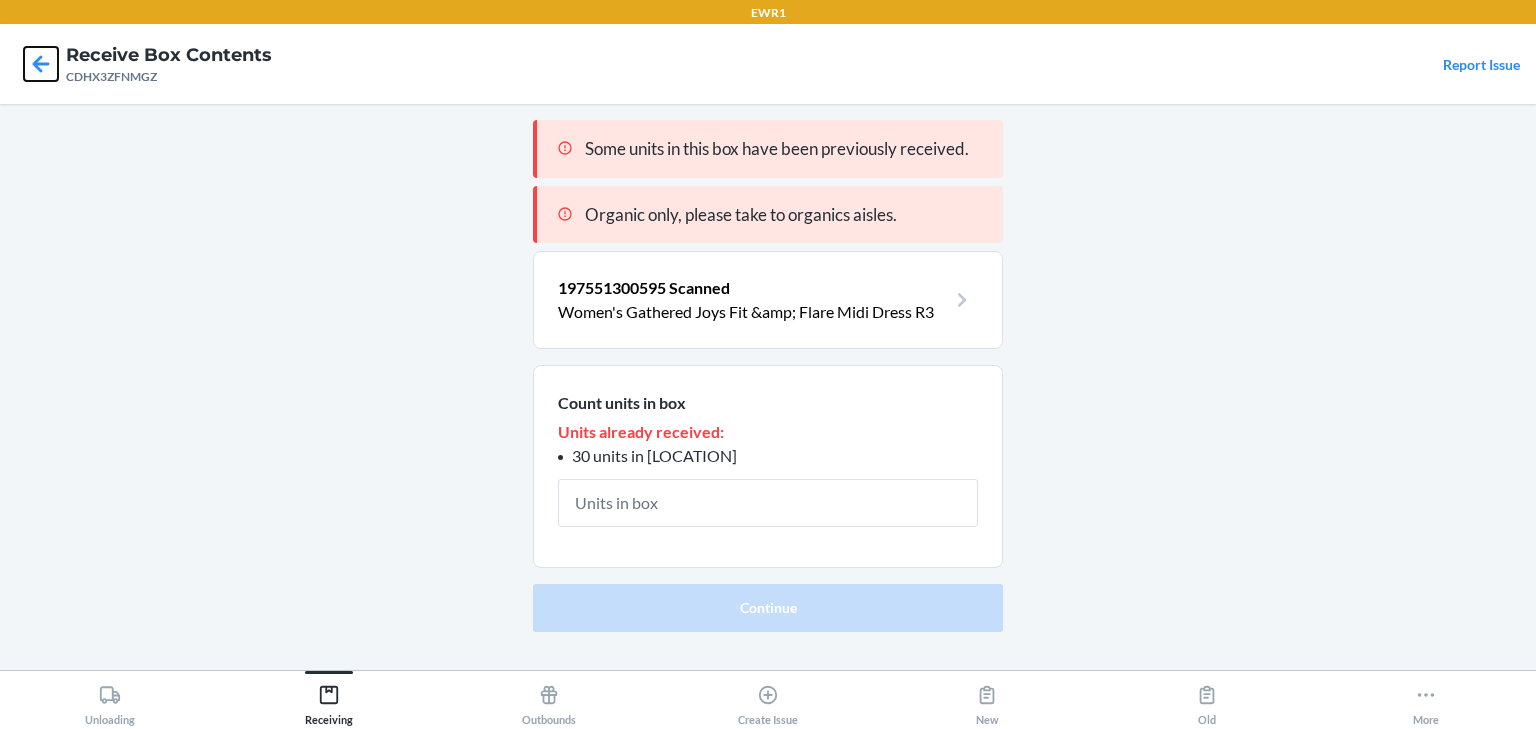 click 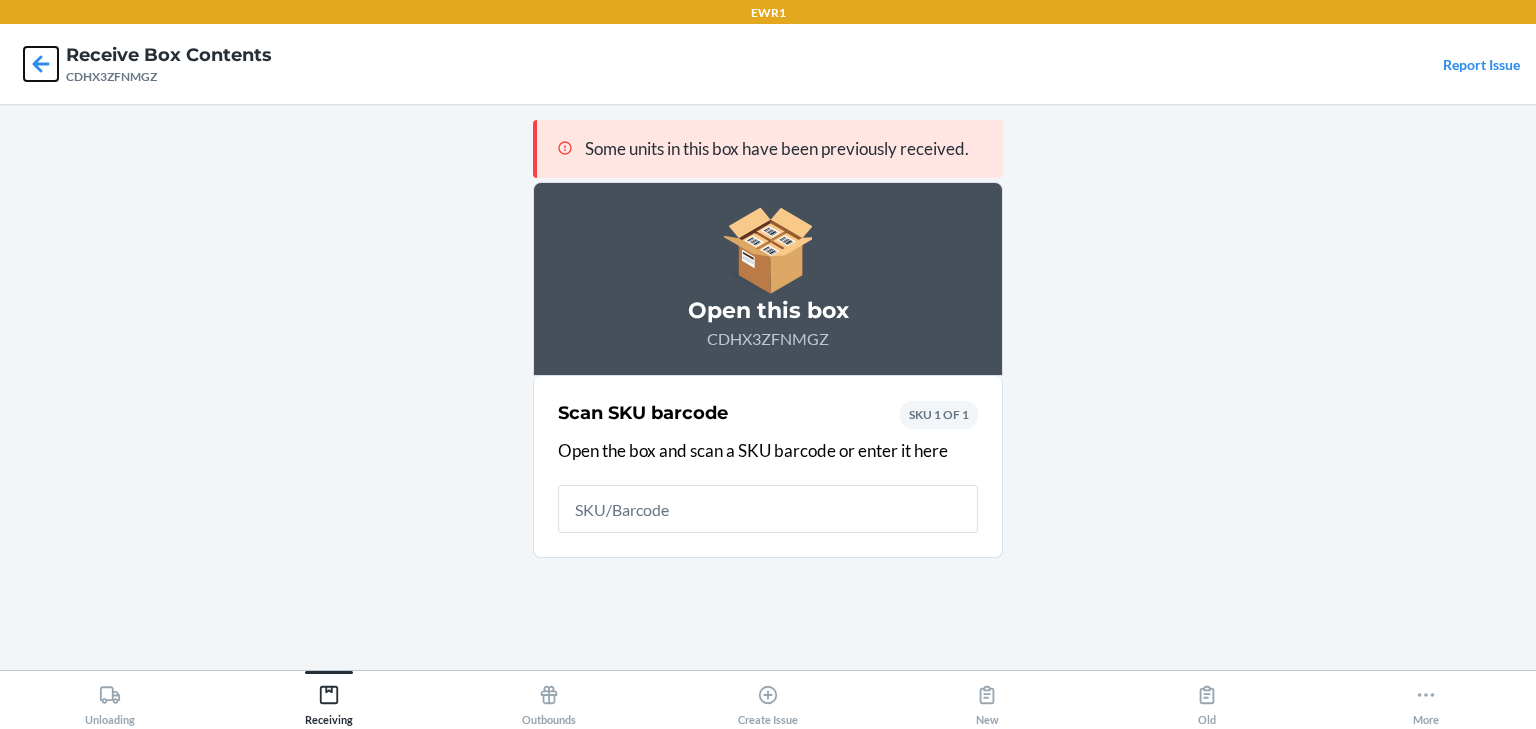 click 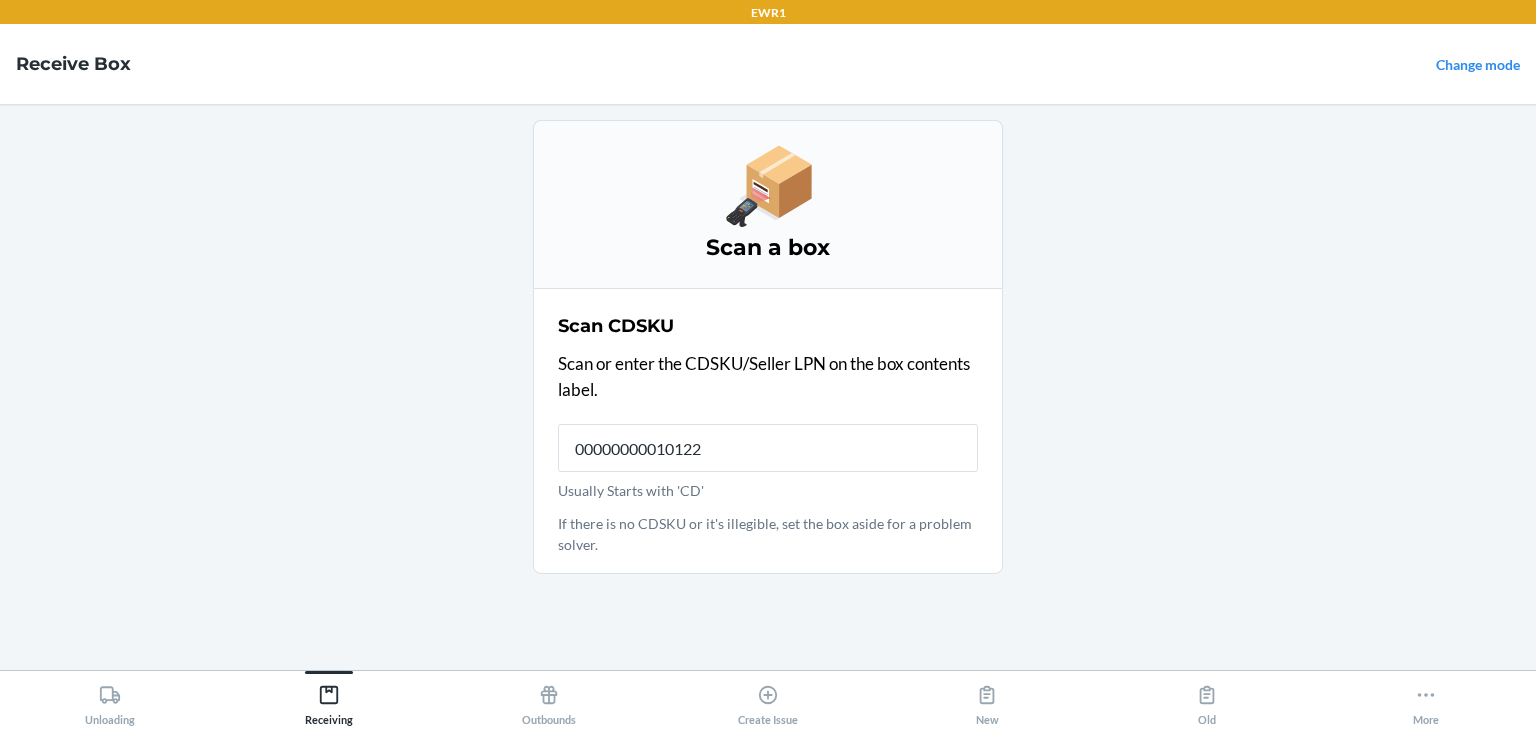 type on "000000000101226" 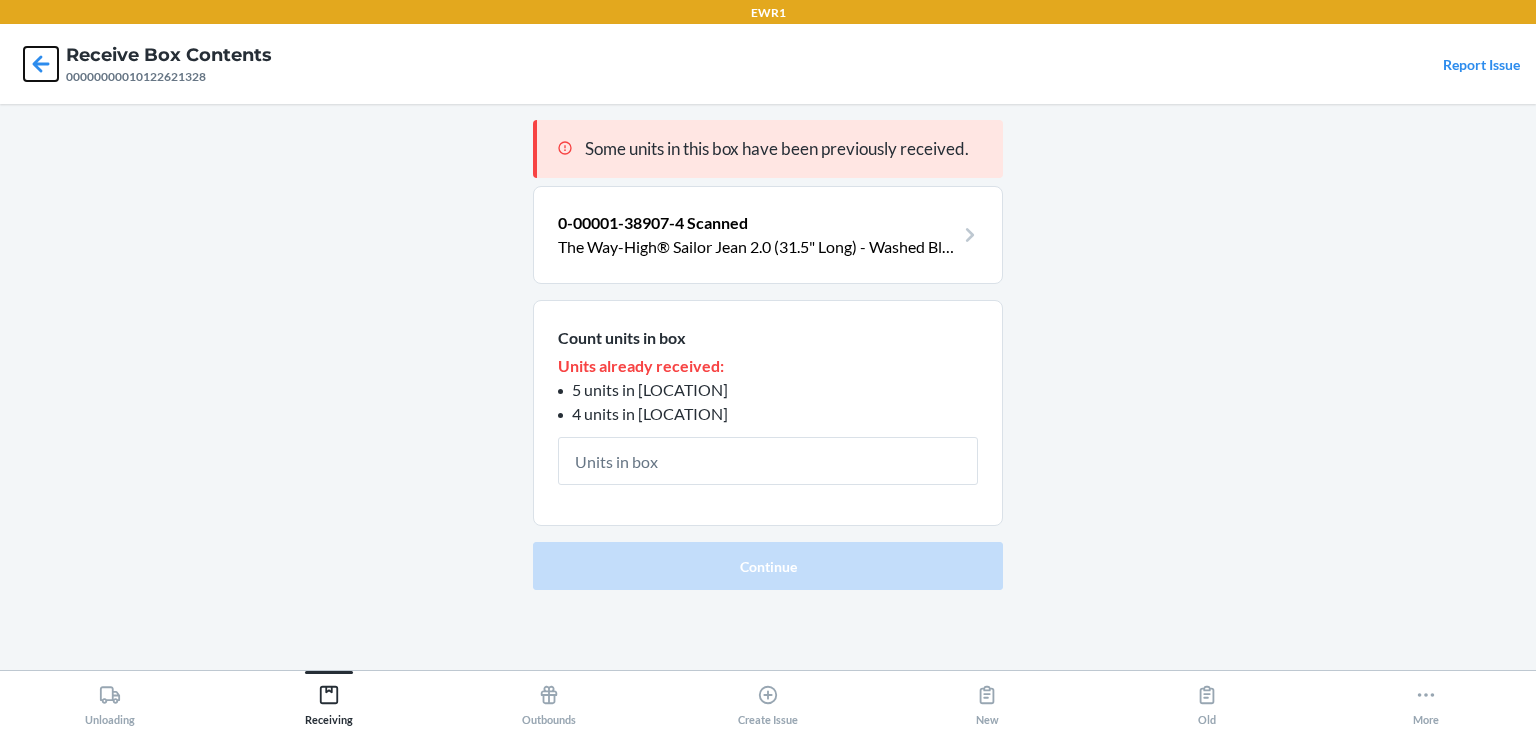 click 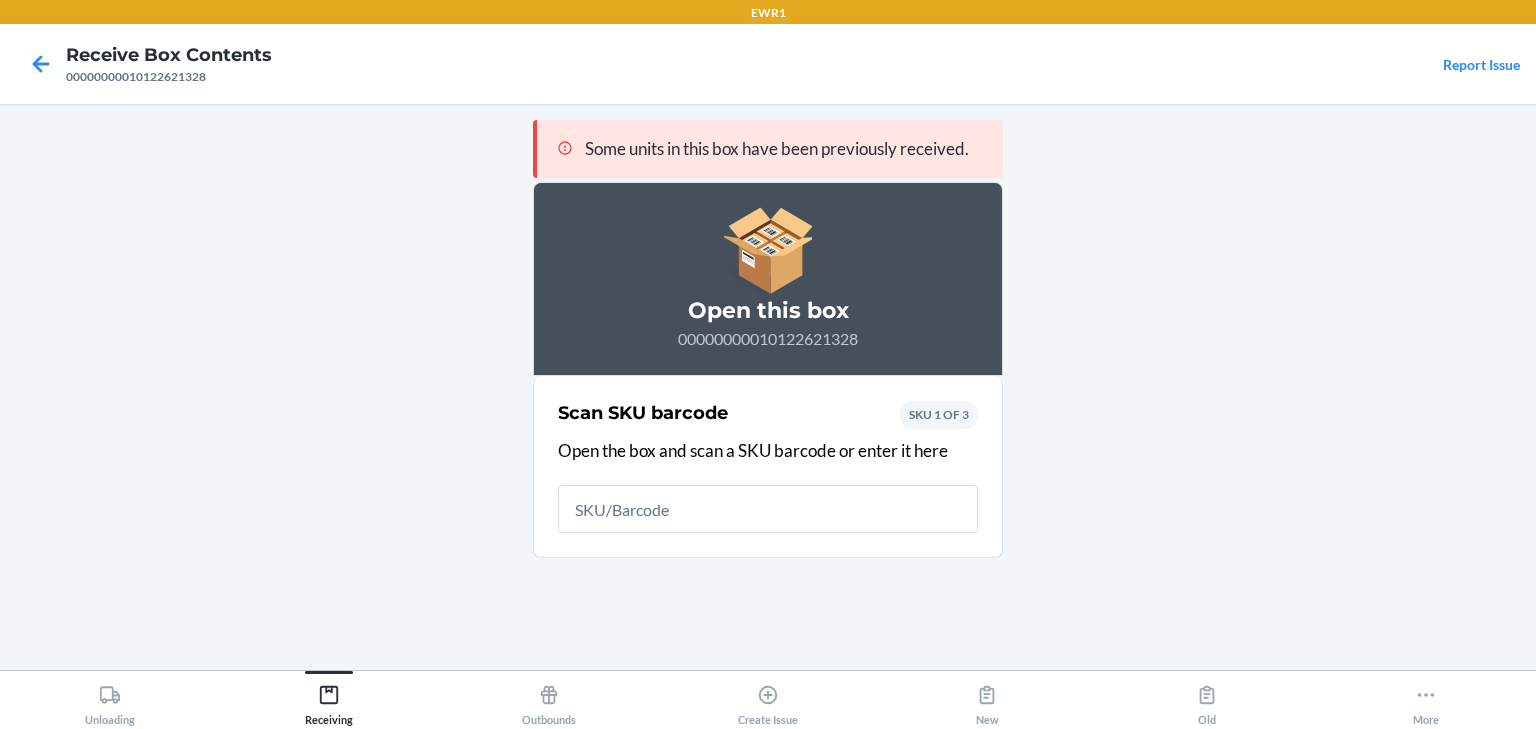 click at bounding box center (41, 64) 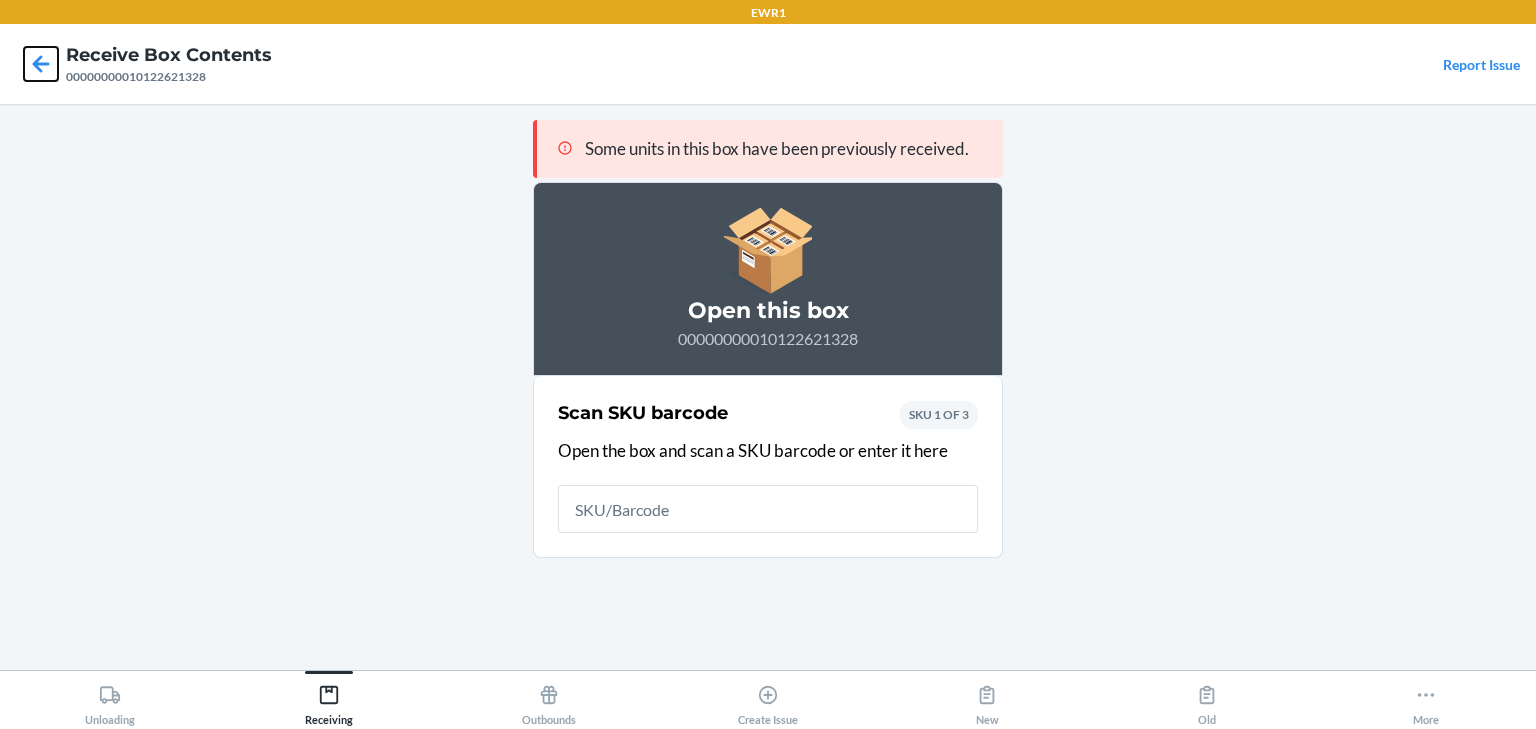 click 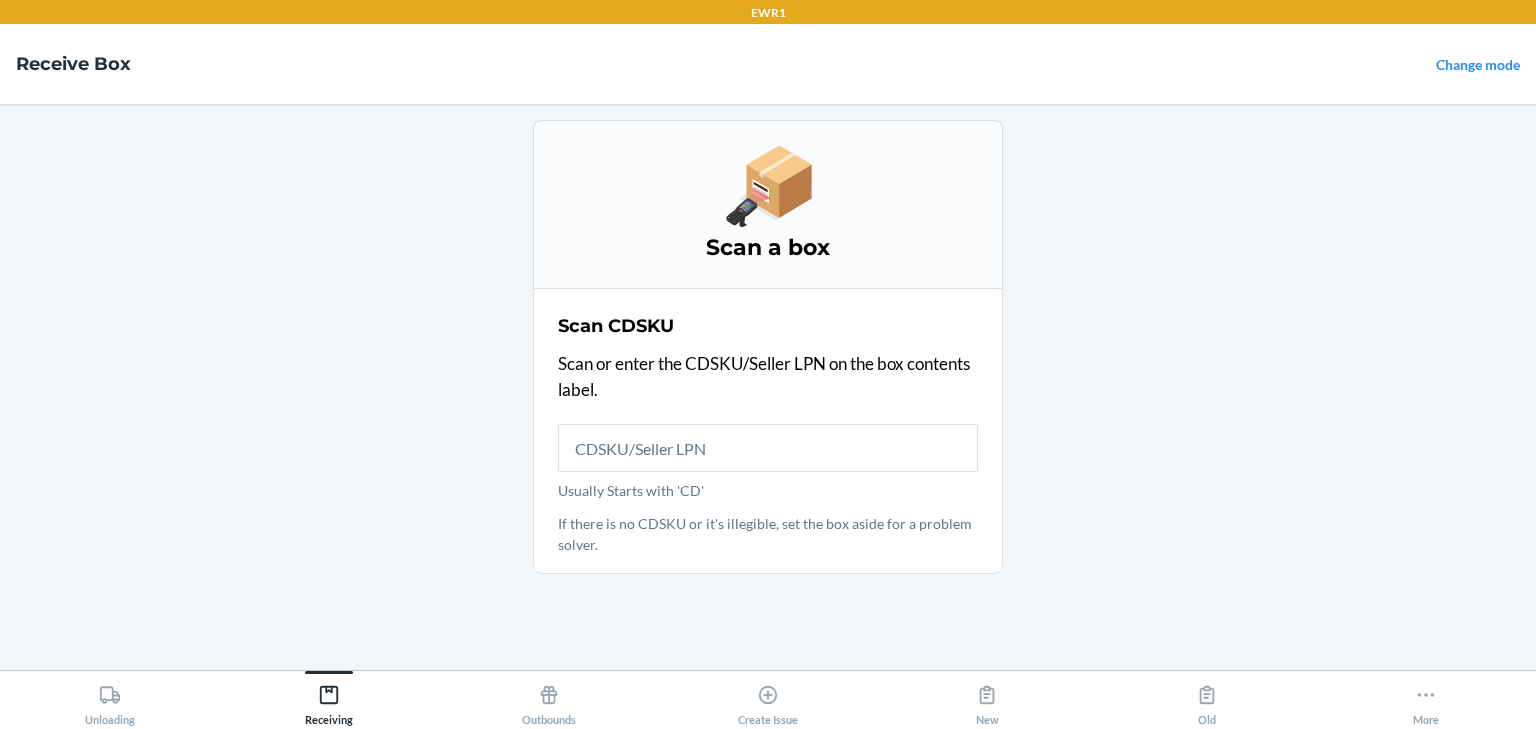 drag, startPoint x: 355, startPoint y: 359, endPoint x: 476, endPoint y: 306, distance: 132.09845 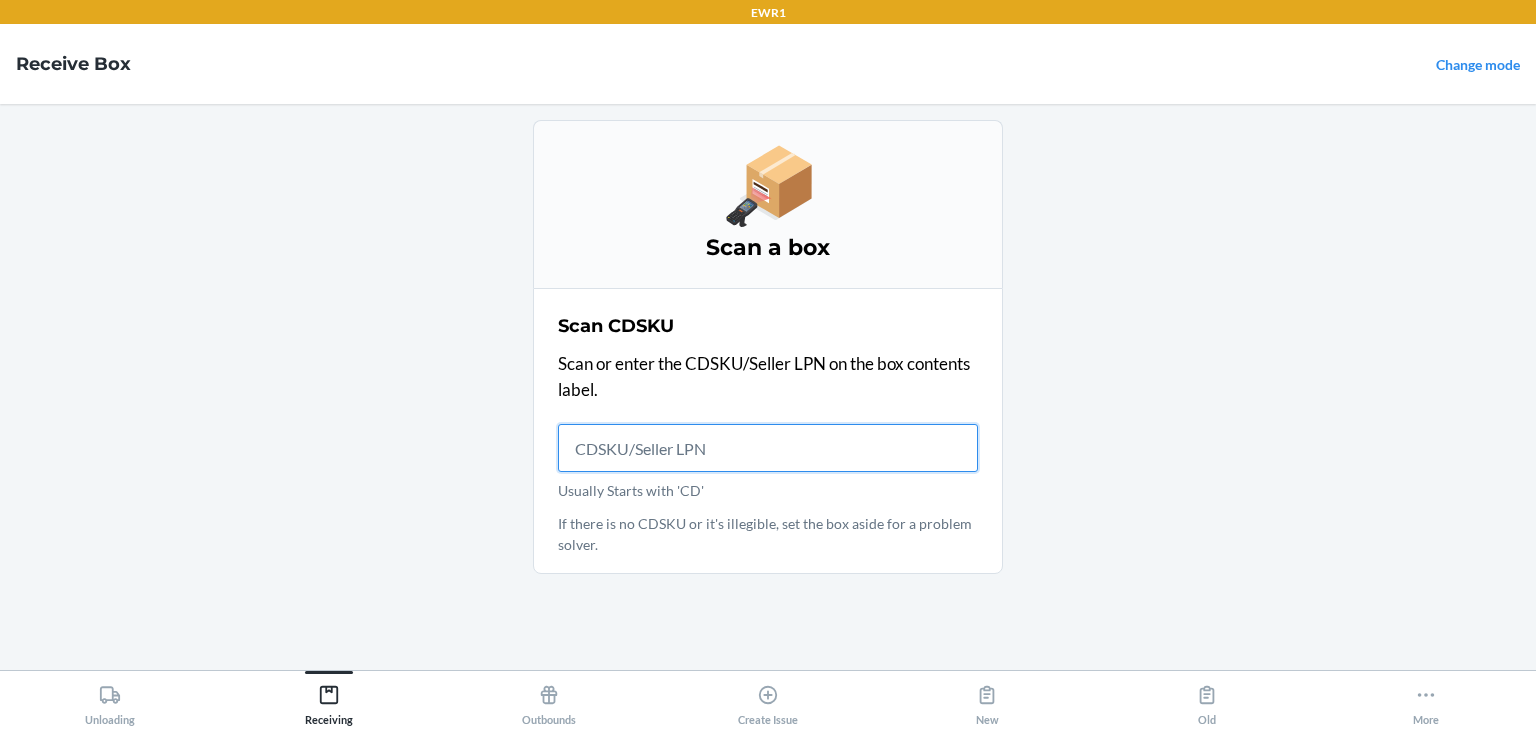 click on "Usually Starts with 'CD'" at bounding box center [768, 448] 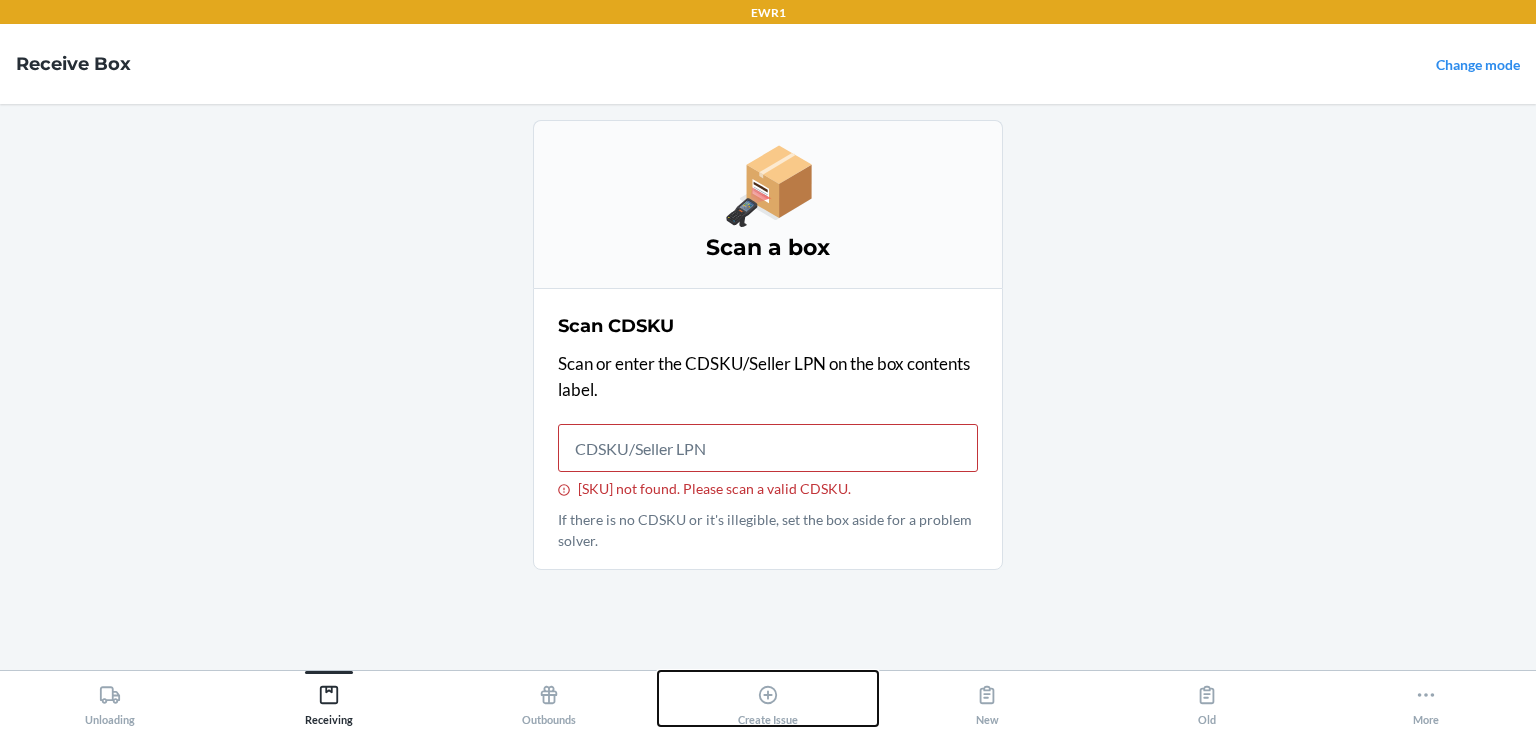 click 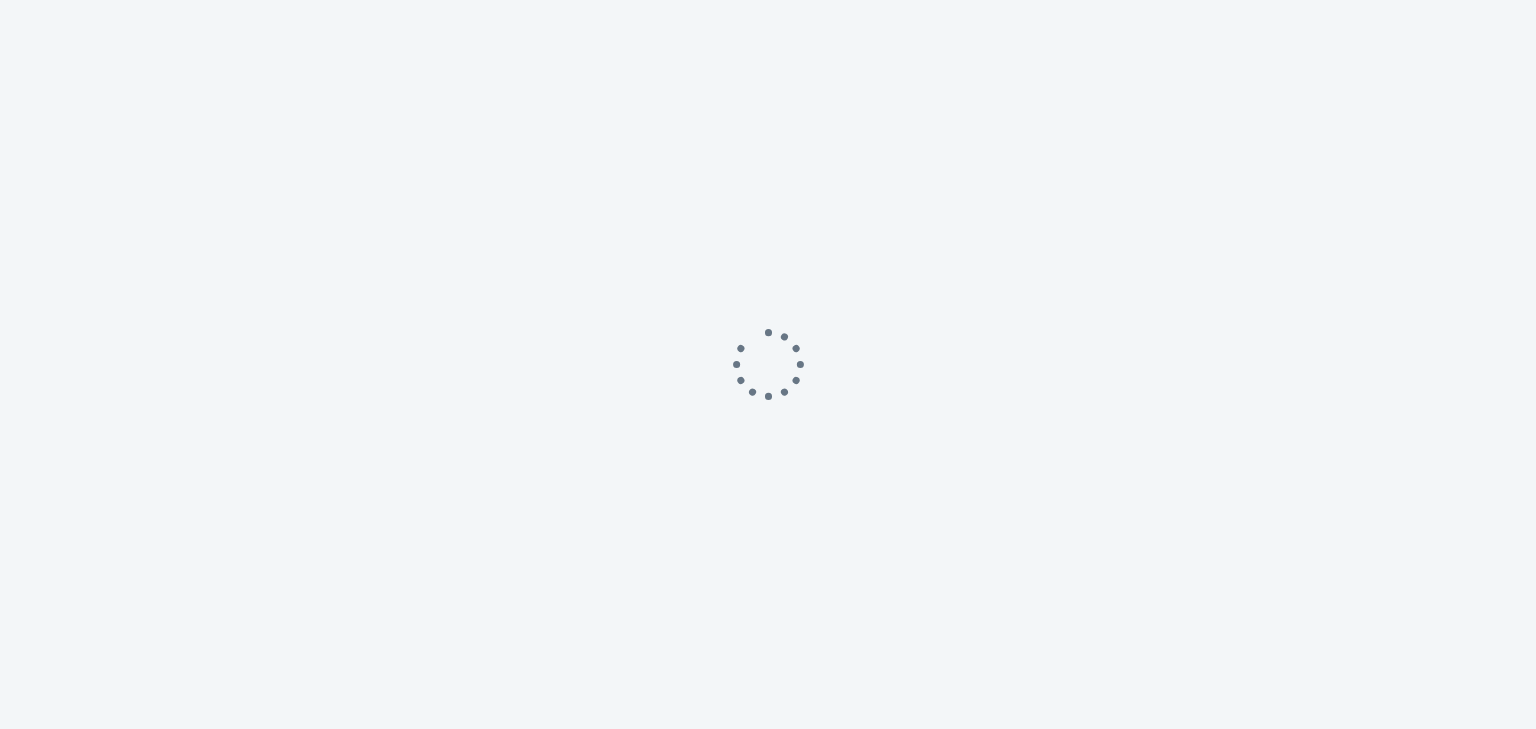 scroll, scrollTop: 0, scrollLeft: 0, axis: both 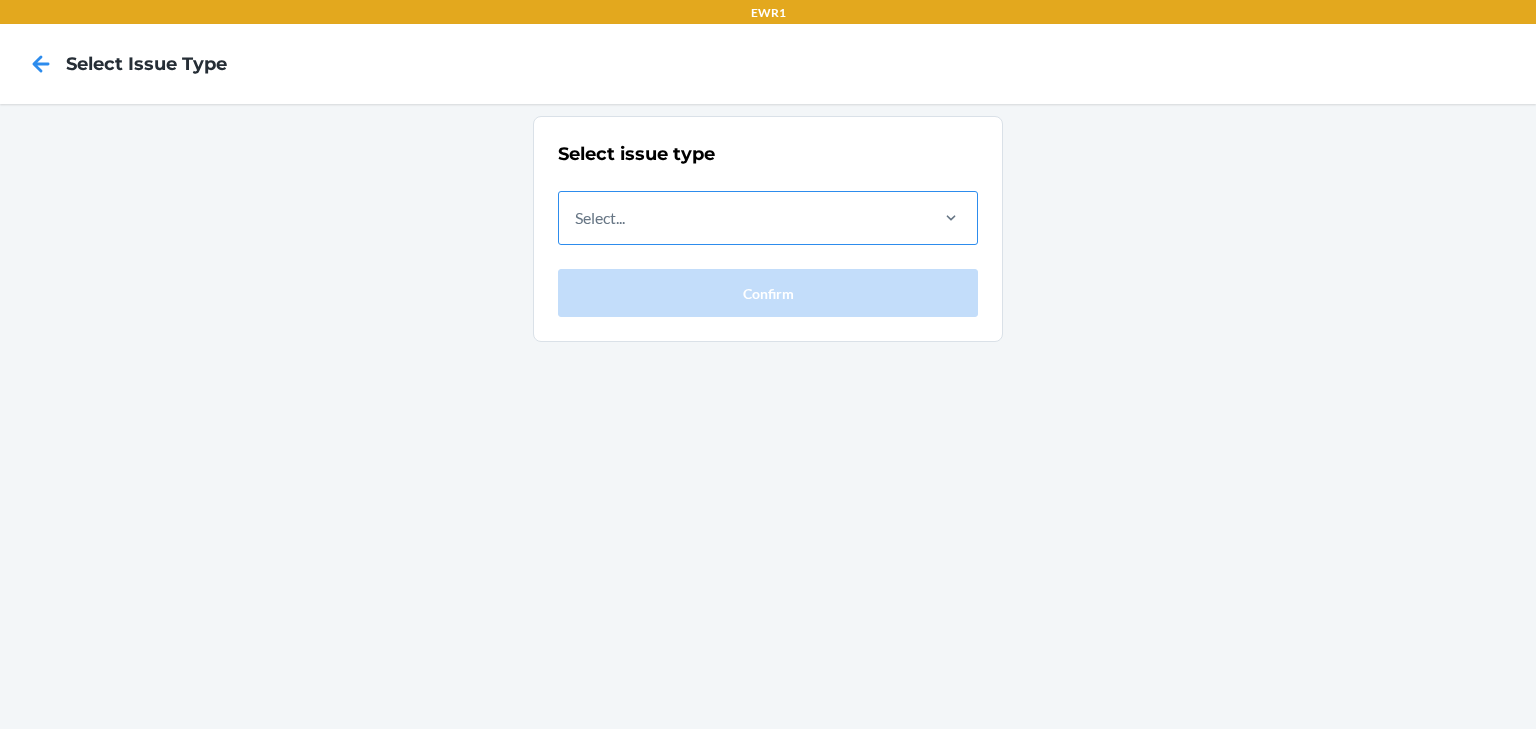 click on "Select..." at bounding box center [742, 218] 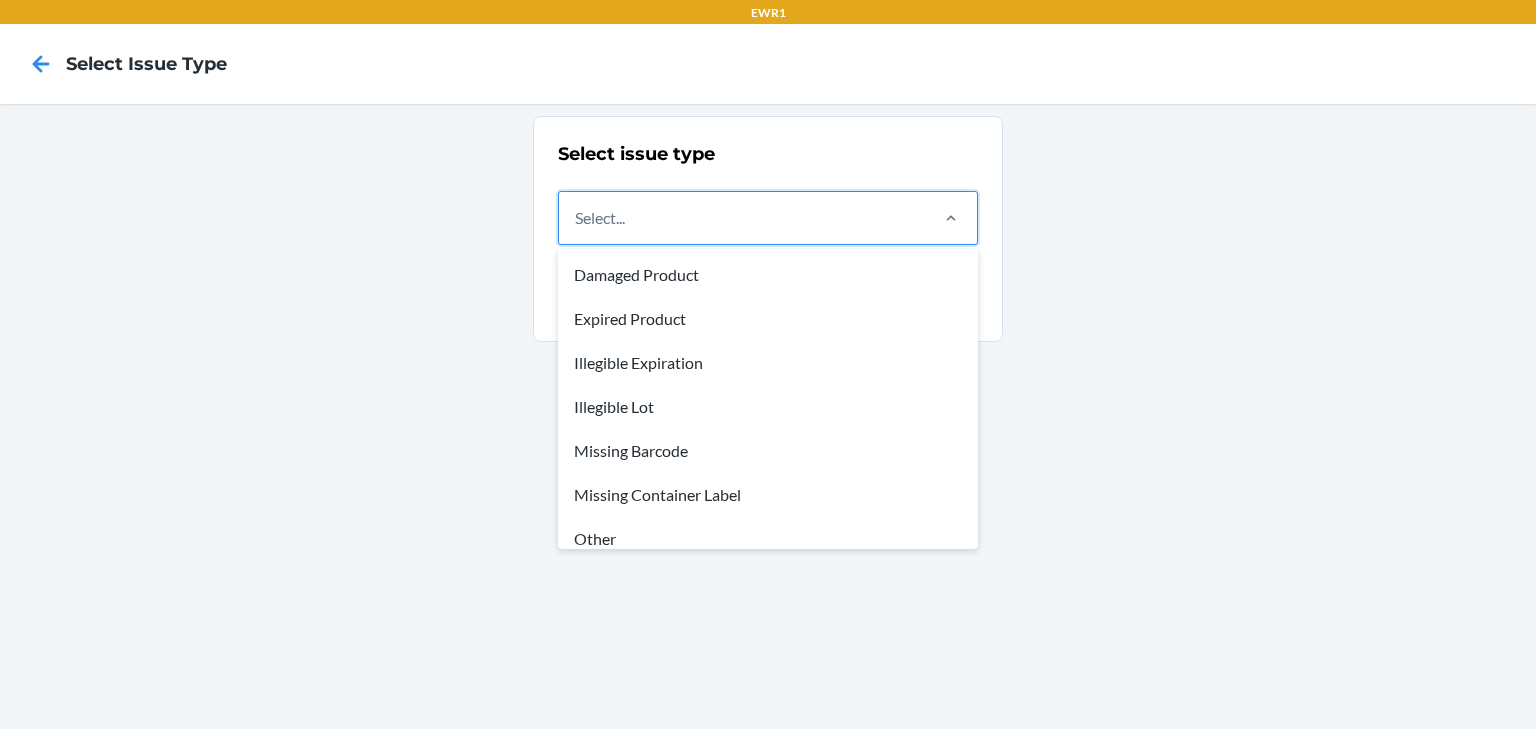 scroll, scrollTop: 60, scrollLeft: 0, axis: vertical 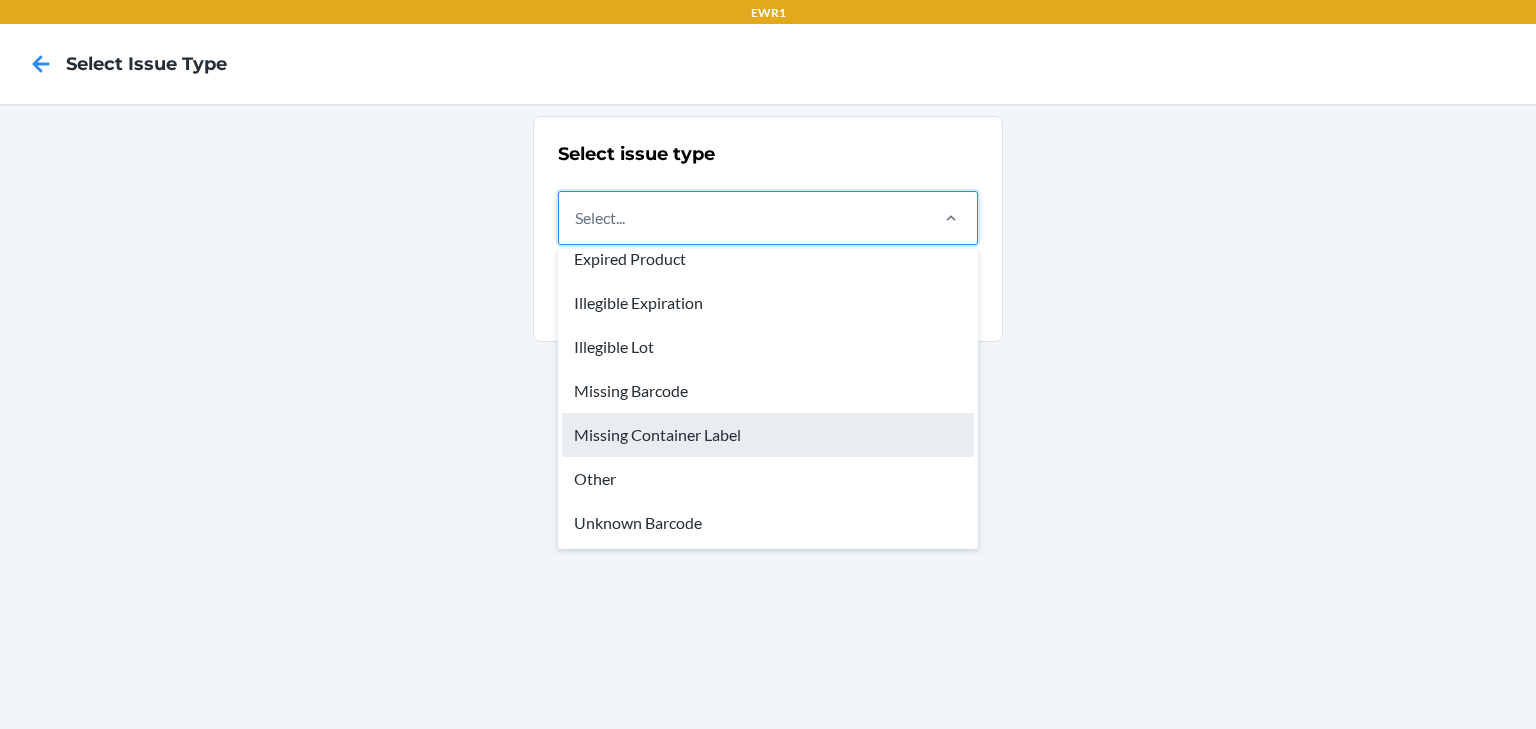 click on "Missing Container Label" at bounding box center (768, 435) 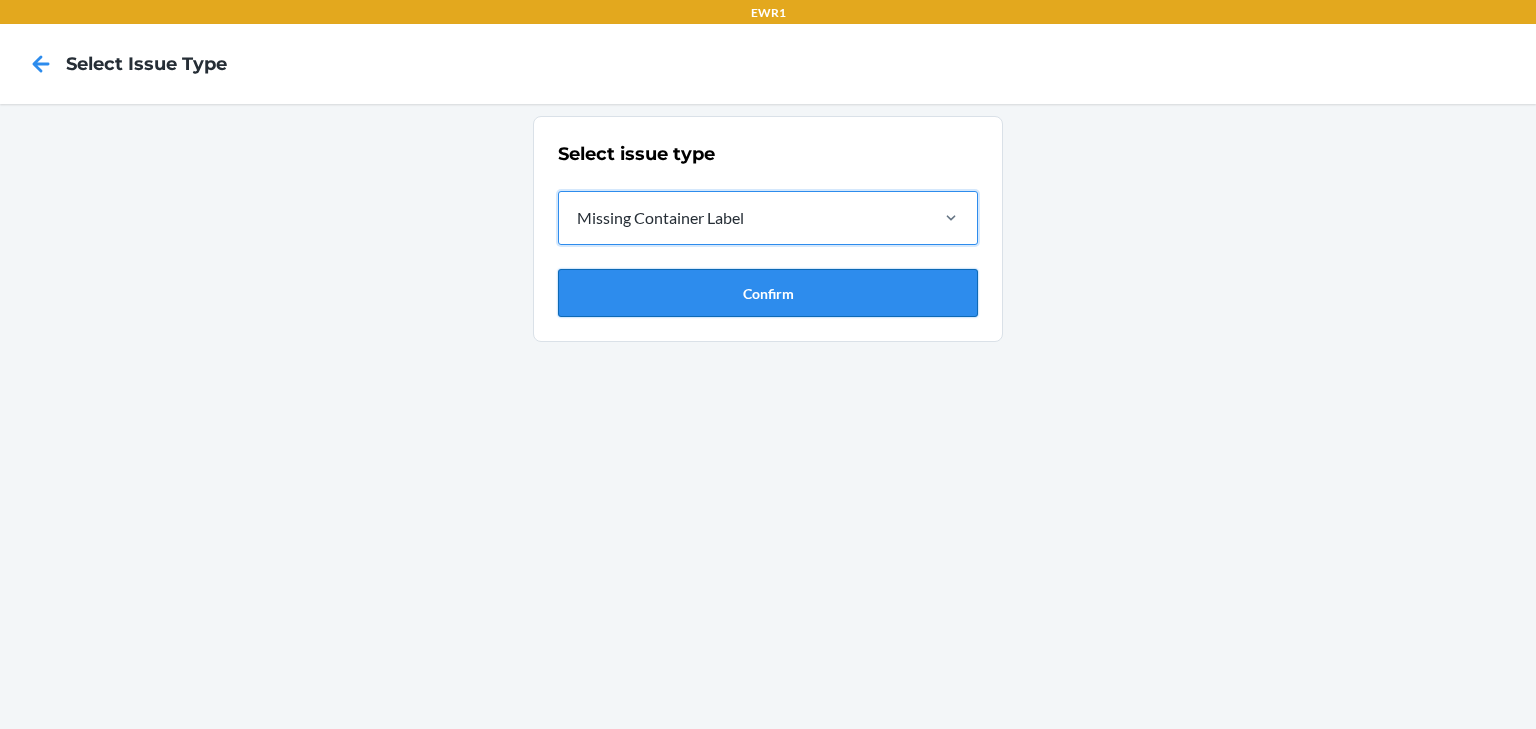 click on "Confirm" at bounding box center (768, 293) 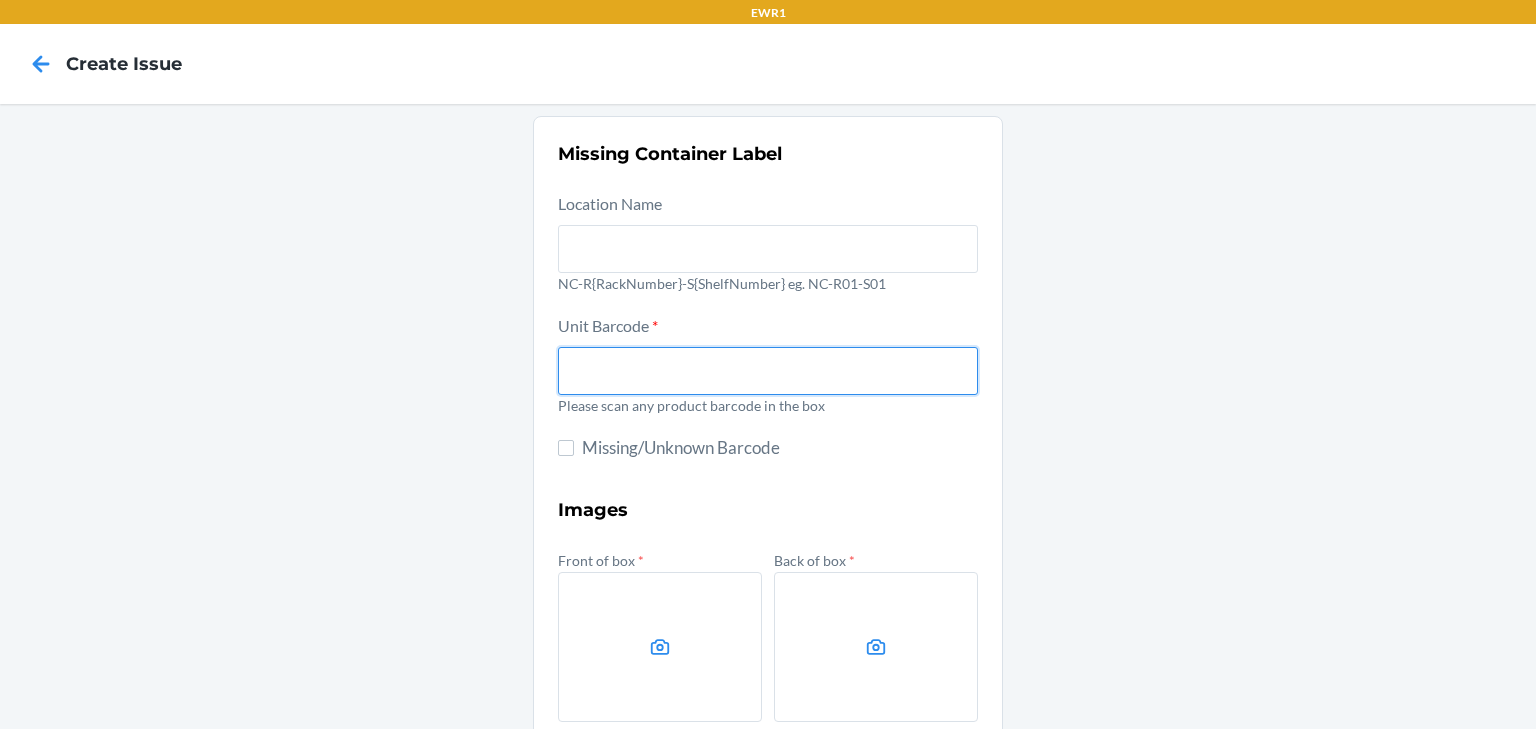 click at bounding box center (768, 371) 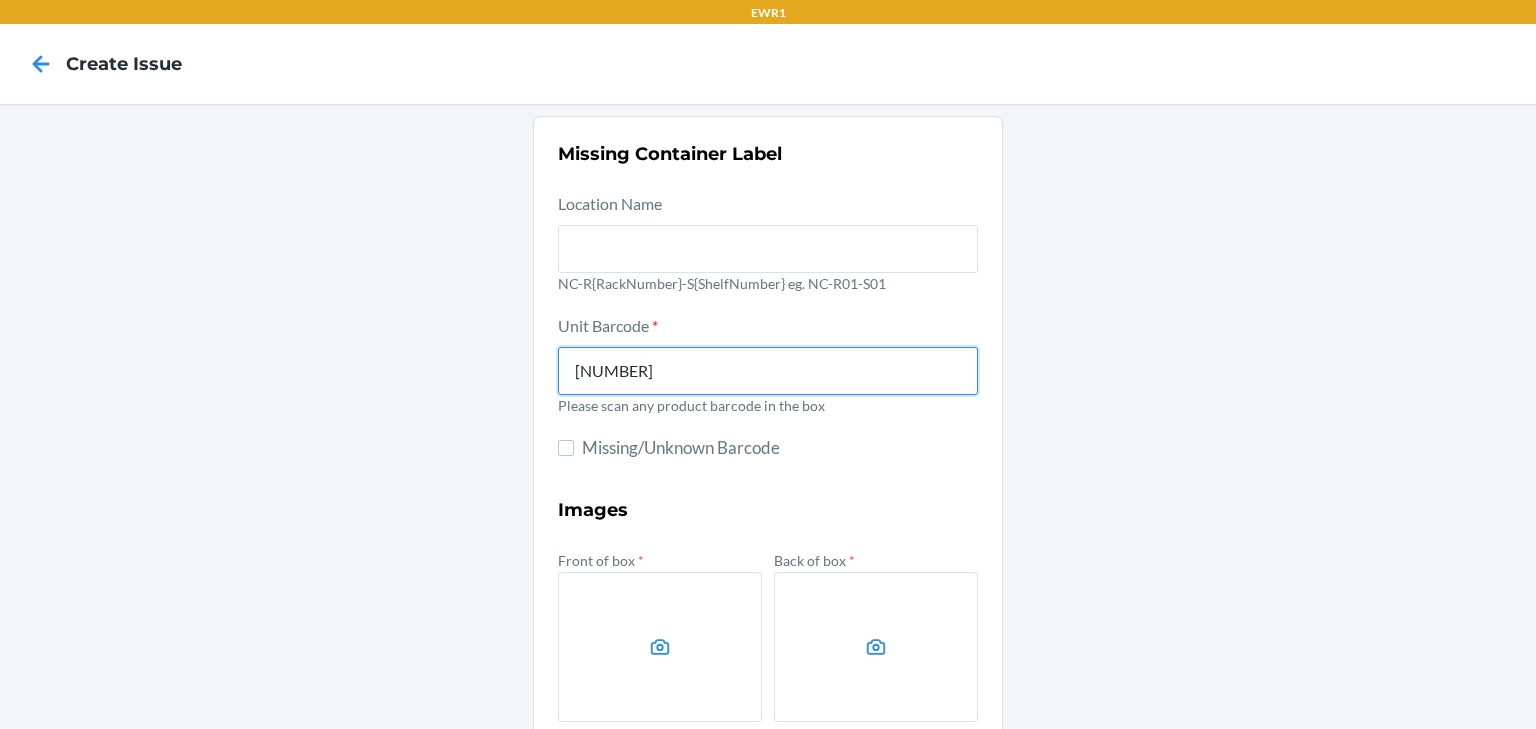 type on "0-00001-33155-4" 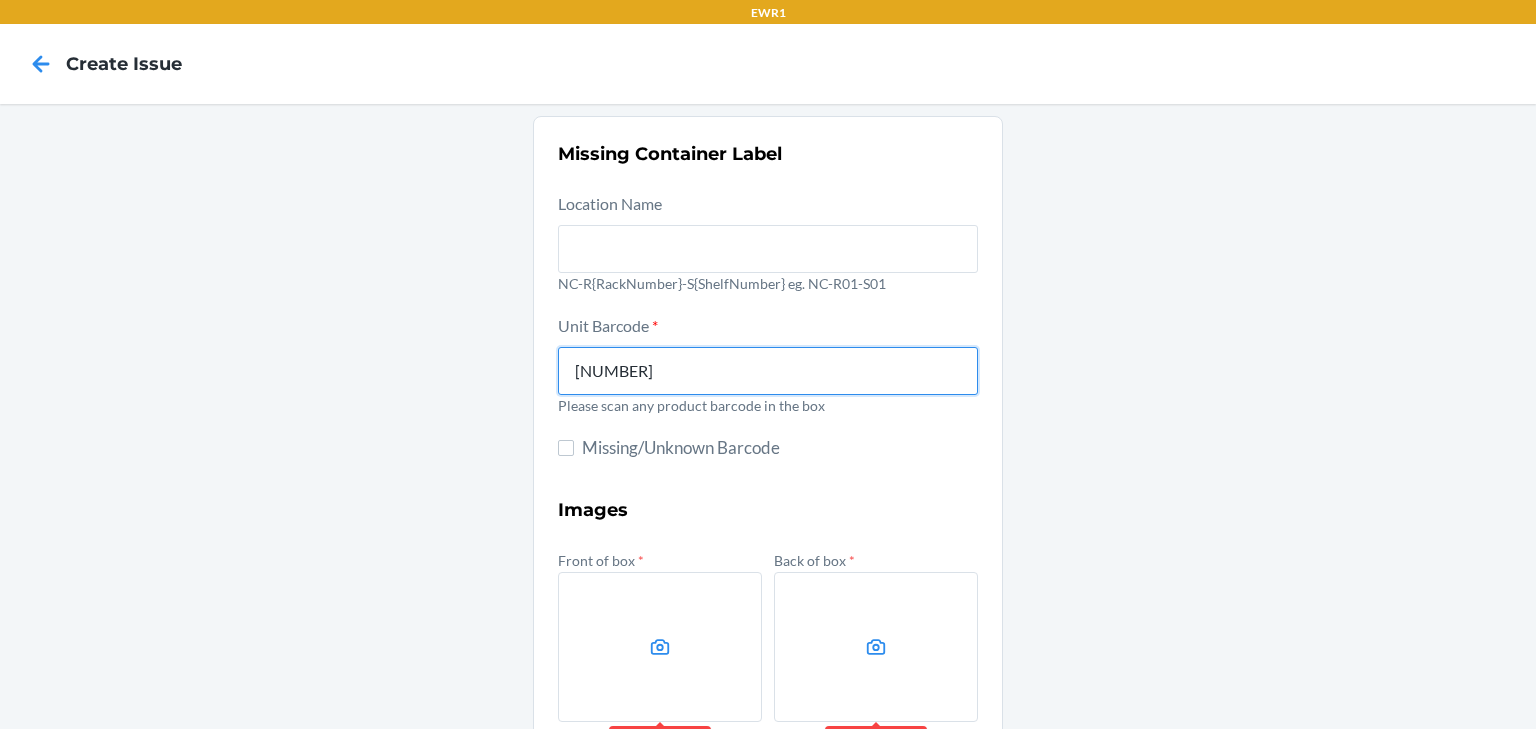 scroll, scrollTop: 80, scrollLeft: 0, axis: vertical 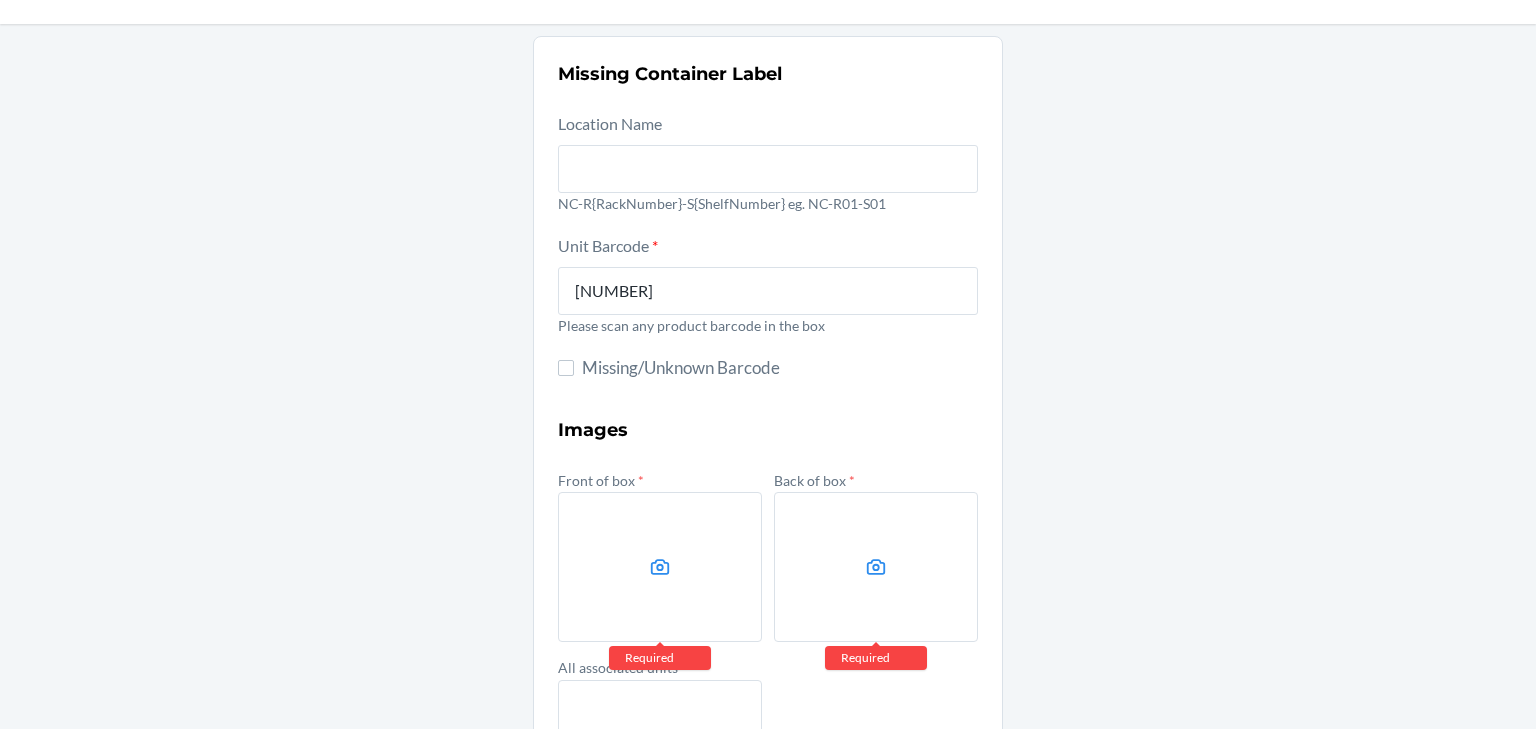 click on "Missing Container Label Location Name   NC-R{RackNumber}-S{ShelfNumber} eg. NC-R01-S01 Unit Barcode   * 0-00001-33155-4 Please scan any product barcode in the box Missing/Unknown Barcode Images Front of box   * Required Back of box   * Required All associated units   * Required Submit" at bounding box center [768, 481] 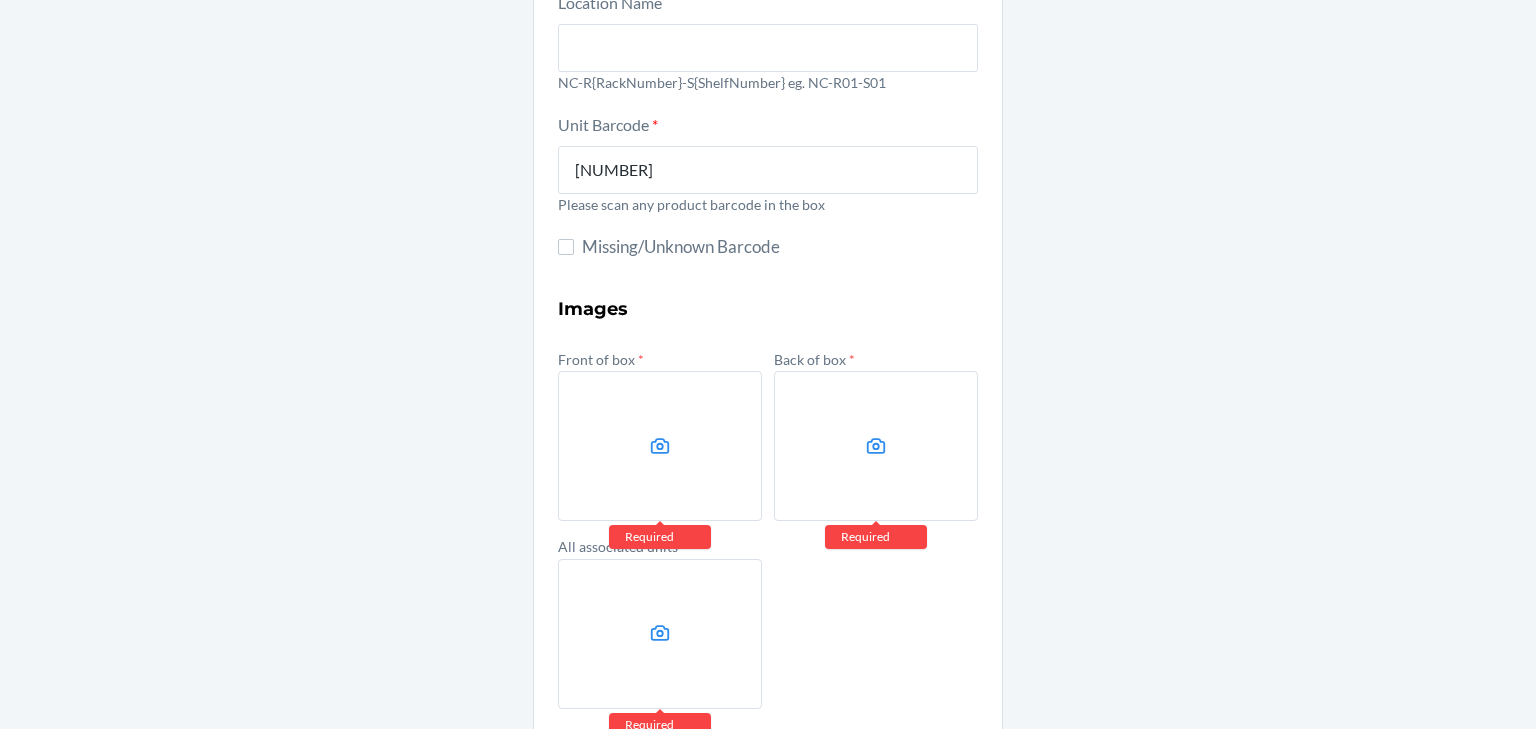 scroll, scrollTop: 289, scrollLeft: 0, axis: vertical 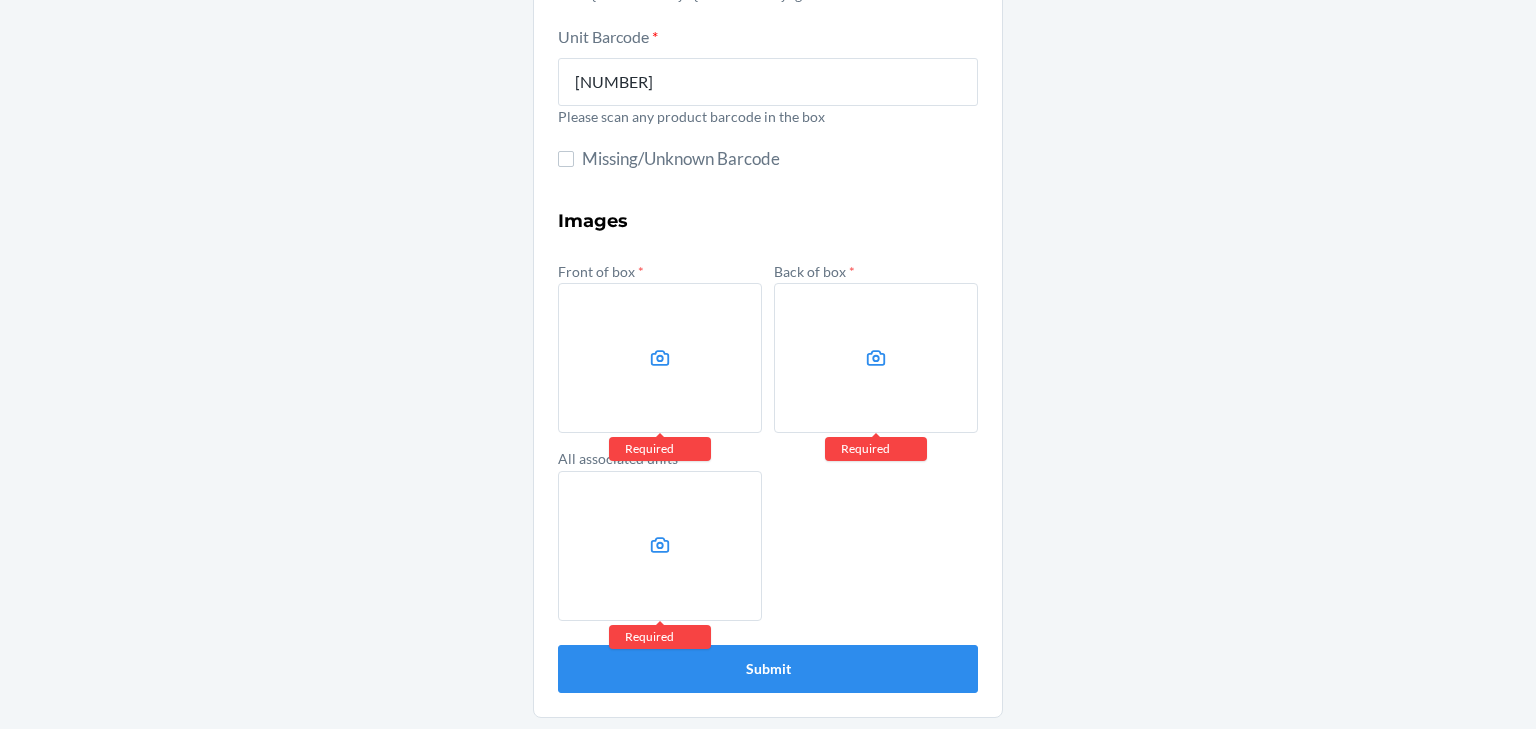 click at bounding box center (660, 358) 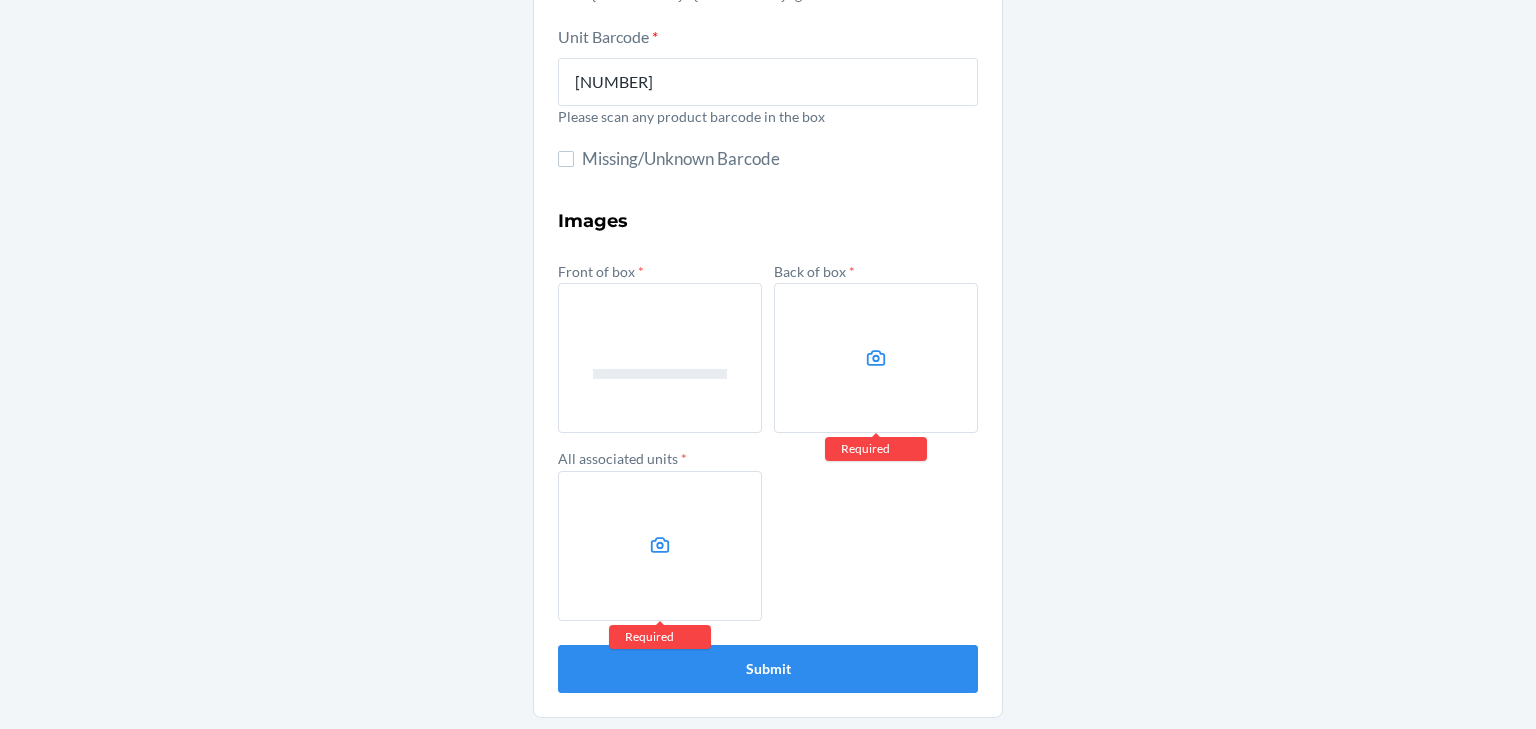 click at bounding box center (876, 358) 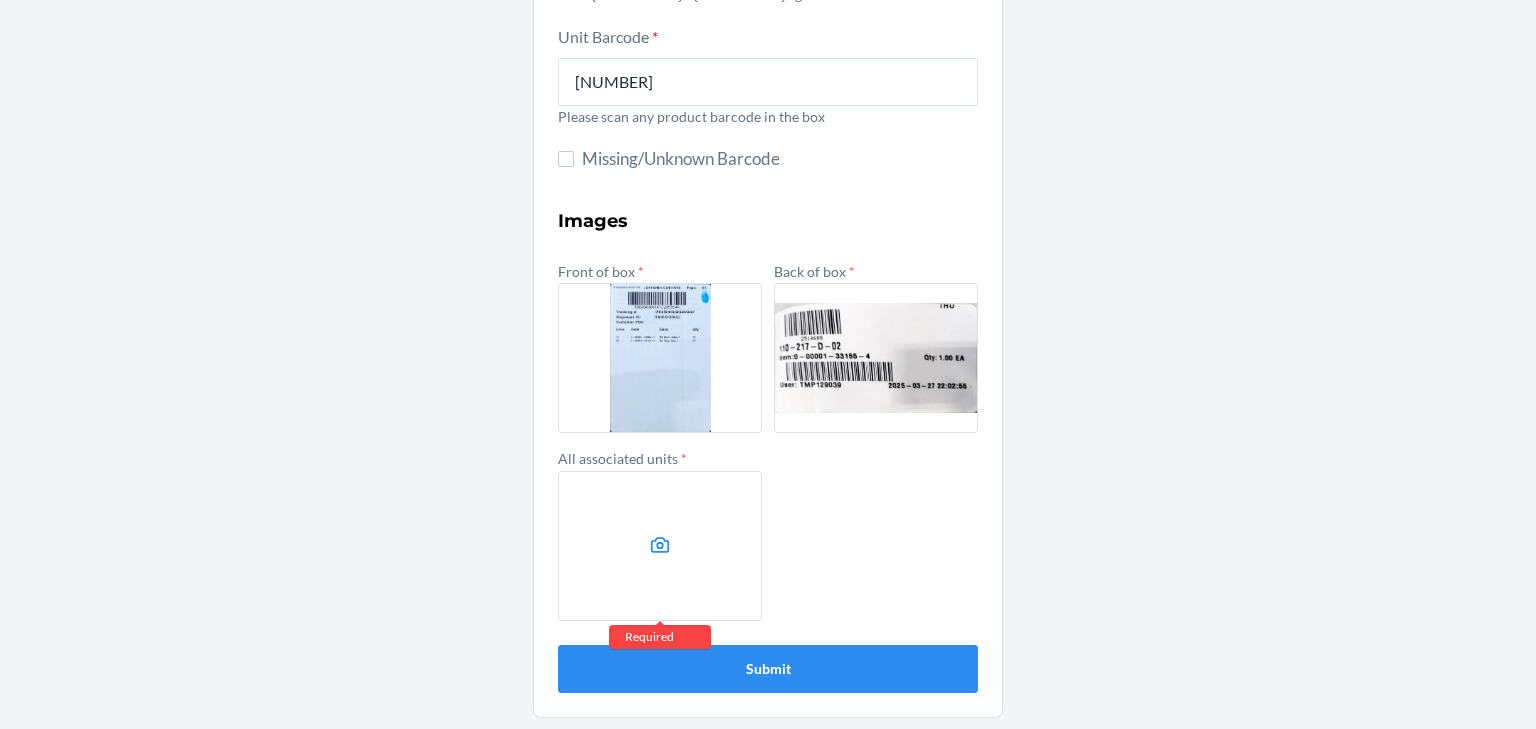 click at bounding box center (660, 546) 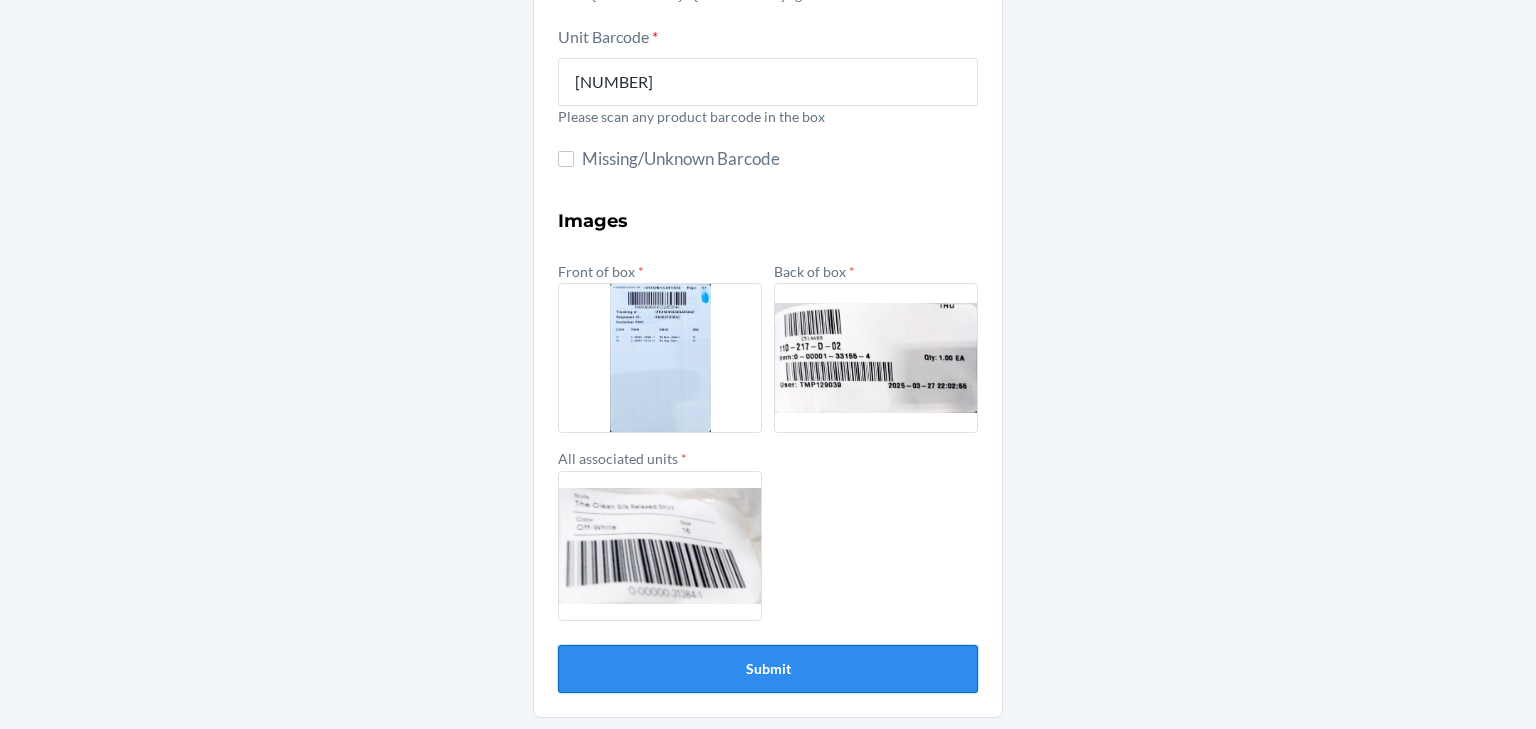 click on "Submit" at bounding box center (768, 669) 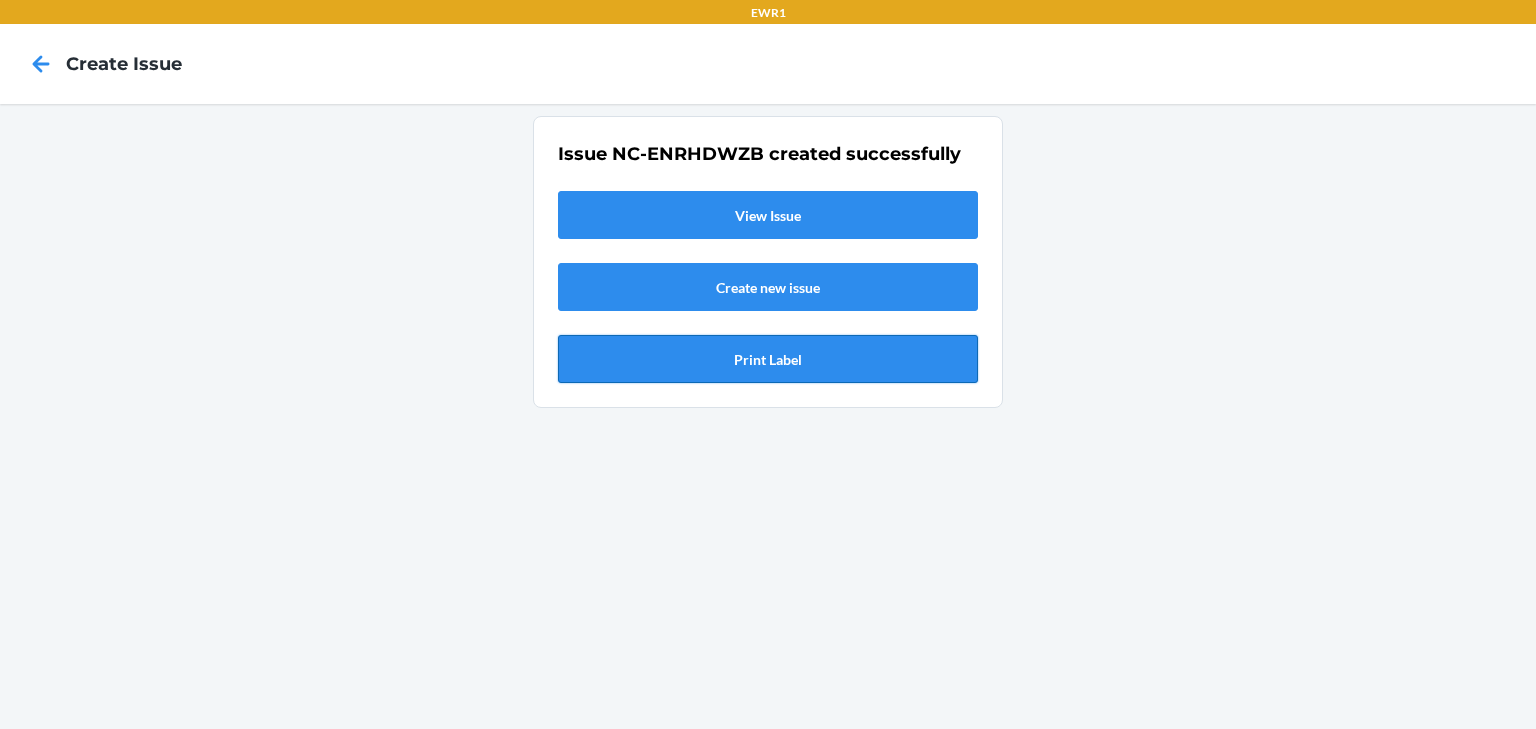 scroll, scrollTop: 0, scrollLeft: 0, axis: both 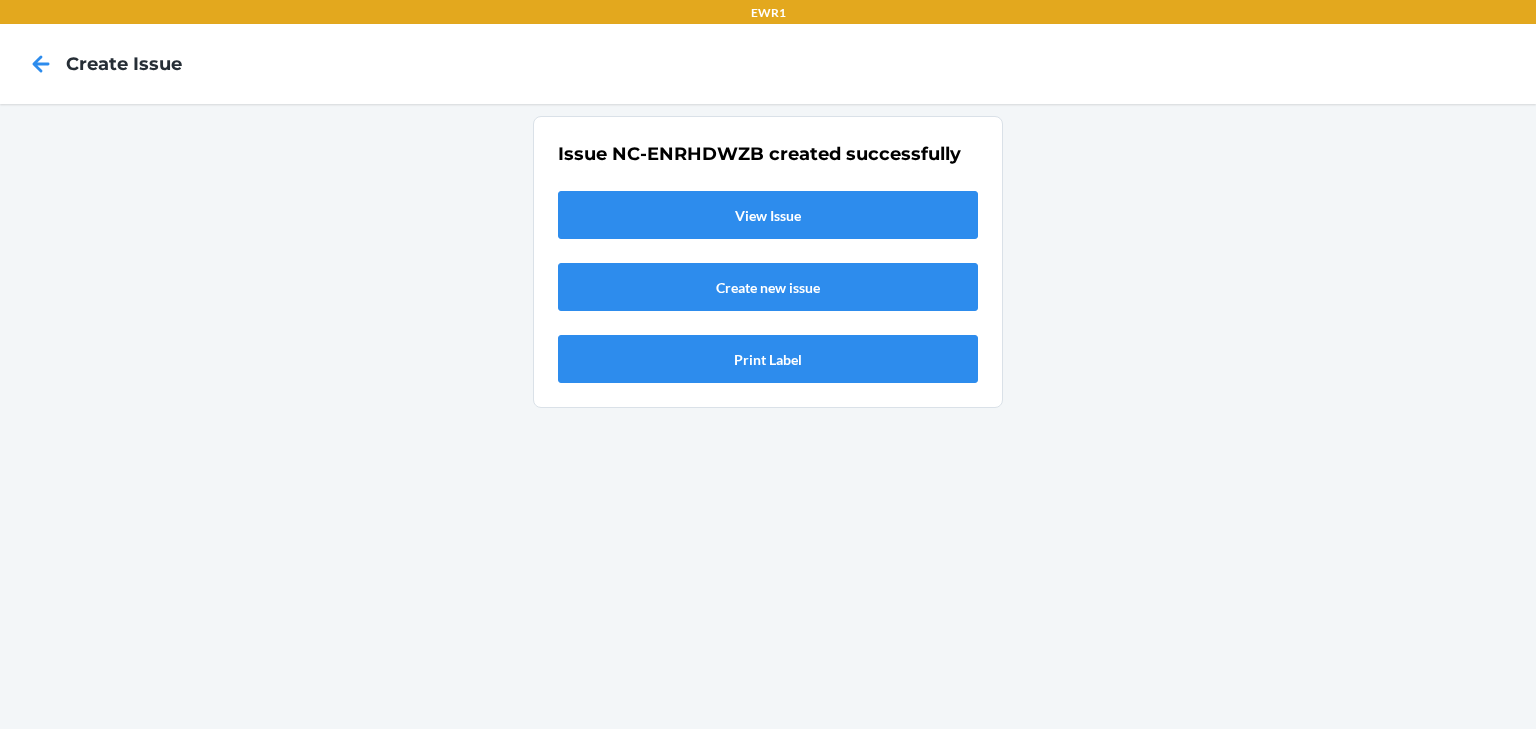 click on "View Issue" at bounding box center (768, 215) 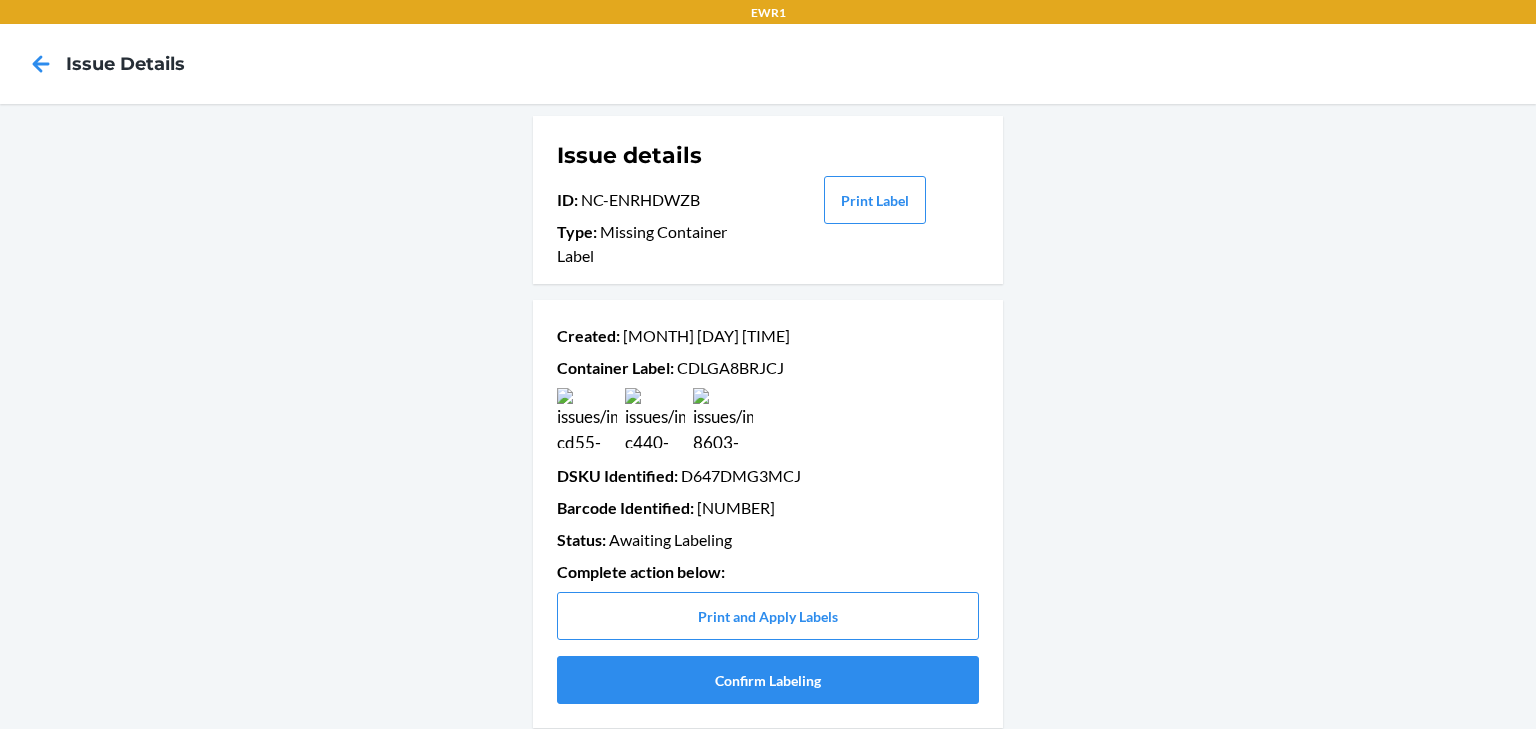scroll, scrollTop: 11, scrollLeft: 0, axis: vertical 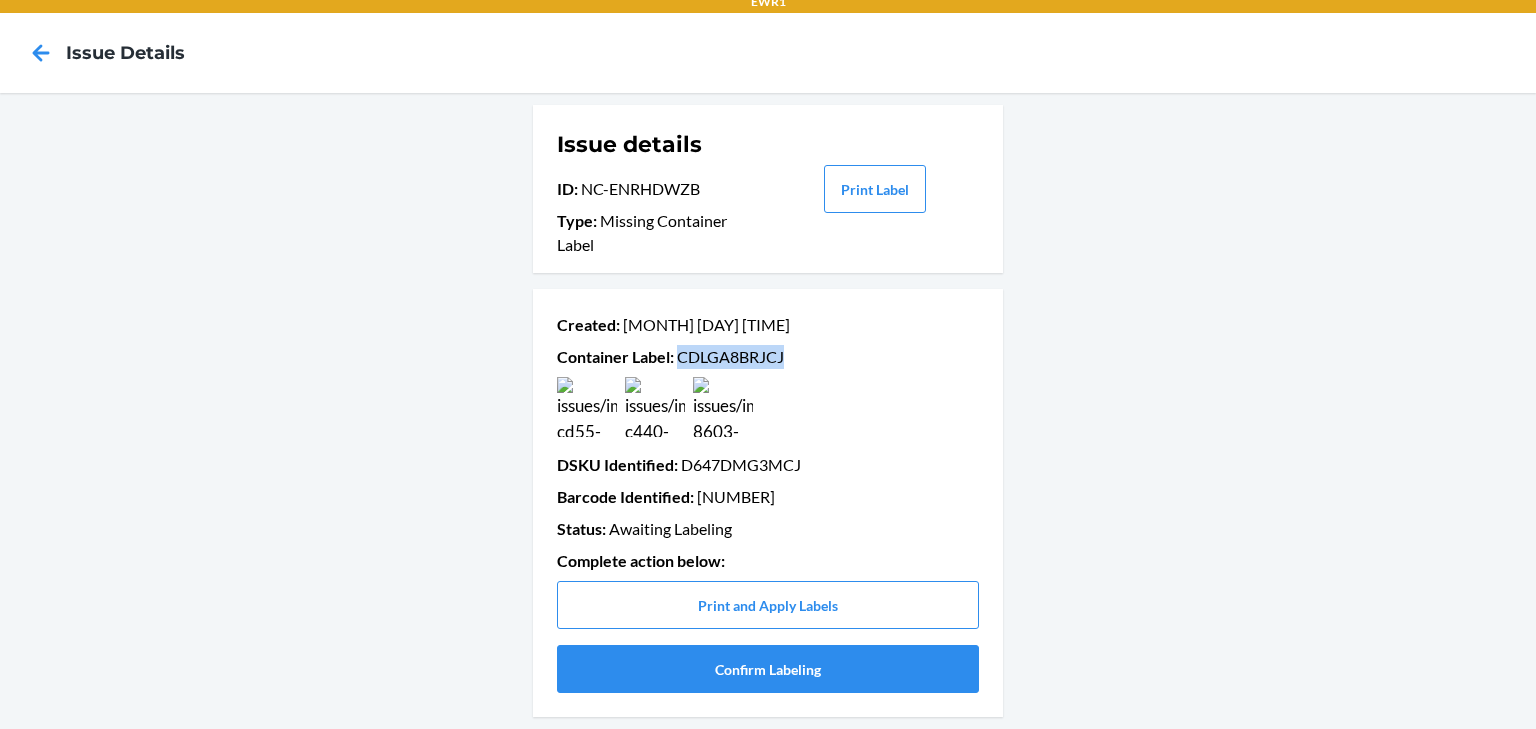 drag, startPoint x: 792, startPoint y: 356, endPoint x: 672, endPoint y: 353, distance: 120.03749 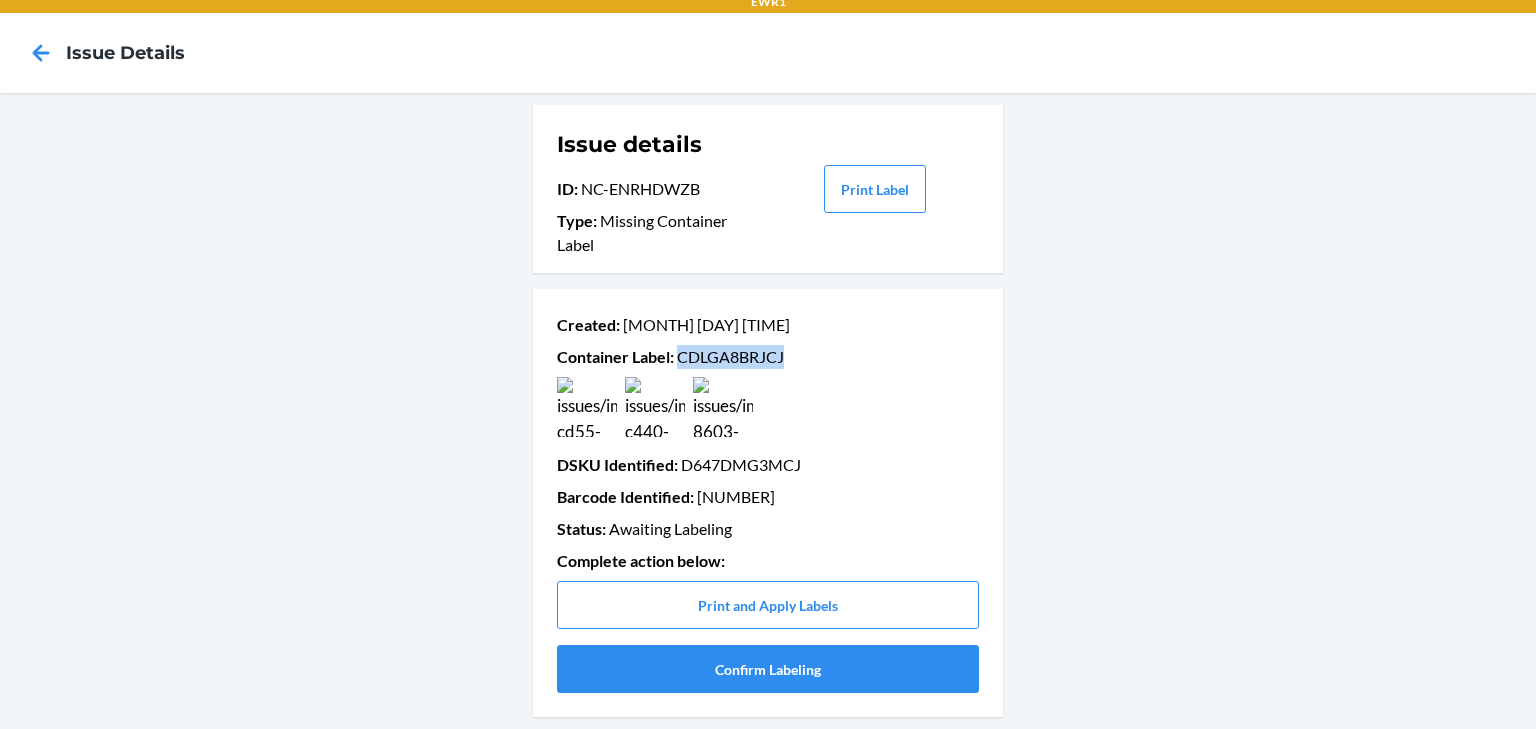 click on "Container Label :   CDLGA8BRJCJ" at bounding box center (768, 357) 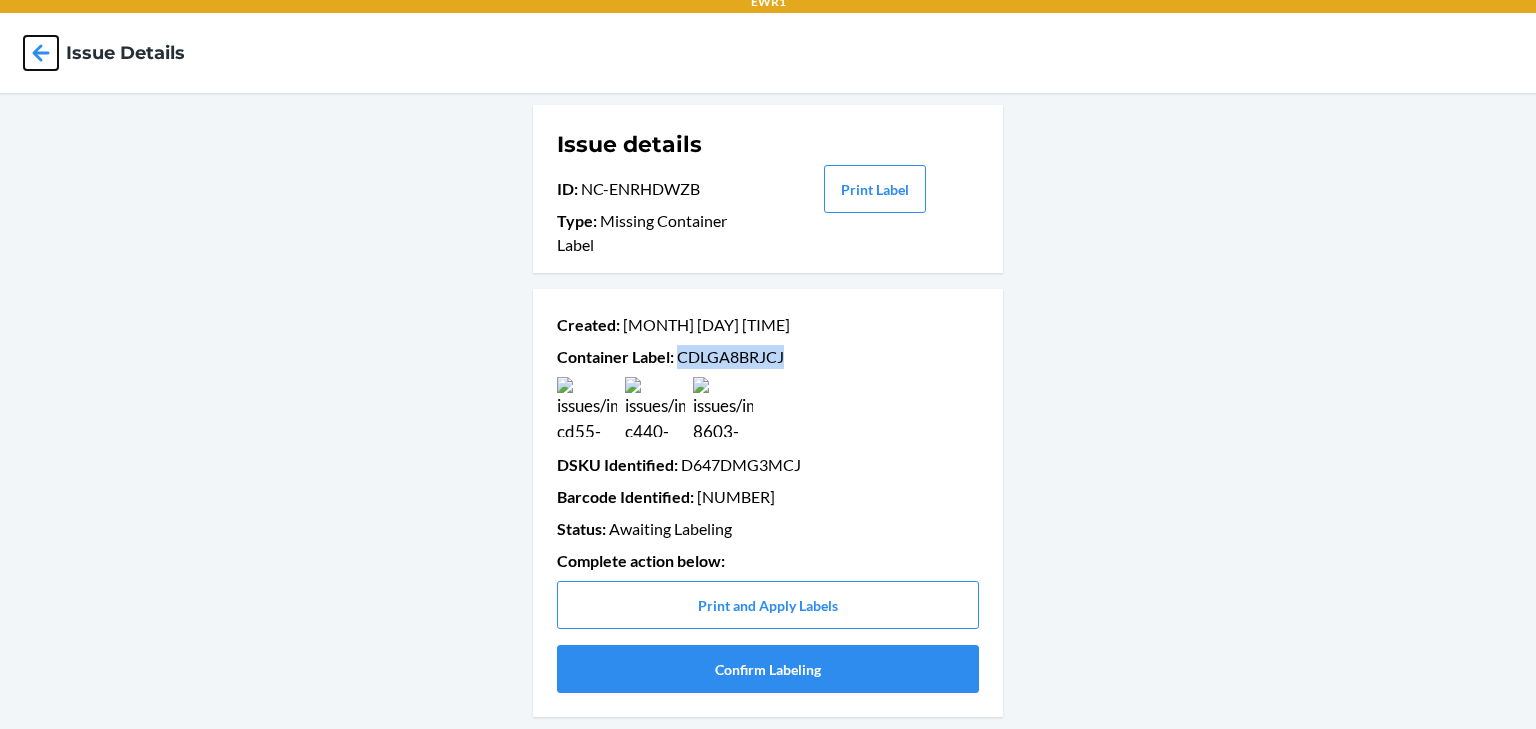click 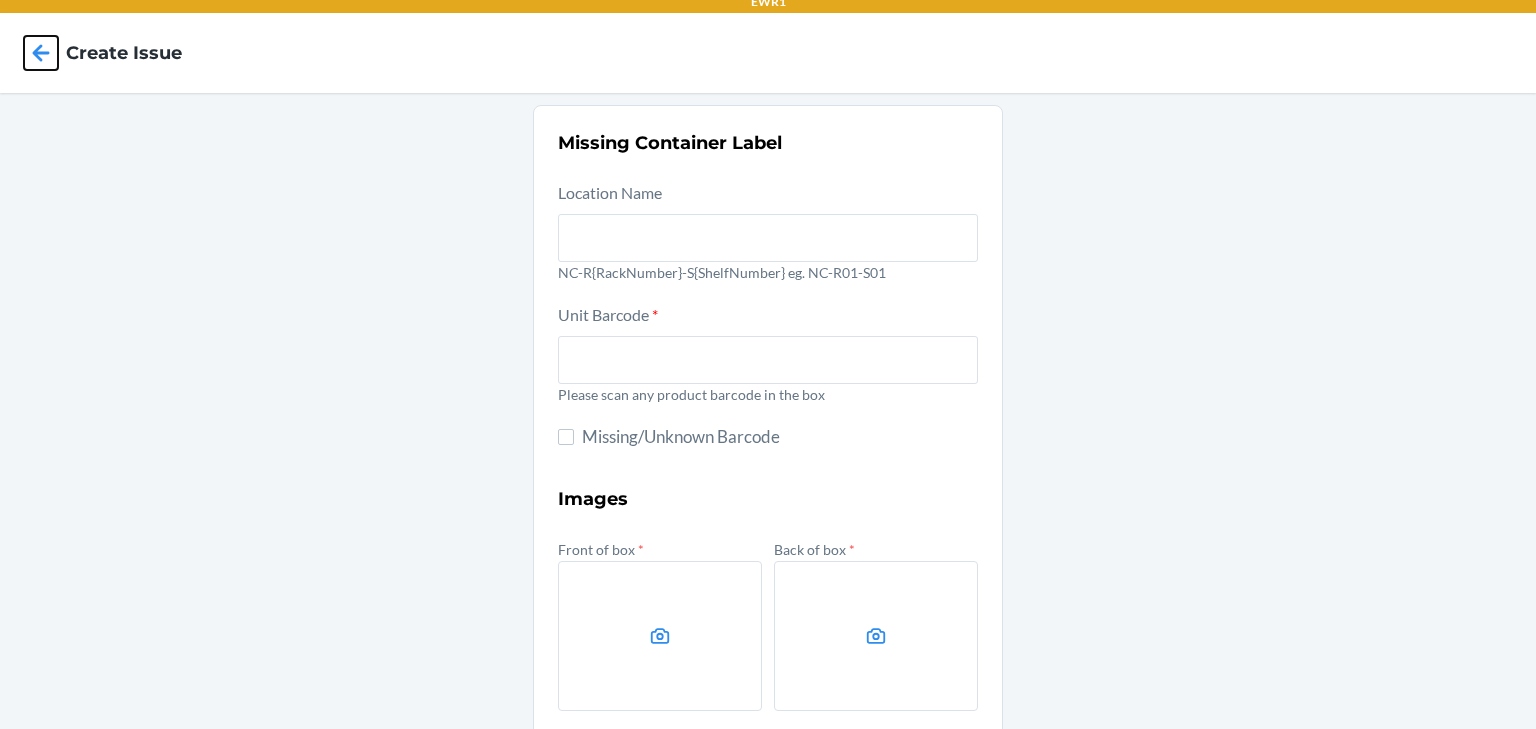 click 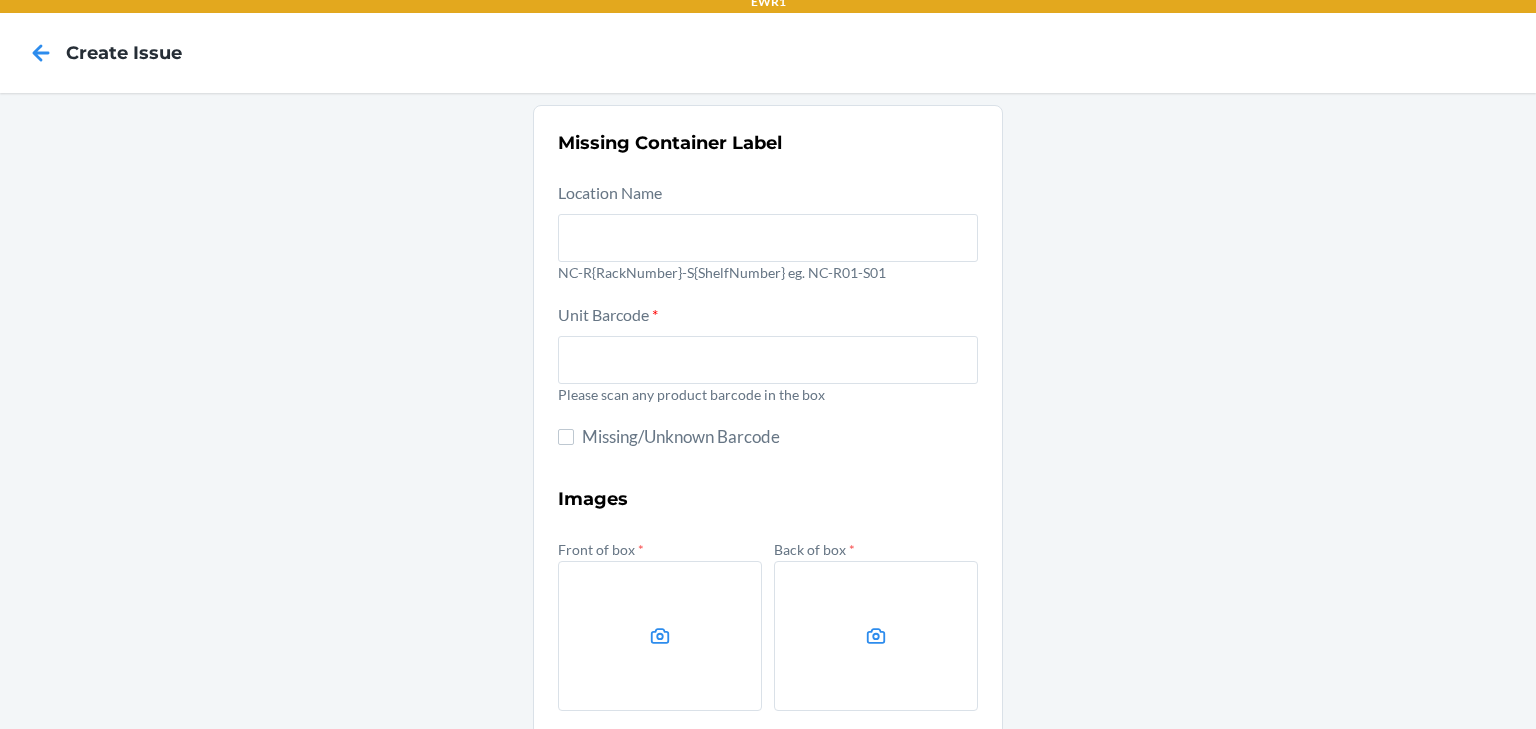 scroll, scrollTop: 0, scrollLeft: 0, axis: both 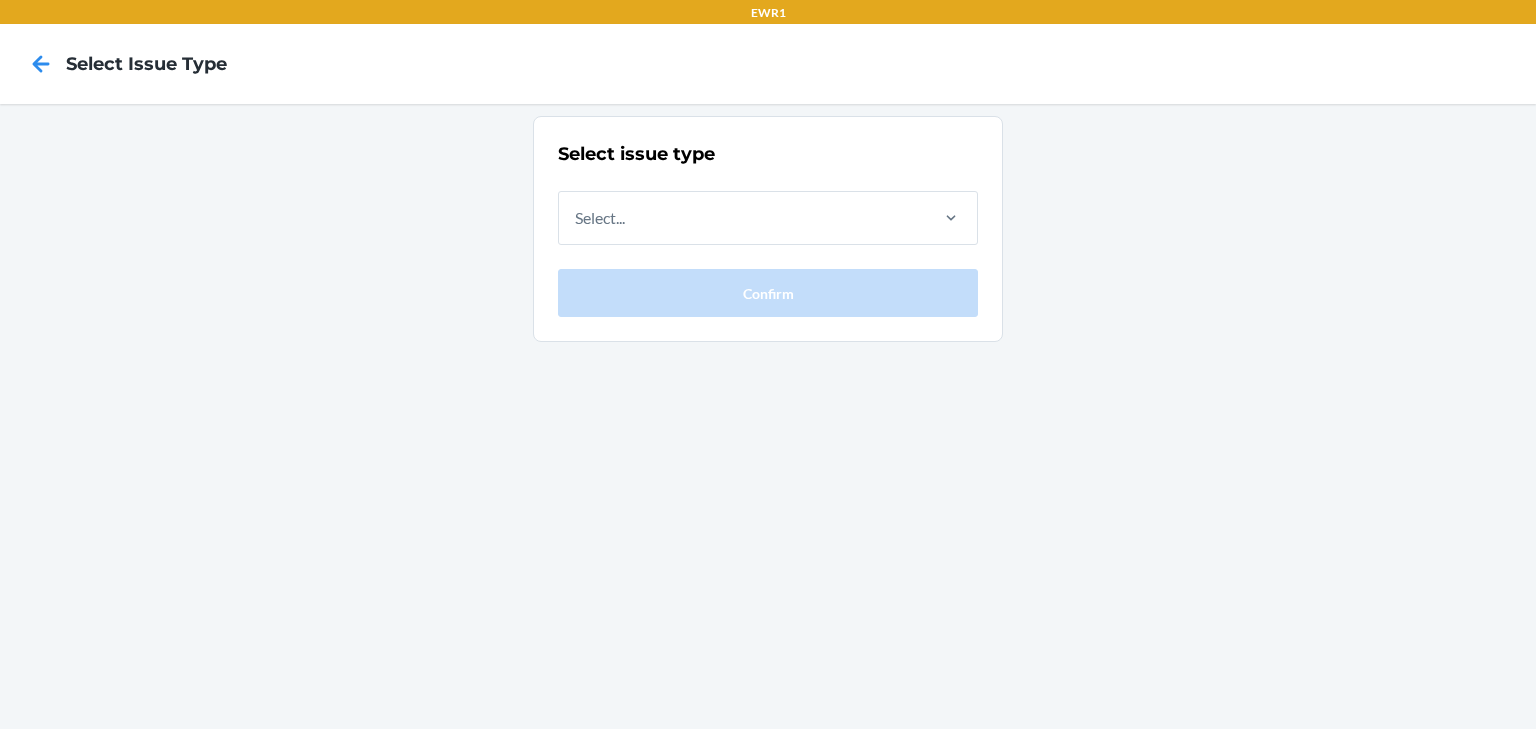 click at bounding box center (41, 64) 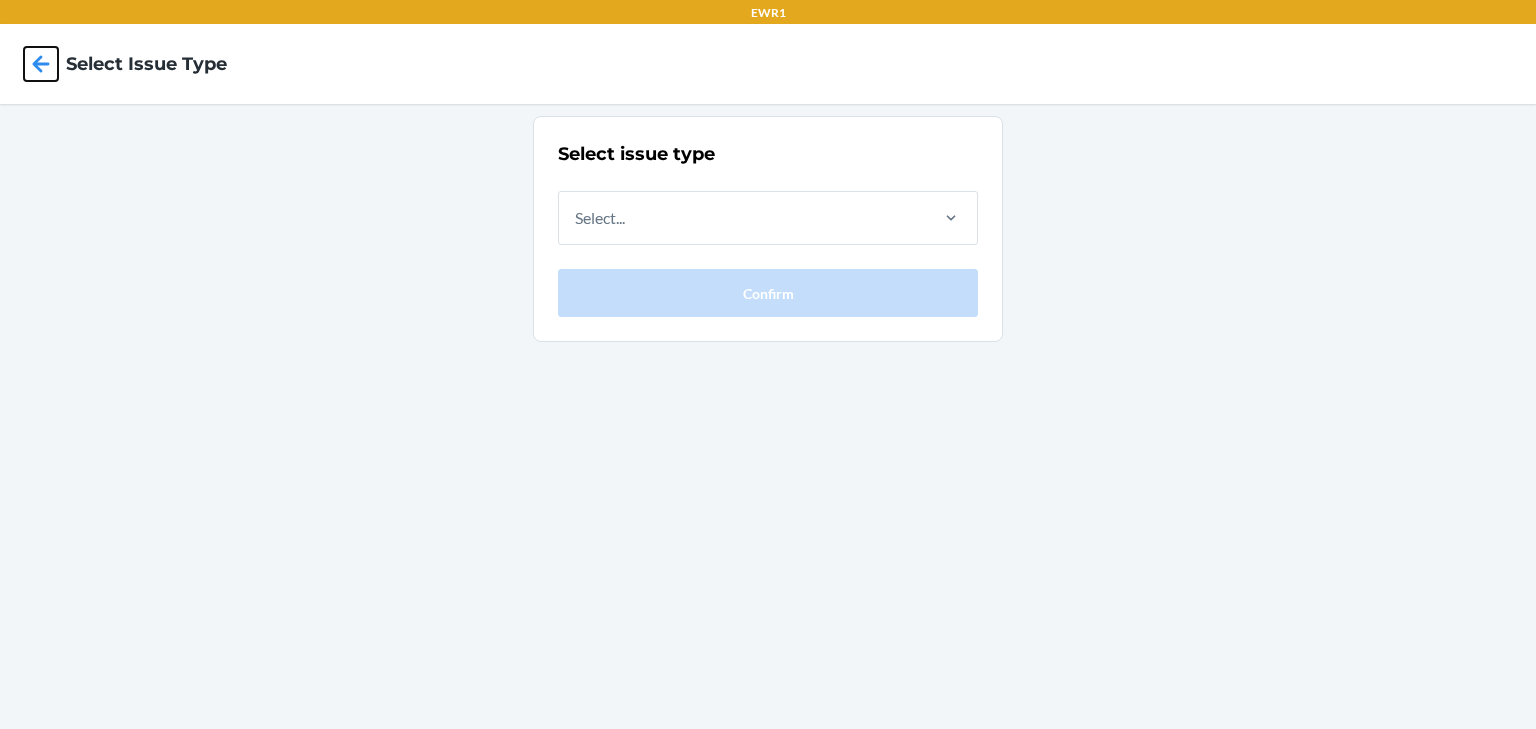 click 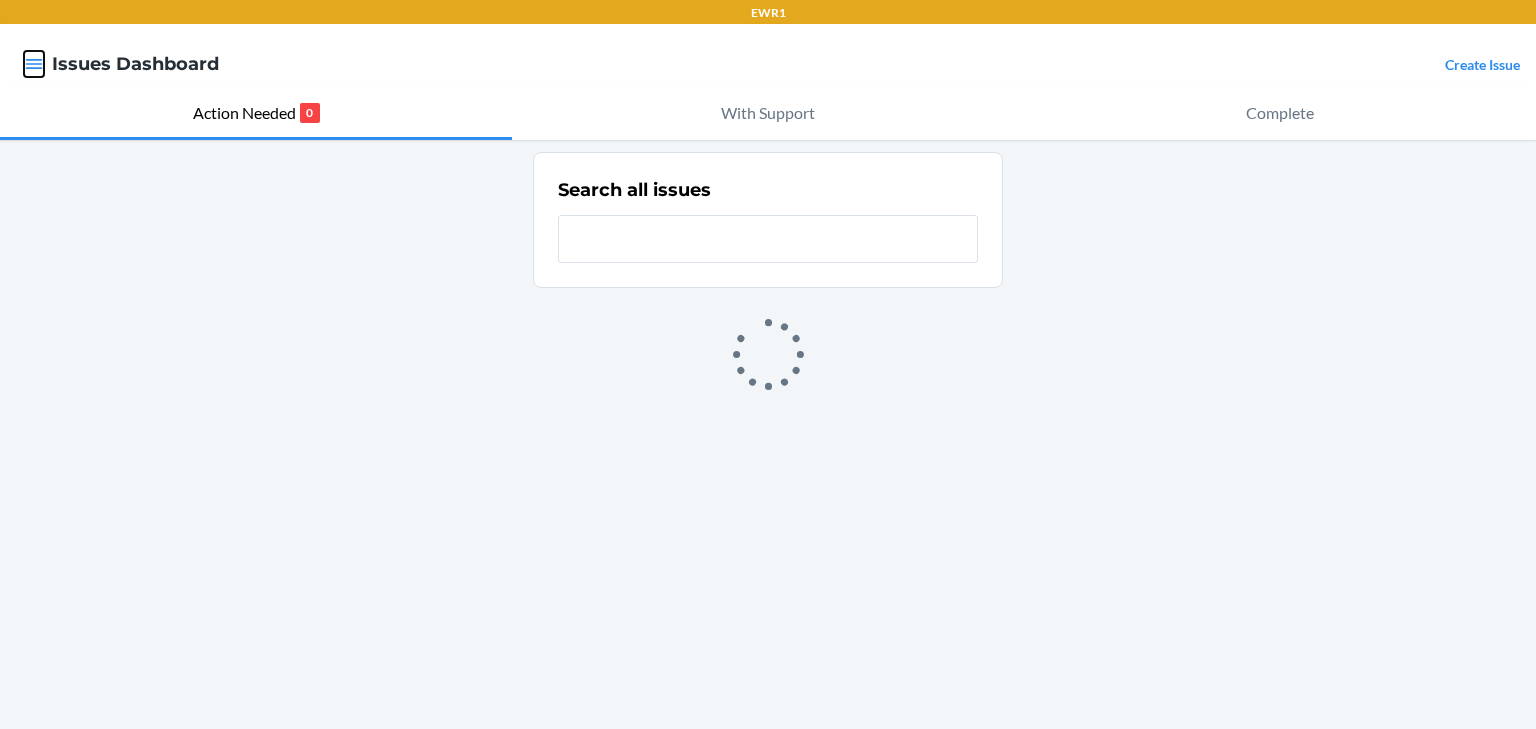 click 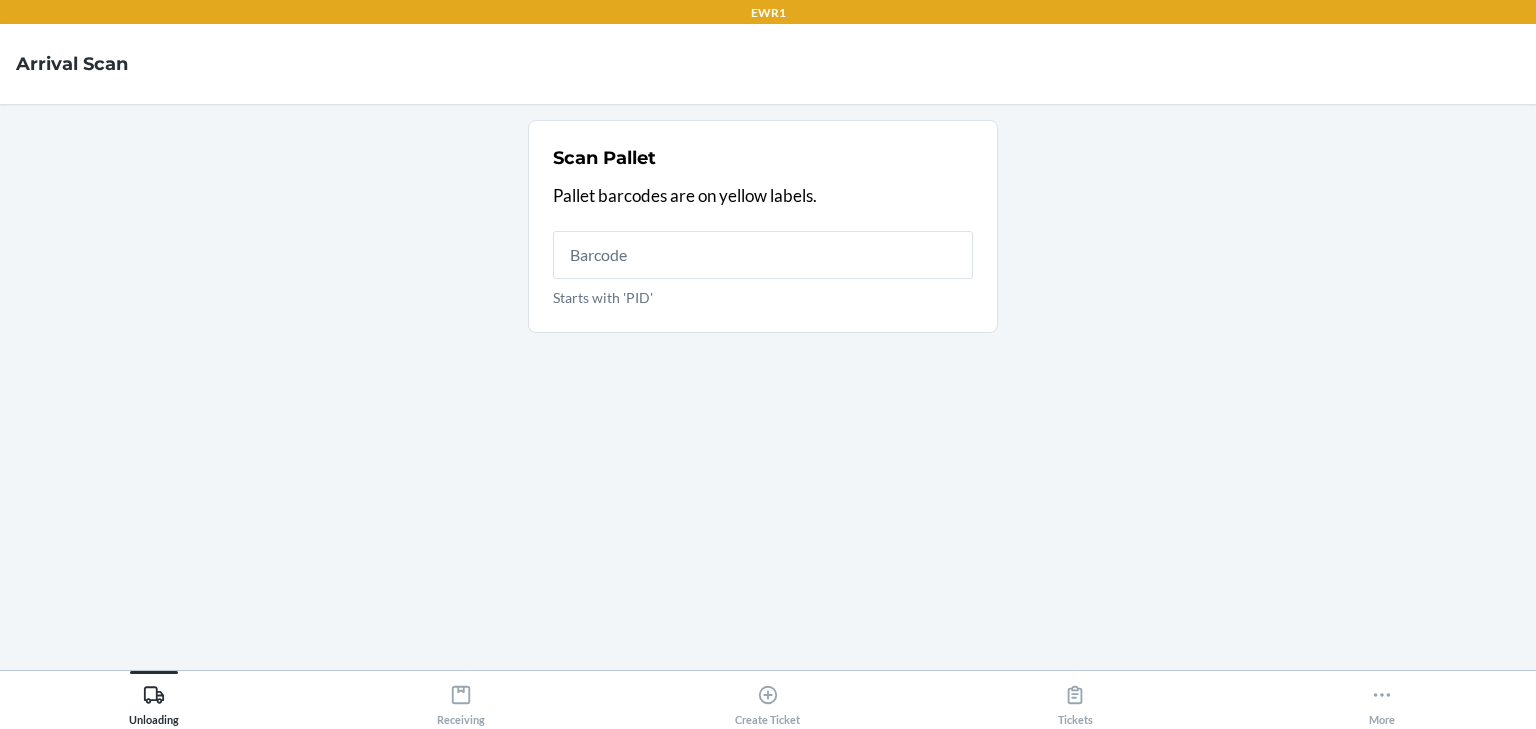 scroll, scrollTop: 0, scrollLeft: 0, axis: both 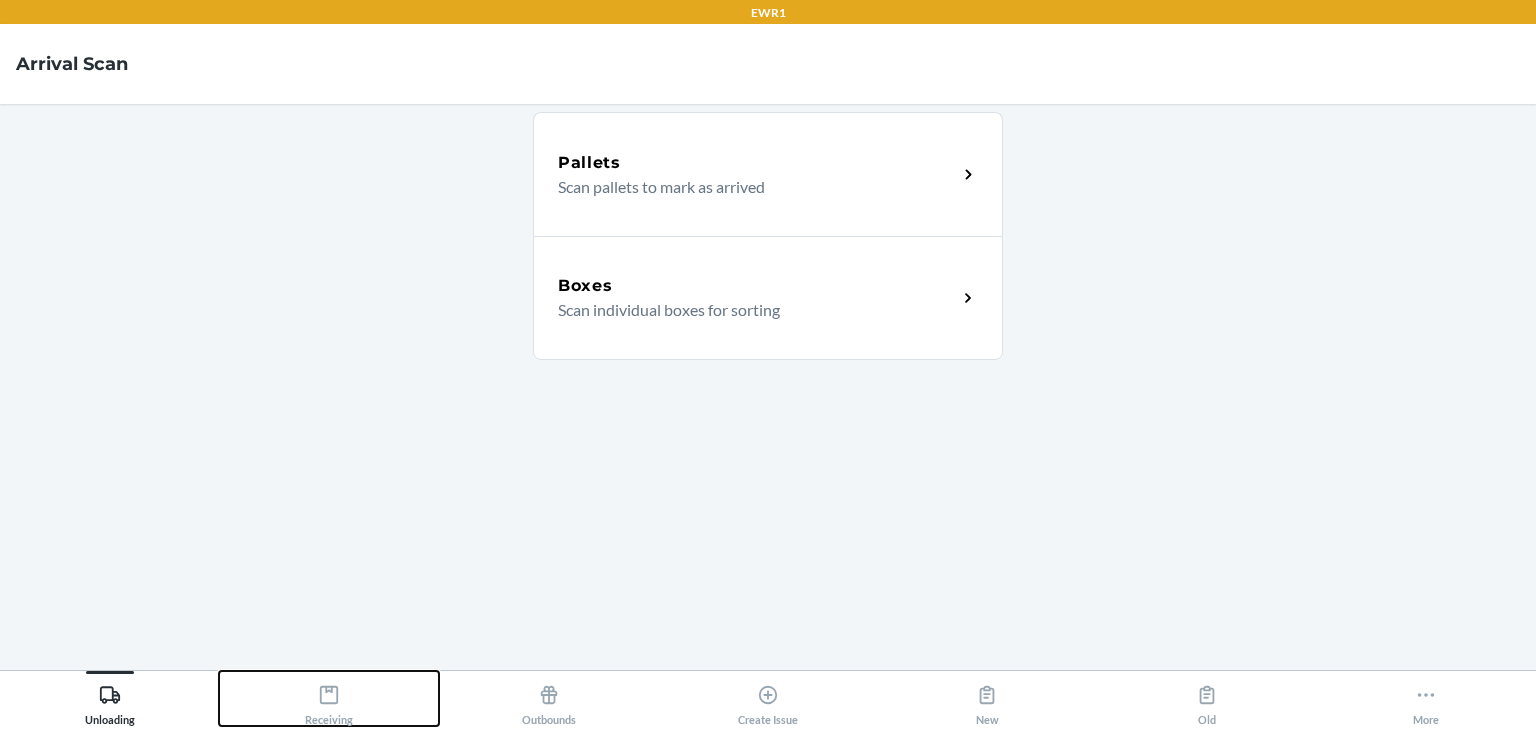 click on "Receiving" at bounding box center (328, 698) 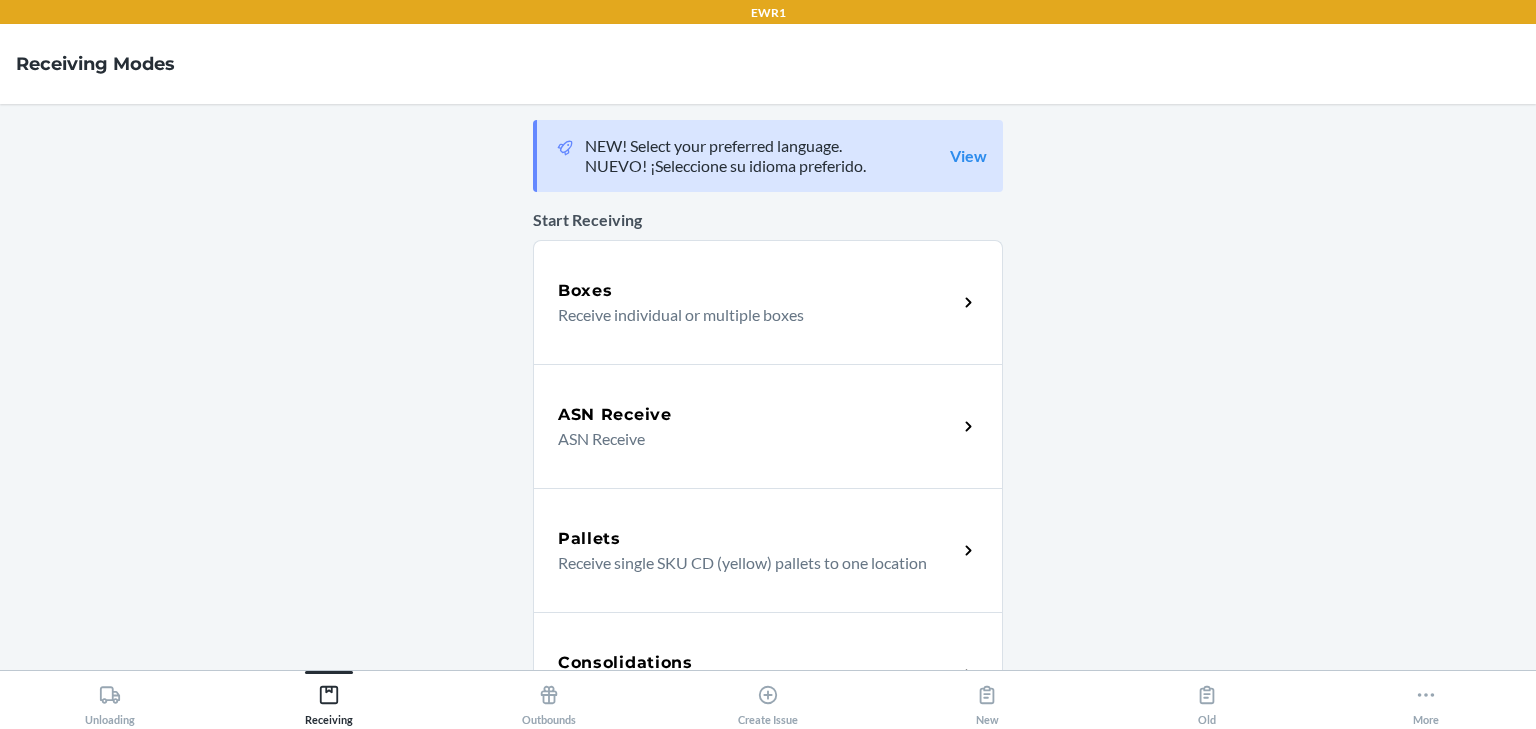 click on "Boxes Receive individual or multiple boxes" at bounding box center (768, 302) 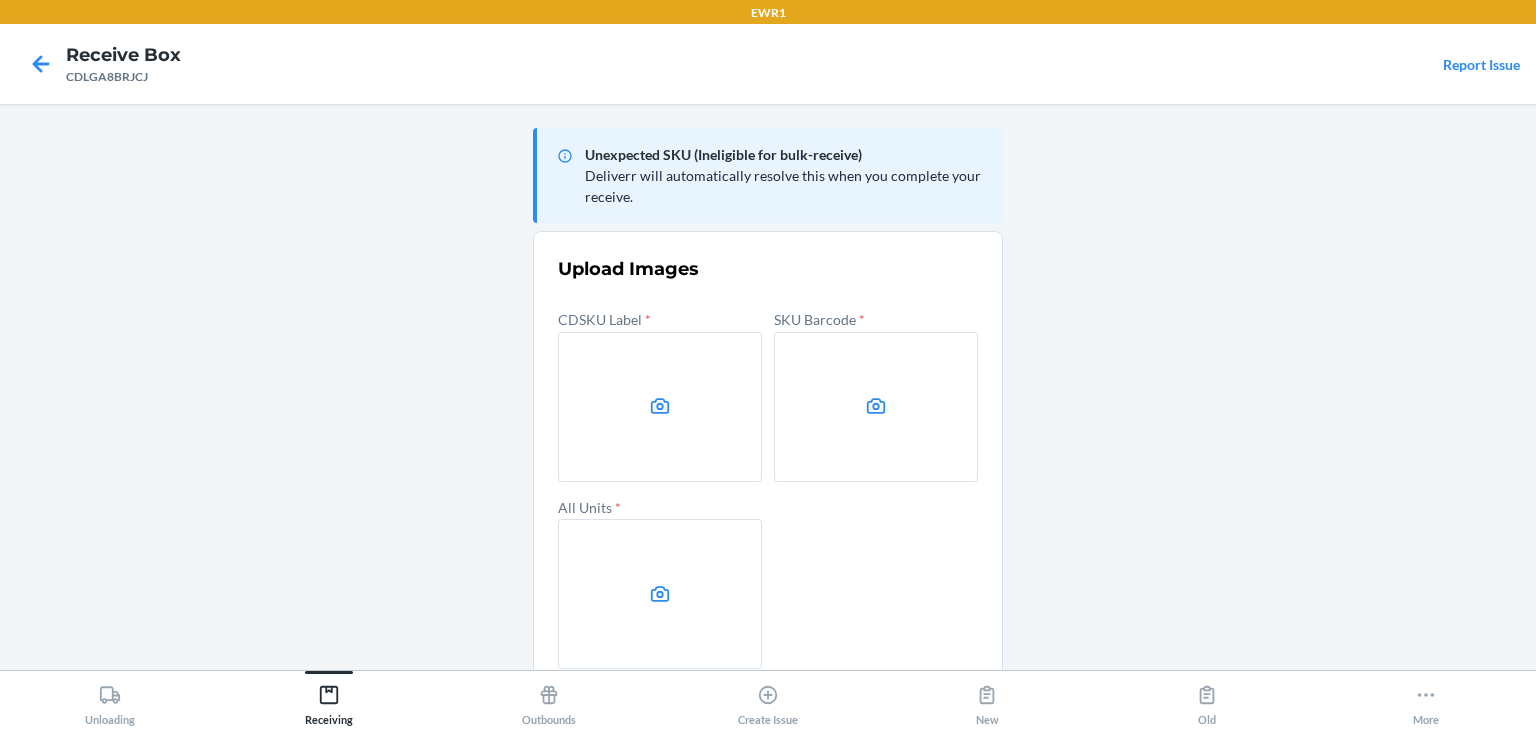 click at bounding box center (660, 407) 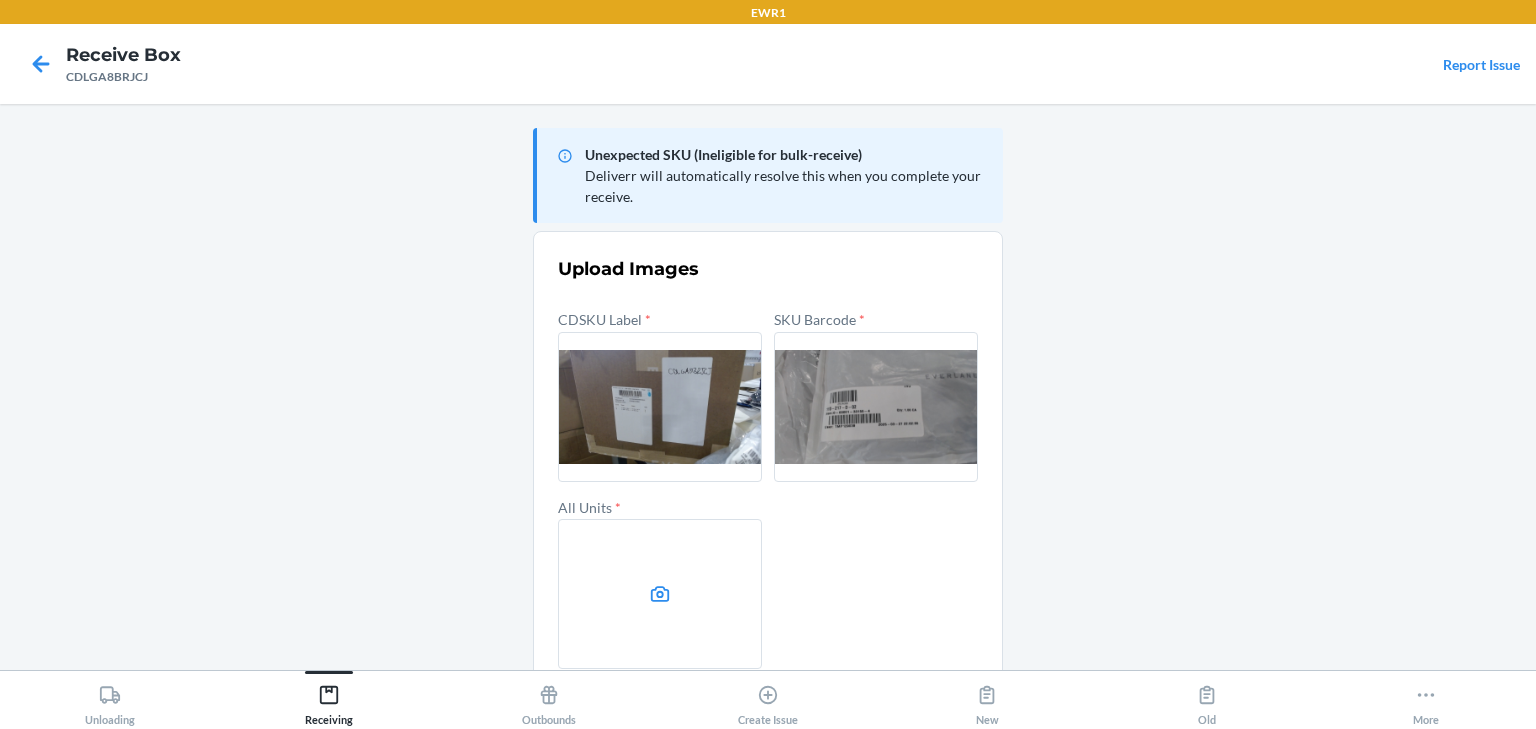 click at bounding box center [660, 594] 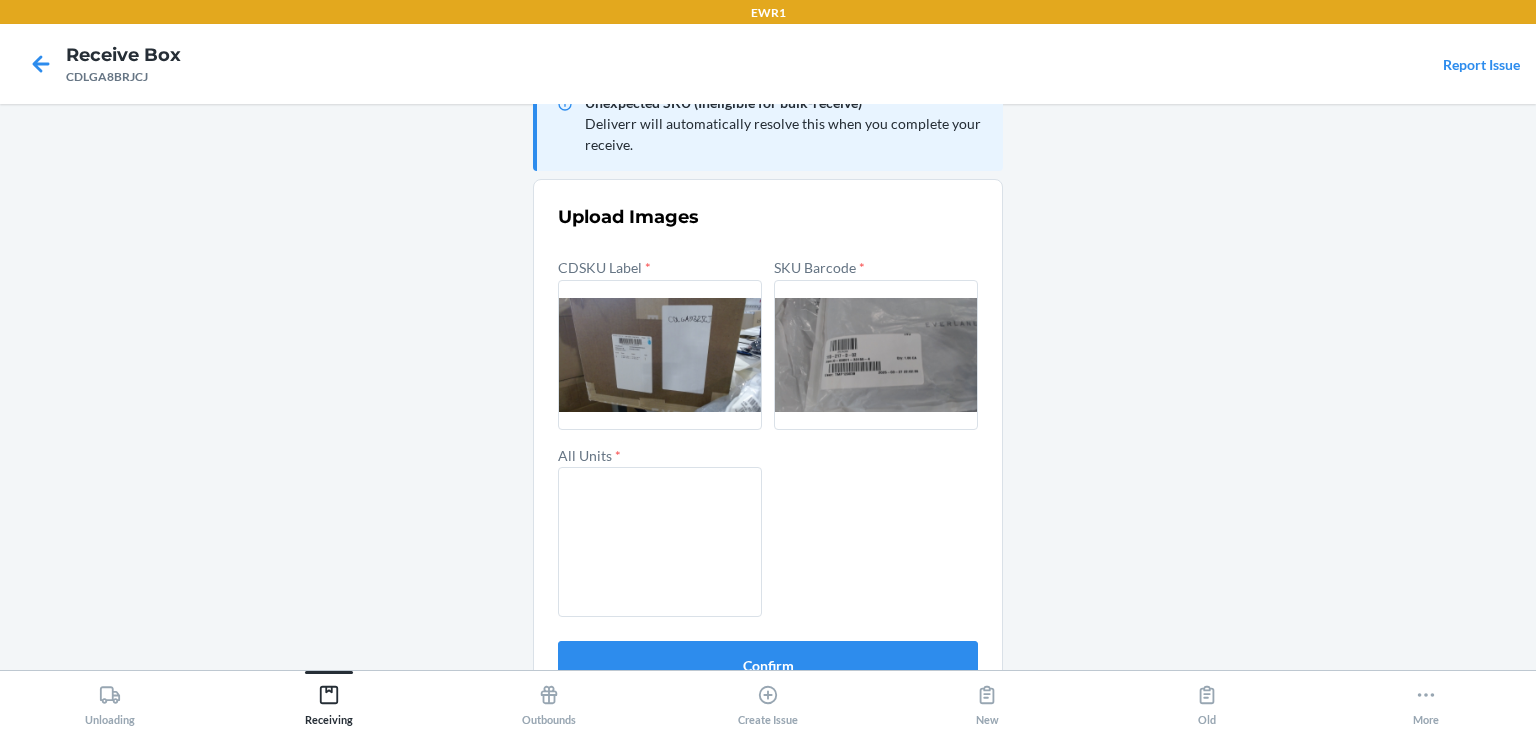 scroll, scrollTop: 96, scrollLeft: 0, axis: vertical 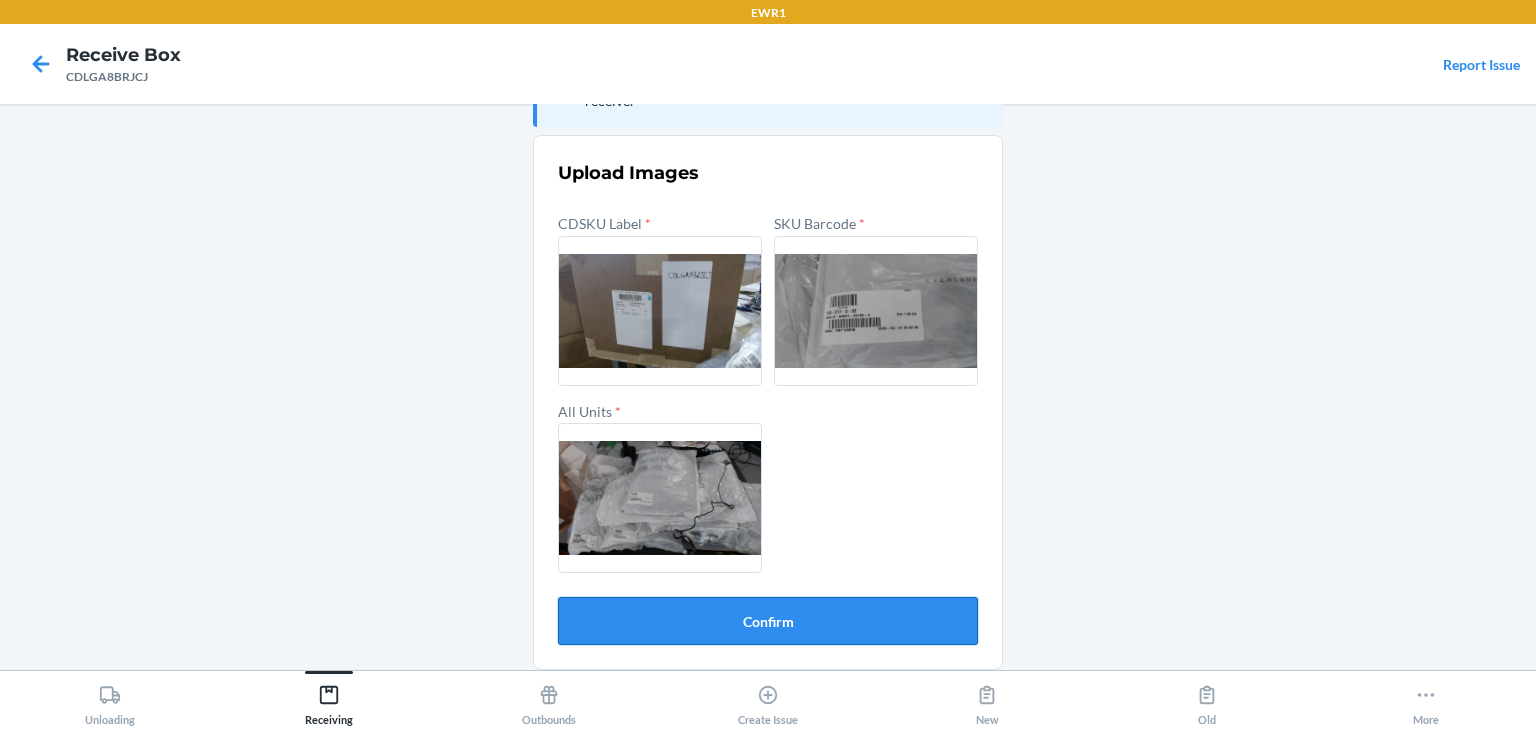 click on "Confirm" at bounding box center [768, 621] 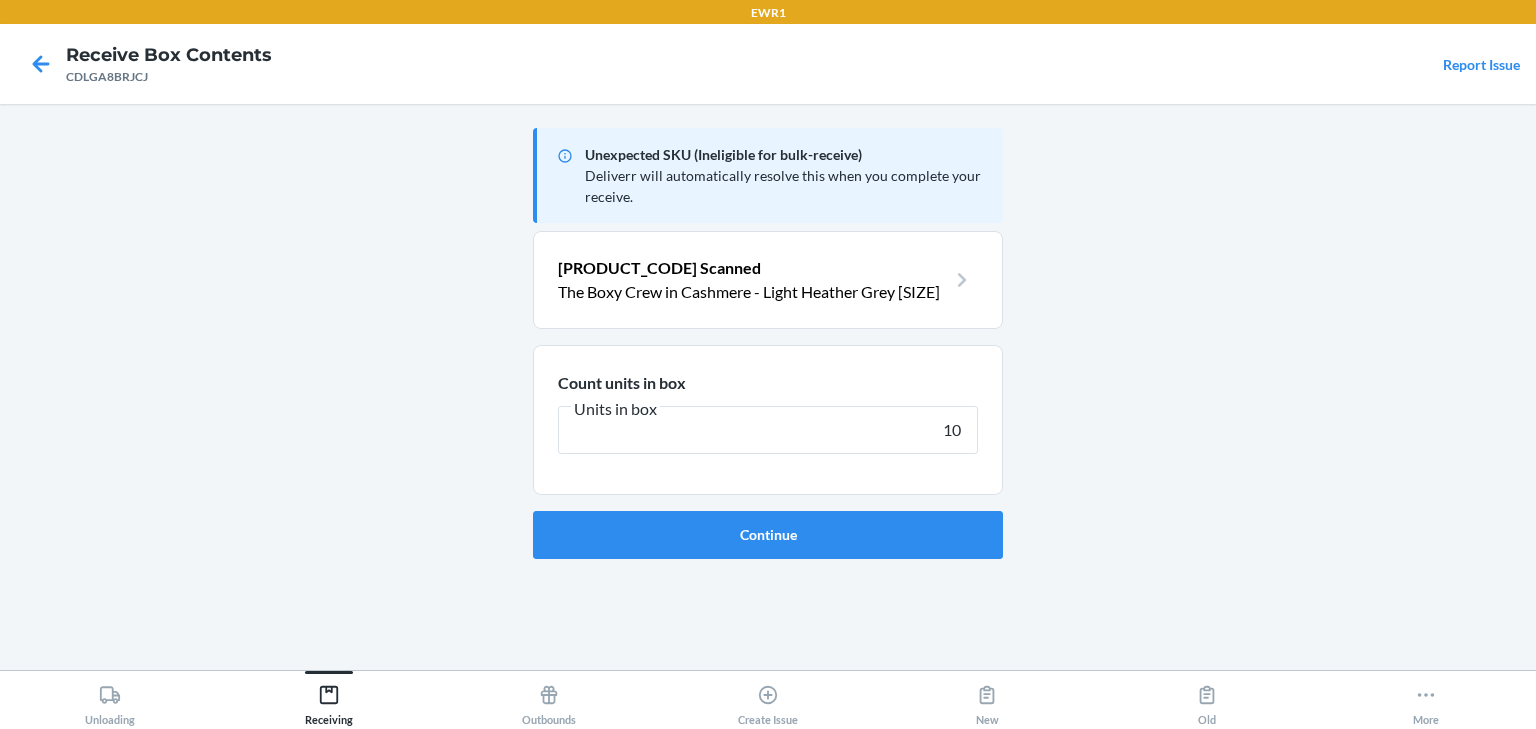 type on "10" 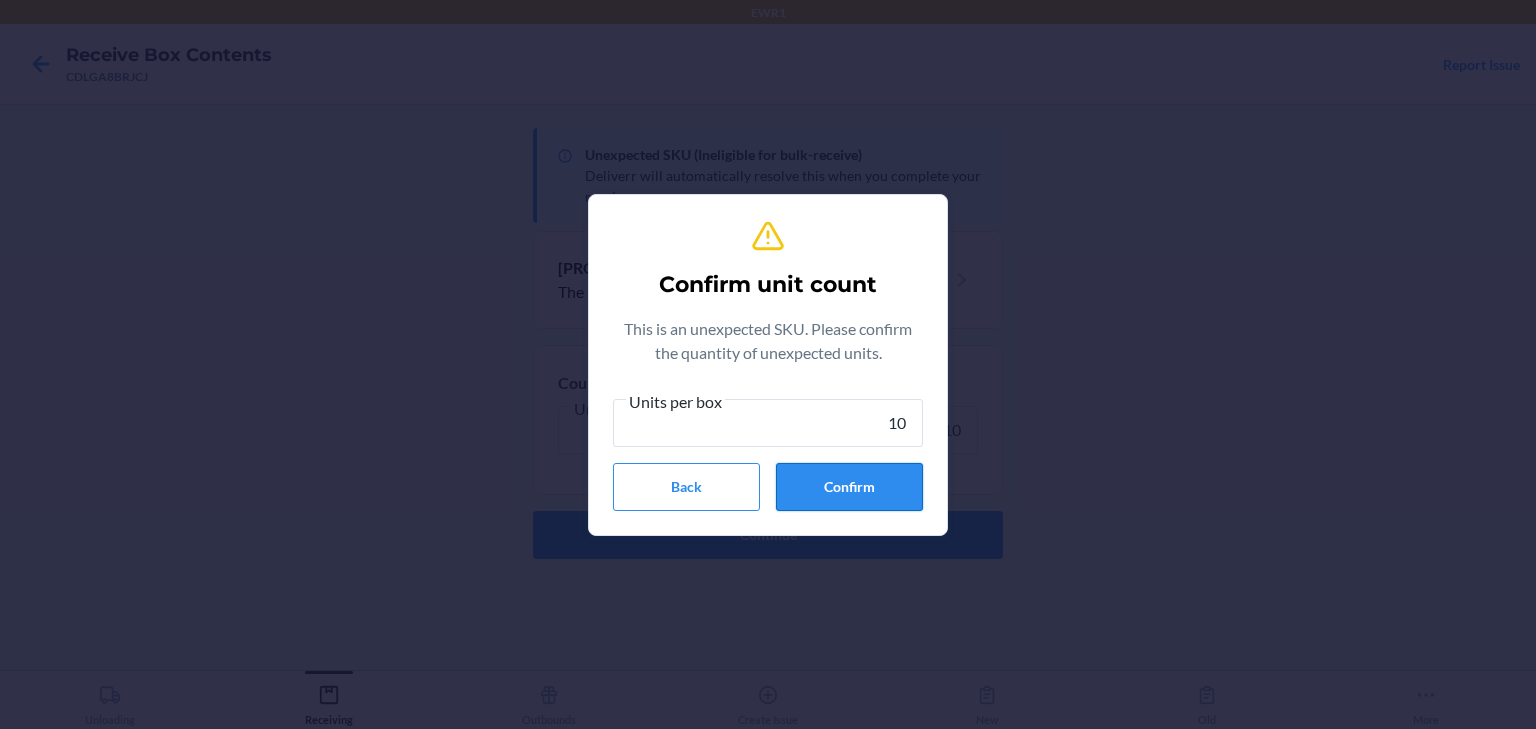 type on "10" 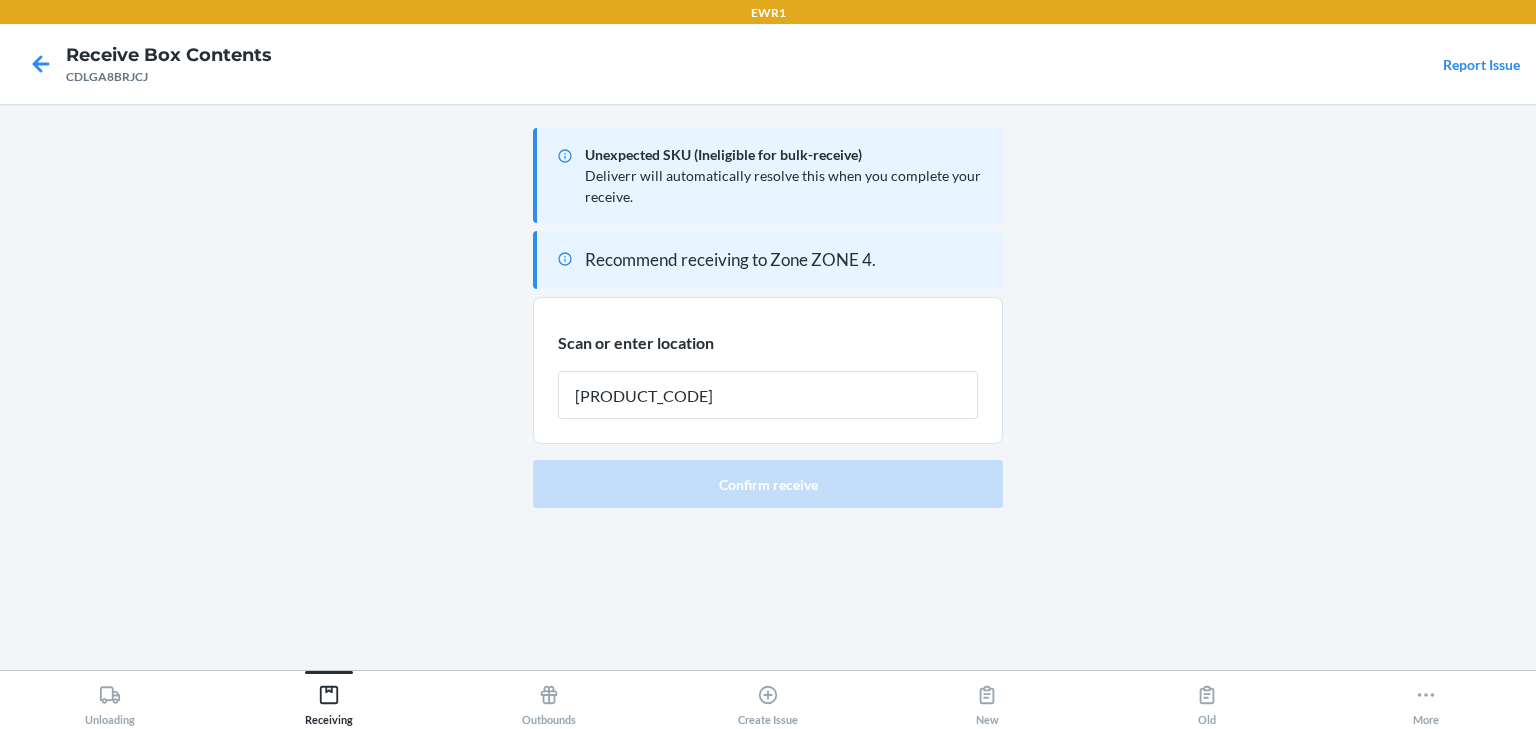 type on "rtote223" 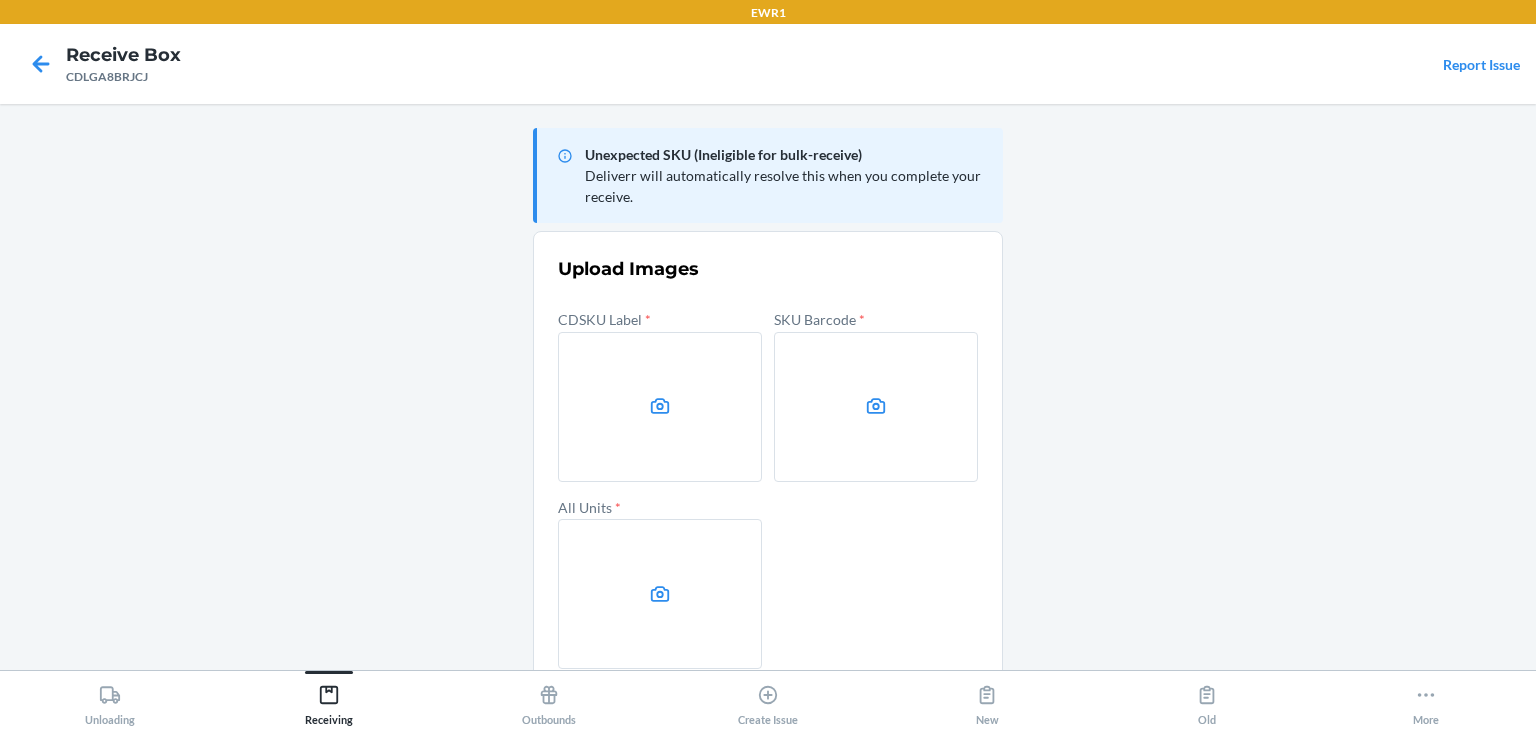 click at bounding box center [660, 407] 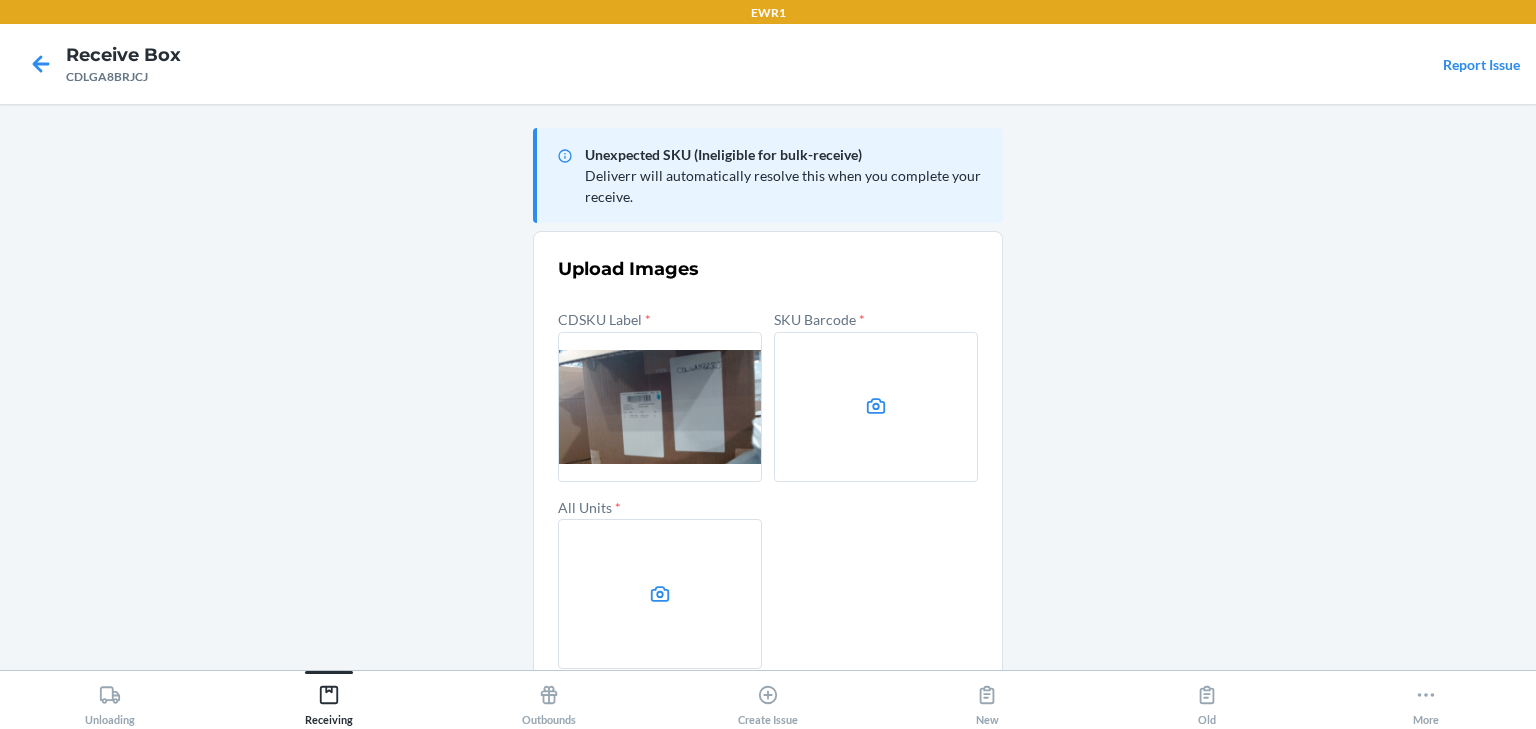 click at bounding box center [876, 407] 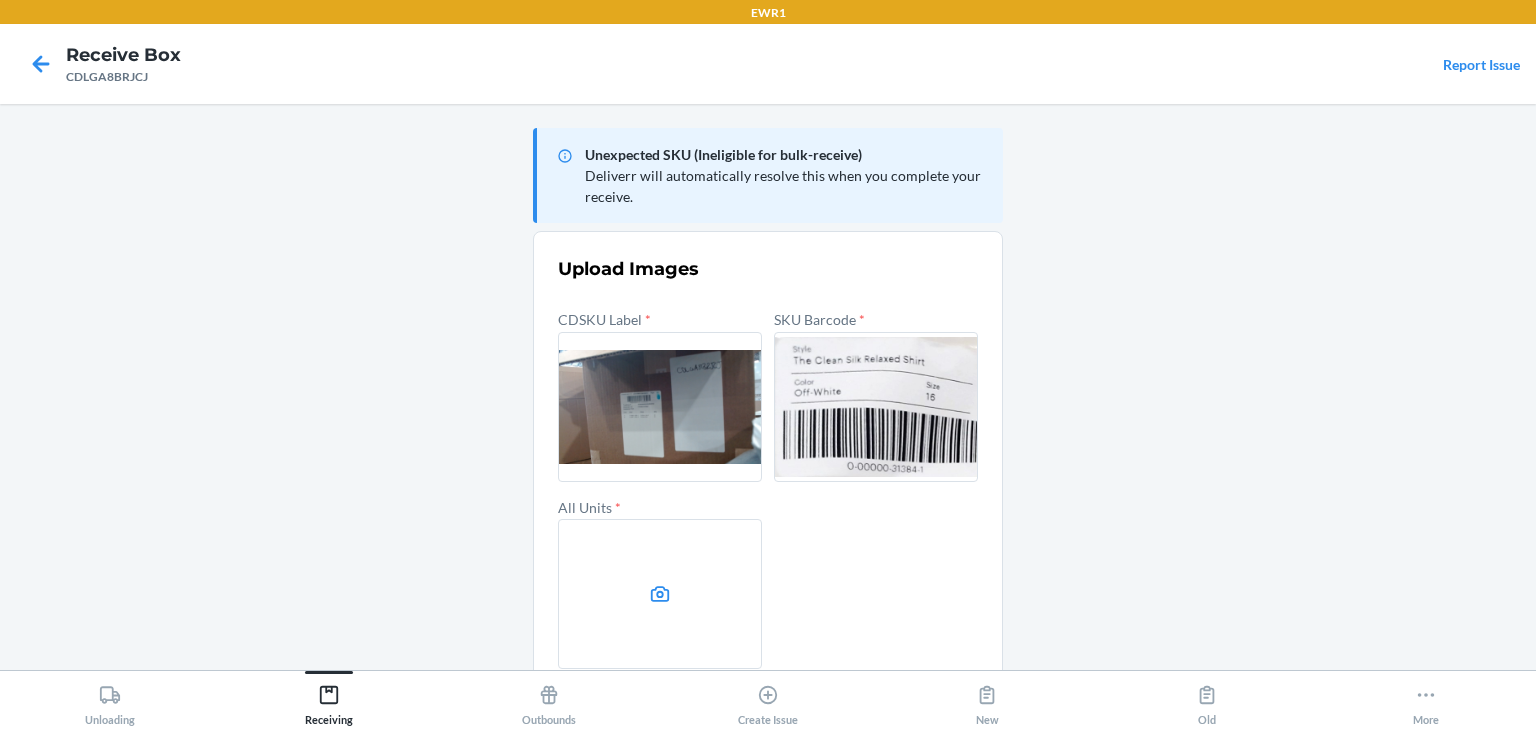 click at bounding box center (660, 594) 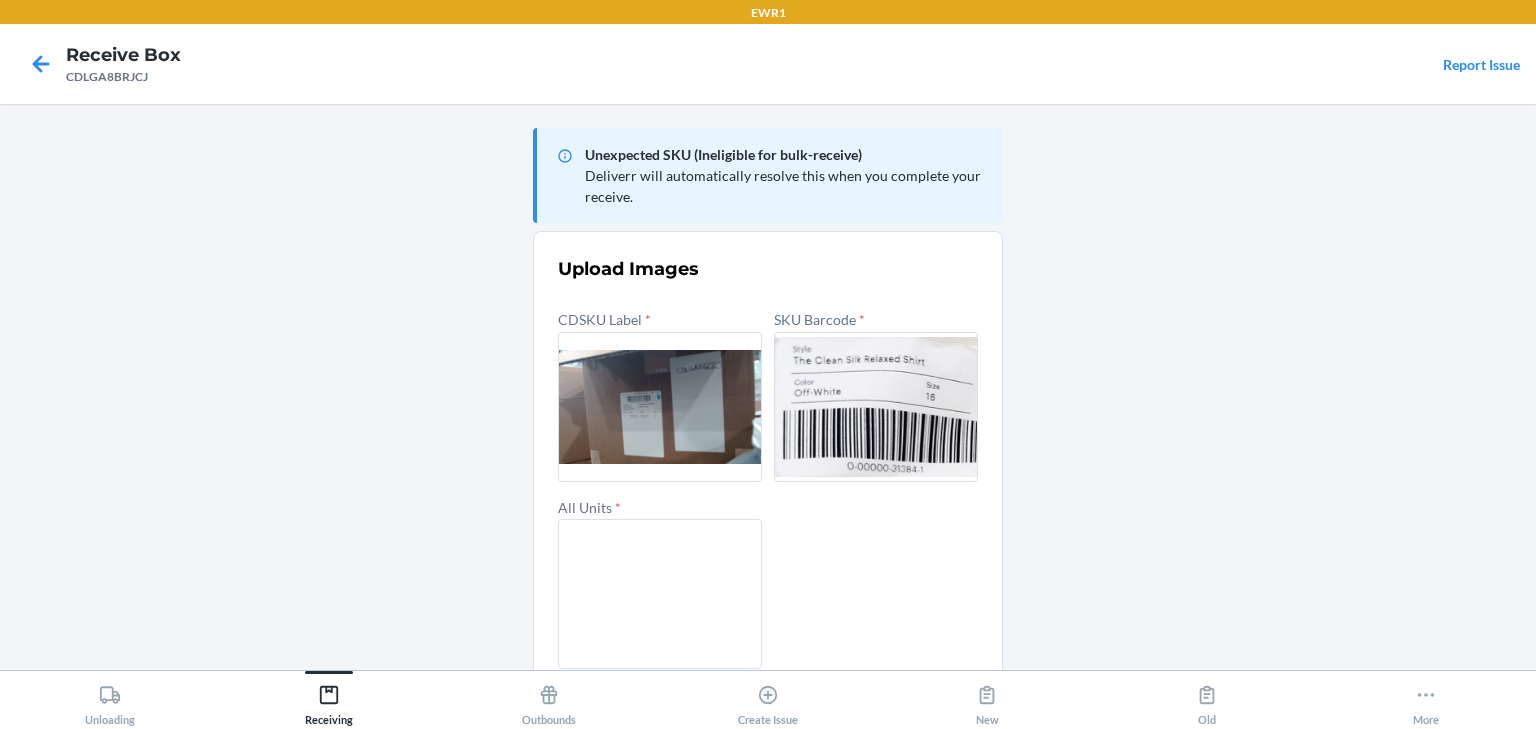 scroll, scrollTop: 80, scrollLeft: 0, axis: vertical 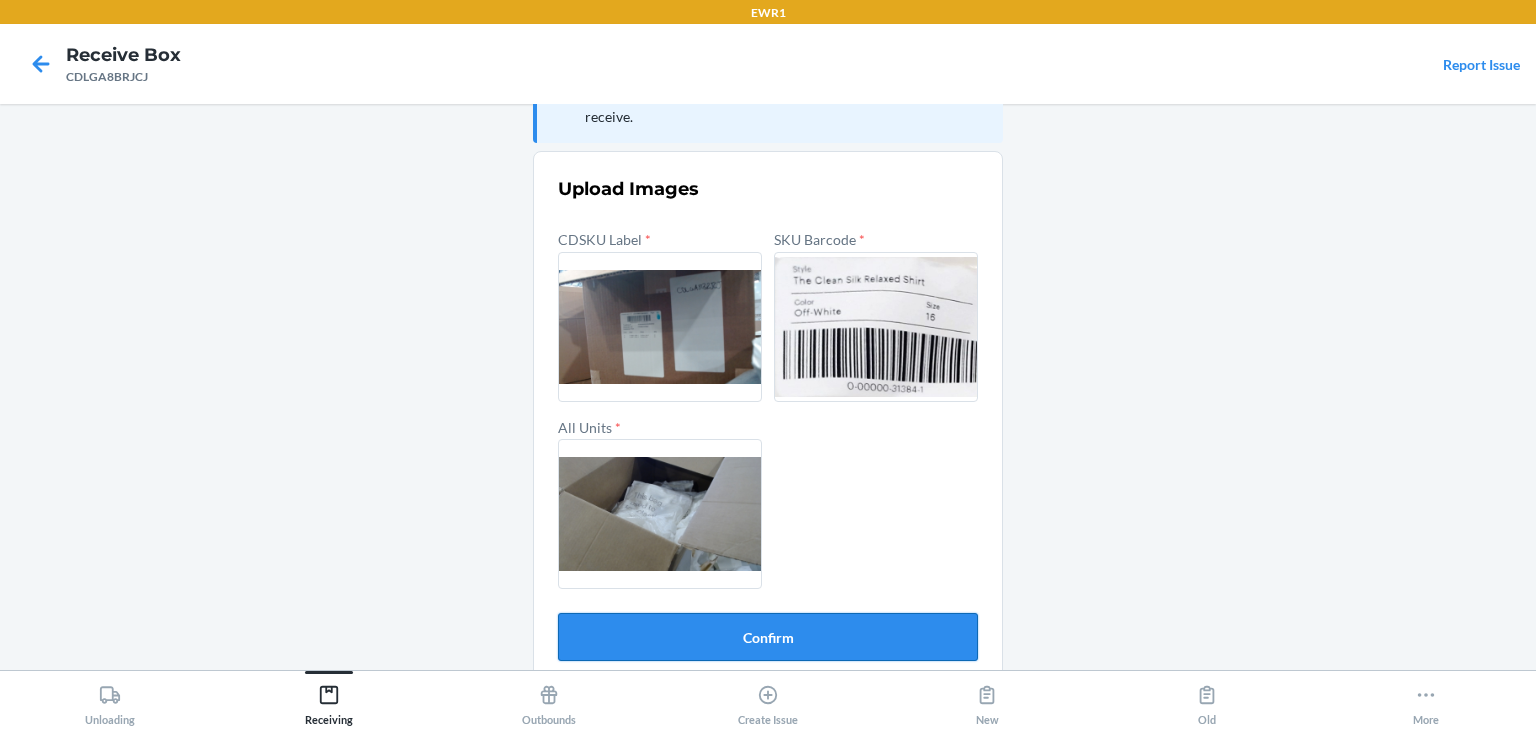 click on "Confirm" at bounding box center [768, 637] 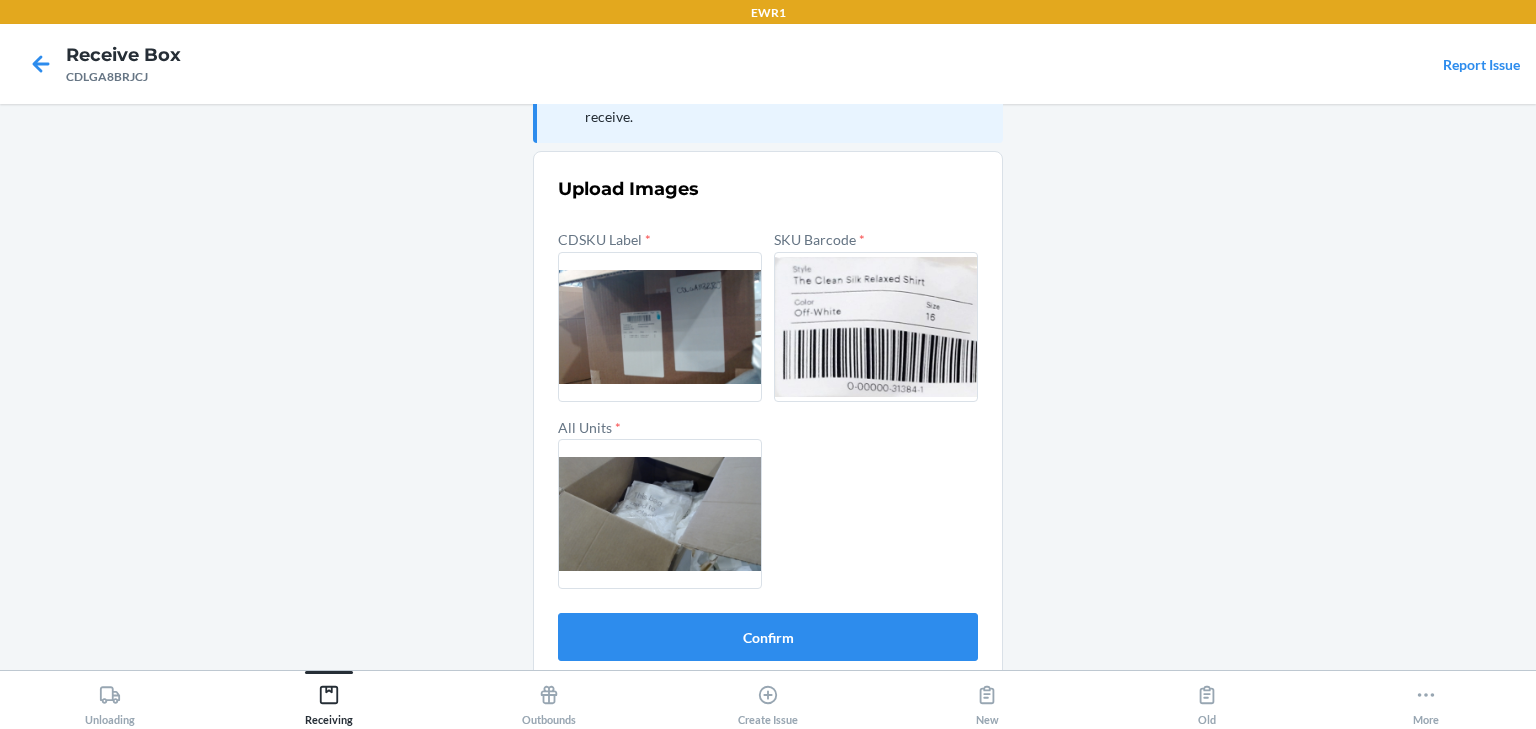 scroll, scrollTop: 0, scrollLeft: 0, axis: both 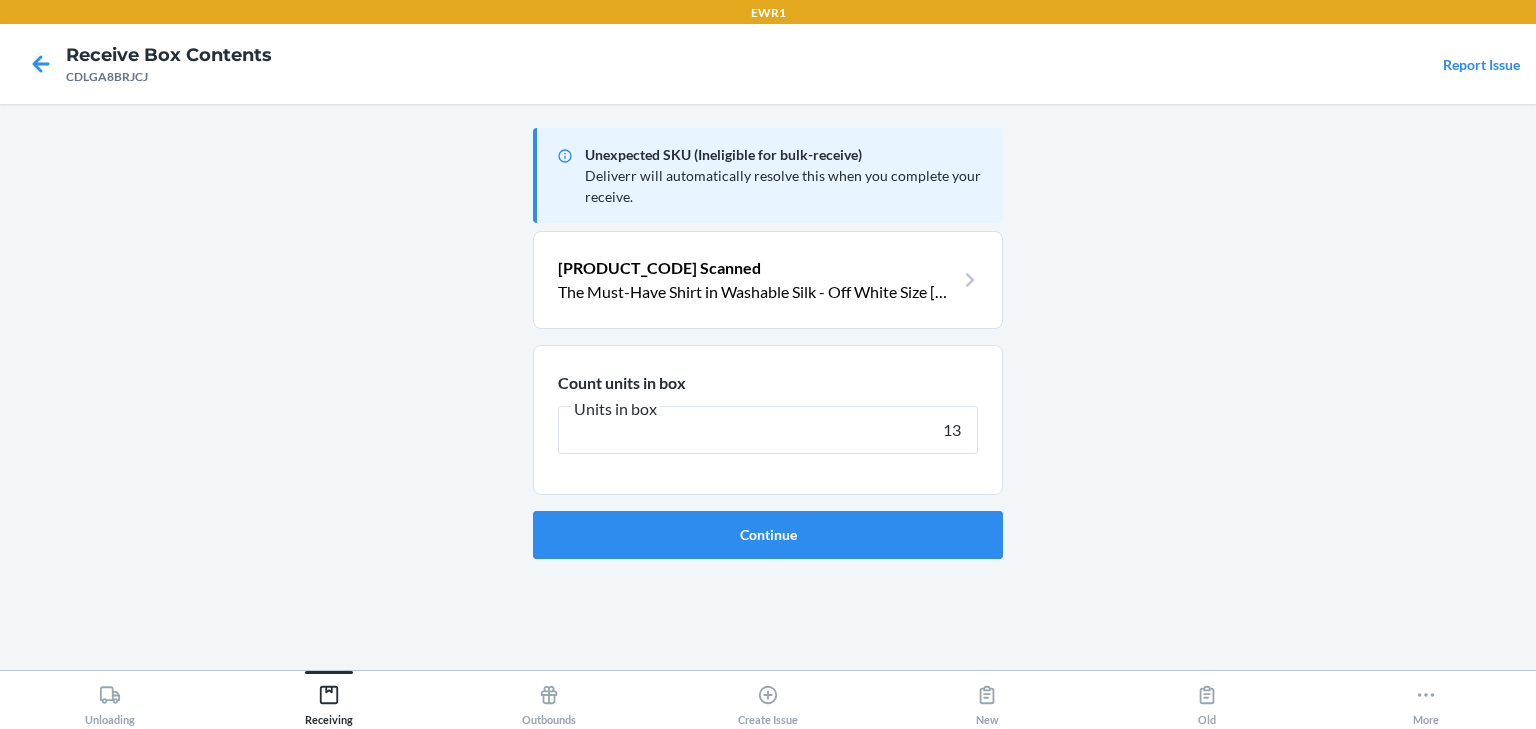 type on "13" 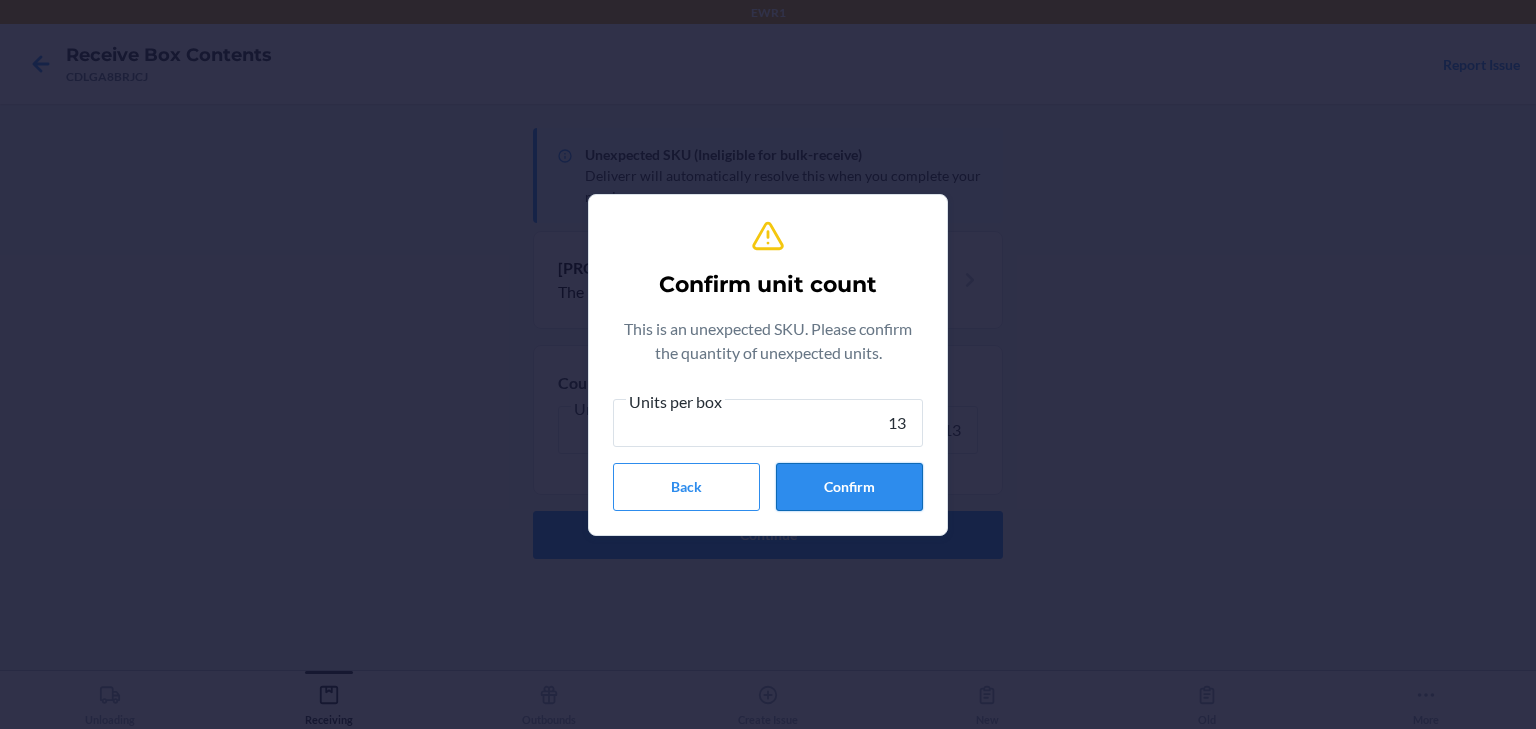 type on "13" 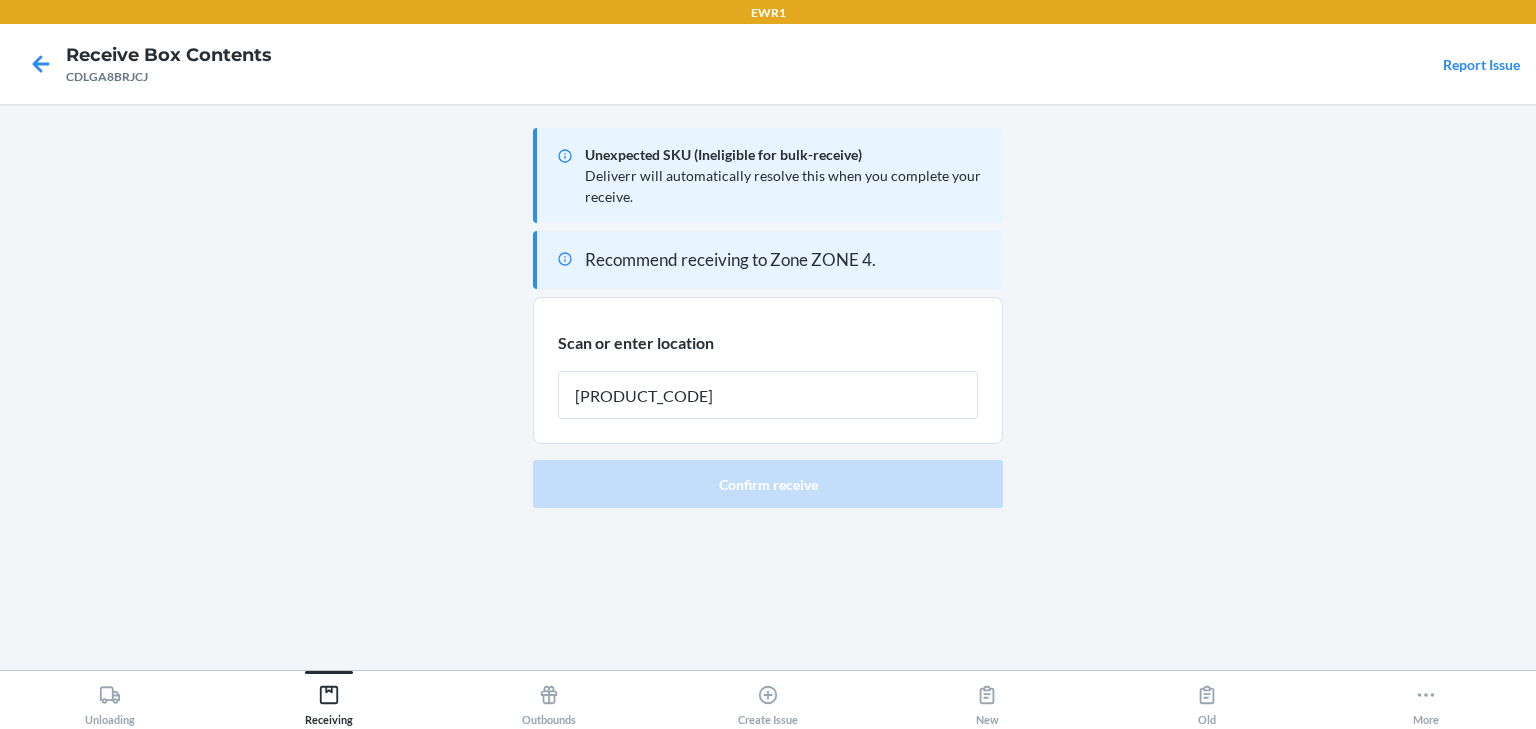 type on "[LOCATION]" 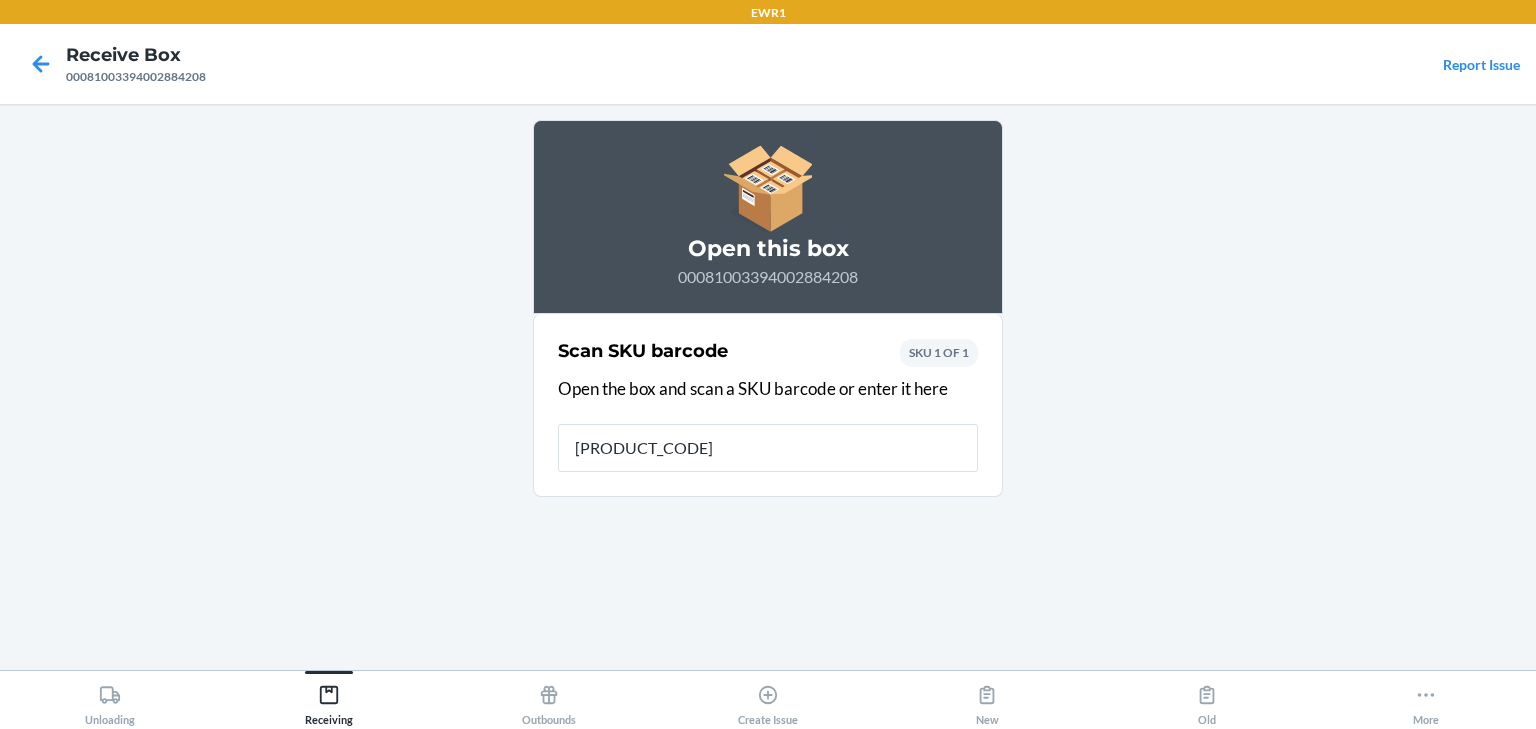 type on "0-00001-51952" 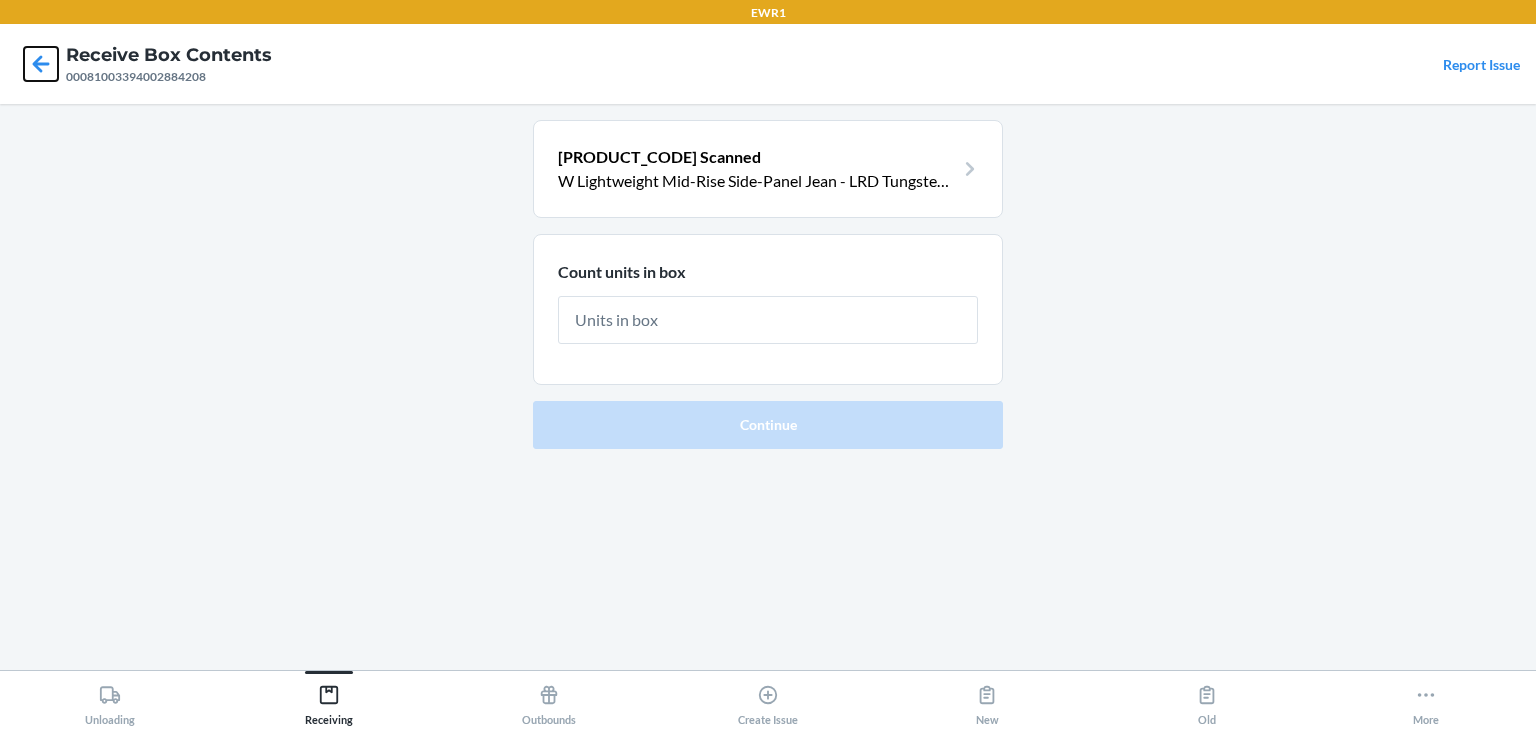 click 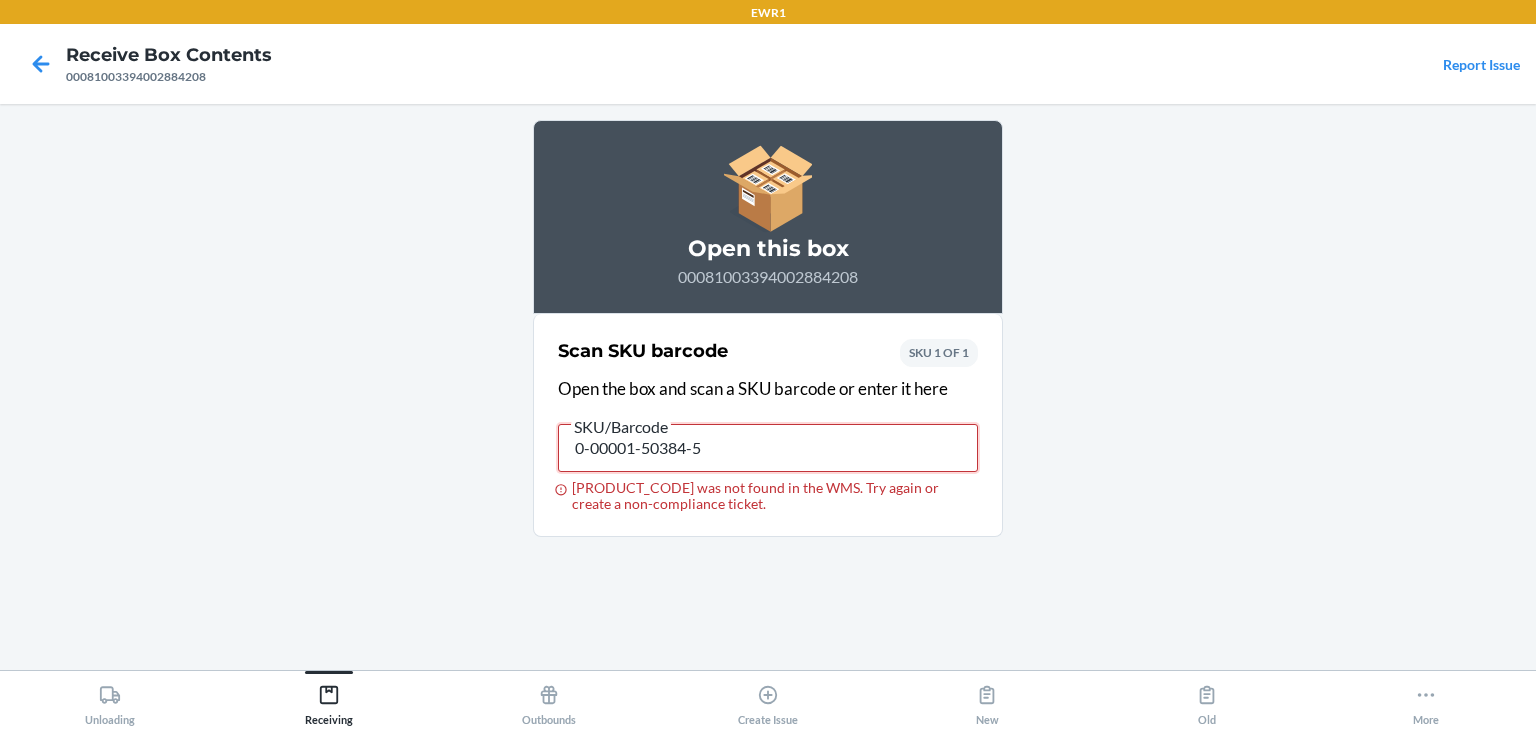drag, startPoint x: 779, startPoint y: 455, endPoint x: 112, endPoint y: 431, distance: 667.43164 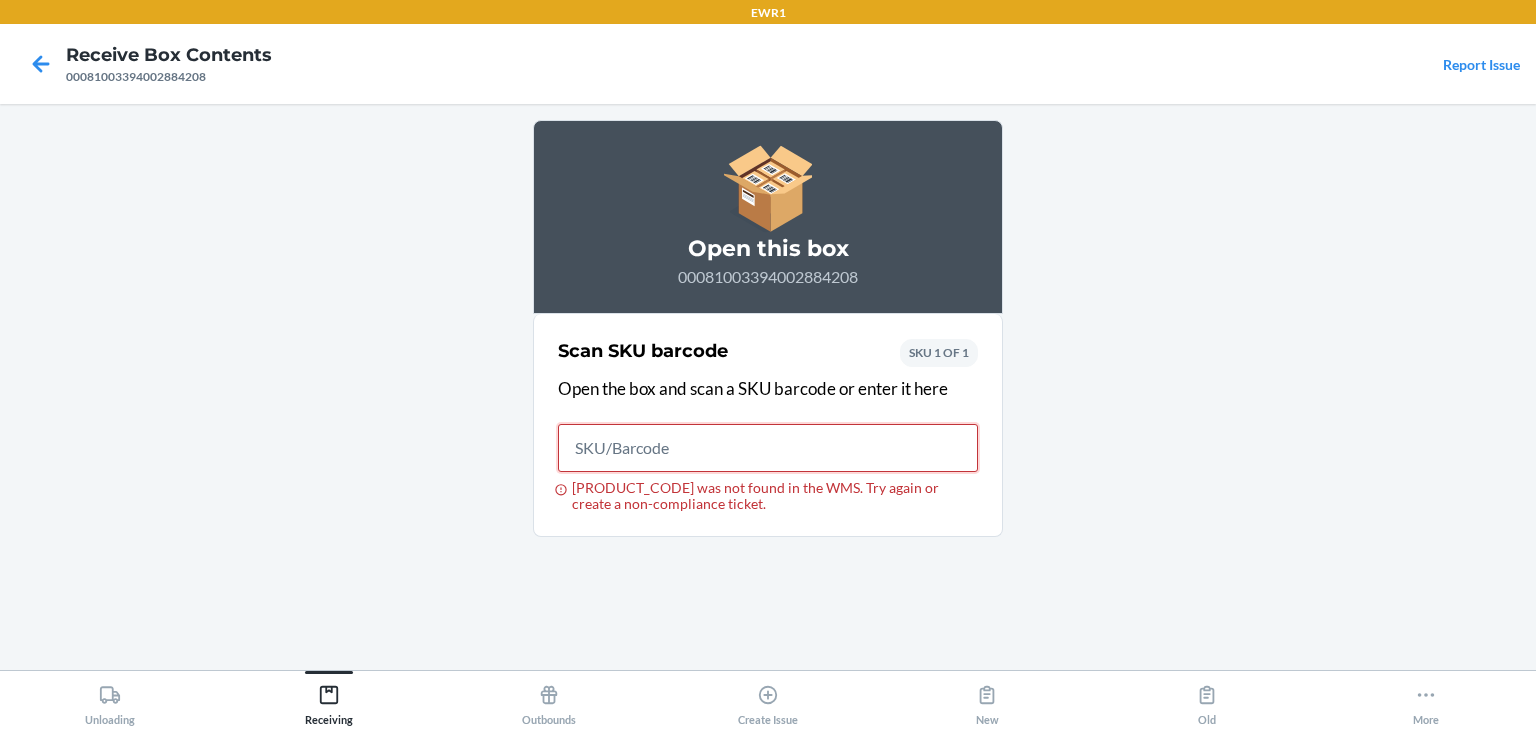 type 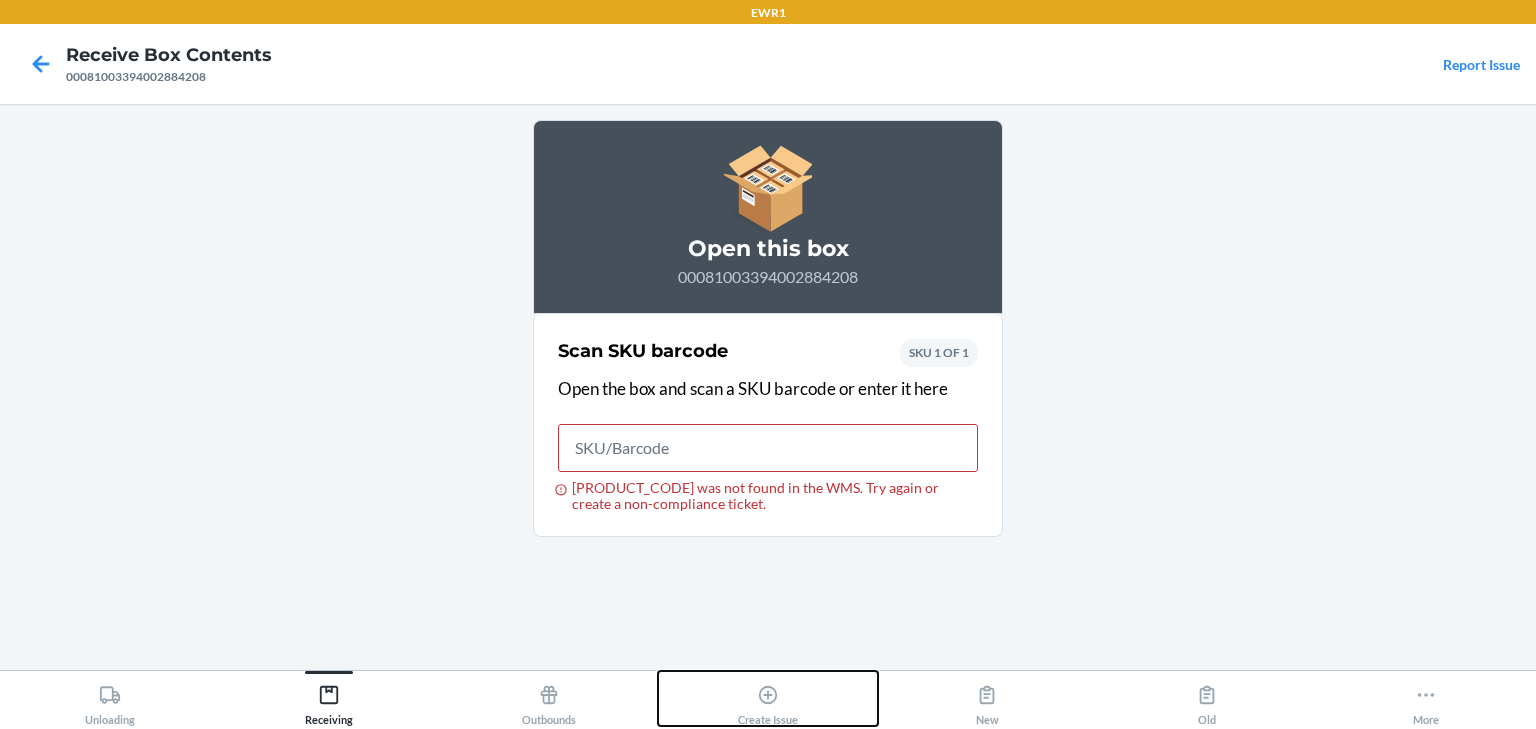 click on "Create Issue" at bounding box center (767, 698) 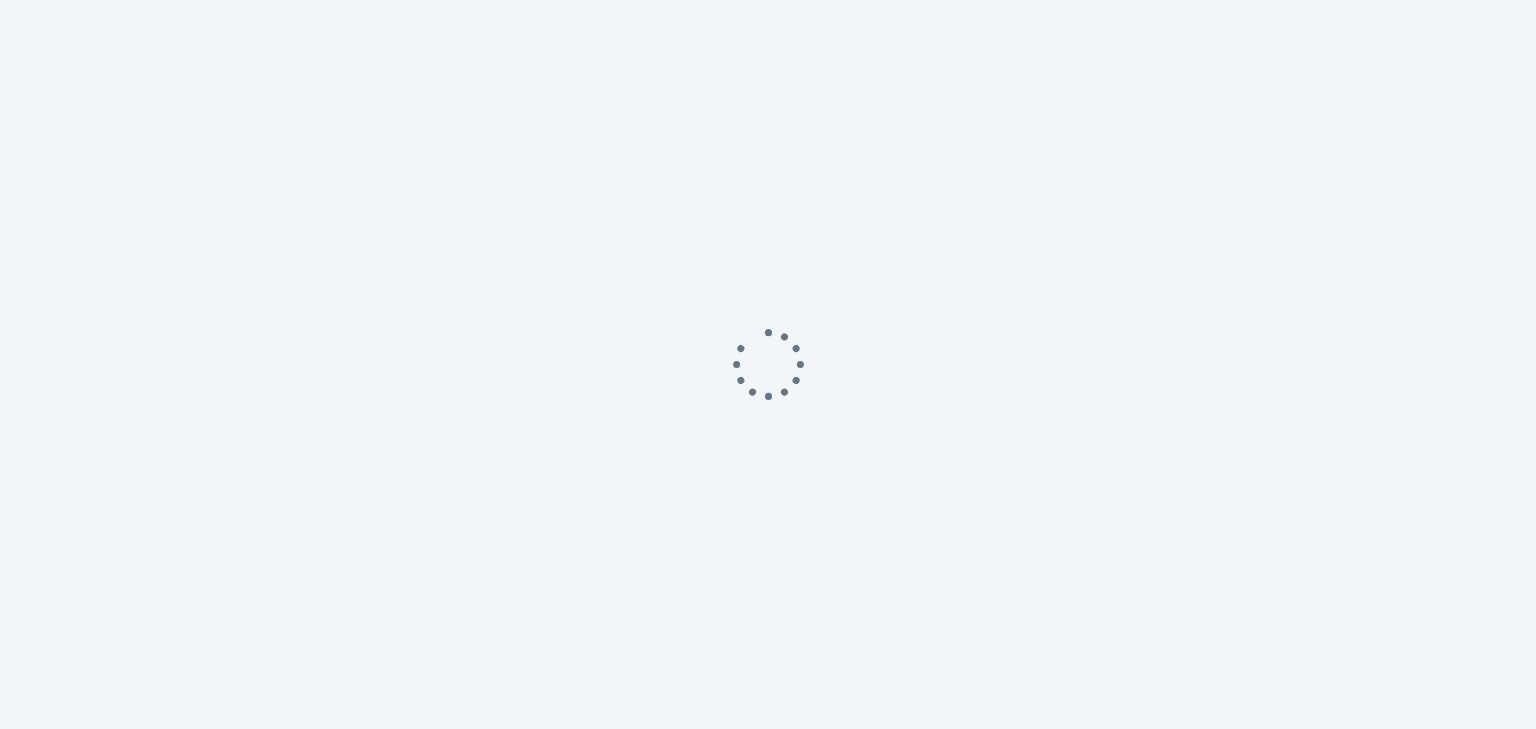 scroll, scrollTop: 0, scrollLeft: 0, axis: both 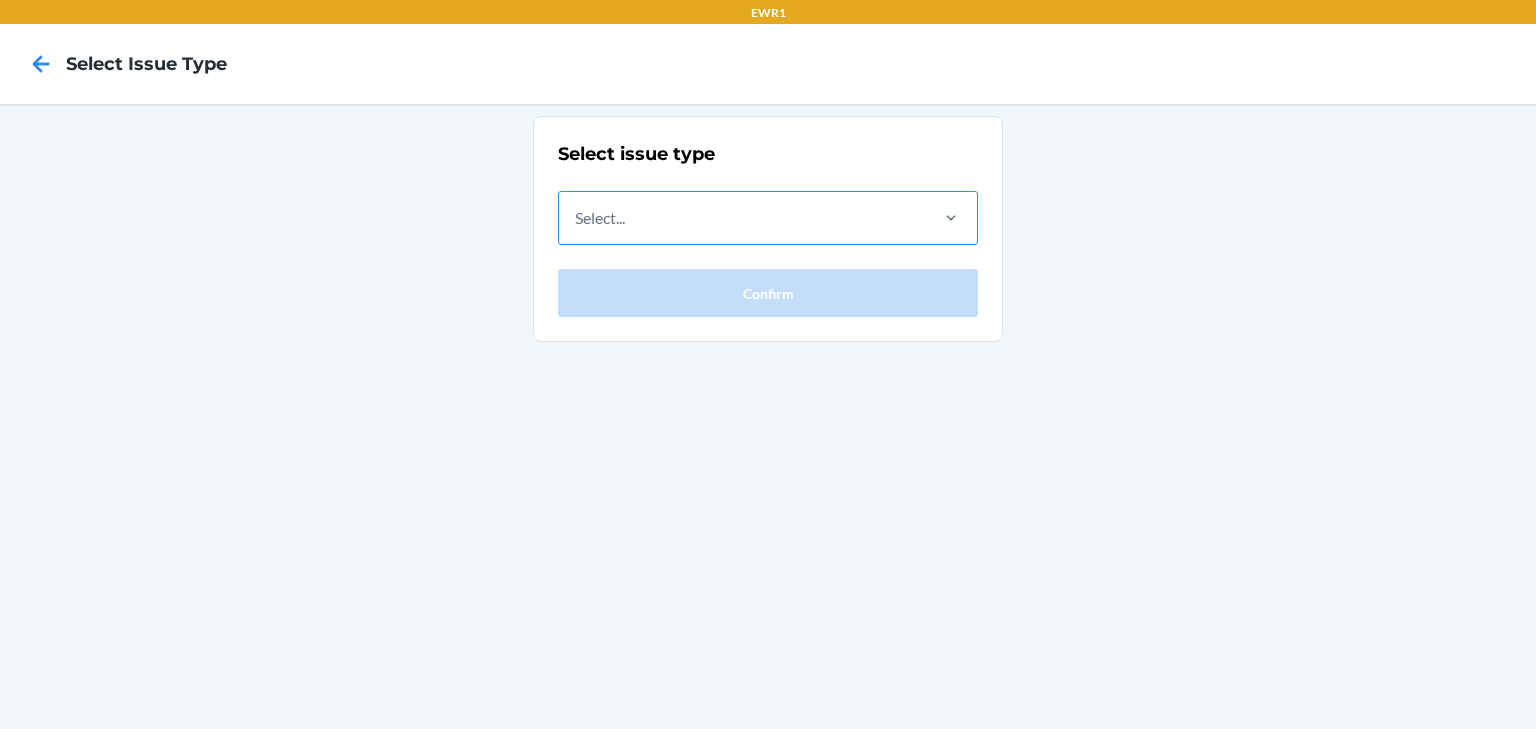 click on "Select..." at bounding box center [742, 218] 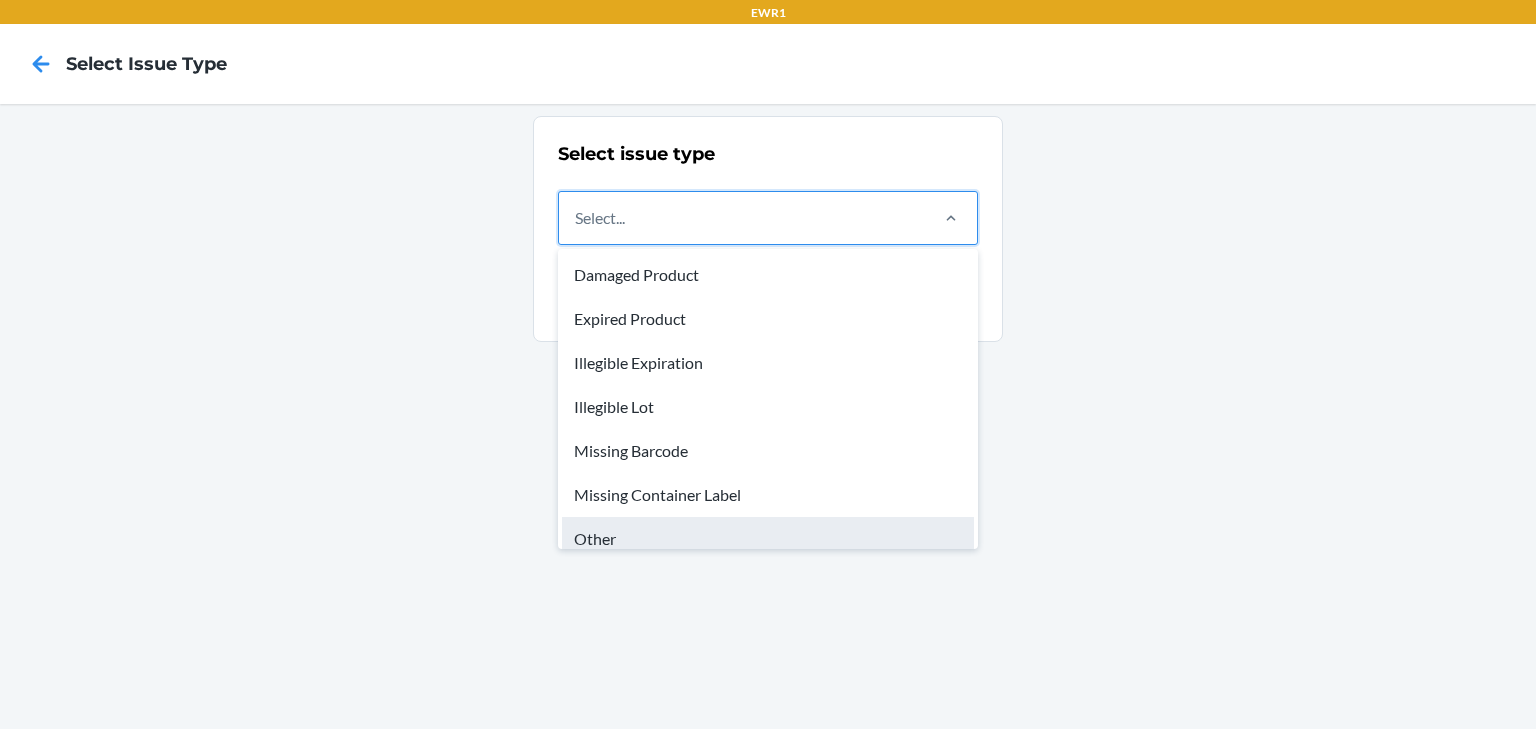 scroll, scrollTop: 60, scrollLeft: 0, axis: vertical 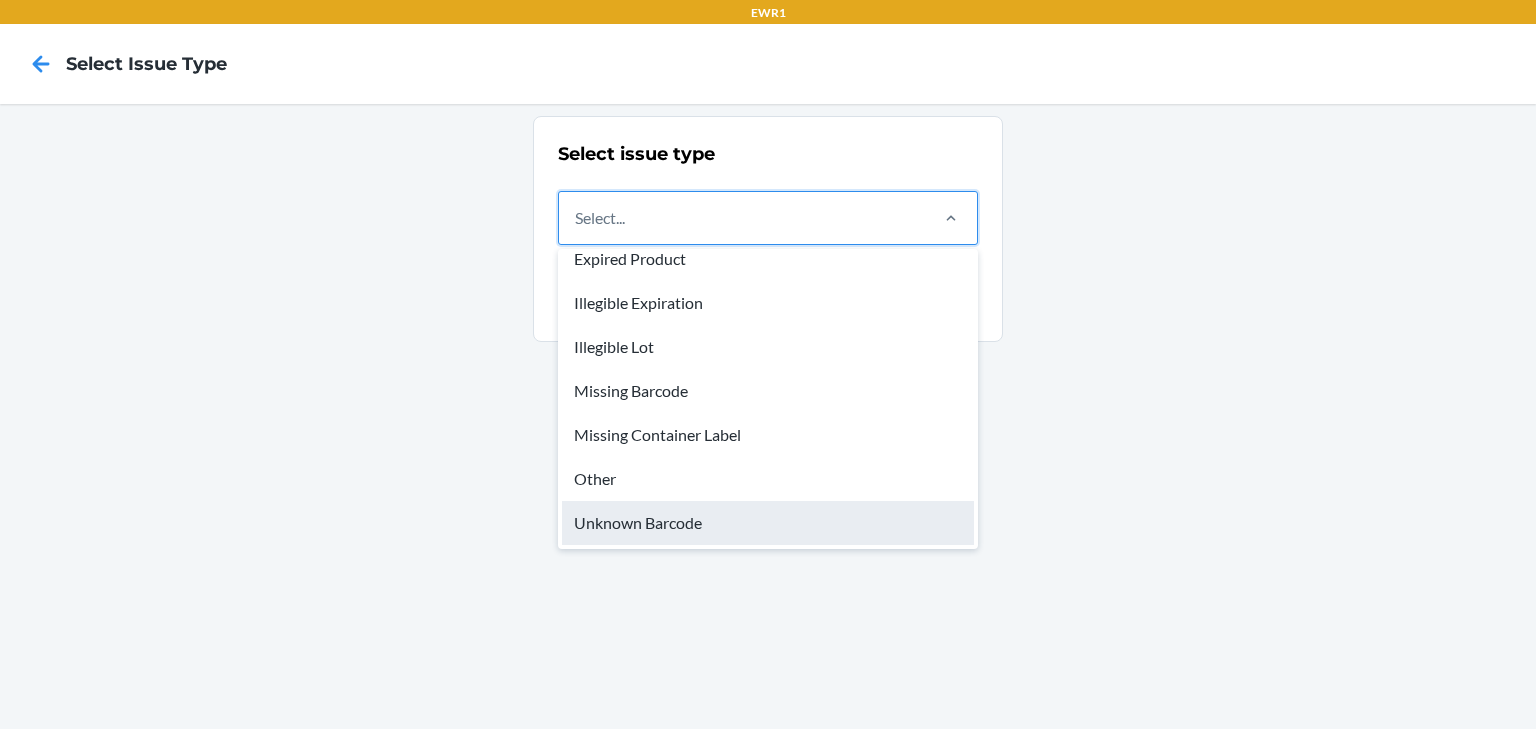 click on "Unknown Barcode" at bounding box center [768, 523] 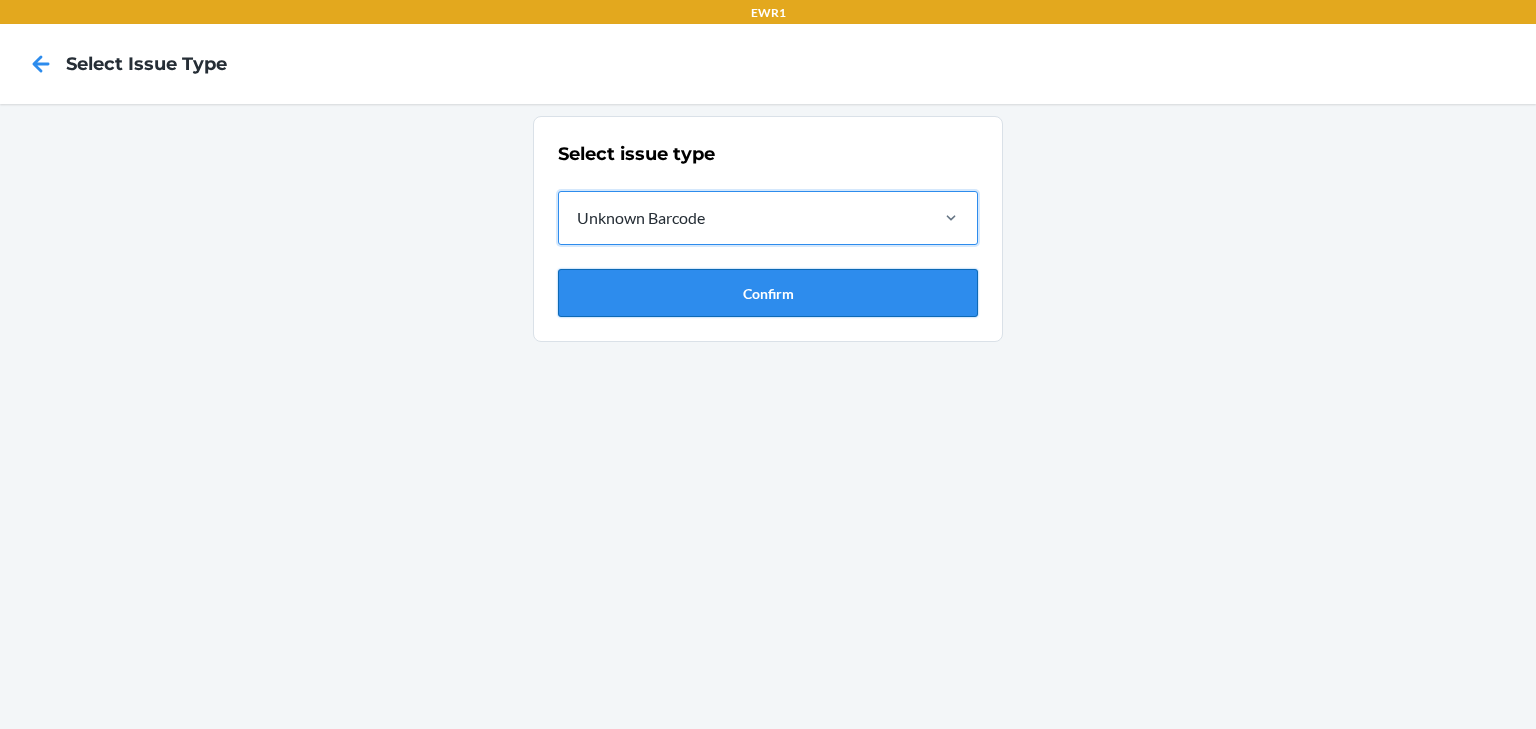 click on "Confirm" at bounding box center (768, 293) 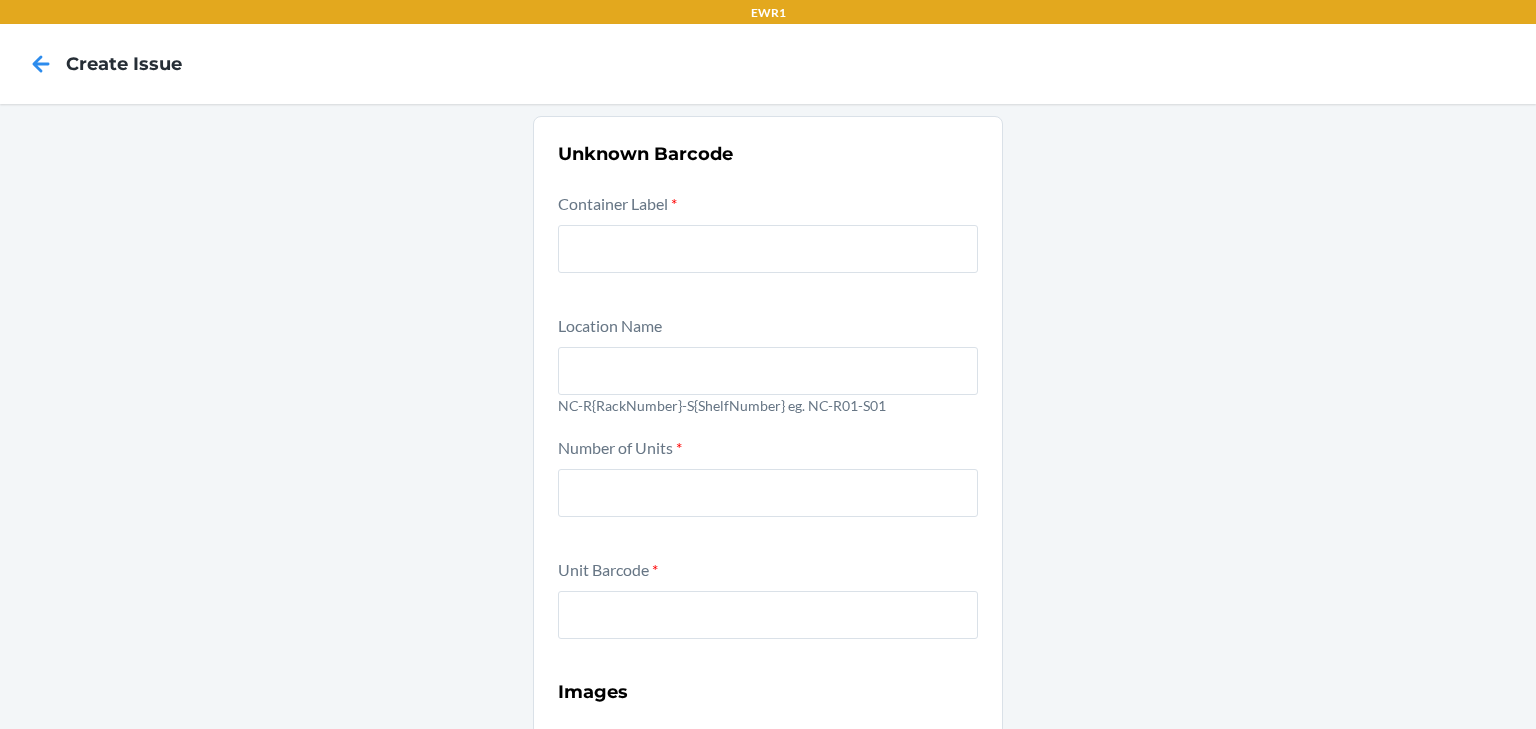 click at bounding box center (768, 245) 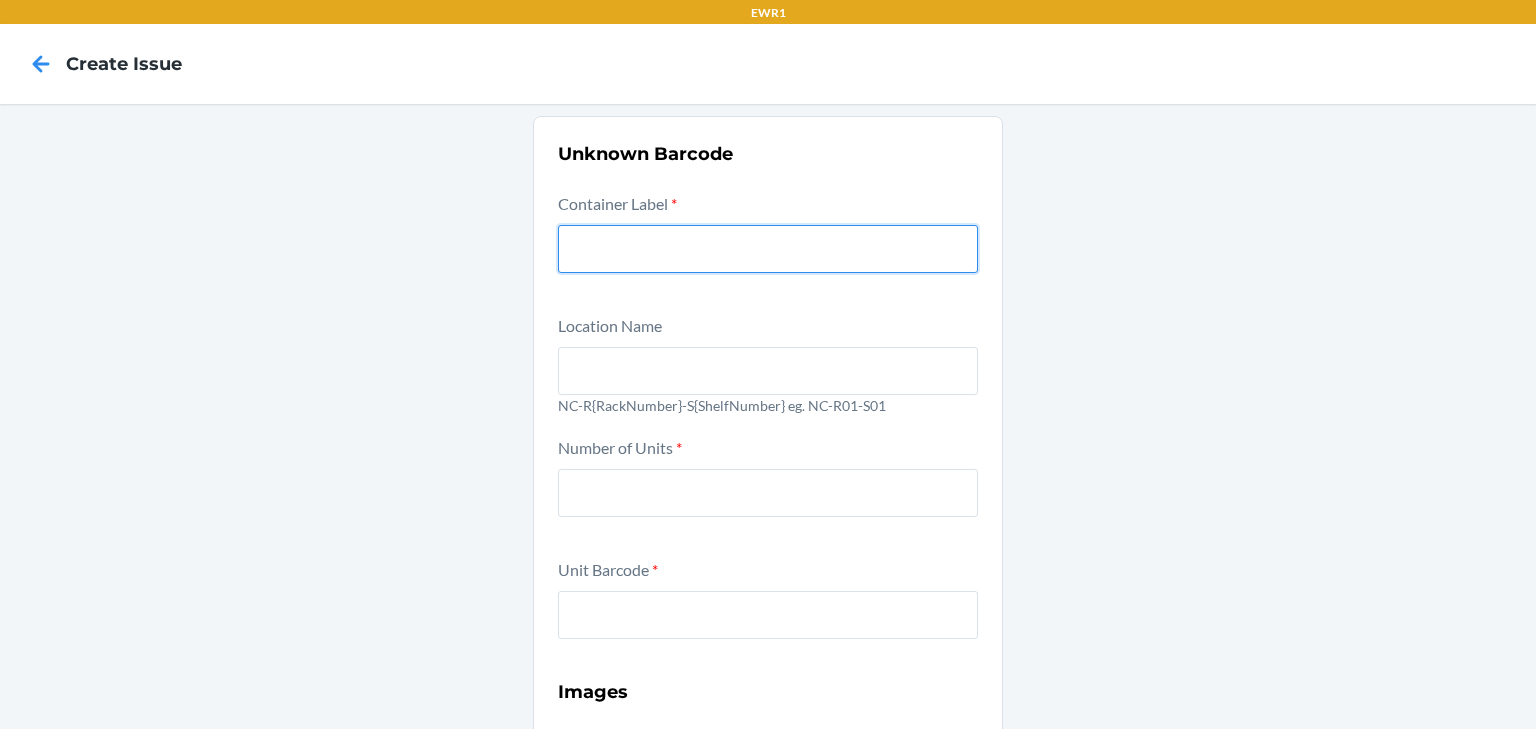 click at bounding box center [768, 249] 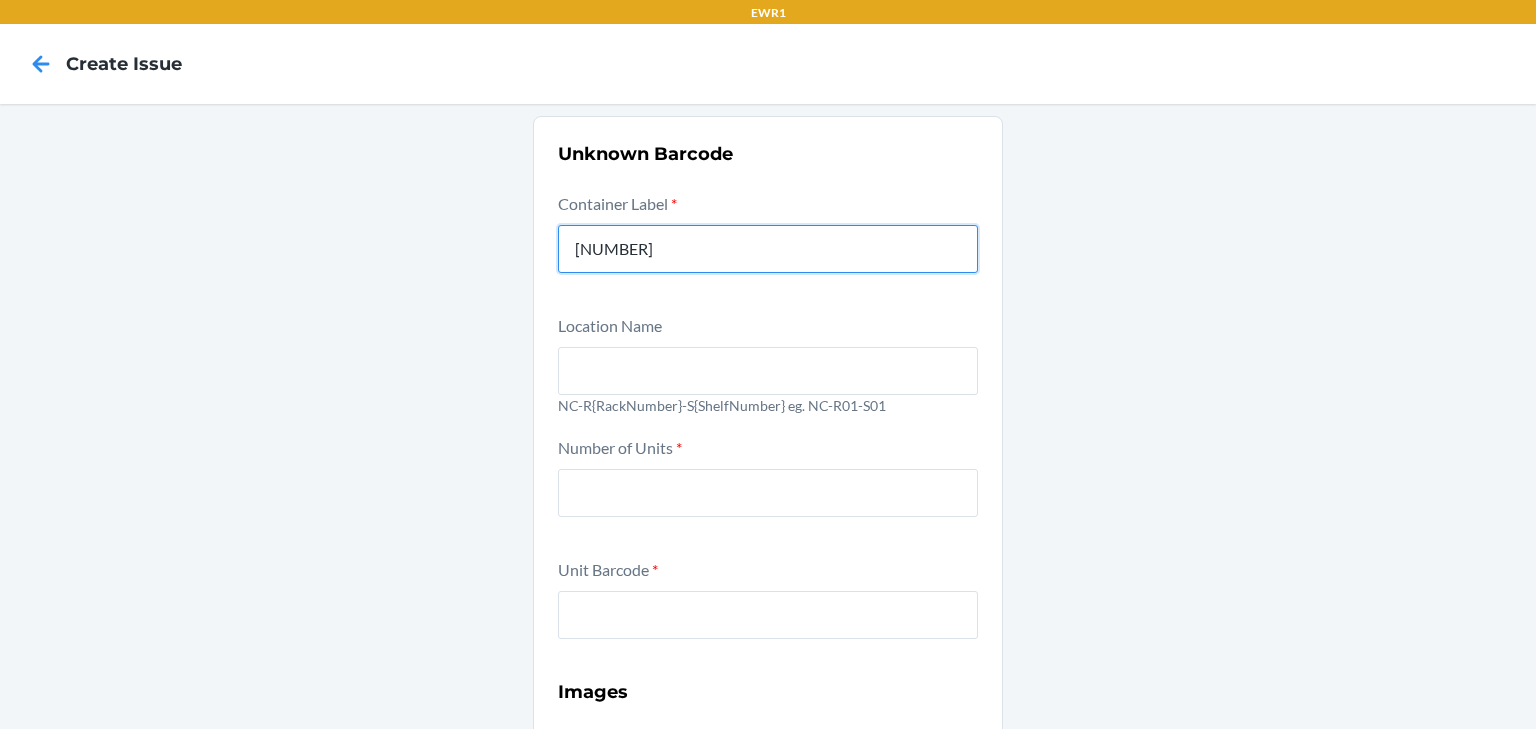 type on "00081003394002884208" 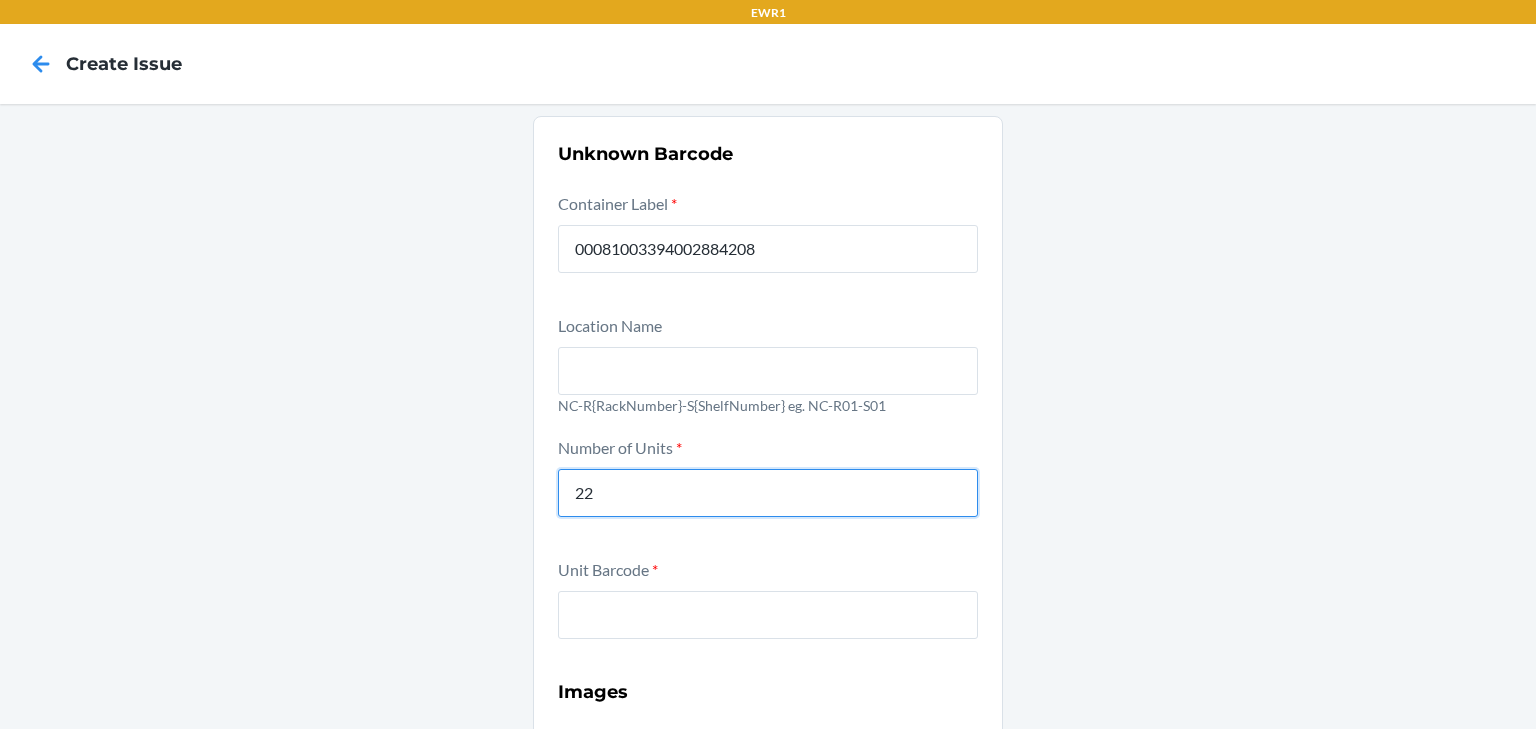 type on "22" 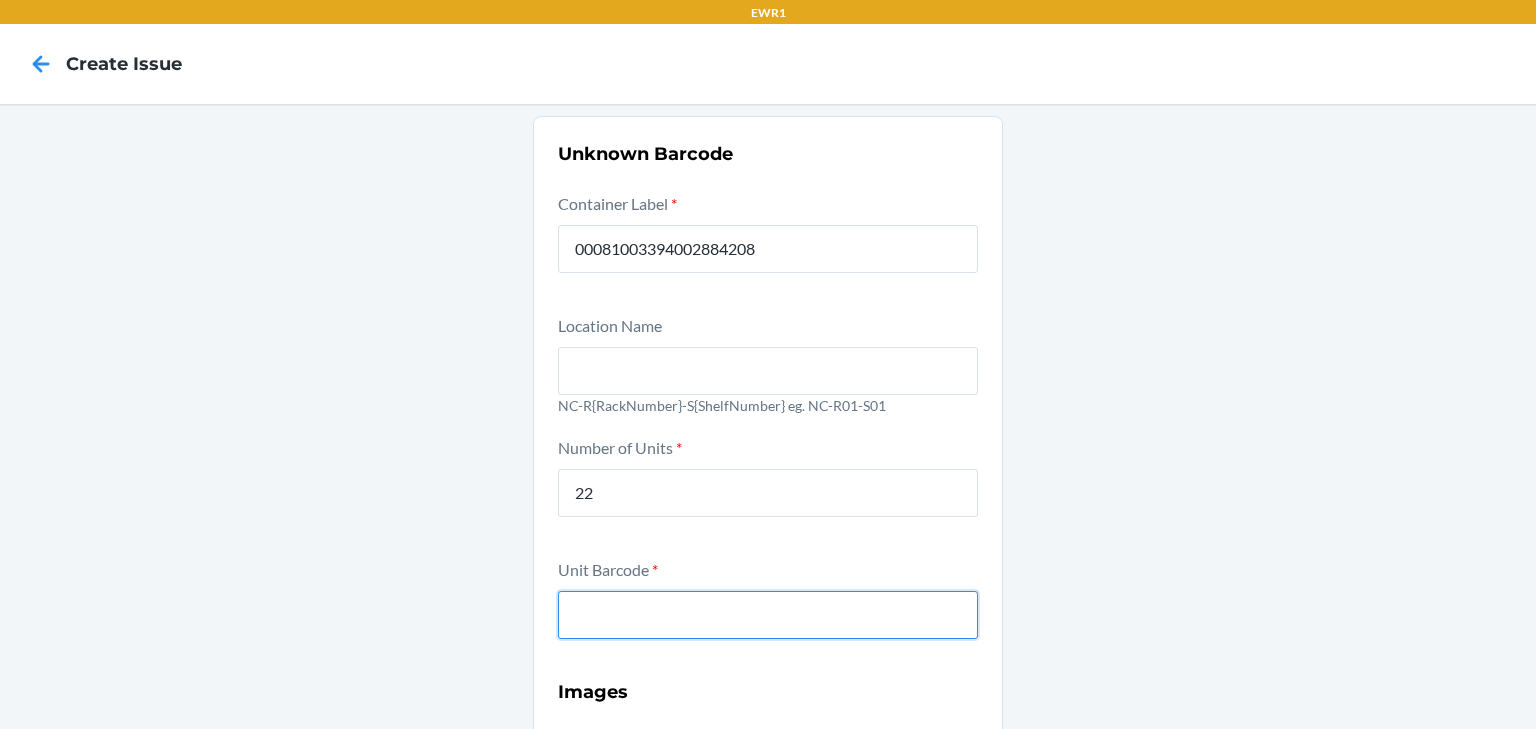 click at bounding box center [768, 615] 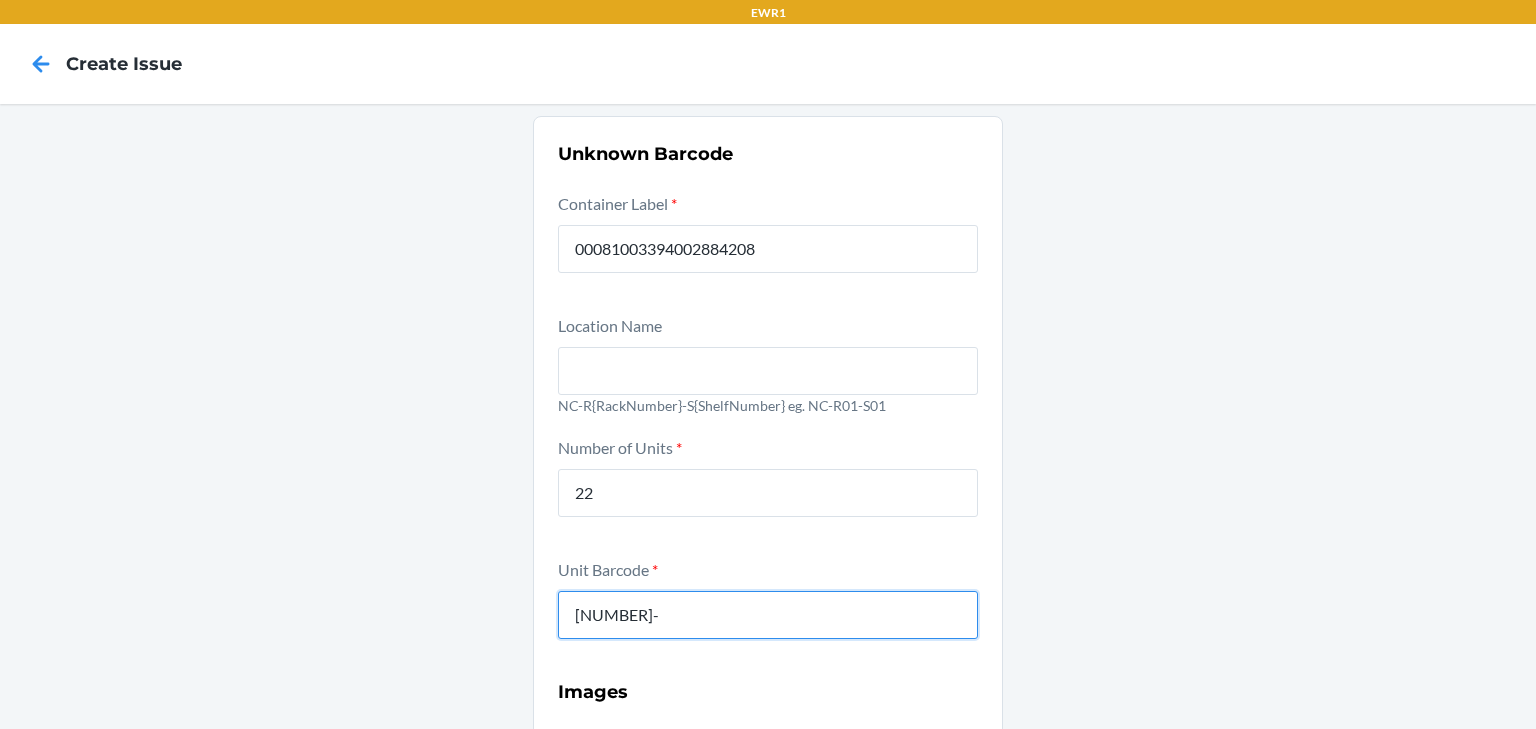 type on "0-00001-50384-5" 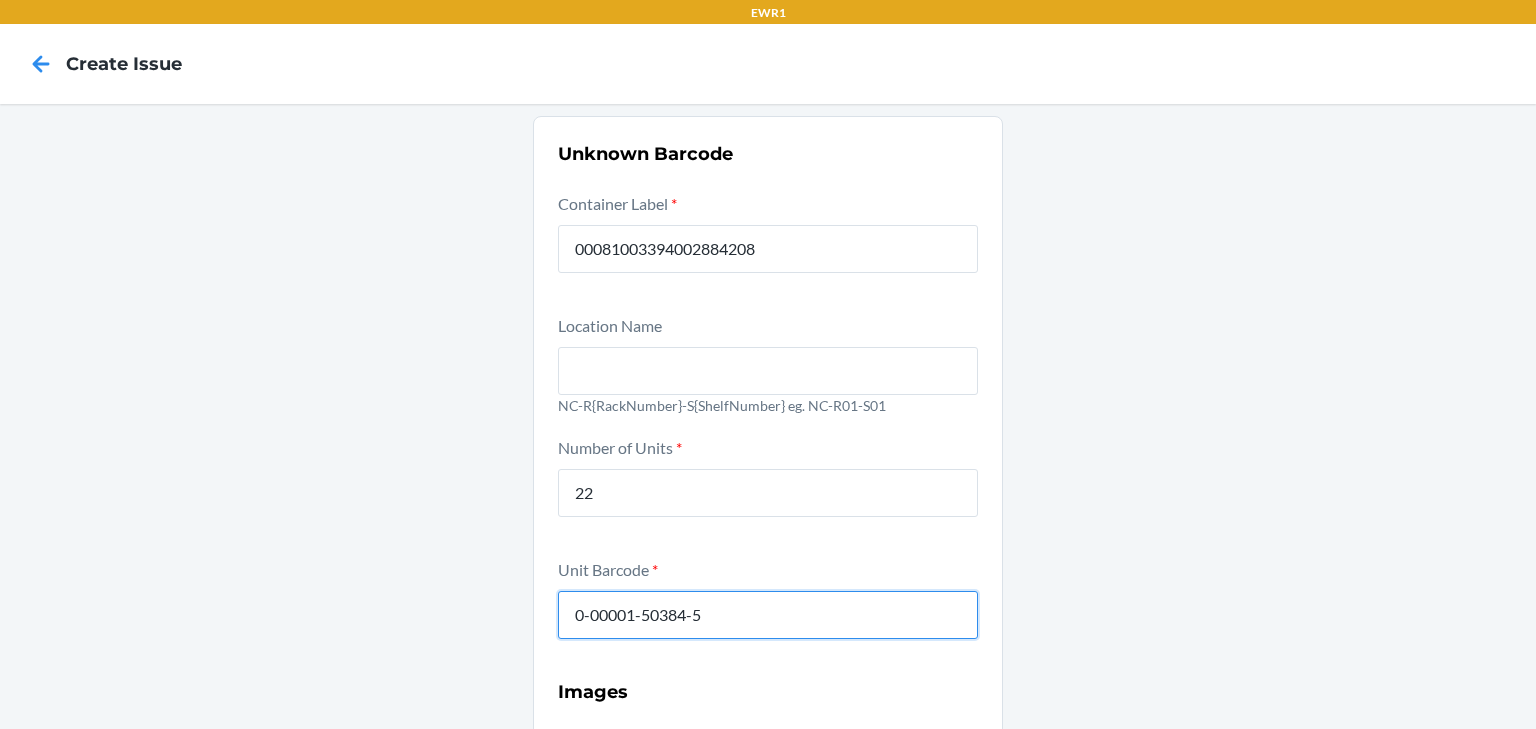 drag, startPoint x: 724, startPoint y: 604, endPoint x: 67, endPoint y: 563, distance: 658.2781 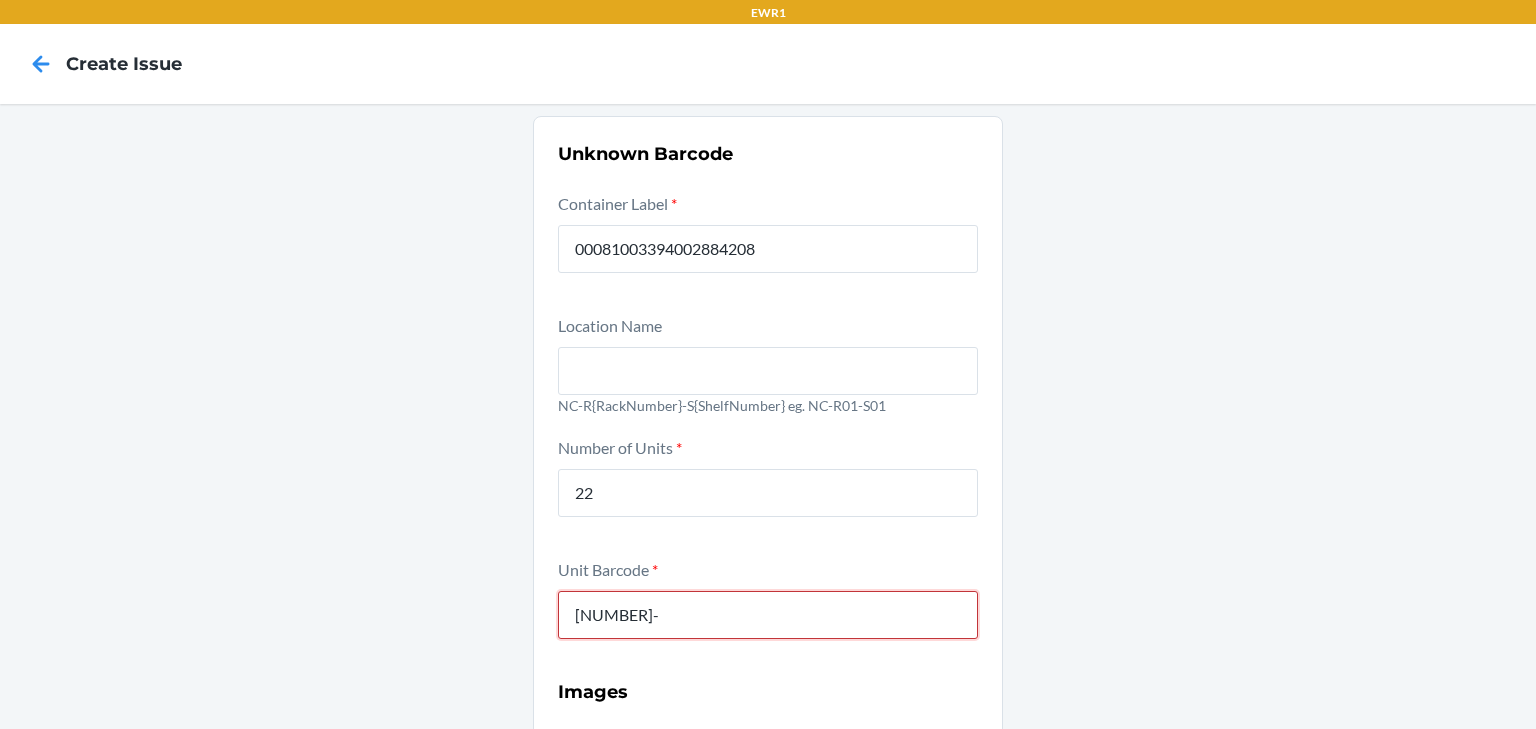 click on "Submit" at bounding box center [768, 1140] 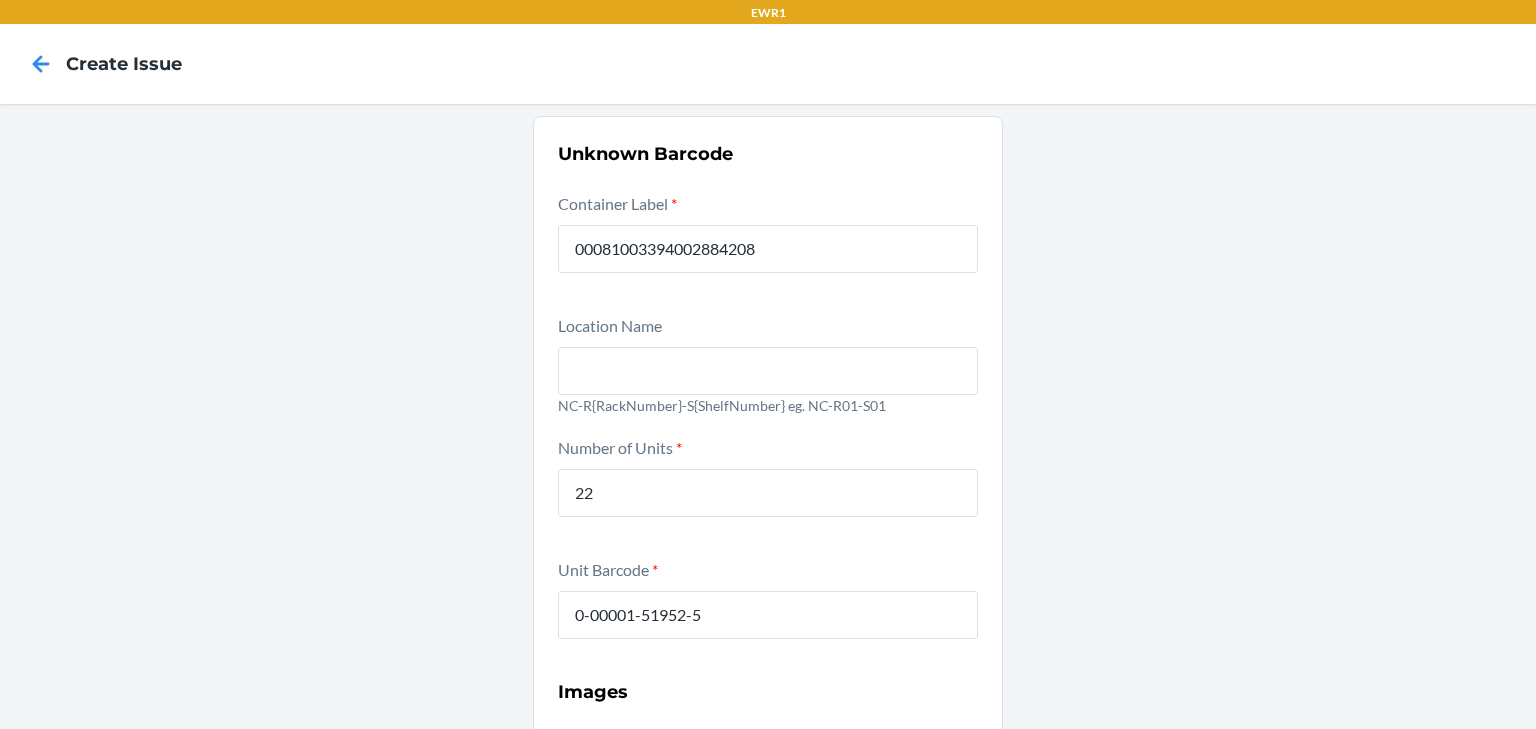 click on "Unknown Barcode Container Label   * 00081003394002884208 Location Name   NC-R{RackNumber}-S{ShelfNumber} eg. NC-R01-S01 Number of Units   * 22 Unit Barcode   * 0-00001-51952-5 Images Front of unit   * Required Back of unit   * Required Unit barcode   * Required Submit" at bounding box center [768, 652] 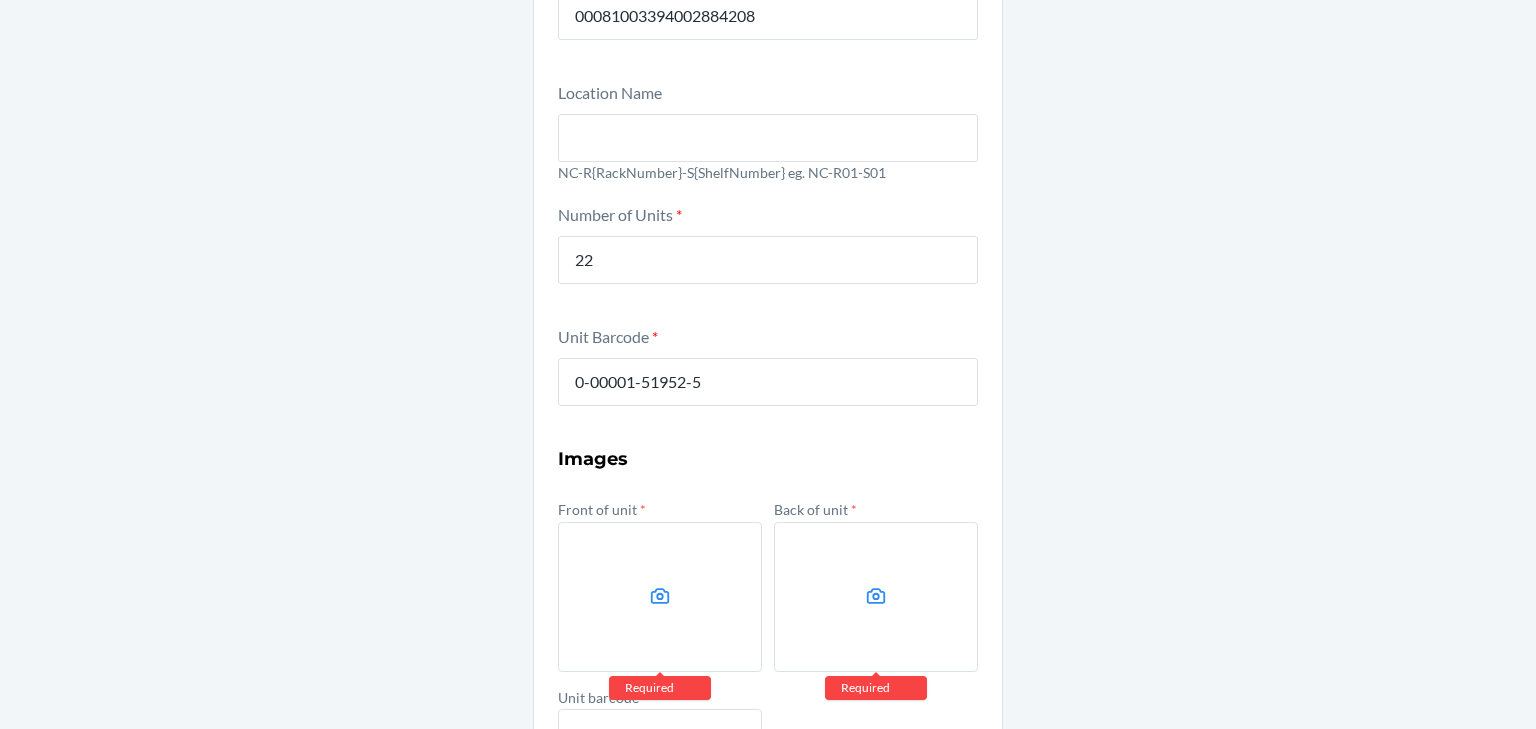 scroll, scrollTop: 400, scrollLeft: 0, axis: vertical 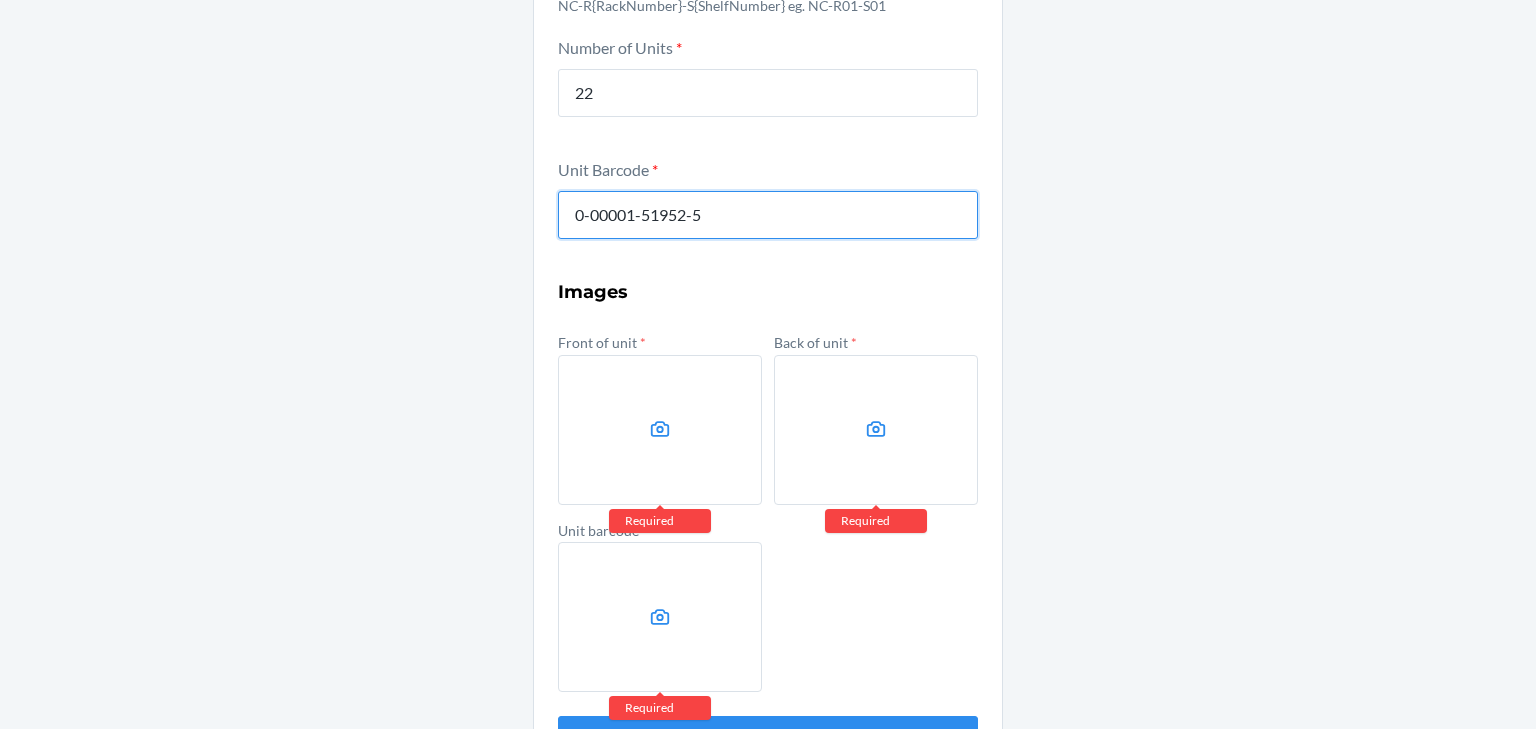 drag, startPoint x: 760, startPoint y: 208, endPoint x: 381, endPoint y: 248, distance: 381.10498 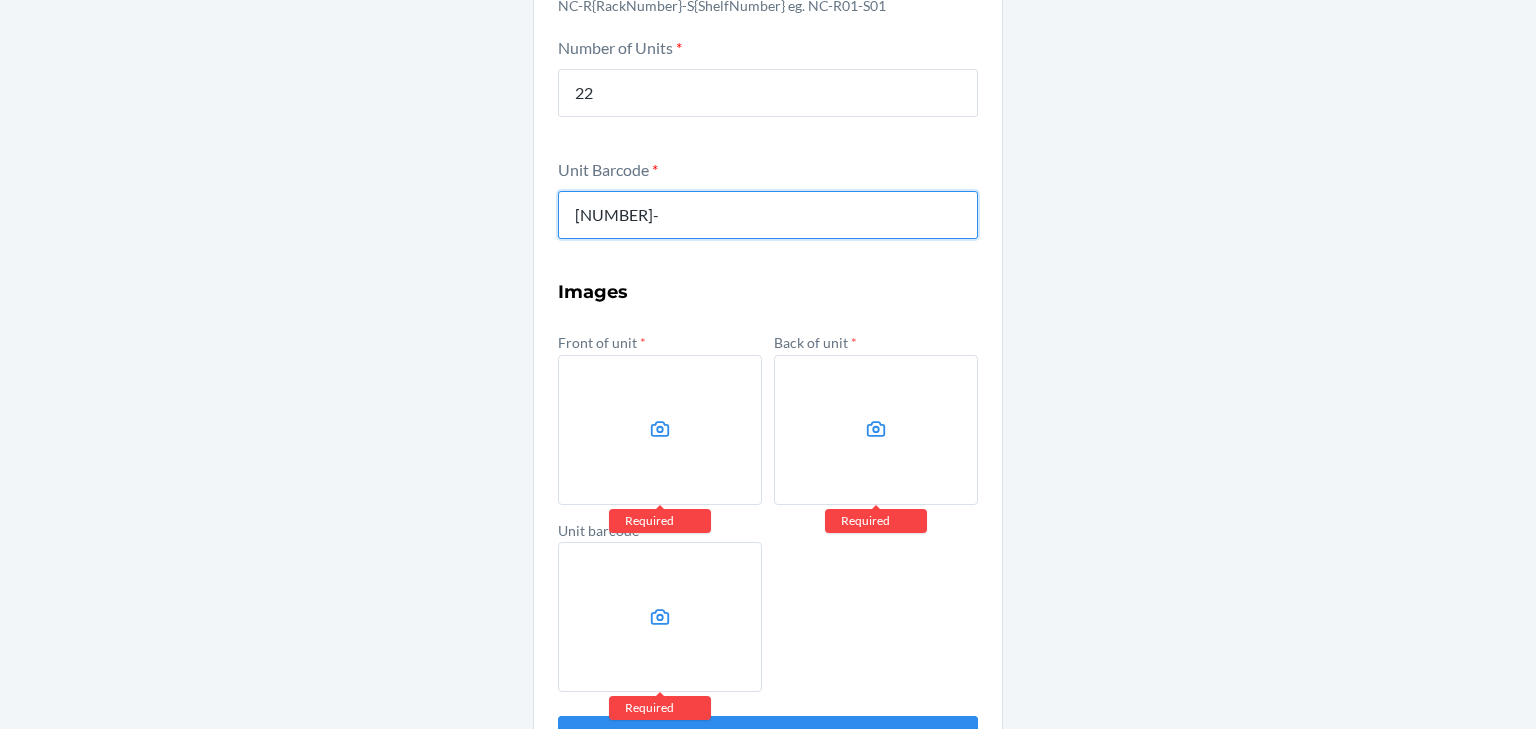 type on "0-00001-50384-5" 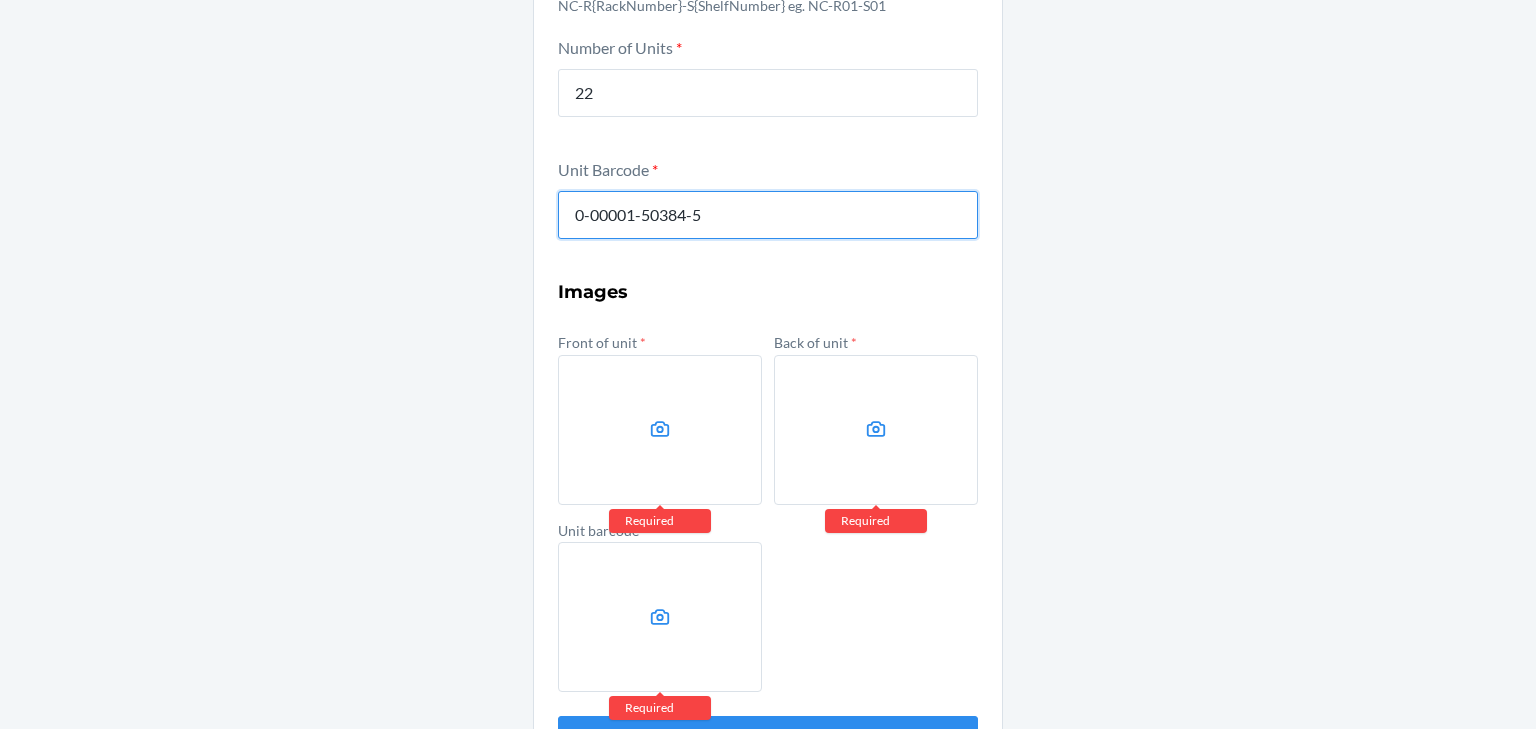click on "Submit" at bounding box center [768, 740] 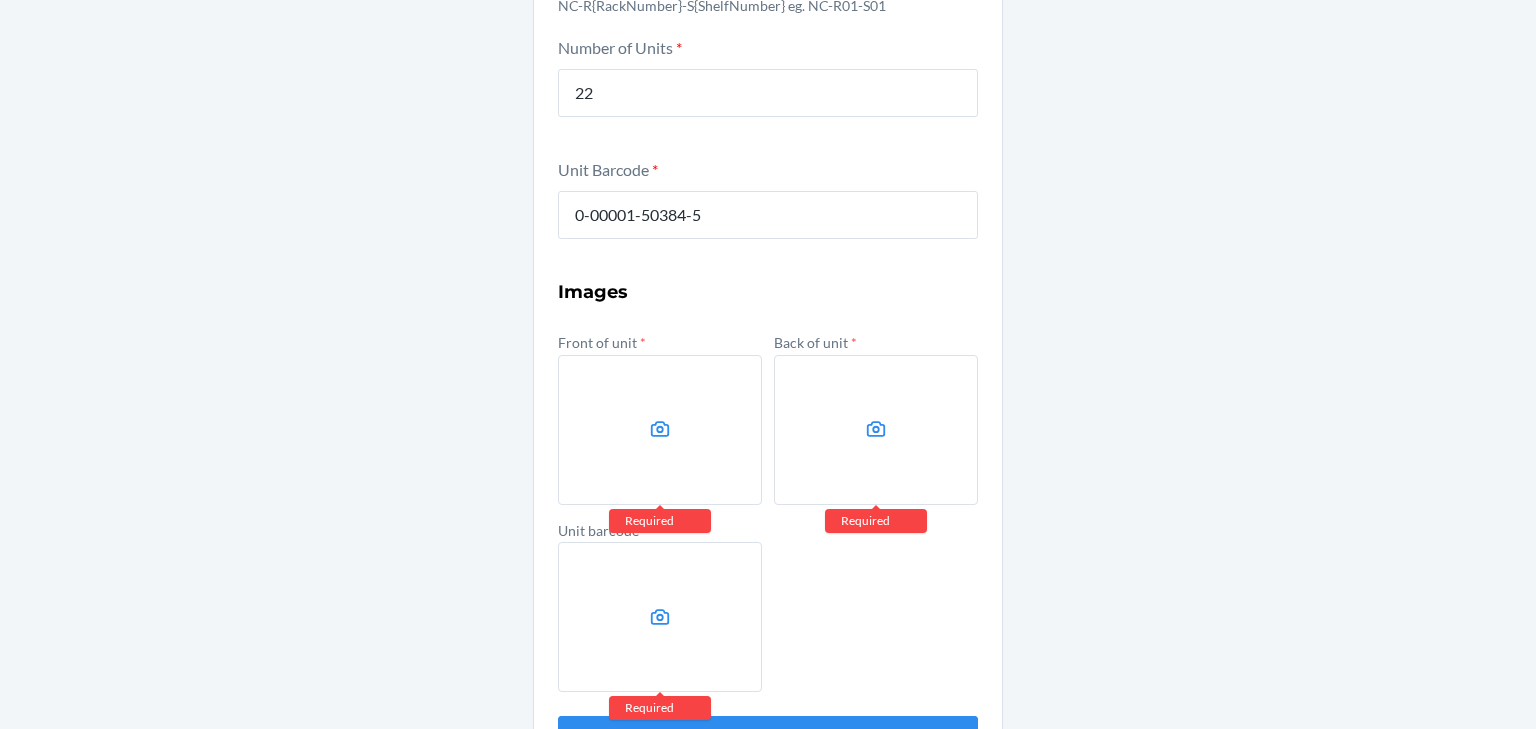 click at bounding box center [660, 430] 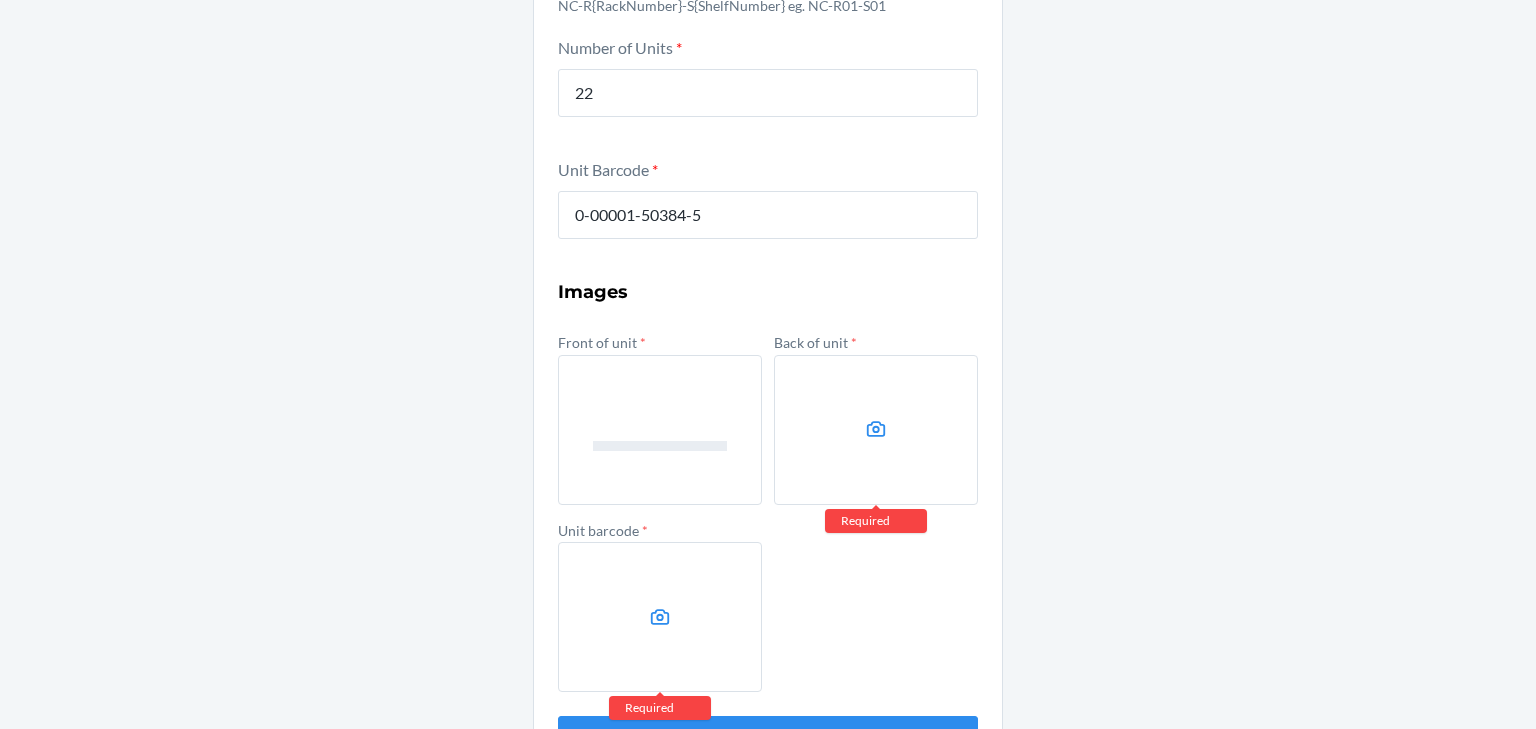 click at bounding box center (876, 430) 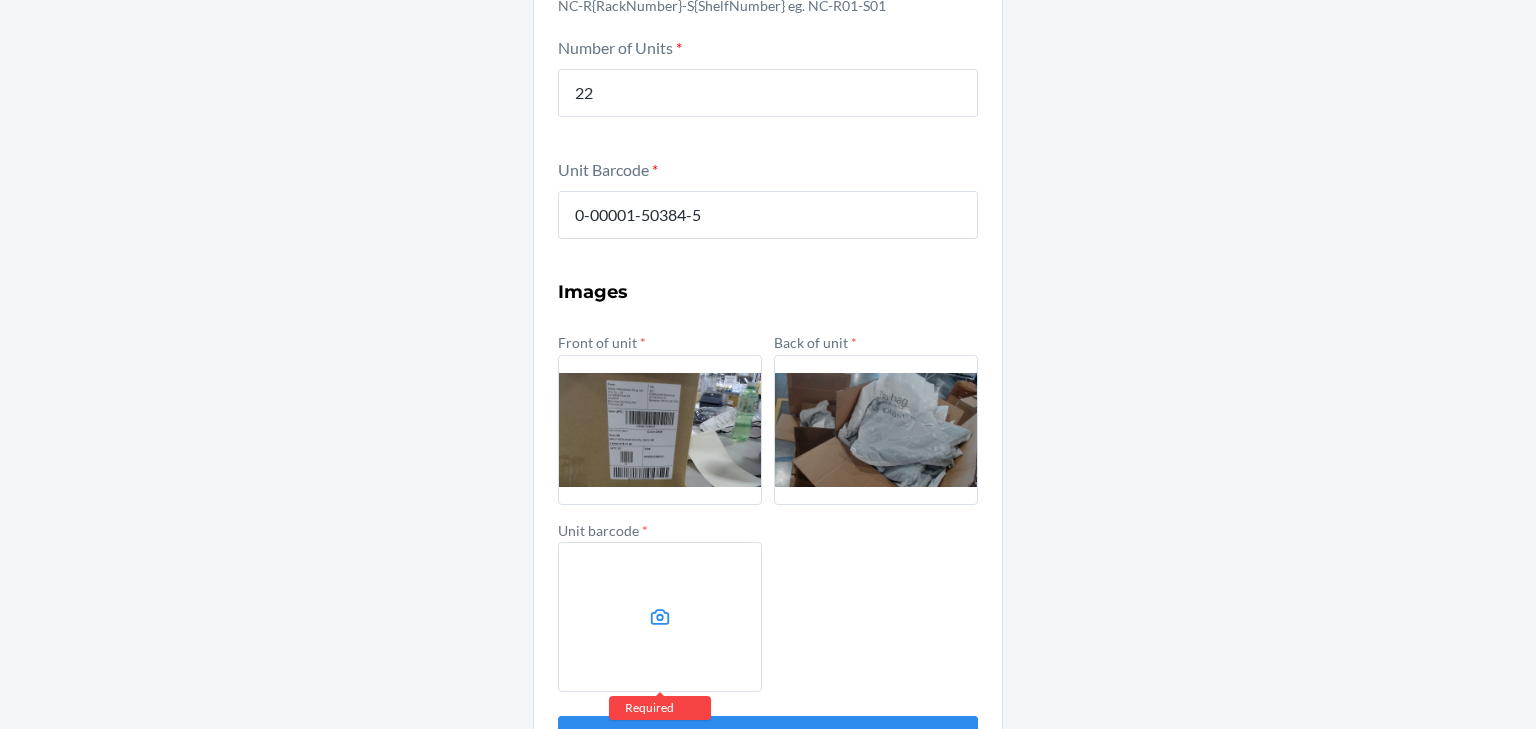click at bounding box center (660, 617) 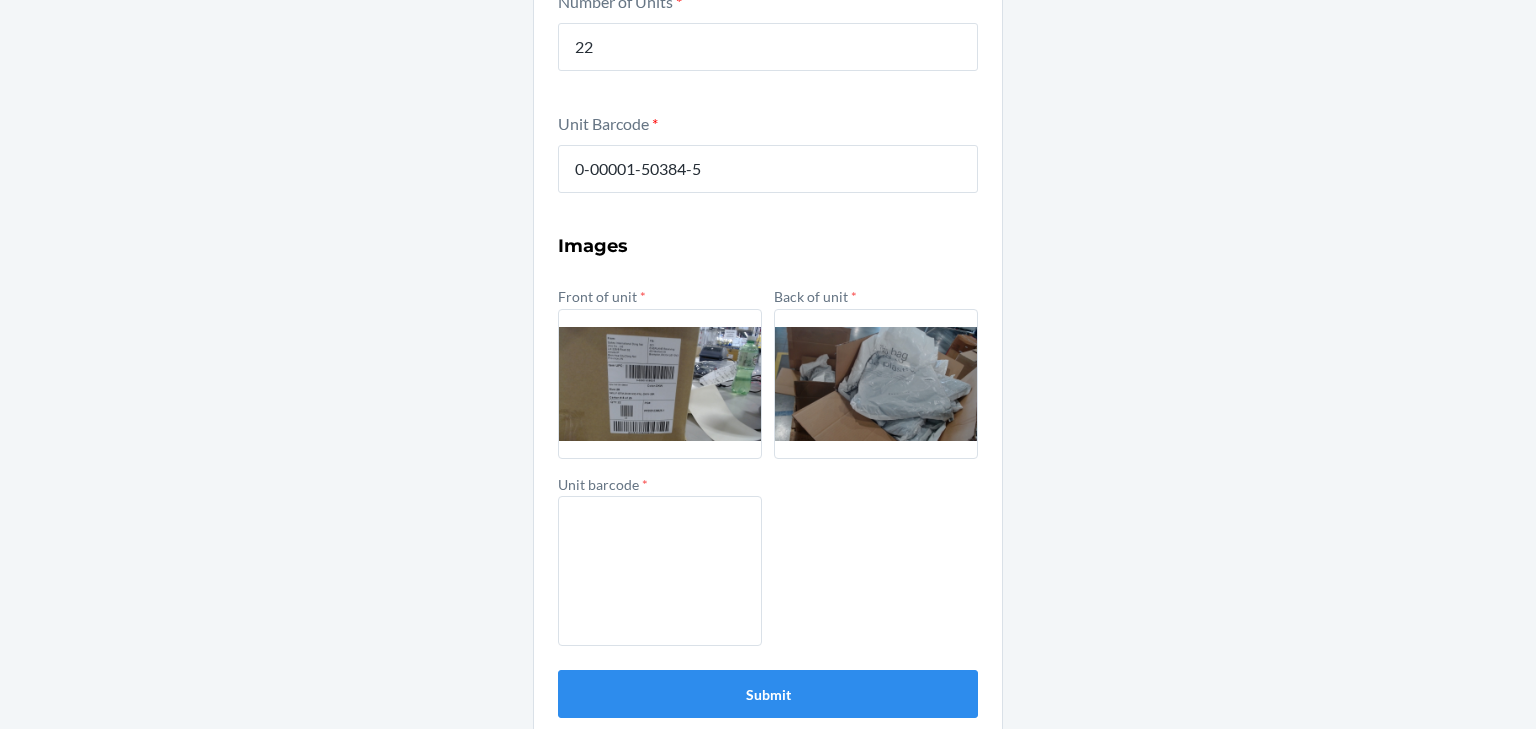 scroll, scrollTop: 472, scrollLeft: 0, axis: vertical 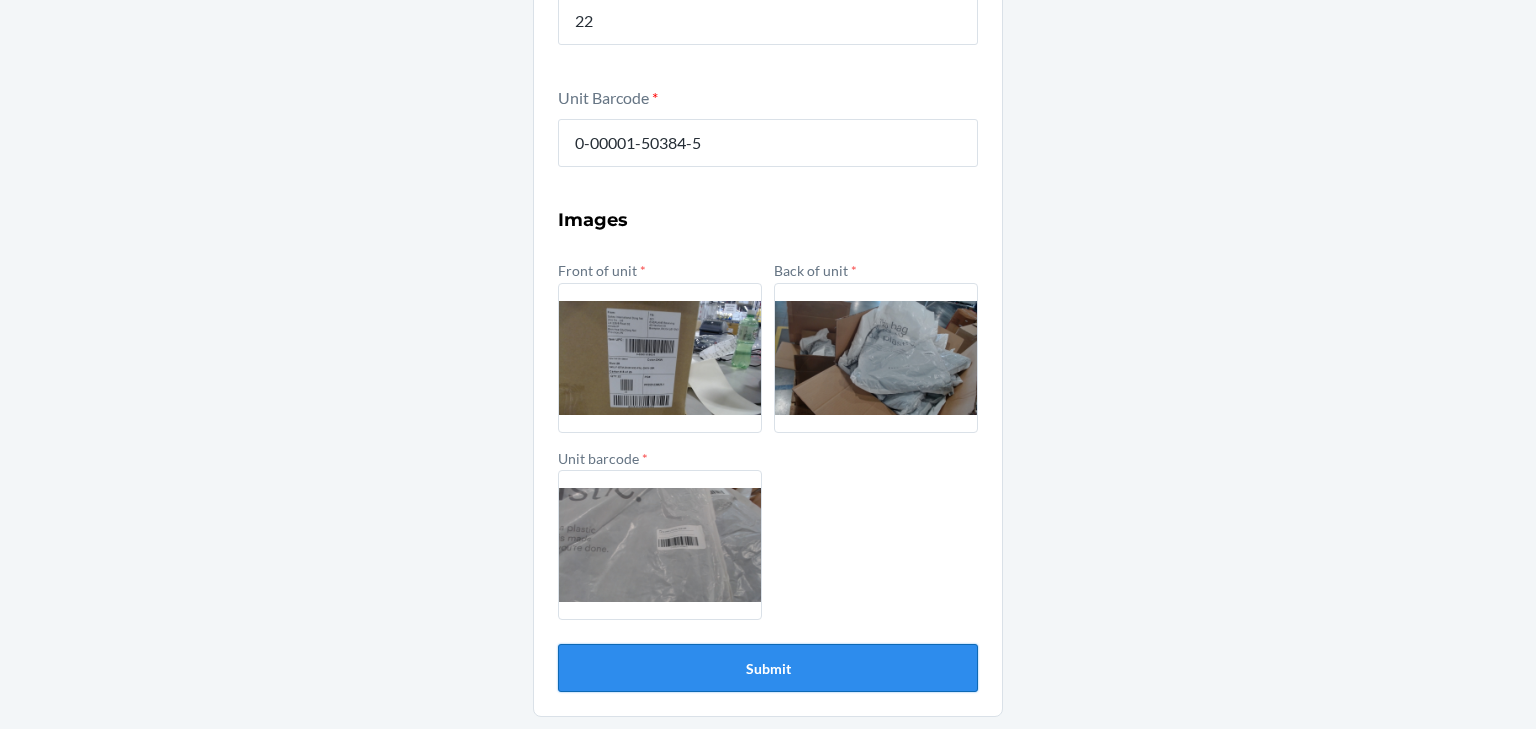 click on "Submit" at bounding box center (768, 668) 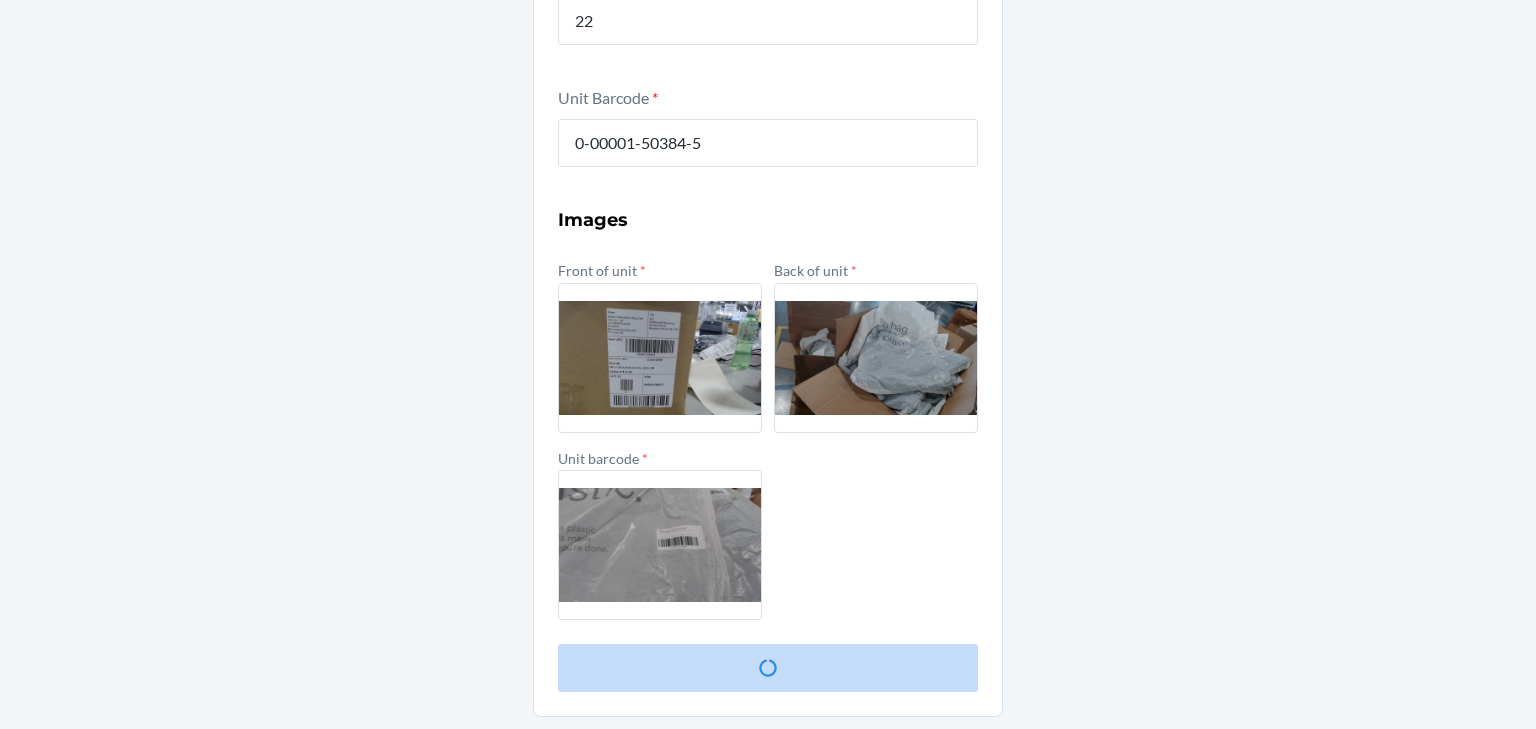 scroll, scrollTop: 0, scrollLeft: 0, axis: both 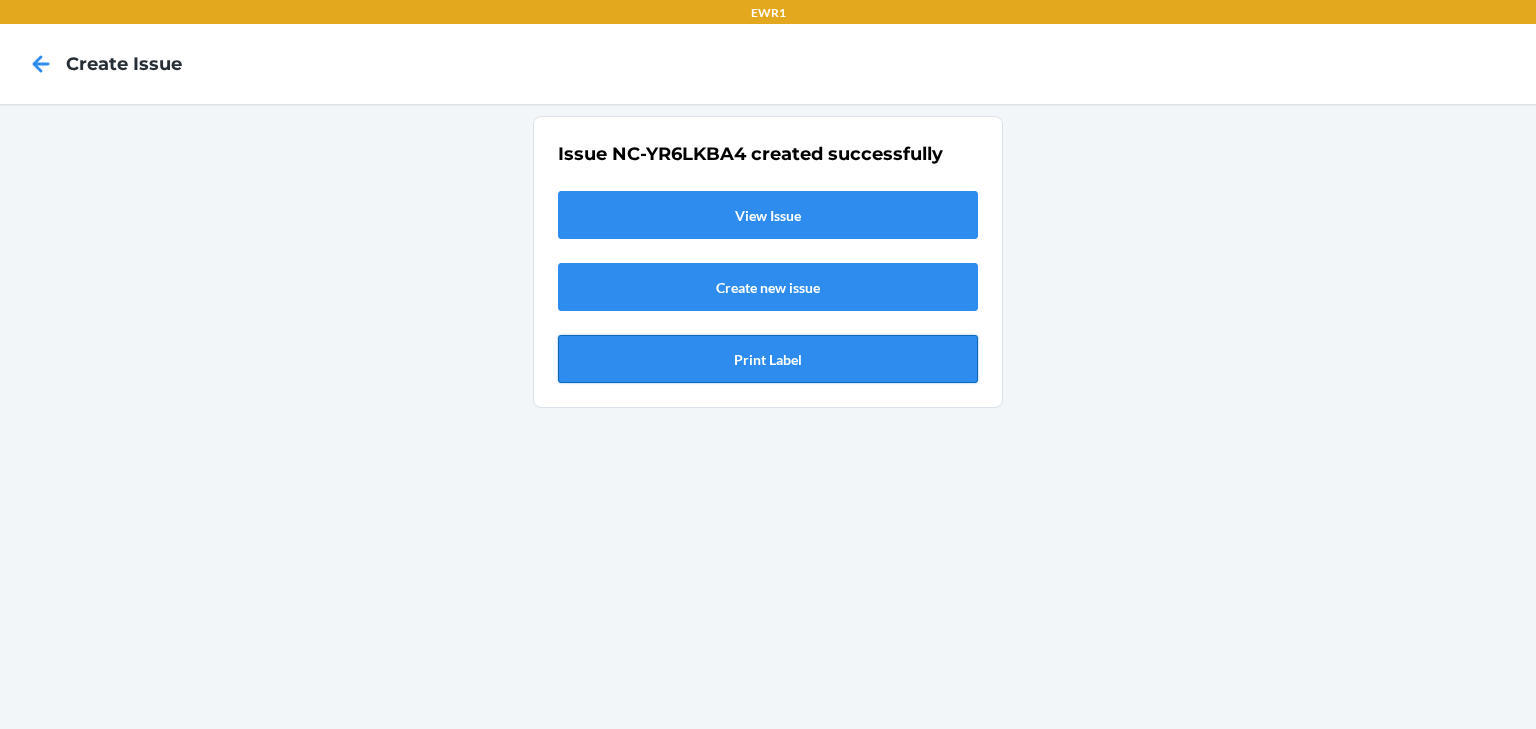 click on "Print Label" at bounding box center [768, 359] 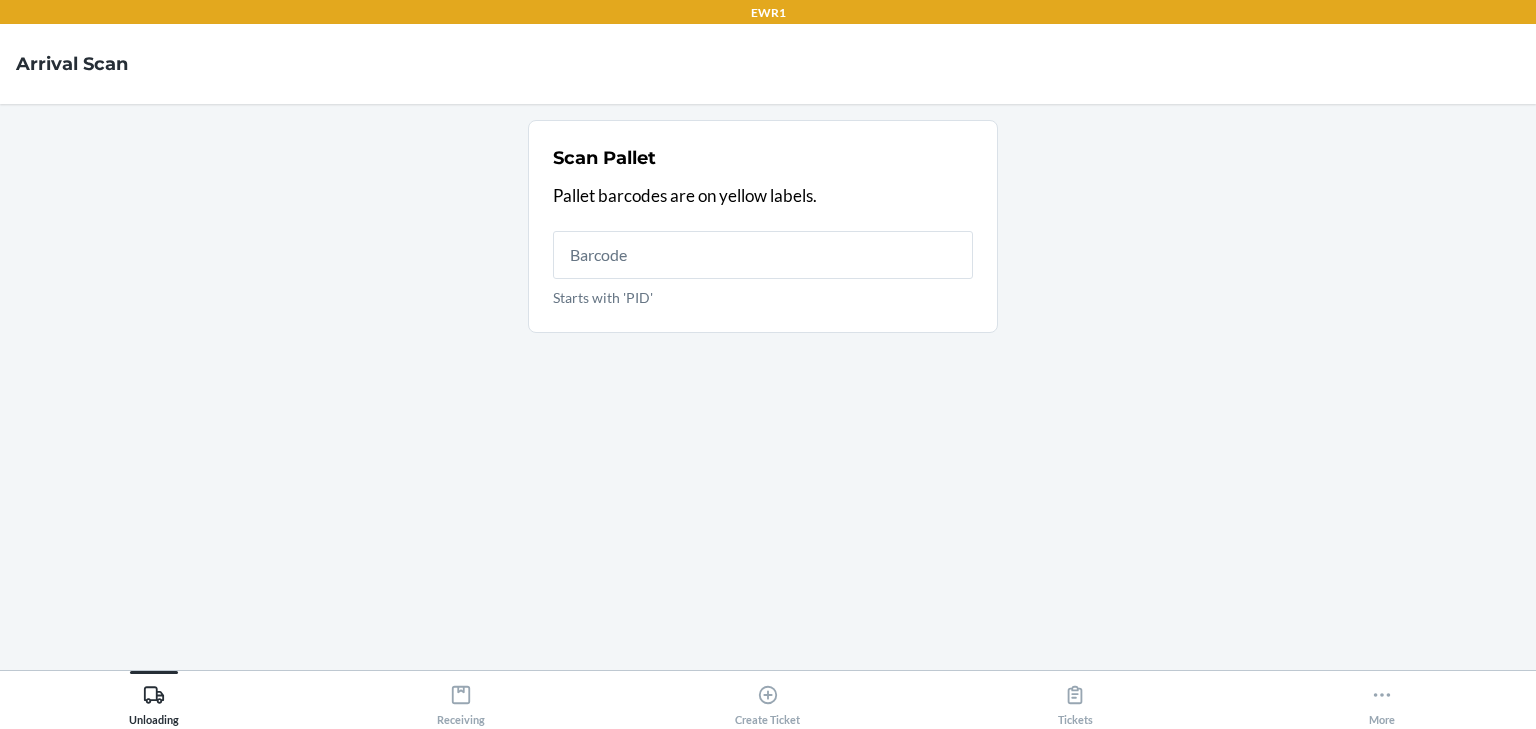 scroll, scrollTop: 0, scrollLeft: 0, axis: both 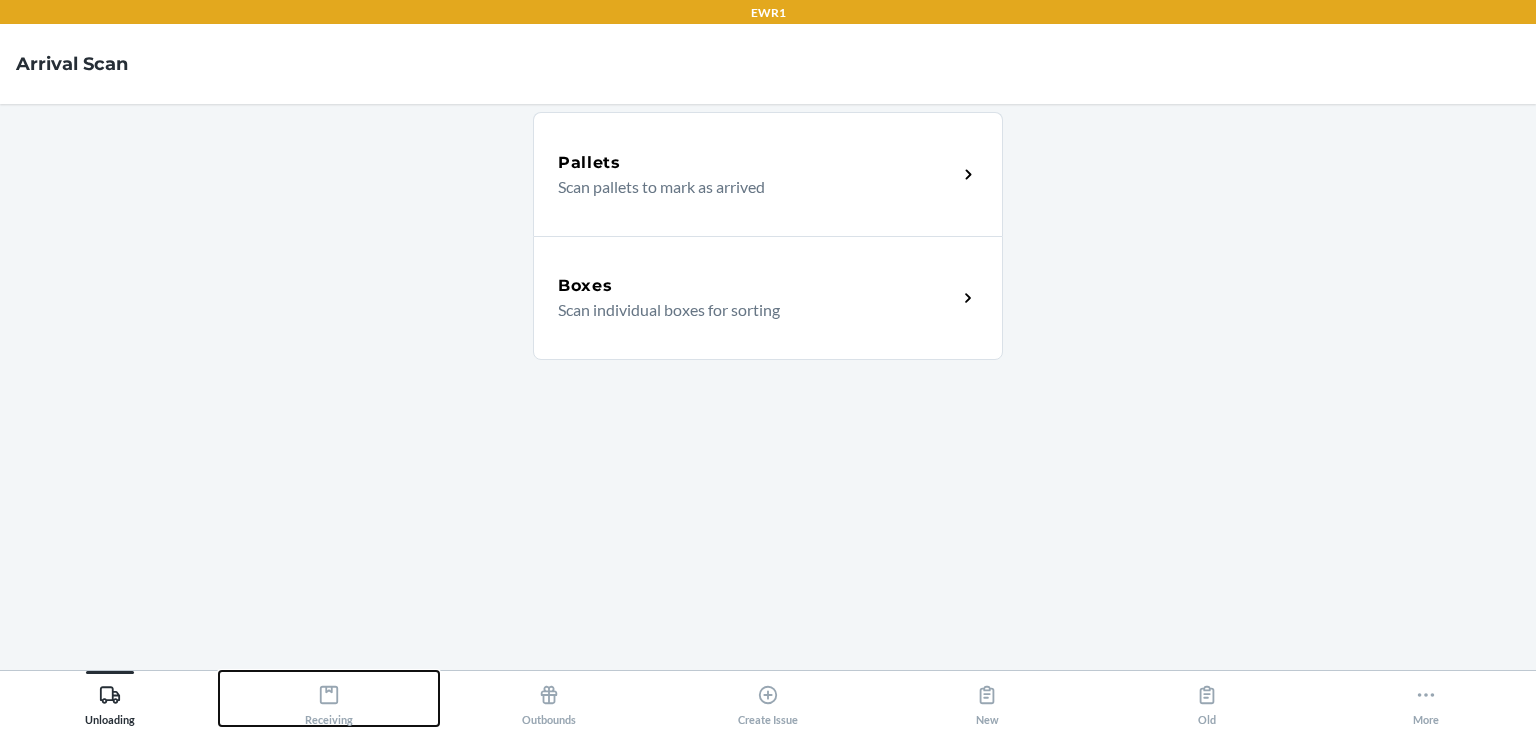 click on "Receiving" at bounding box center [329, 701] 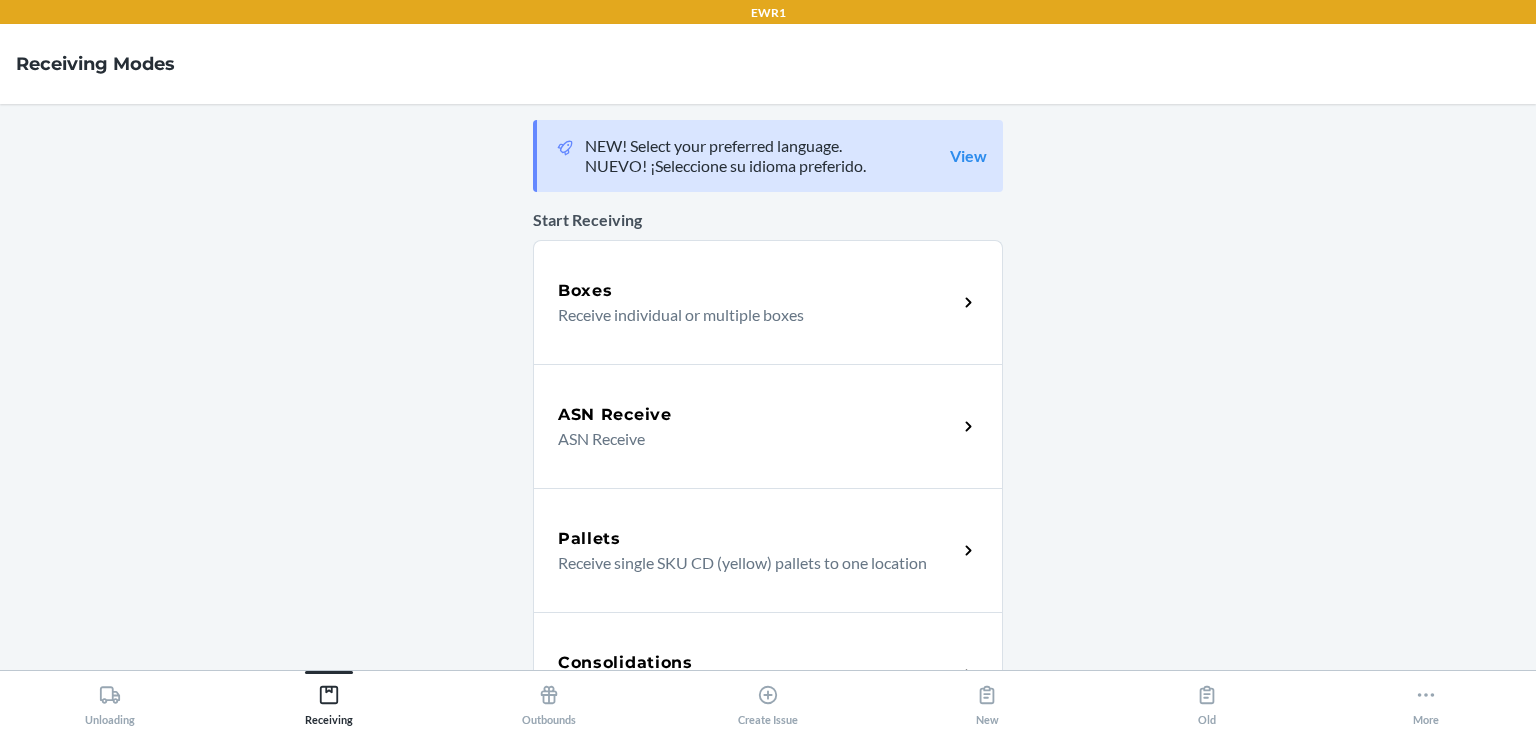 click on "Boxes" at bounding box center [757, 291] 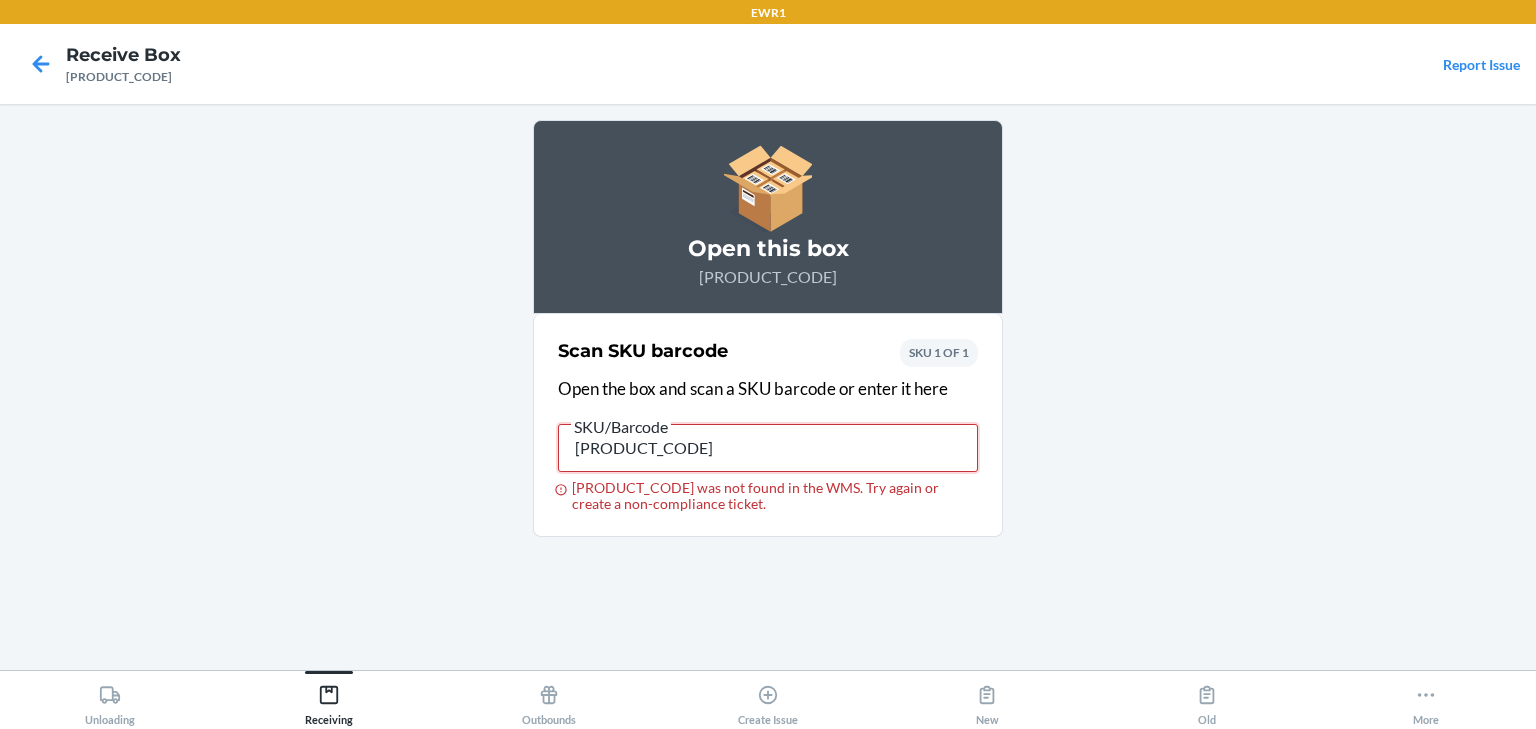 click on "[PRODUCT_CODE]" at bounding box center [768, 448] 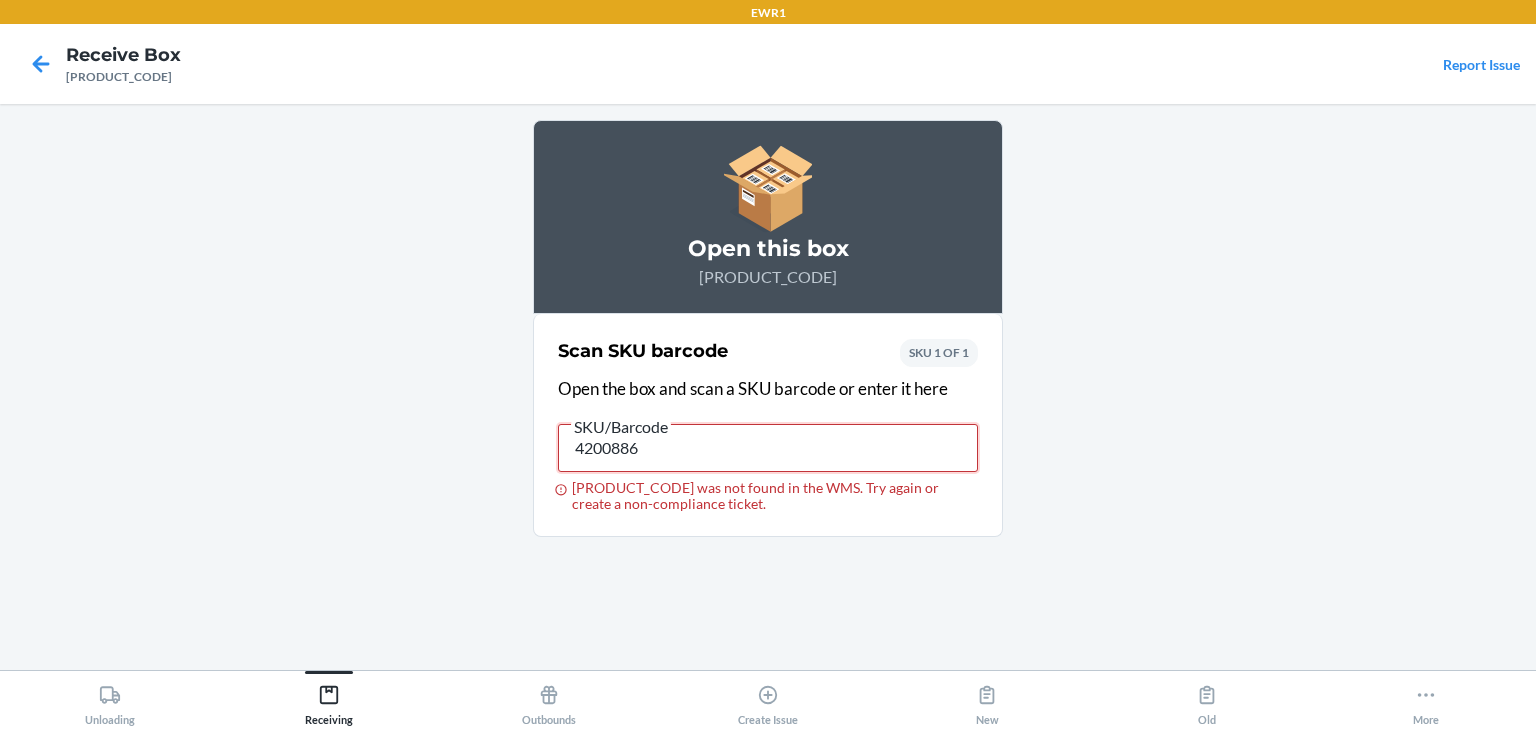 type on "[NUMBER]" 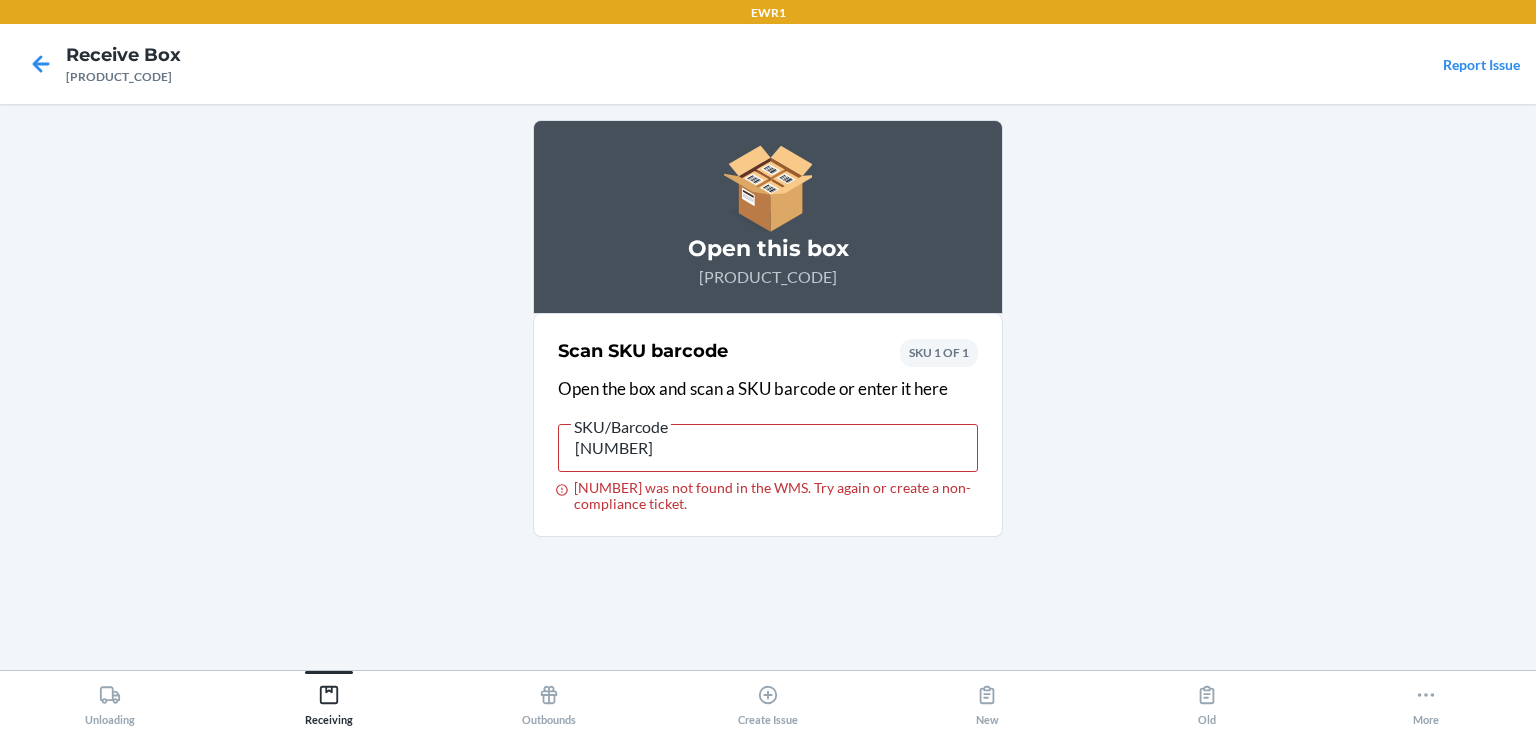 click on "SKU/Barcode [NUMBER] [NUMBER] was not found in the WMS. Try again or create a non-compliance ticket." at bounding box center [768, 463] 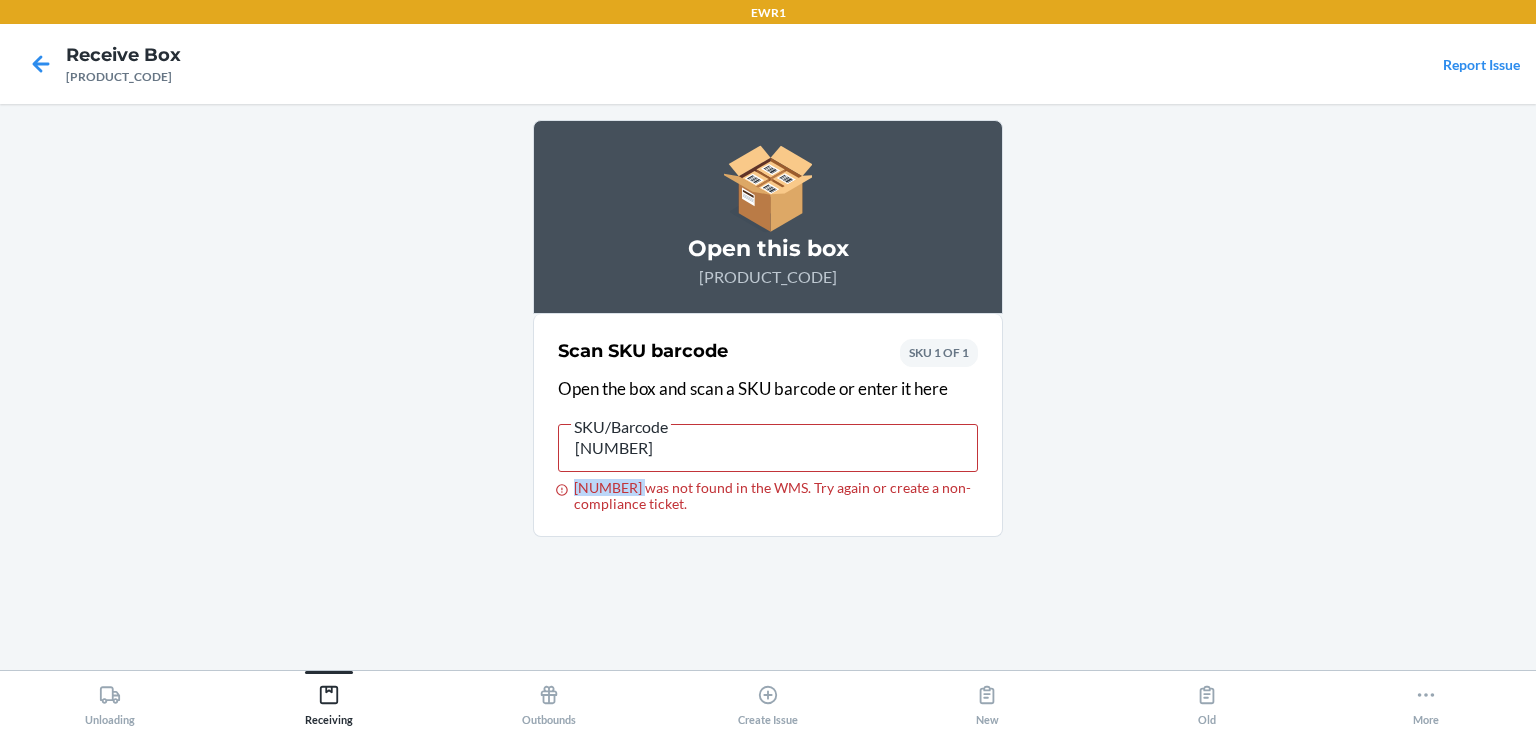 click on "SKU/Barcode [NUMBER] [NUMBER] was not found in the WMS. Try again or create a non-compliance ticket." at bounding box center (768, 463) 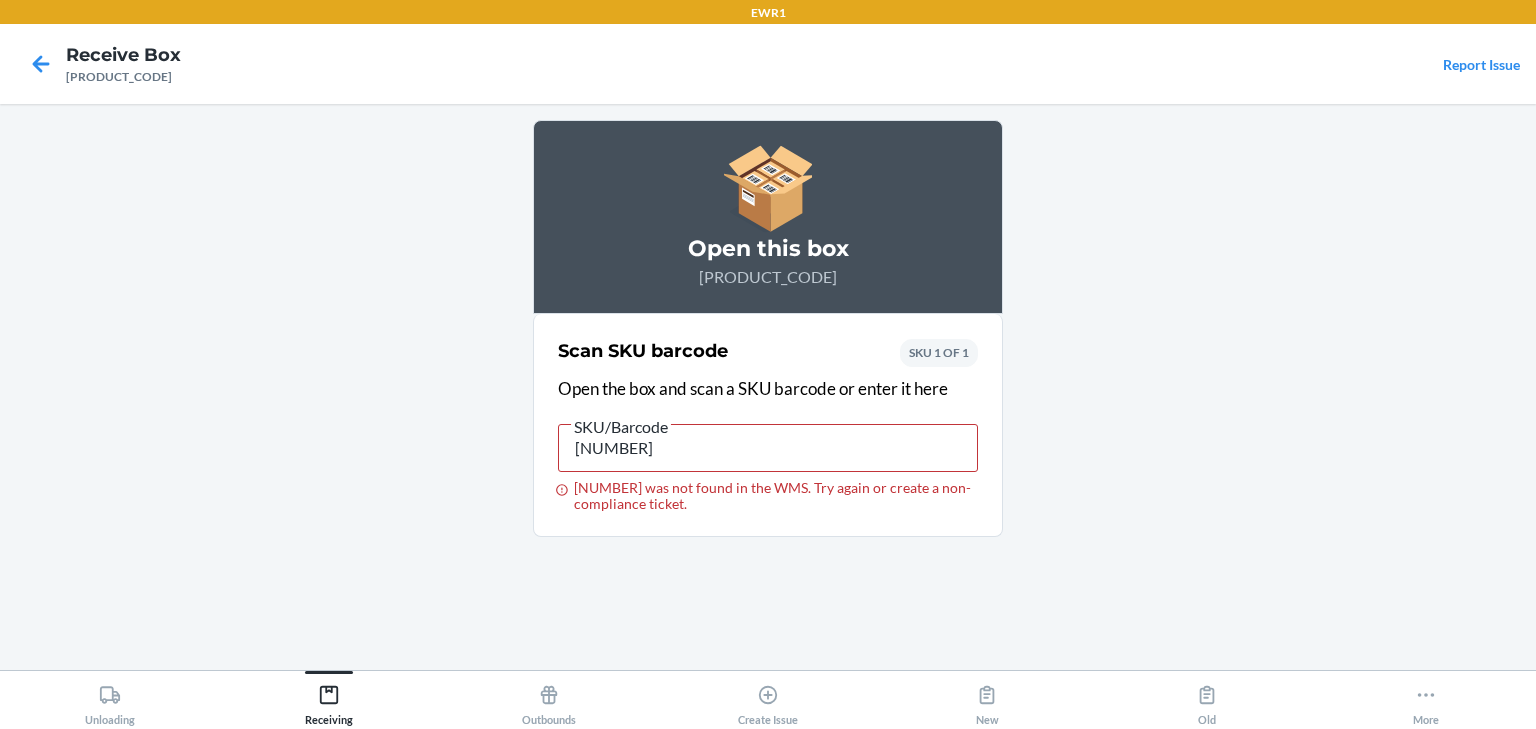 click on "Open the box and scan a SKU barcode or enter it here" at bounding box center [768, 389] 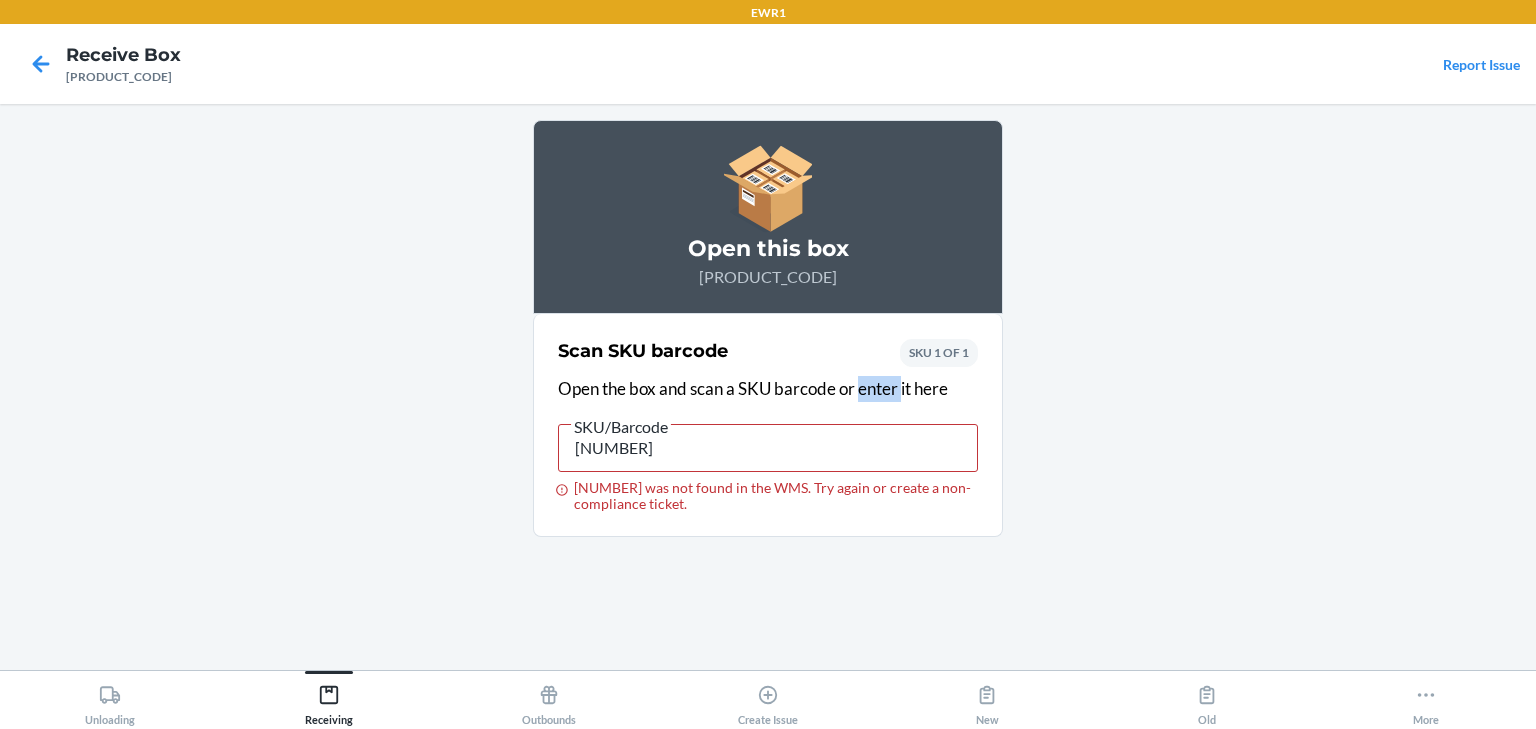 drag, startPoint x: 895, startPoint y: 399, endPoint x: 882, endPoint y: 433, distance: 36.40055 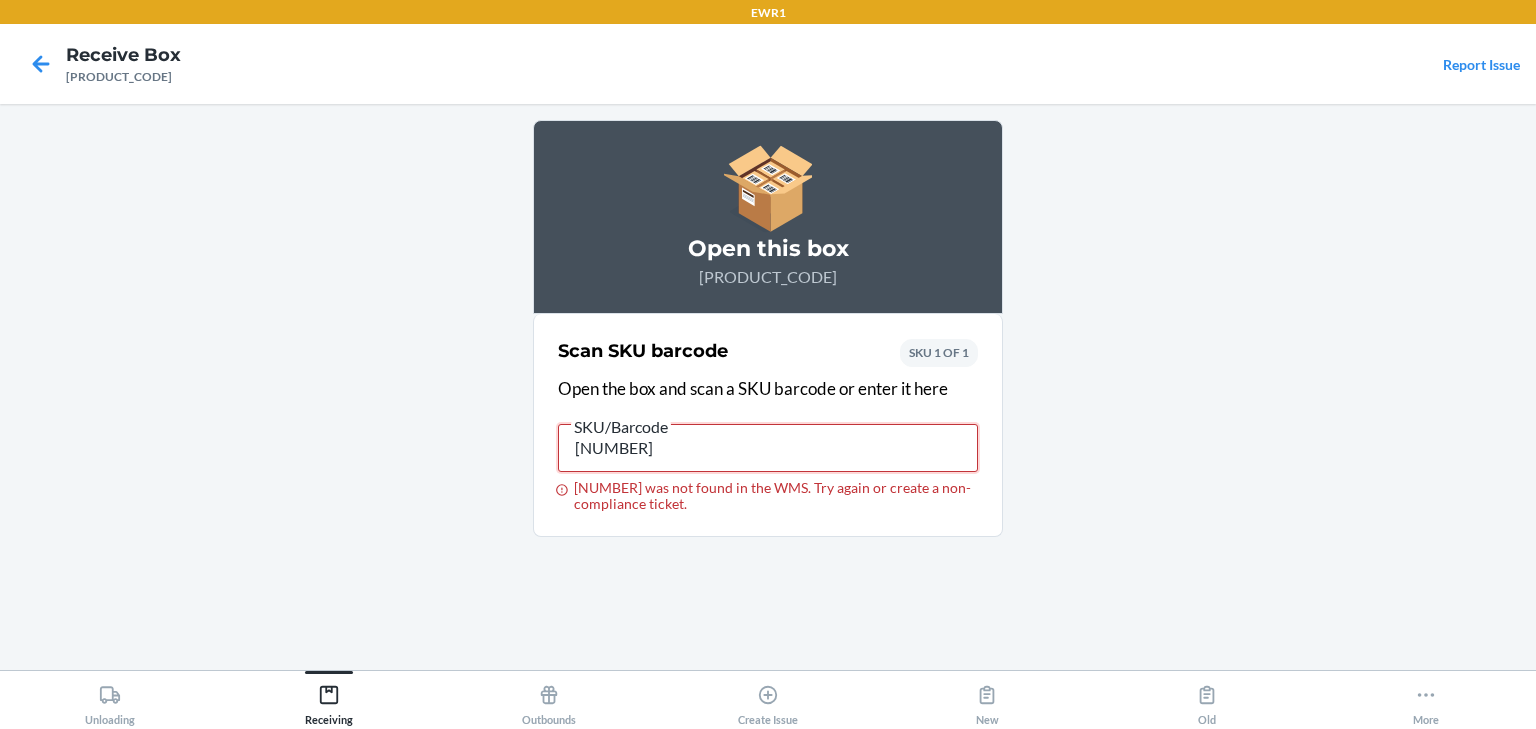 click on "[NUMBER]" at bounding box center [768, 448] 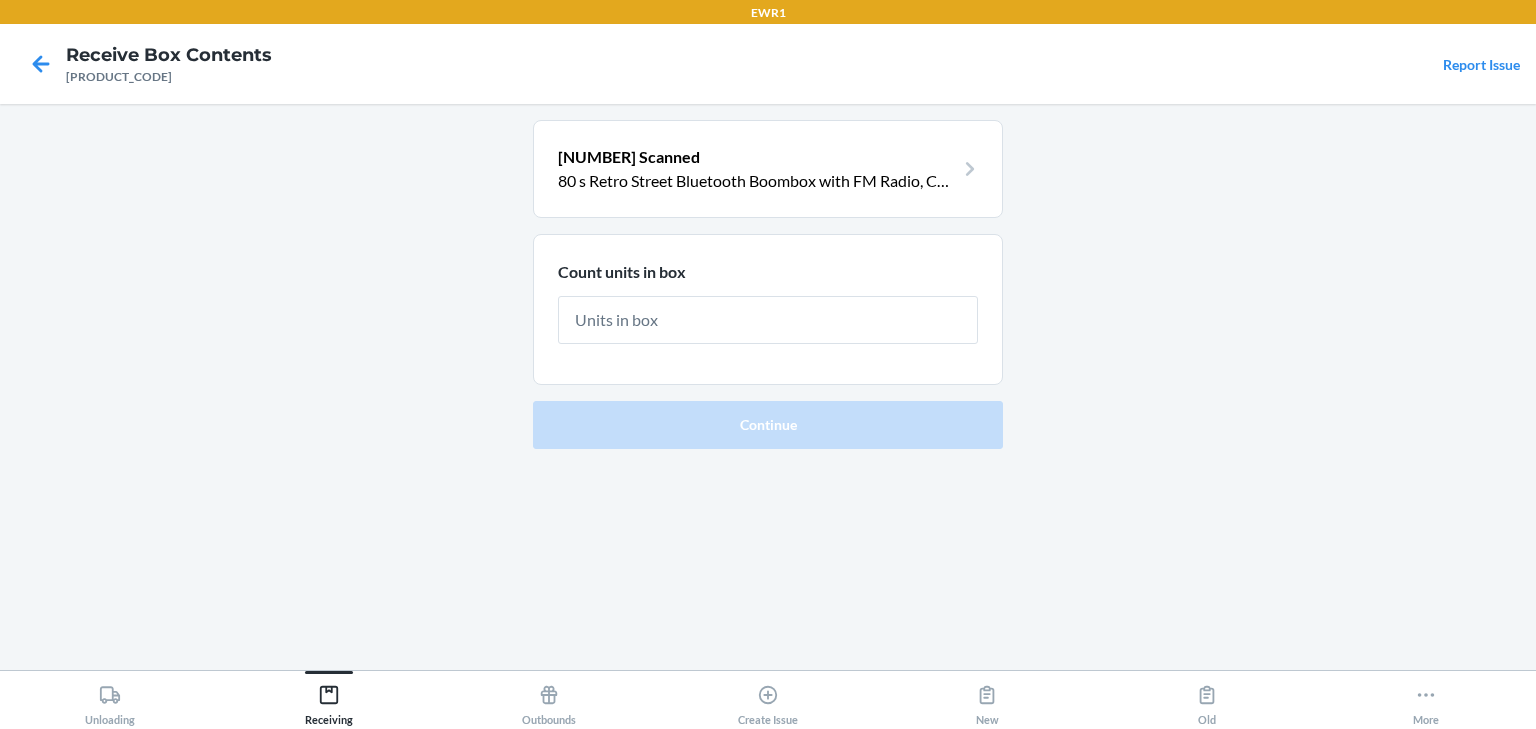 type on "1" 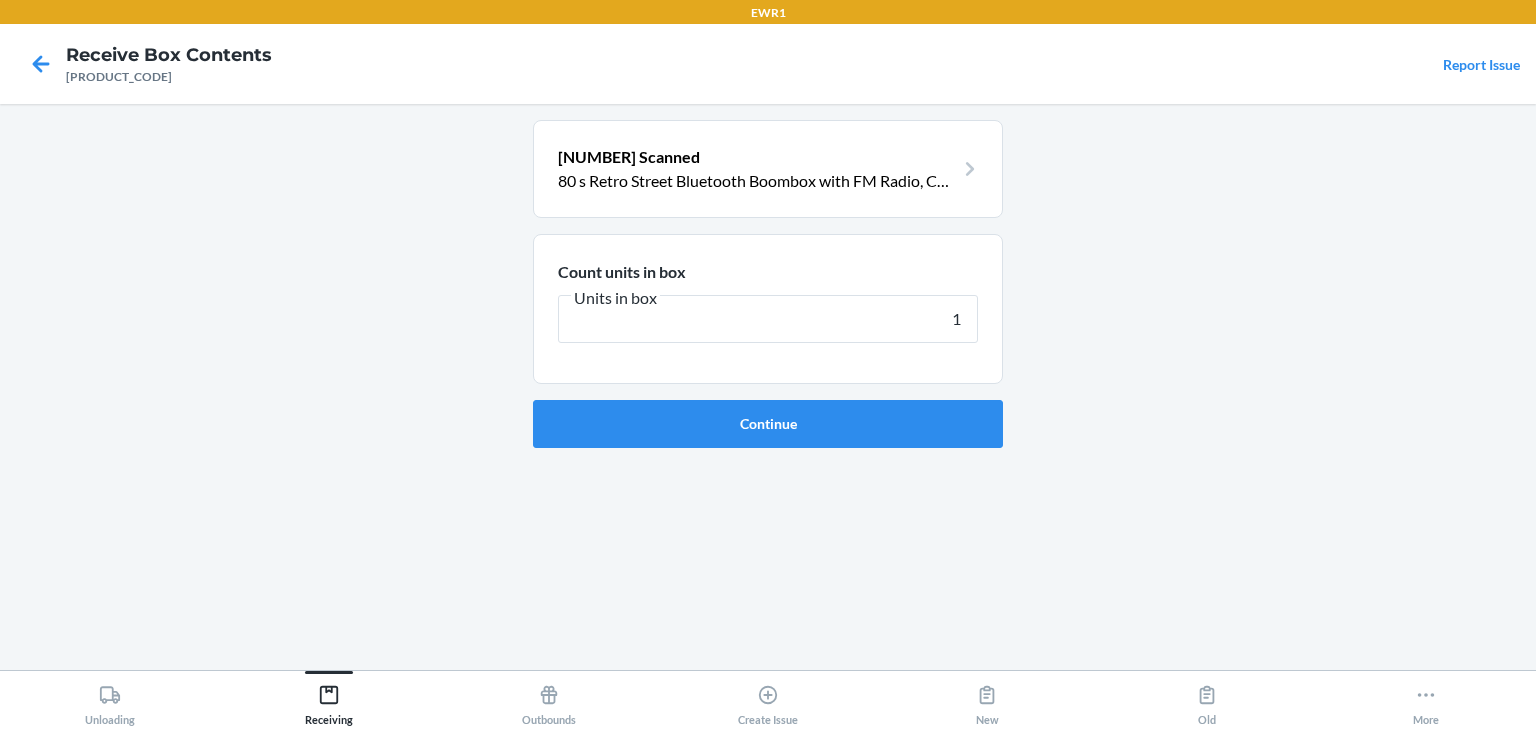 click on "Continue" at bounding box center (768, 424) 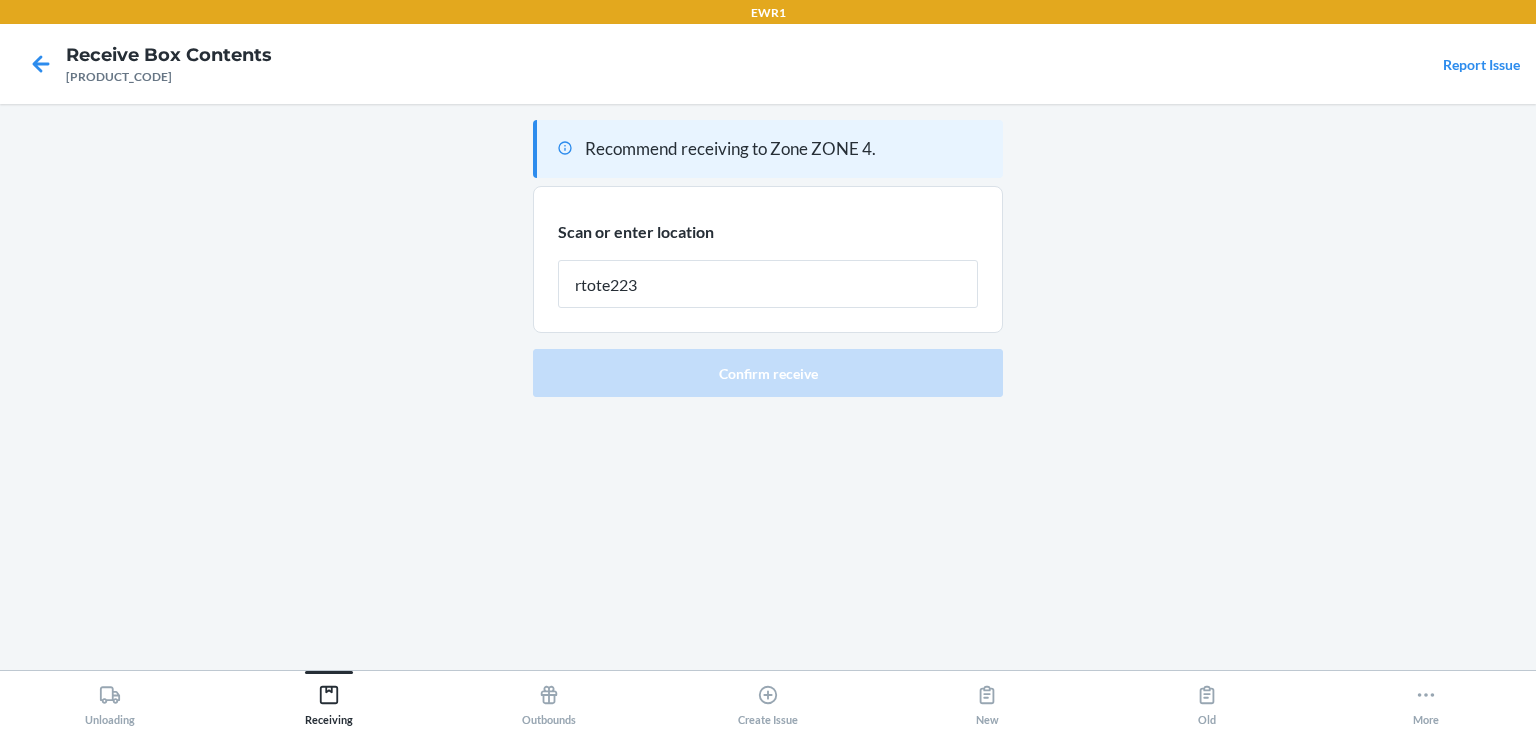 type on "rtote223" 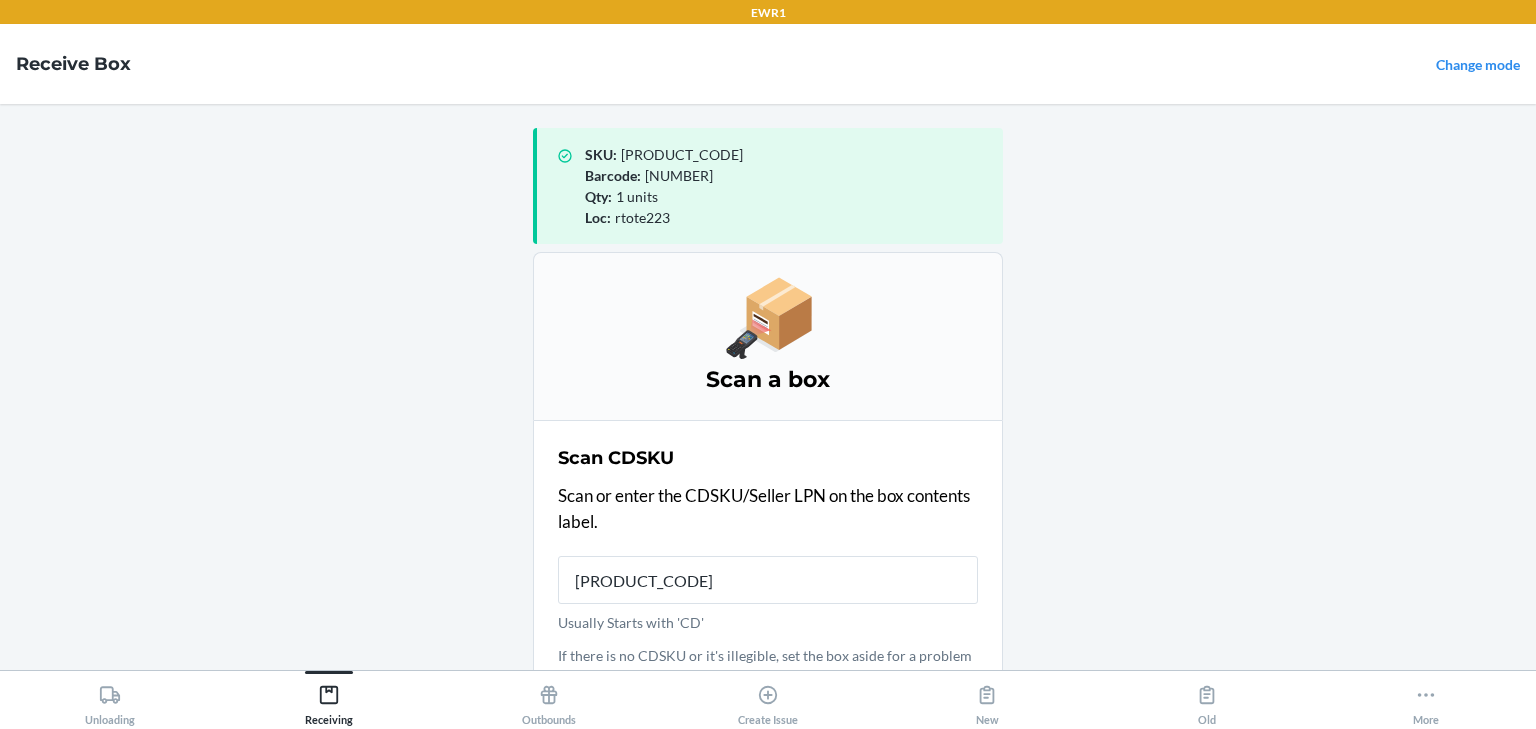 type on "CDFNY6ZQHRF" 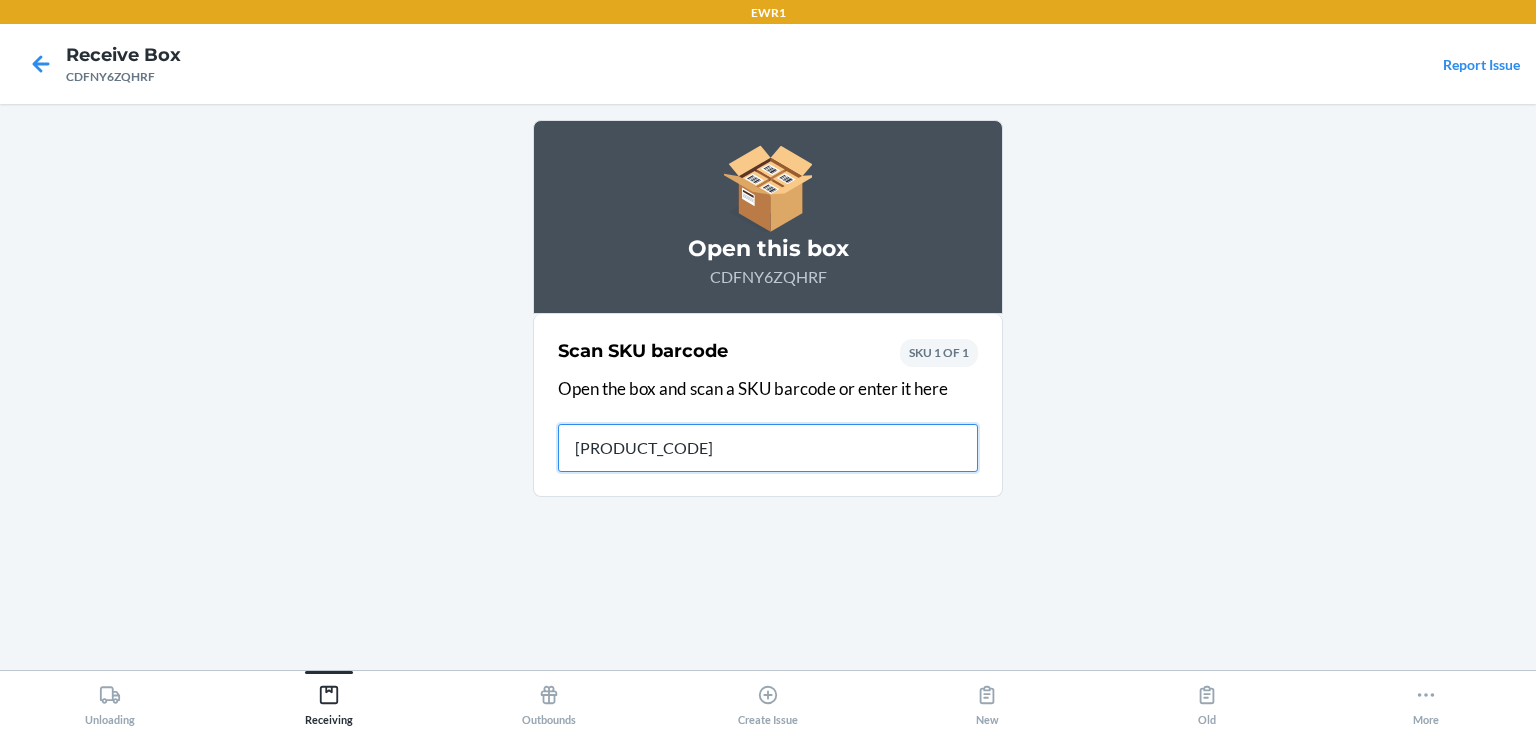 type on "[PRODUCT_CODE]" 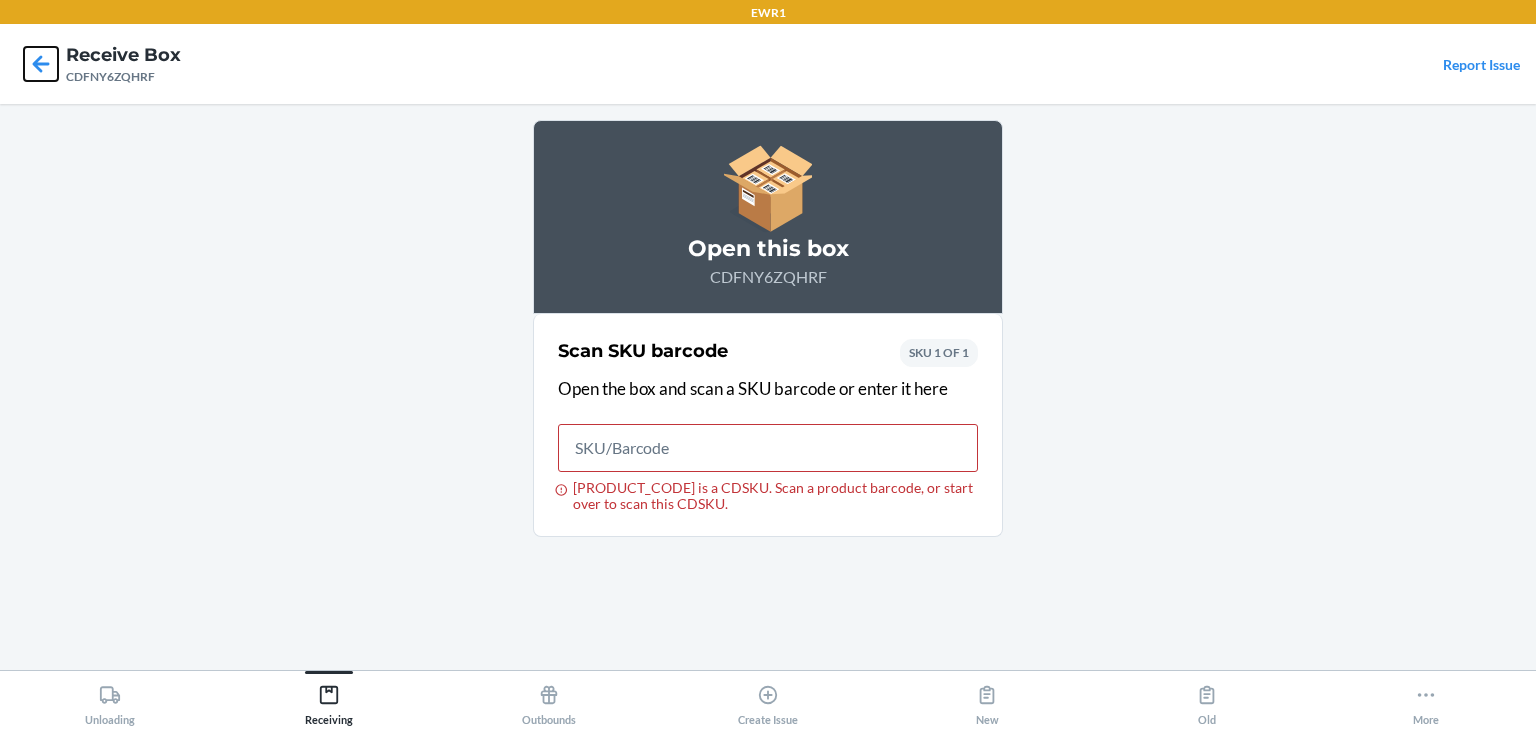 click 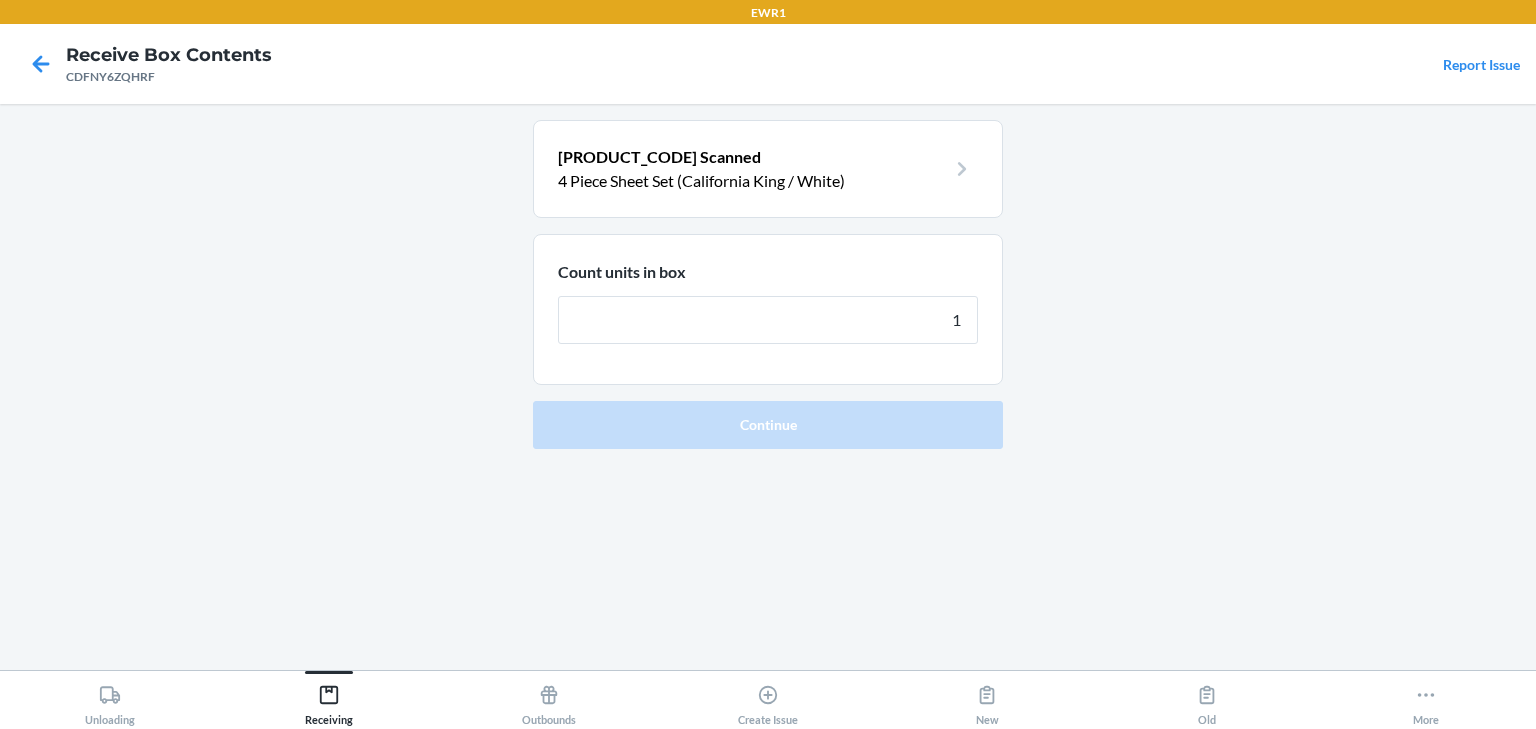 type on "12" 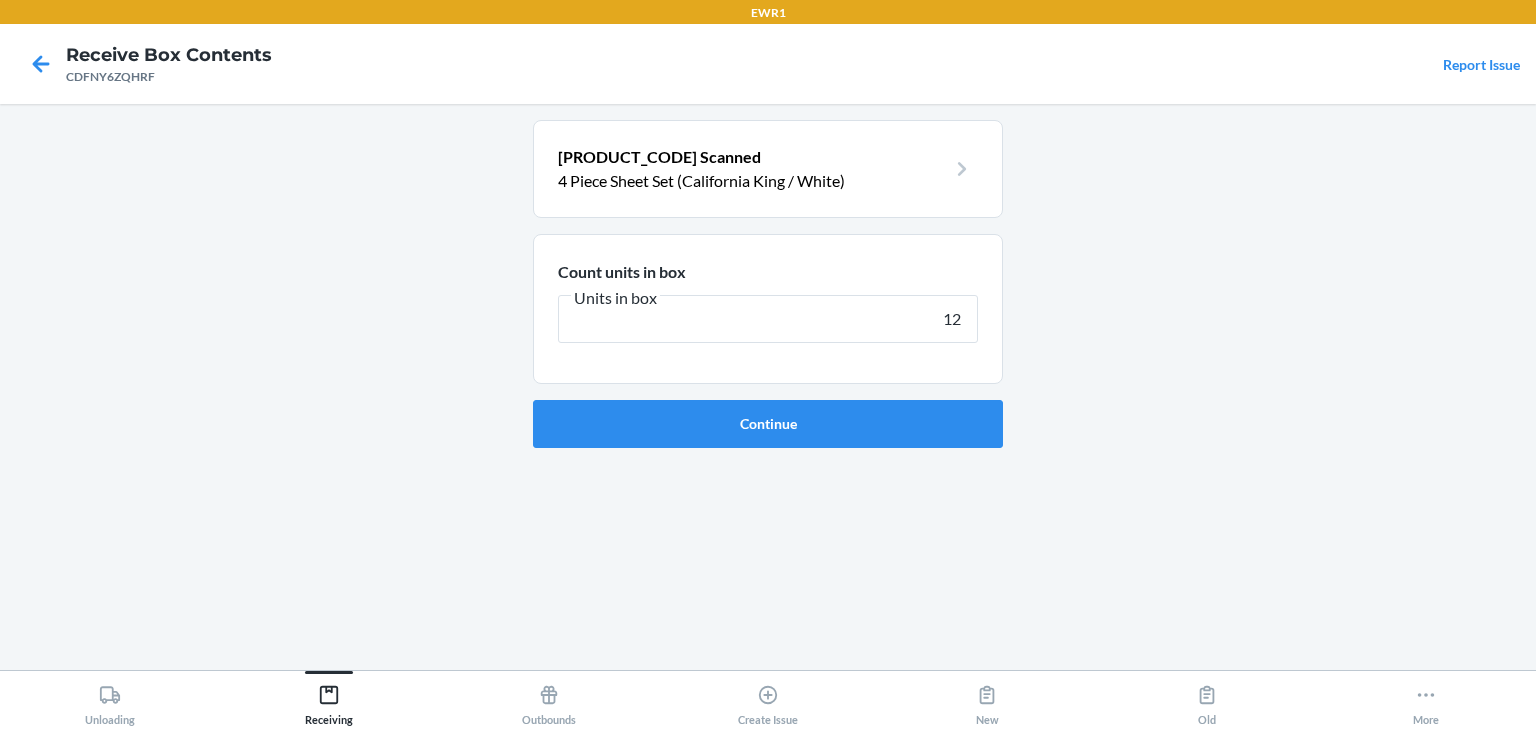 click on "Continue" at bounding box center [768, 424] 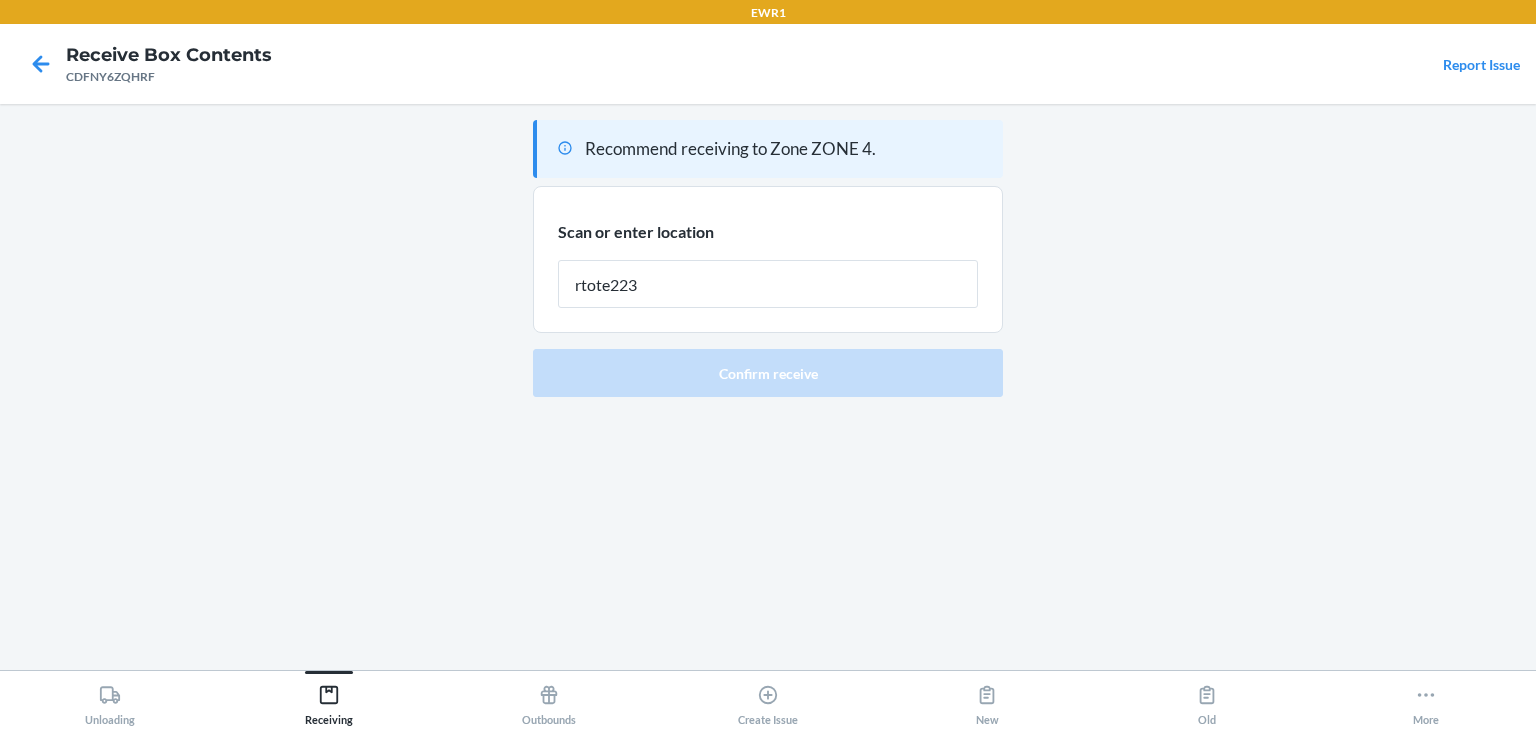 type on "rtote223" 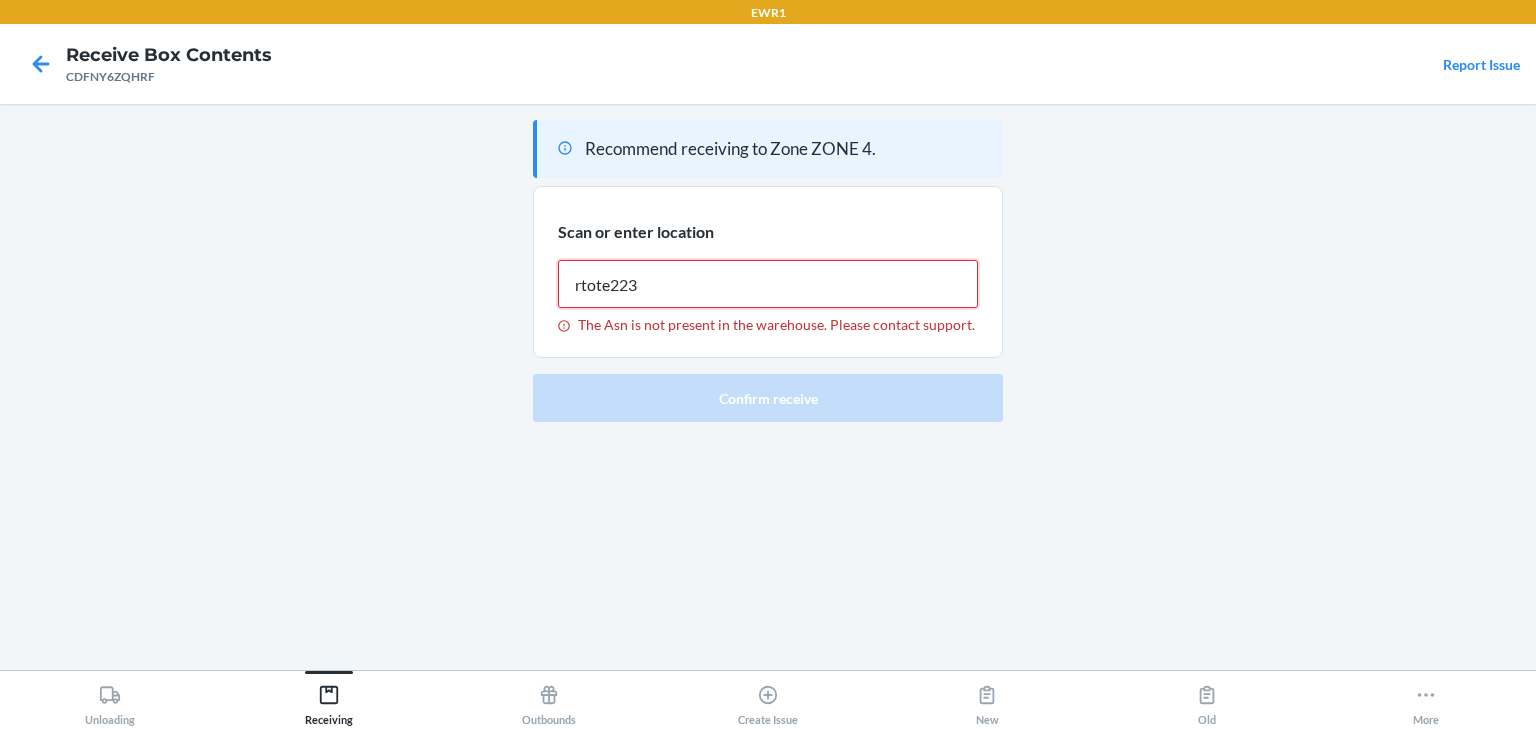 type on "rtote223" 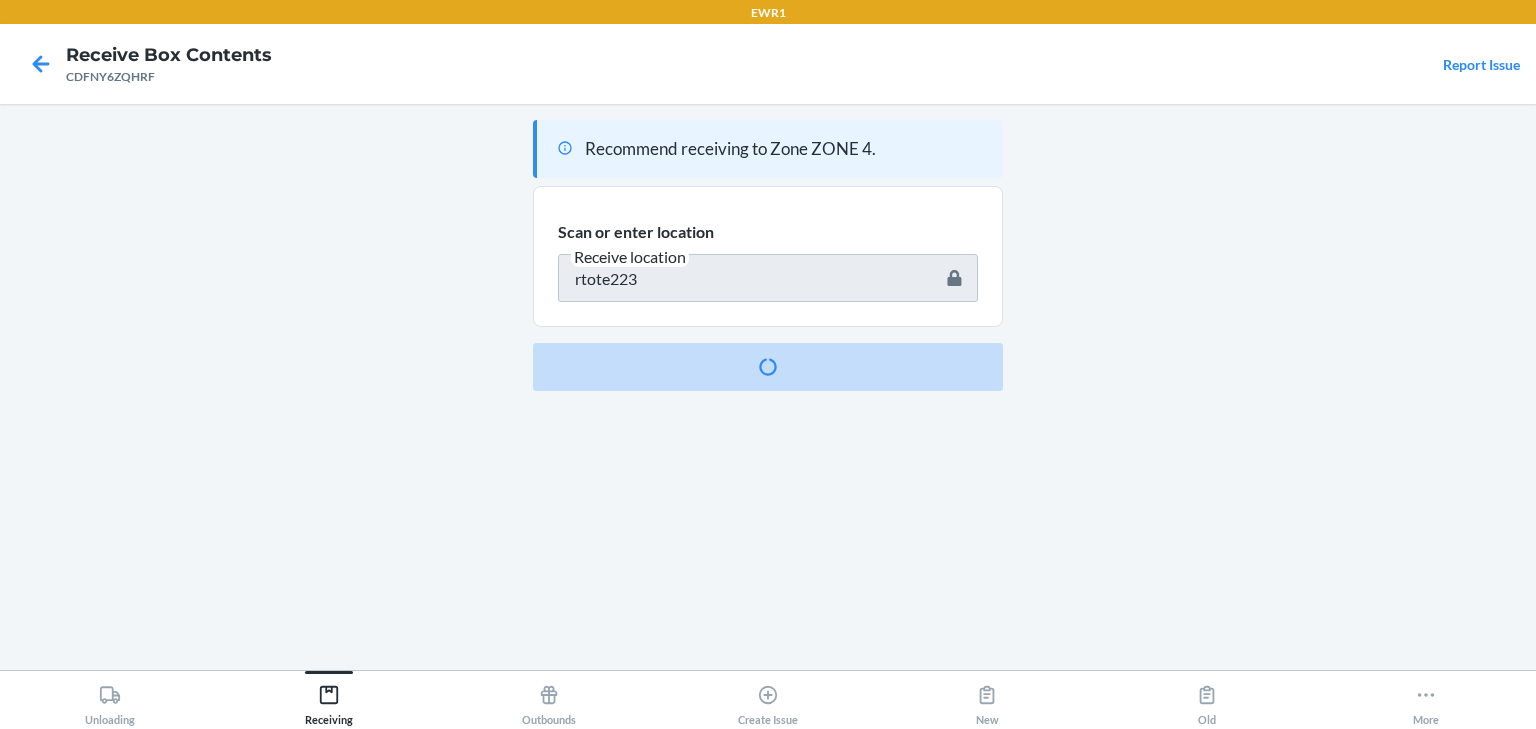type 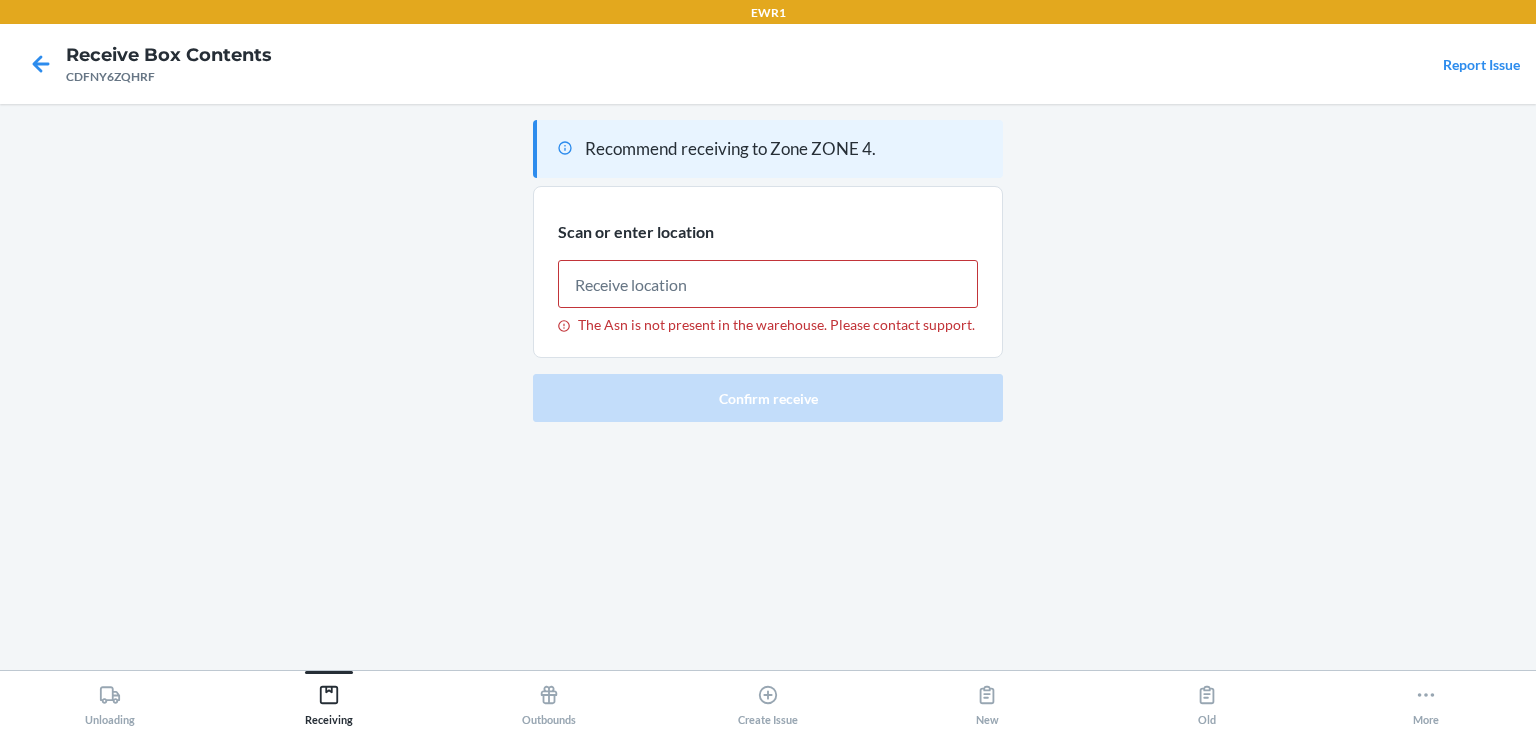 click on "Receive Box Contents [PRODUCT_CODE] Report Issue" at bounding box center (768, 64) 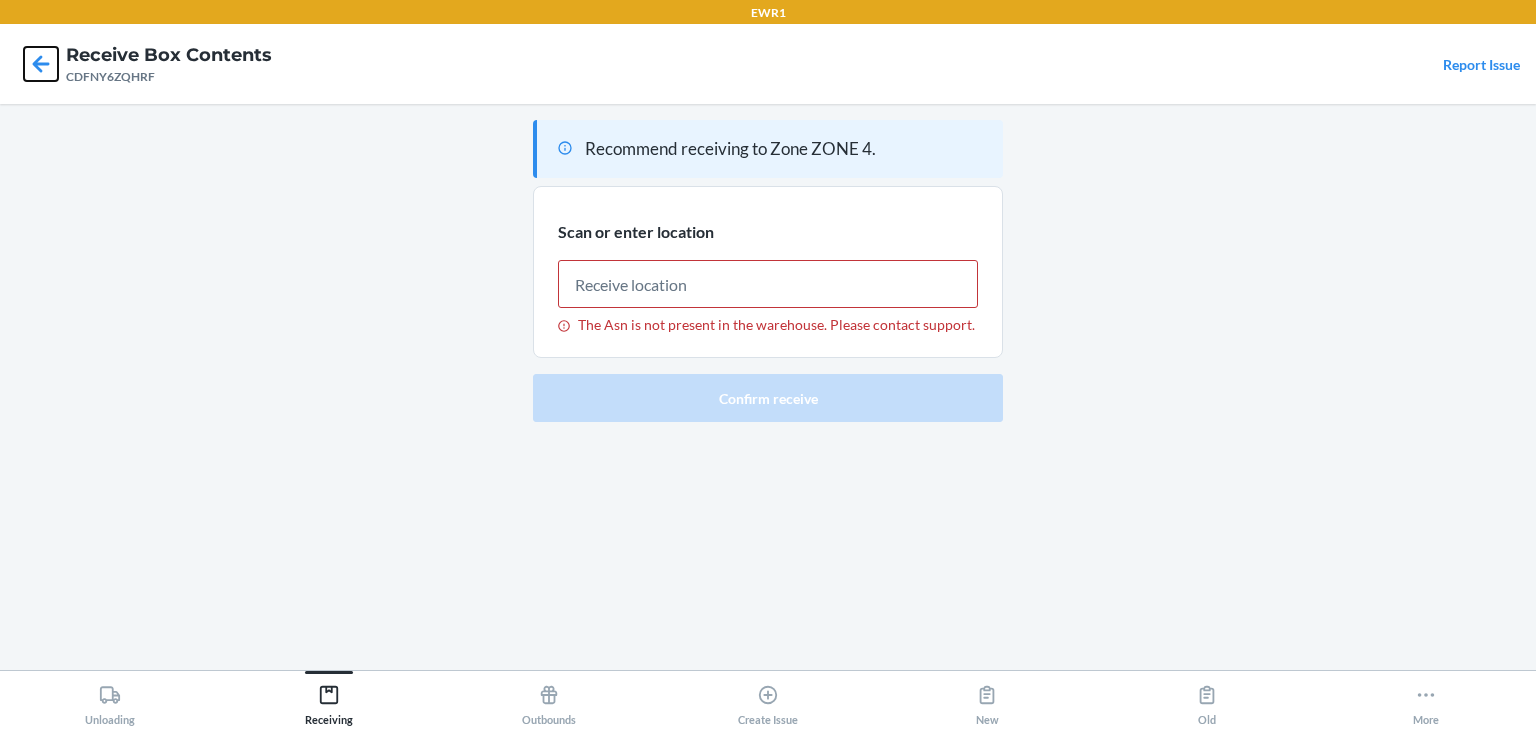 click 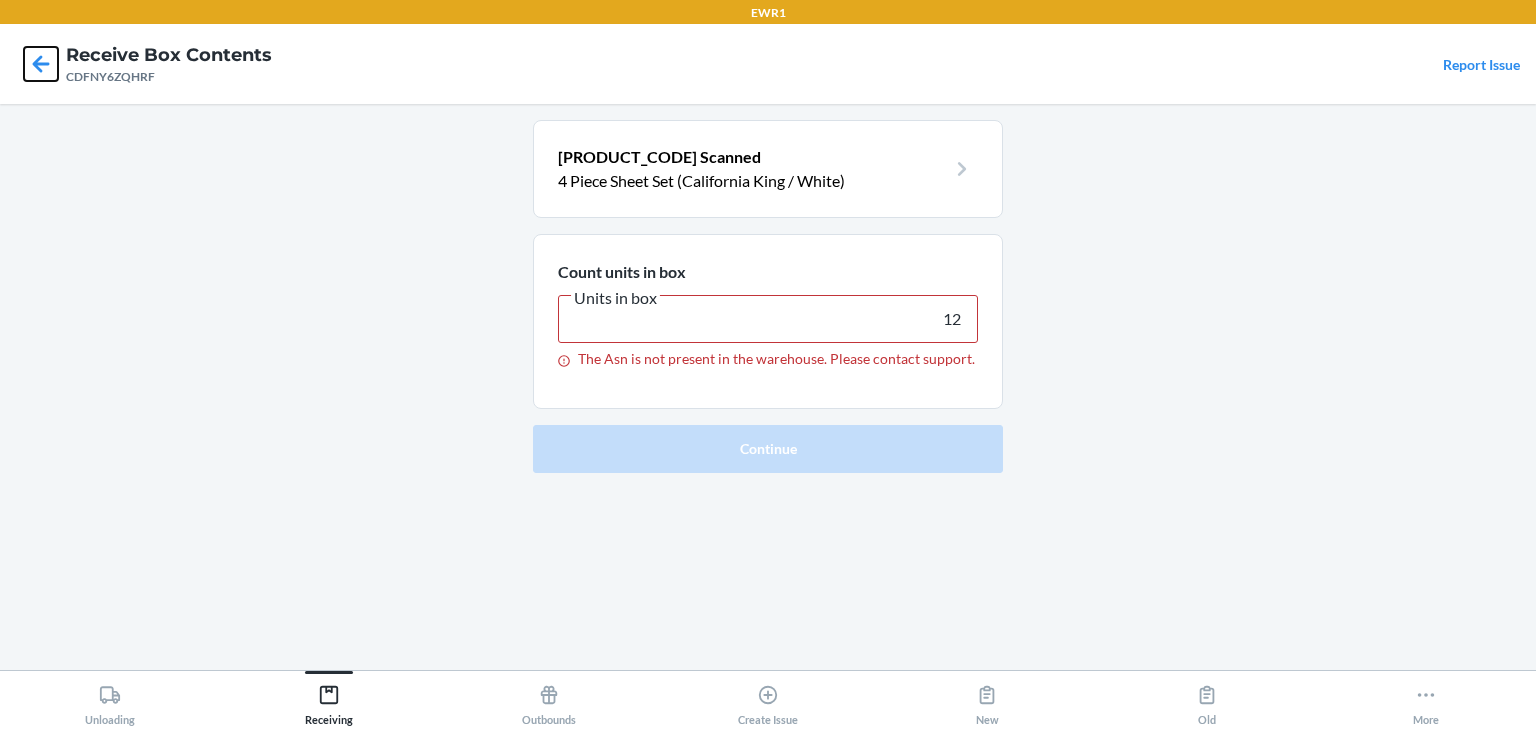 click 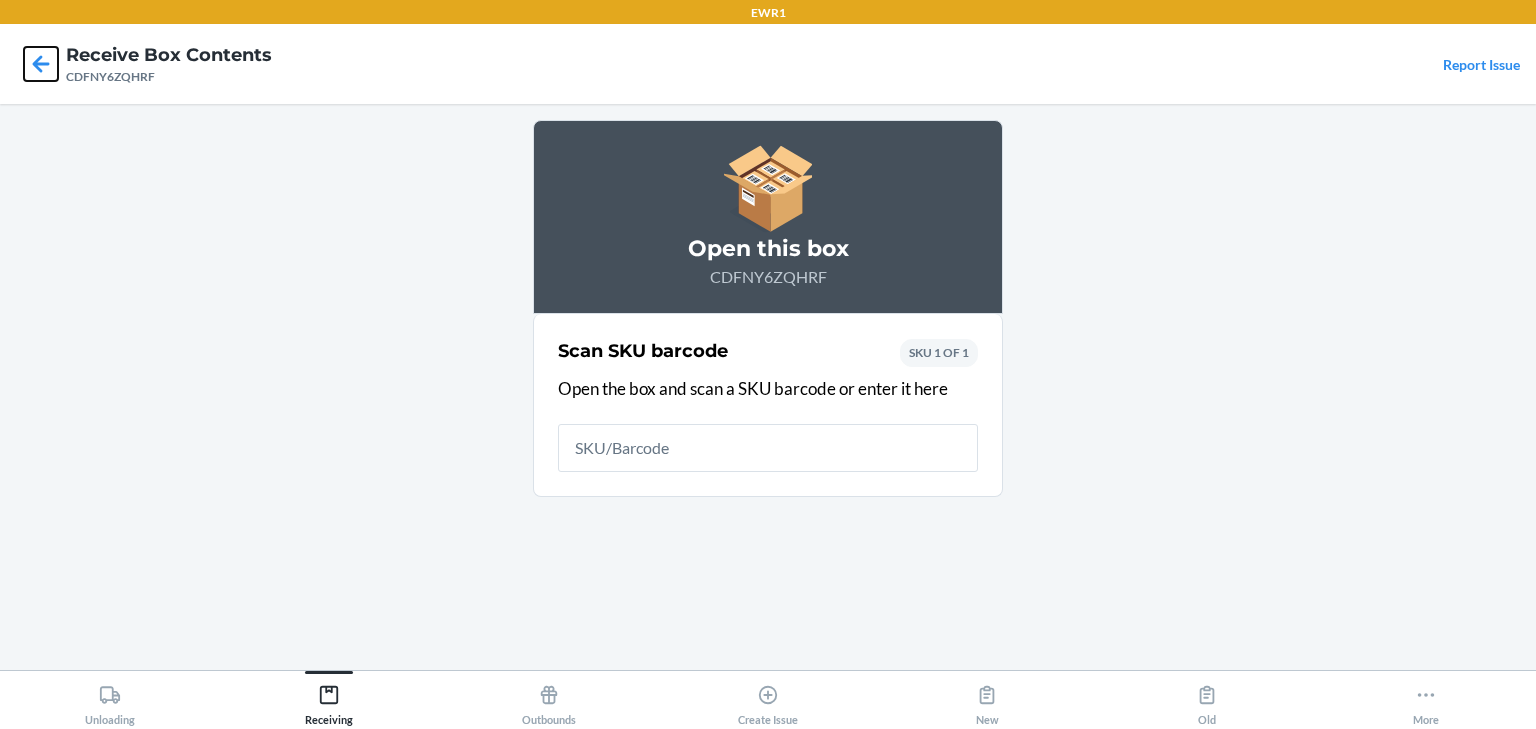 click 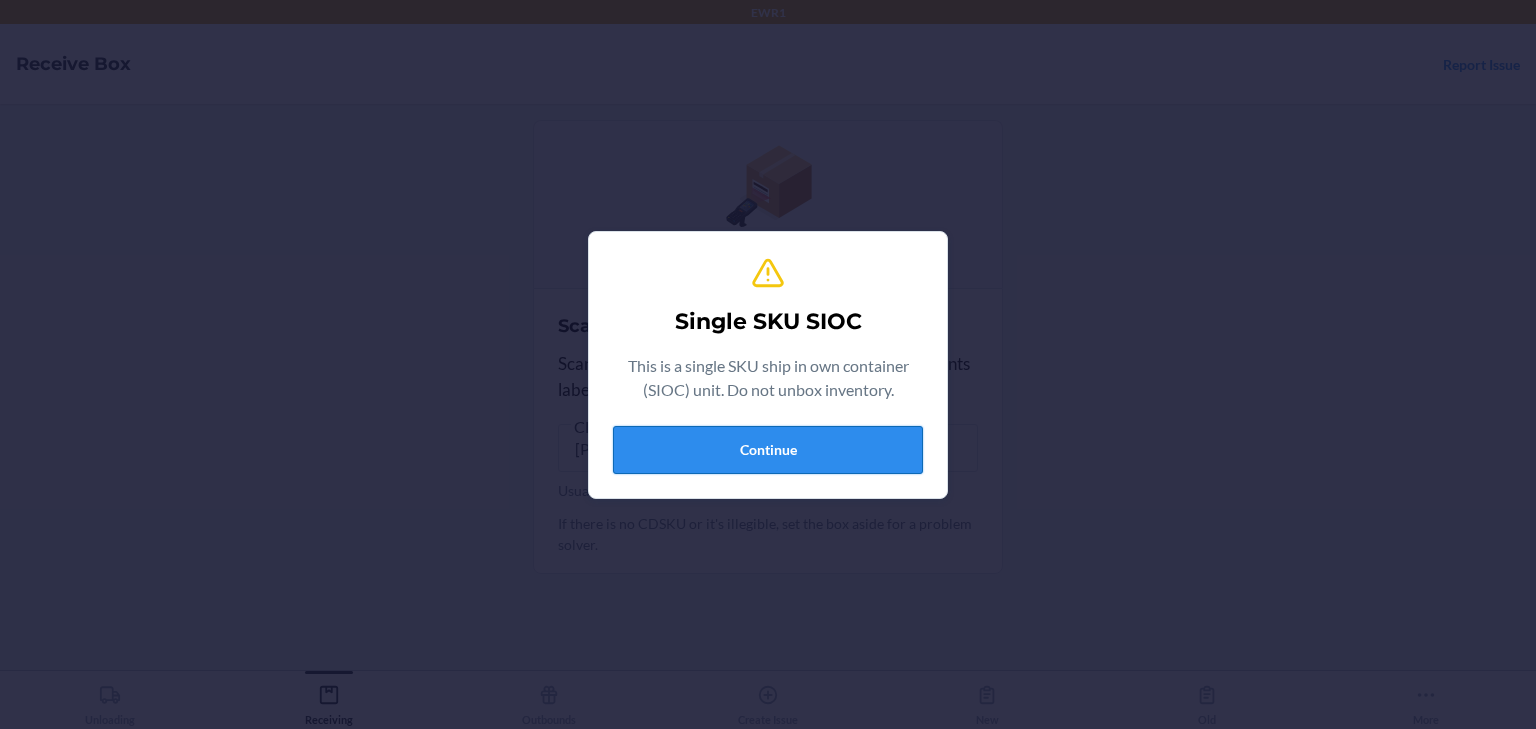 click on "Continue" at bounding box center (768, 450) 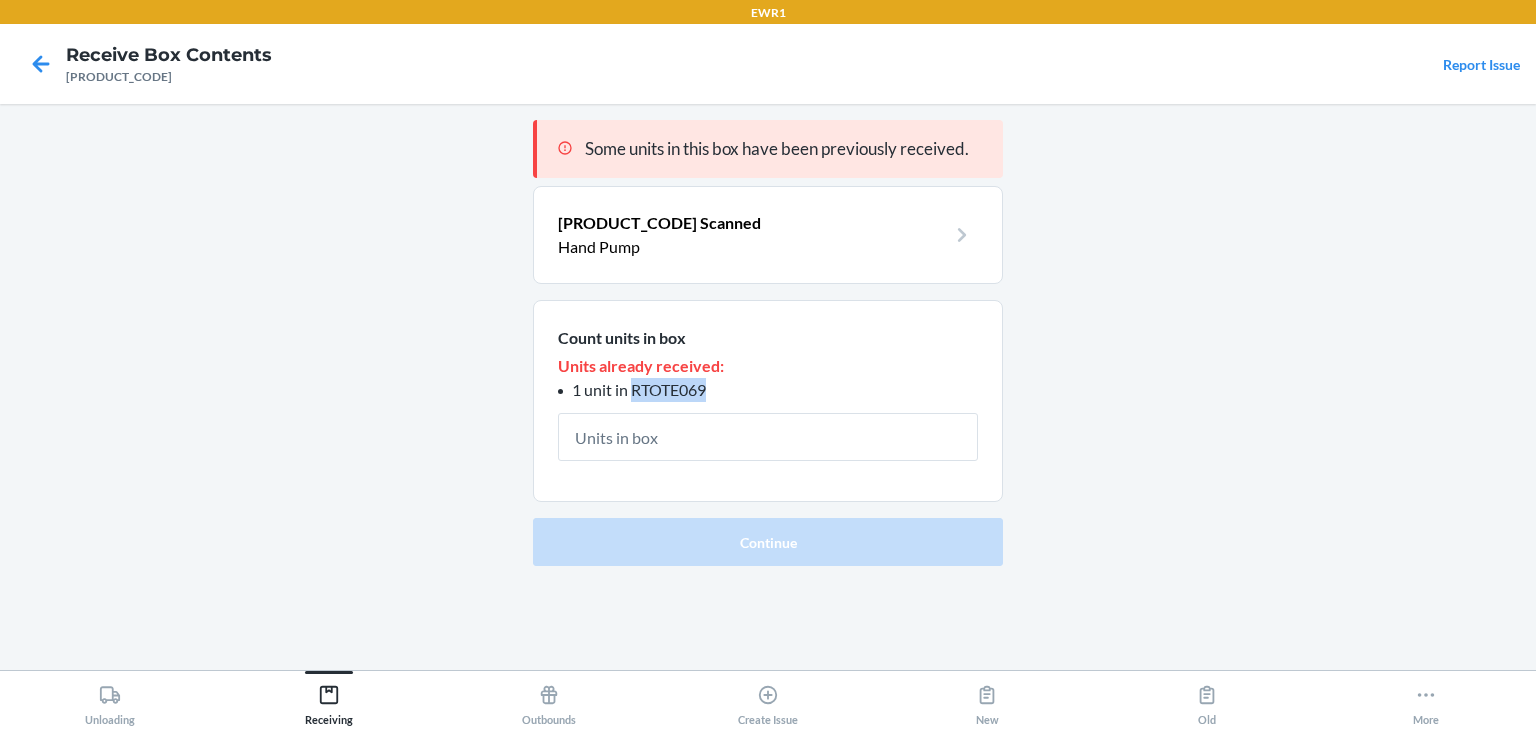 drag, startPoint x: 716, startPoint y: 389, endPoint x: 633, endPoint y: 397, distance: 83.38465 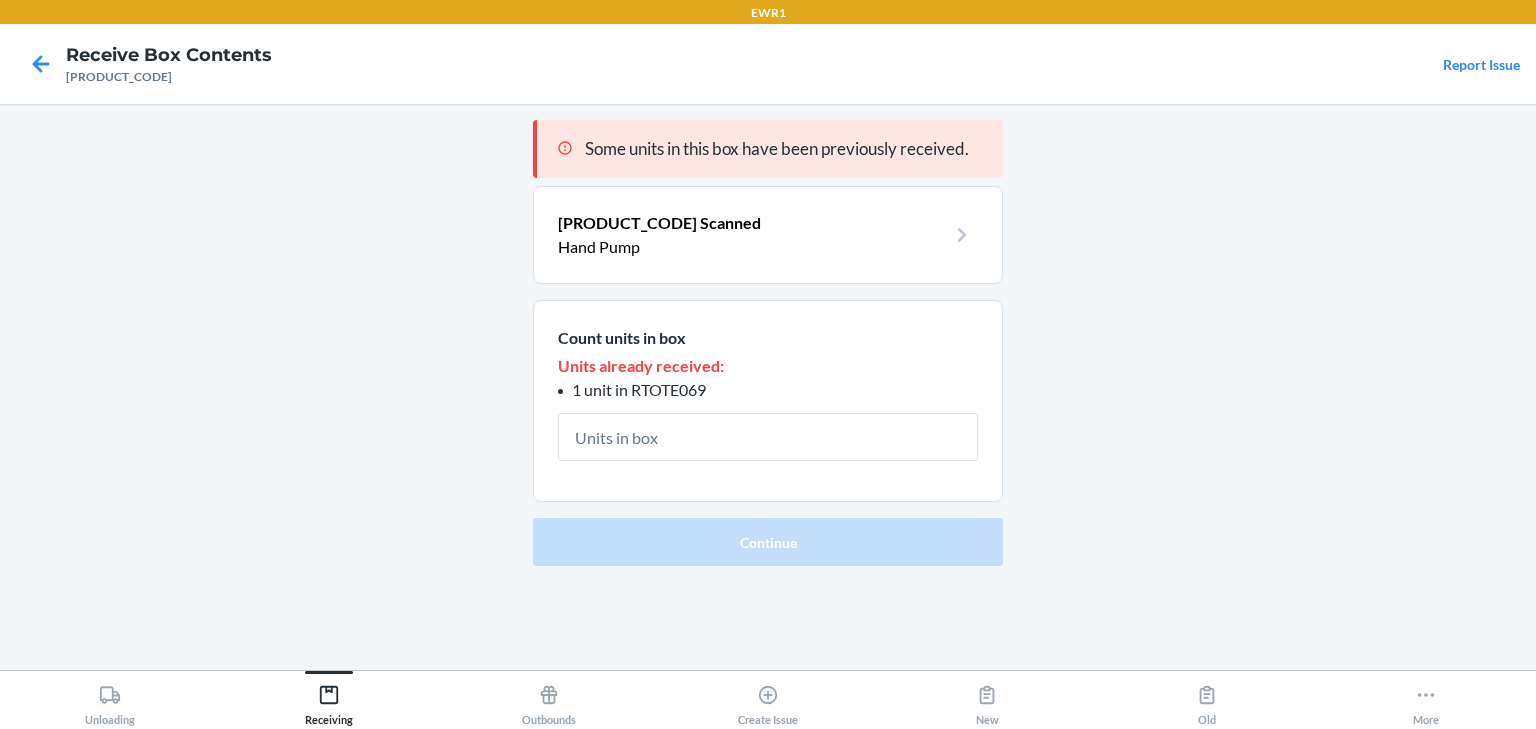 click on "Some units in this box have been previously received. [PRODUCT_CODE] Scanned Hand Pump Count units in box Units already received: 1 unit in RTOTE069 Continue" at bounding box center (768, 387) 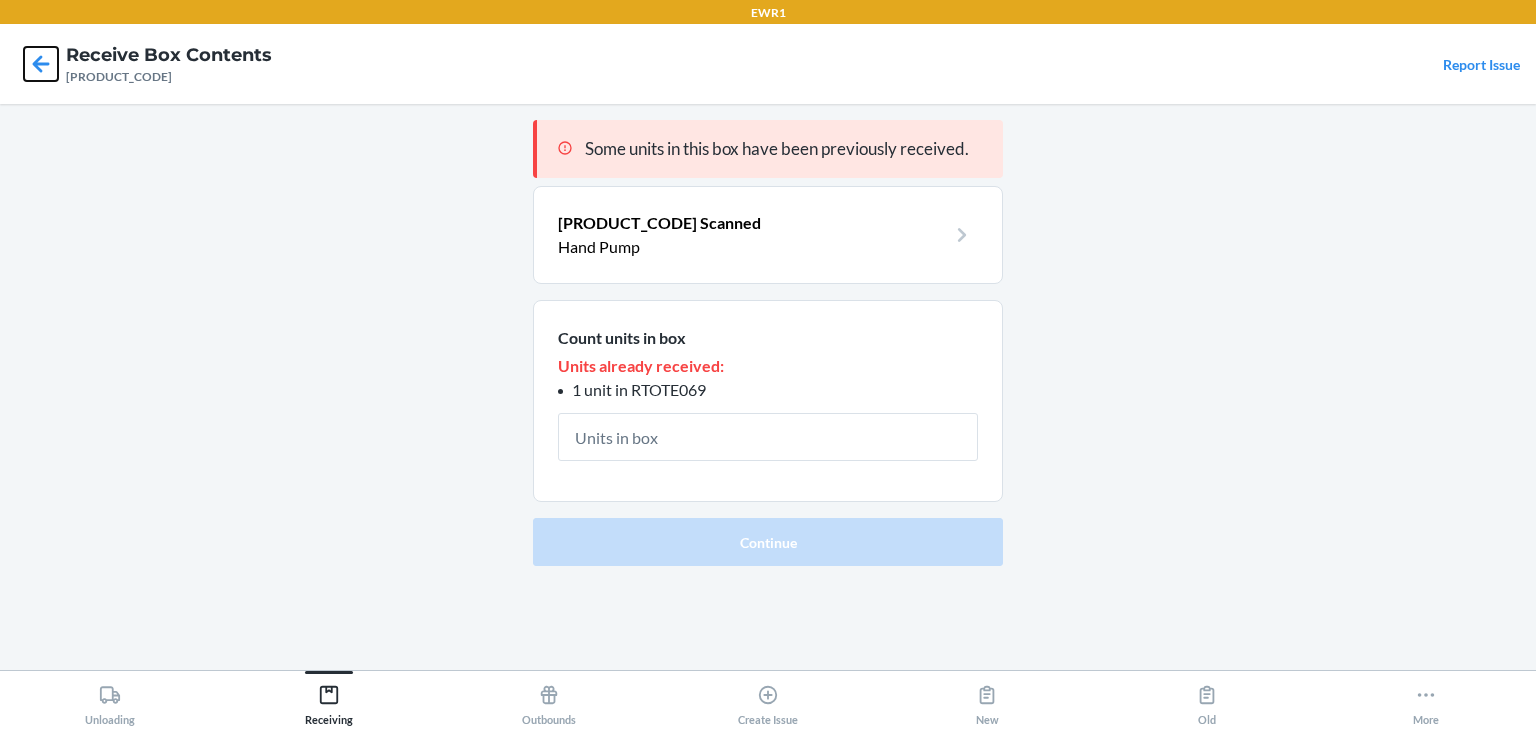 click 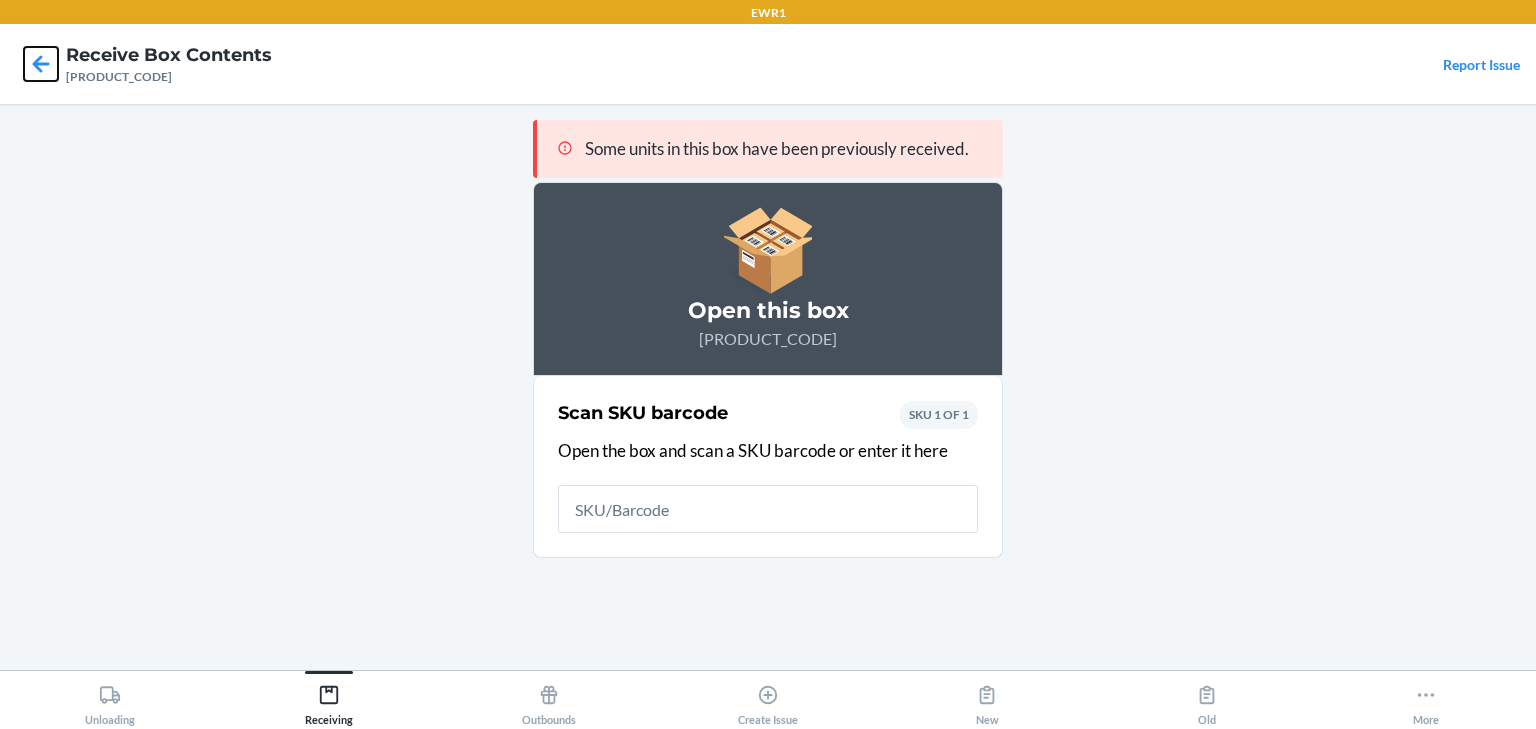 drag, startPoint x: 48, startPoint y: 62, endPoint x: 36, endPoint y: 56, distance: 13.416408 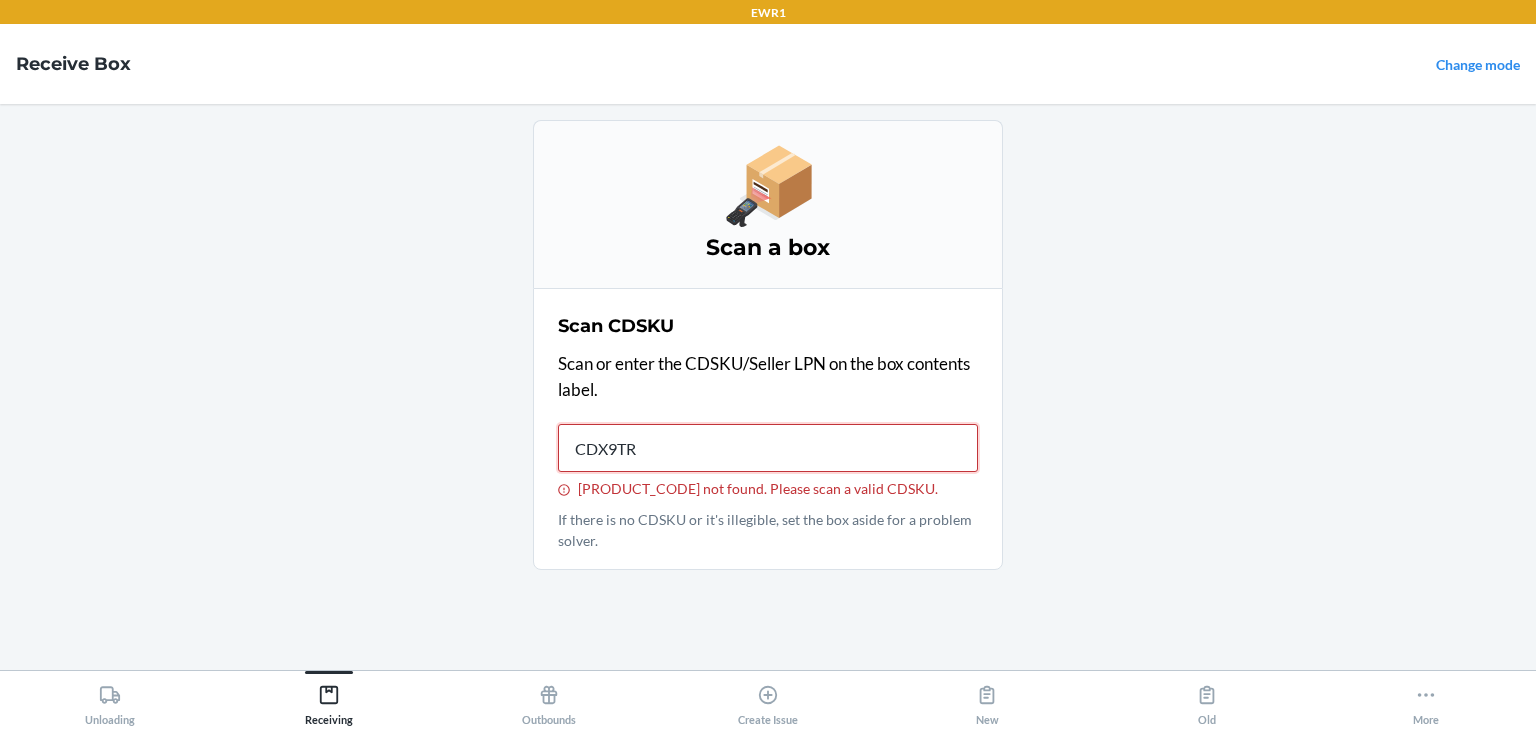 type on "[PRODUCT_CODE]" 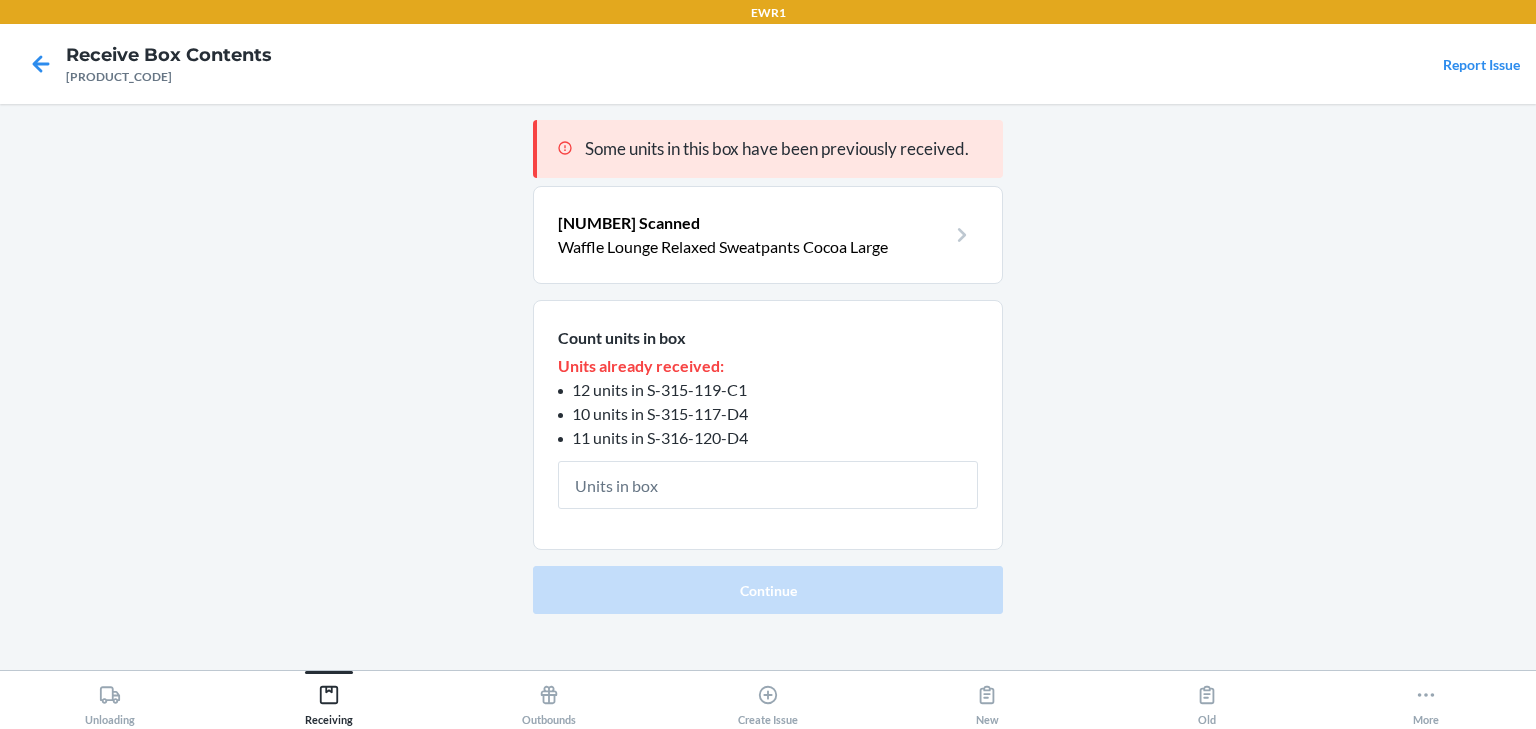 click on "Some units in this box have been previously received. [NUMBER] Scanned Waffle Lounge Relaxed Sweatpants Cocoa Large Count units in box Units already received: 12 units in S-315-119-C1 10 units in S-315-117-D4 11 units in S-316-120-D4 Continue" at bounding box center (768, 387) 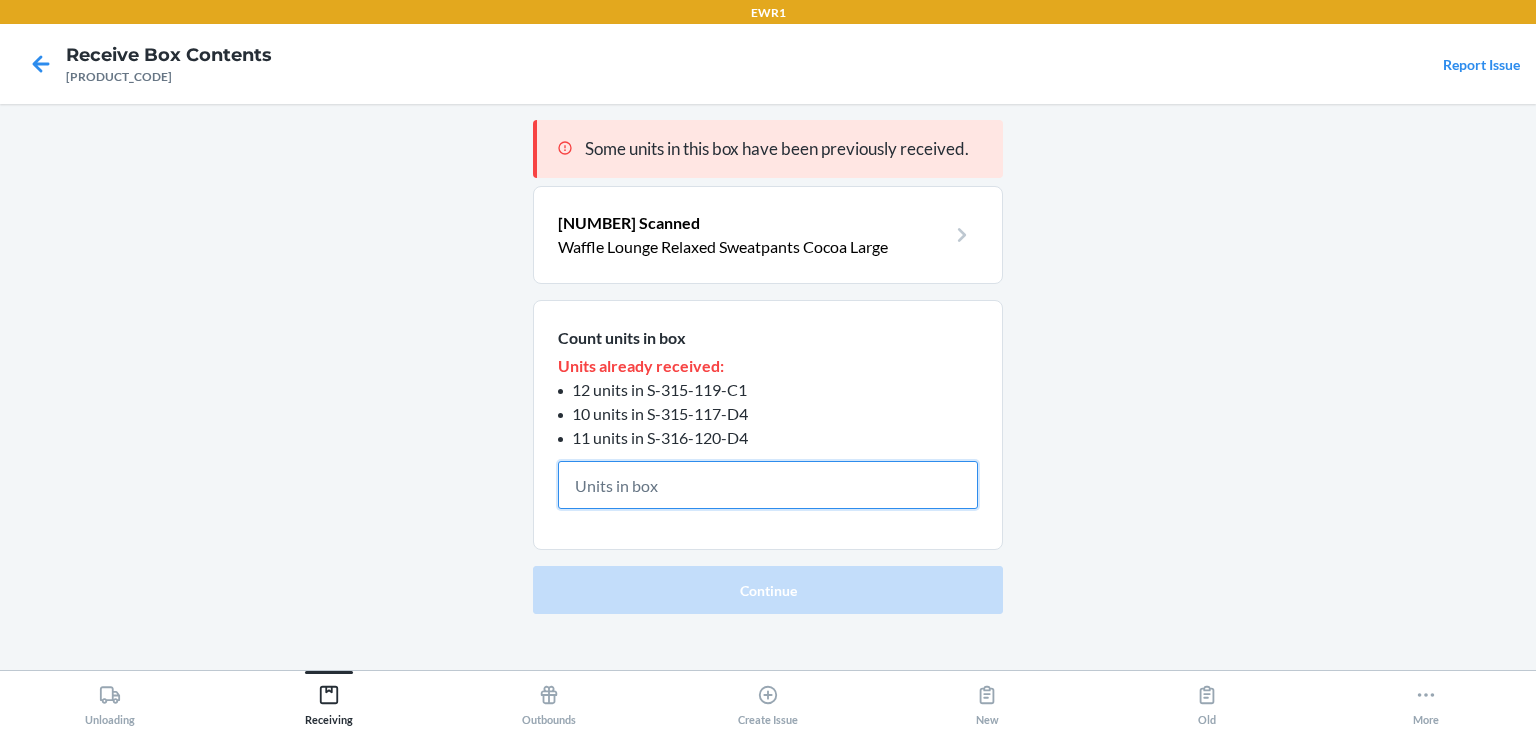 click at bounding box center [768, 485] 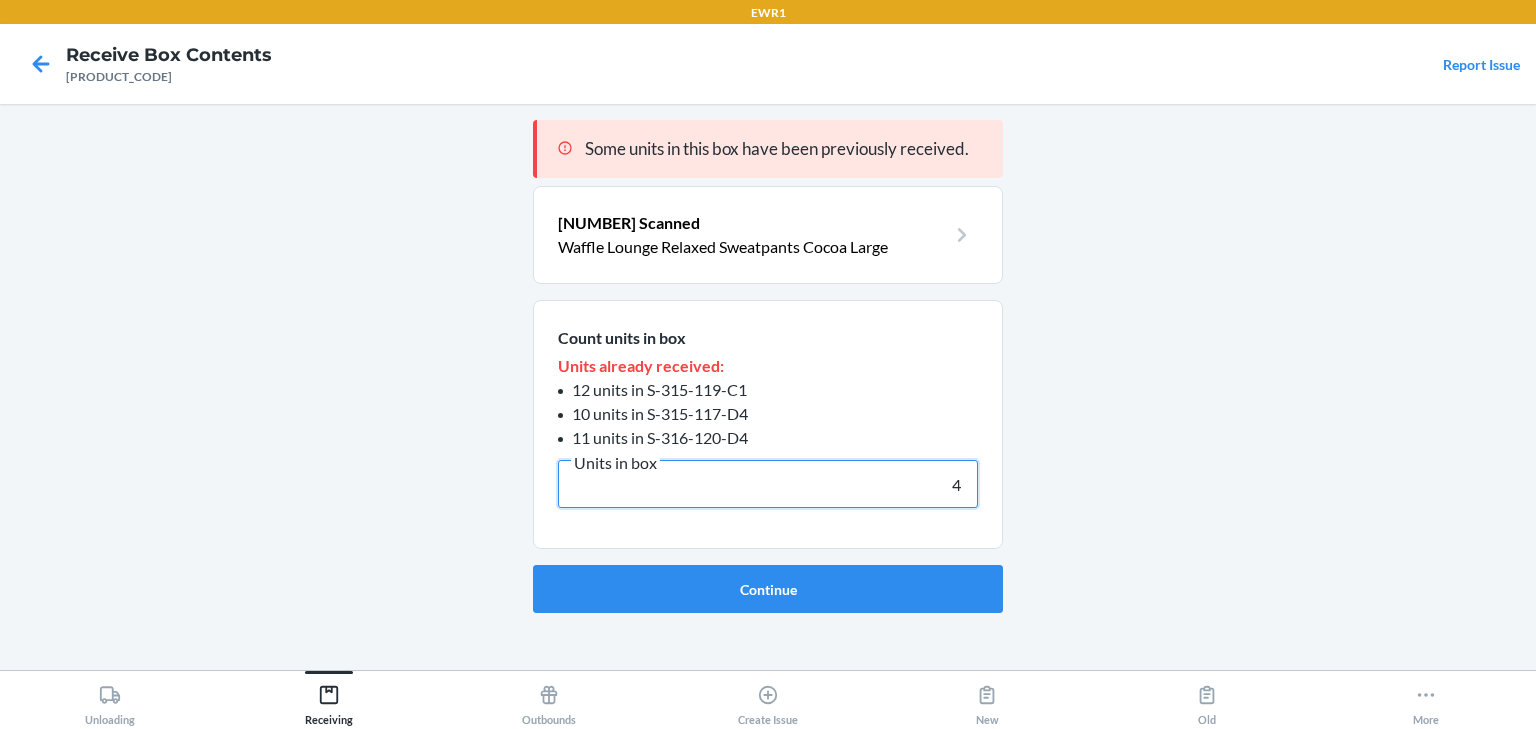 type on "4" 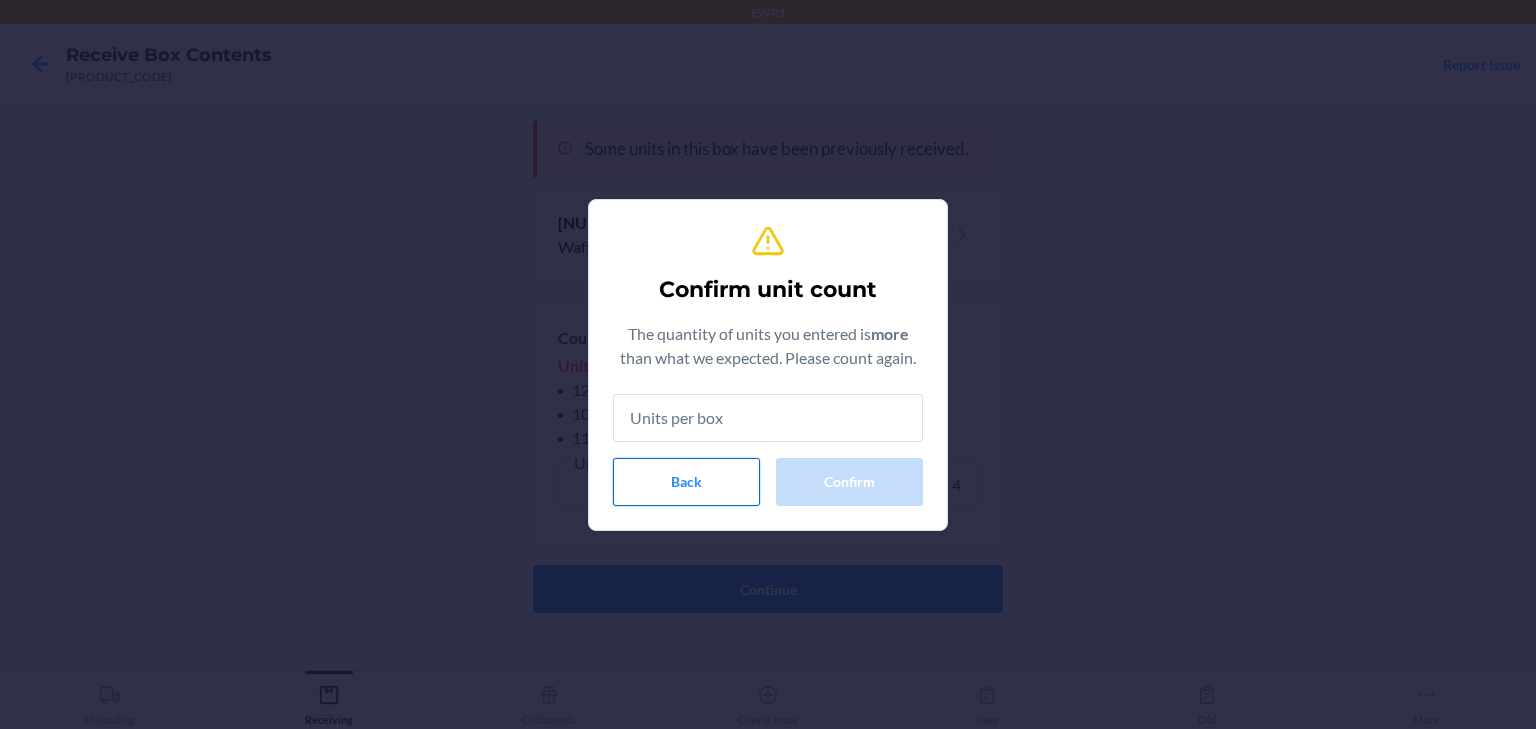click on "Back" at bounding box center (686, 482) 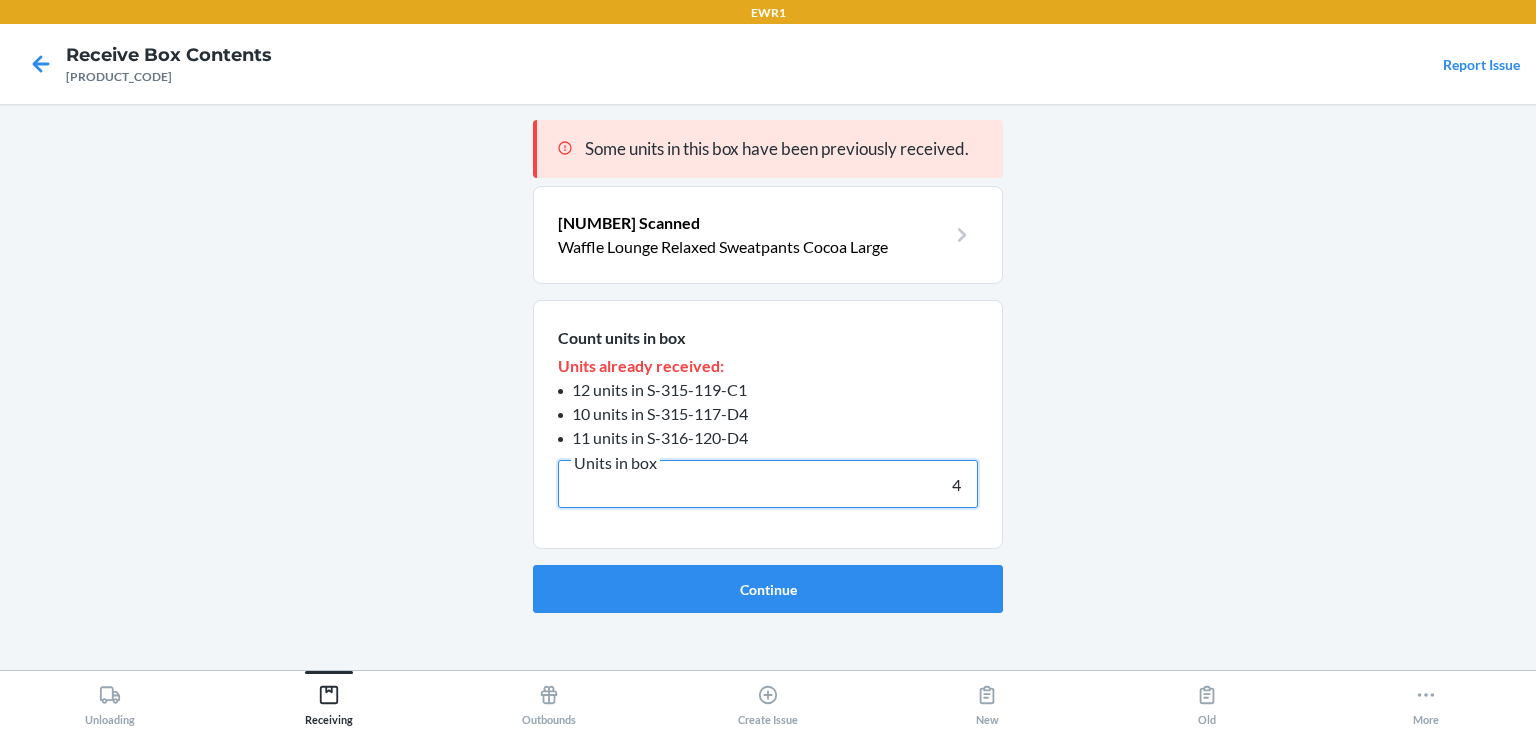 drag, startPoint x: 732, startPoint y: 487, endPoint x: 1355, endPoint y: 532, distance: 624.6231 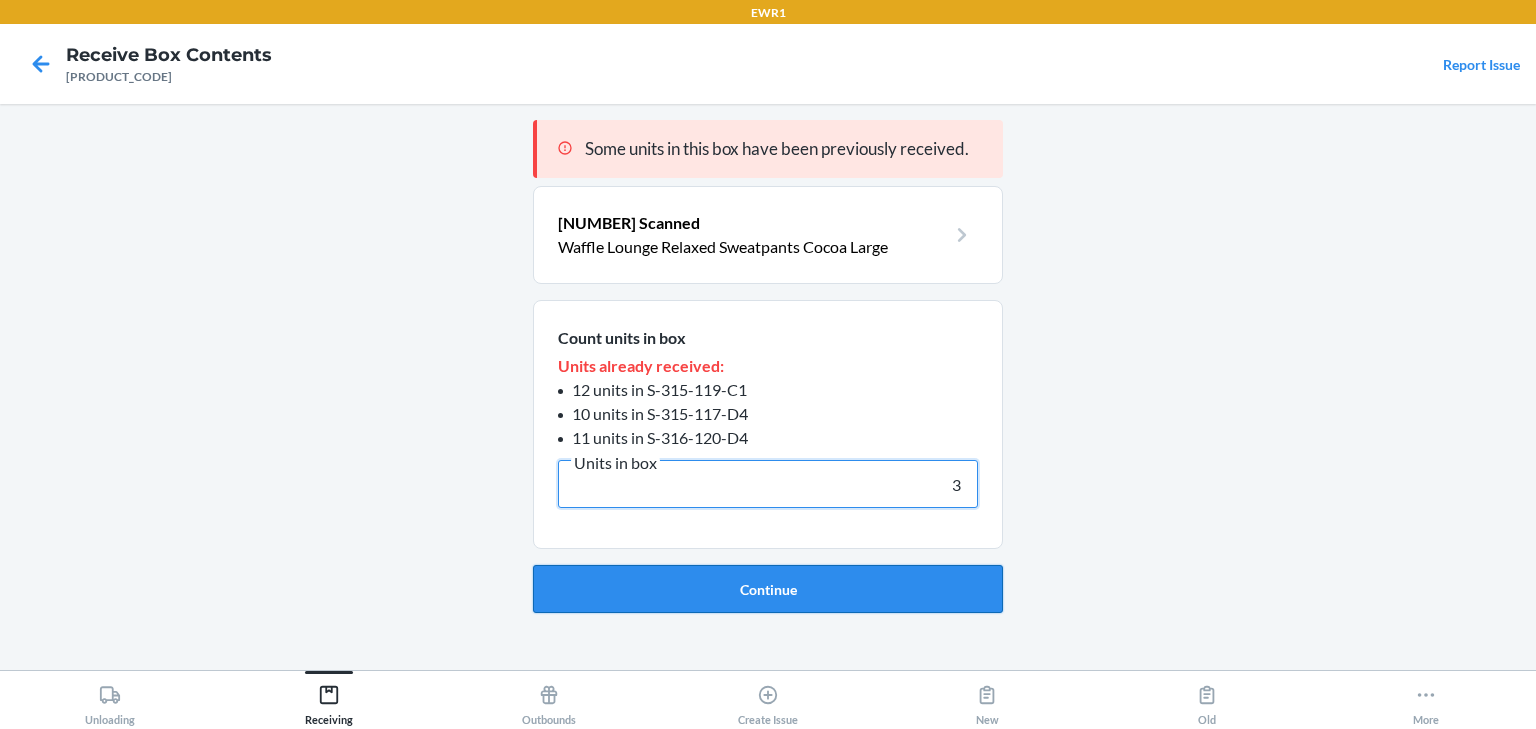 type on "3" 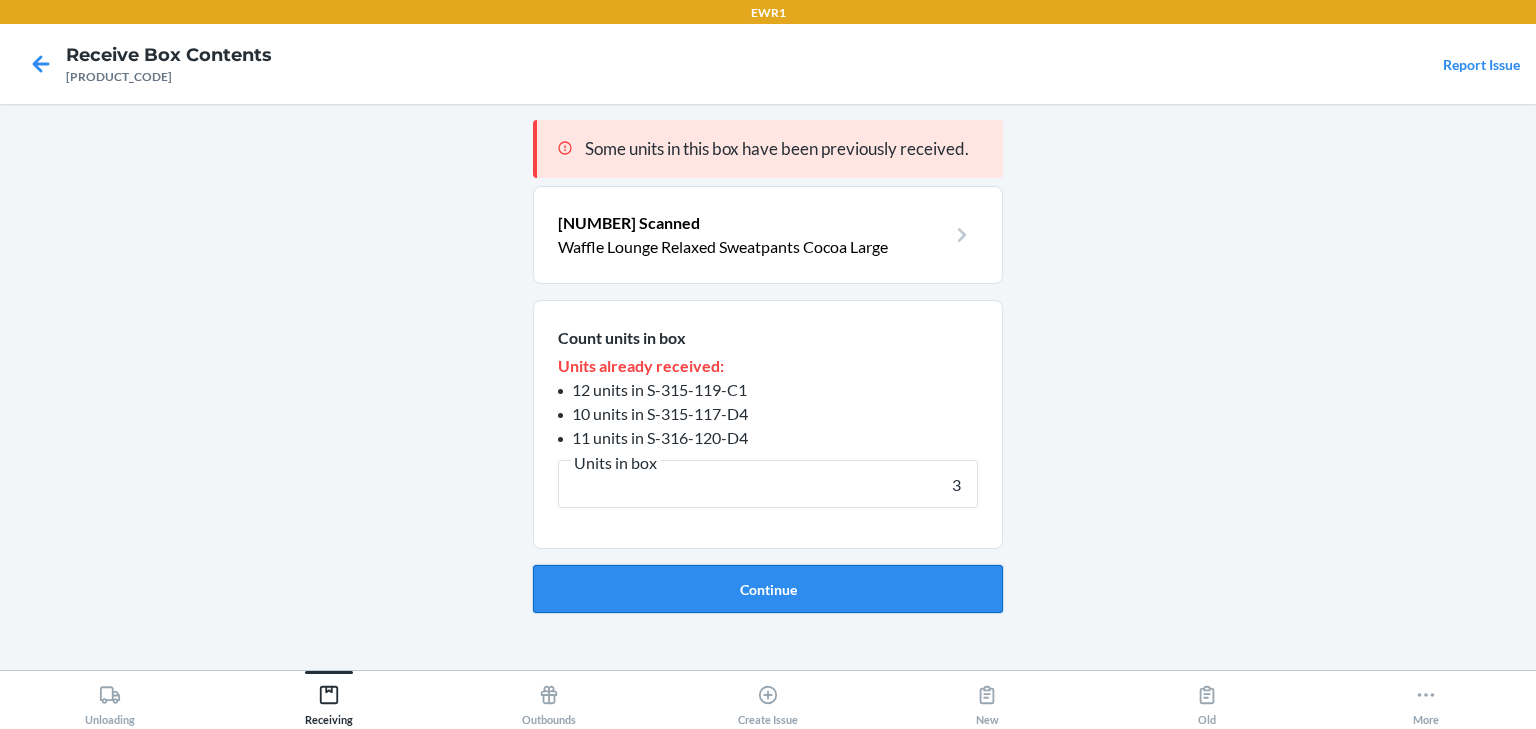 click on "Continue" at bounding box center (768, 589) 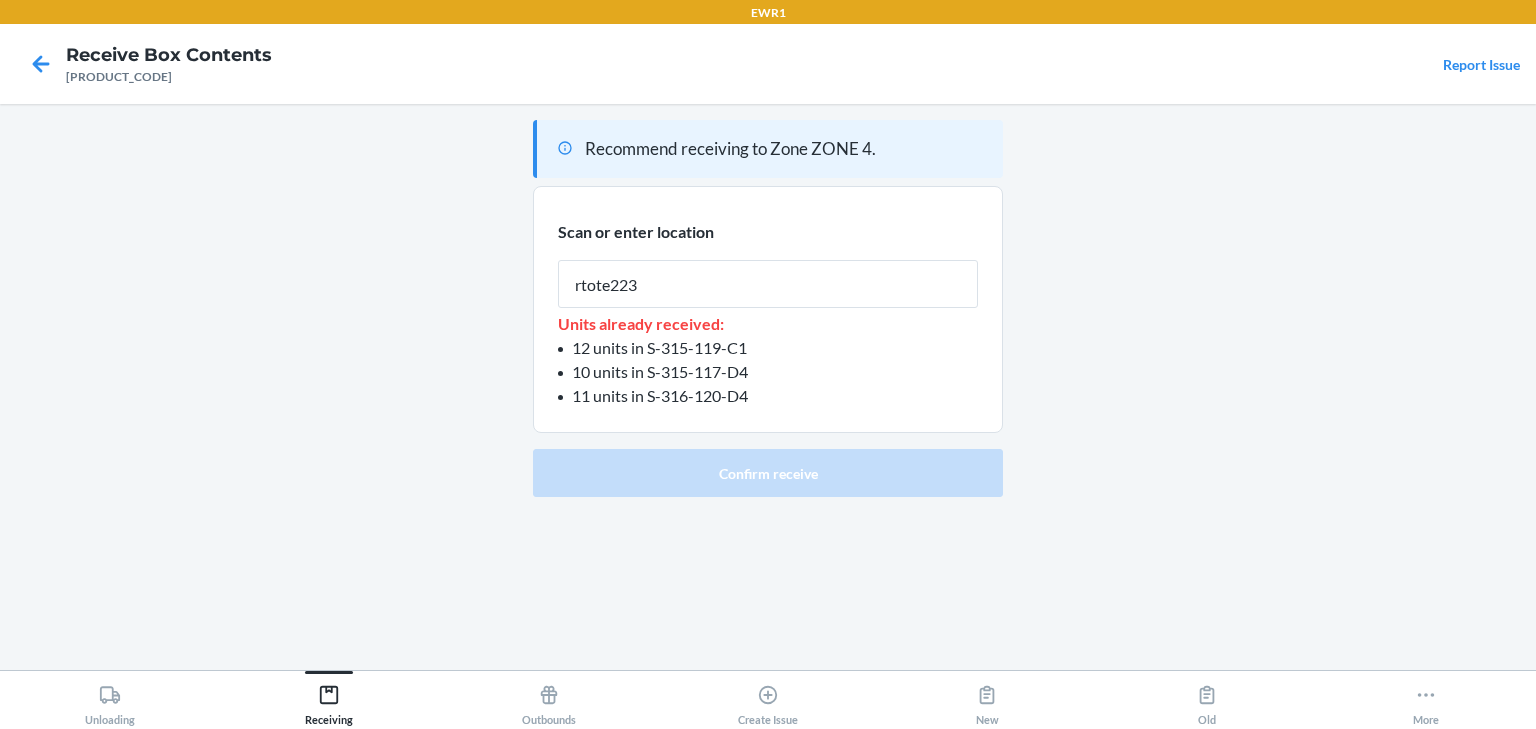 type on "rtote223" 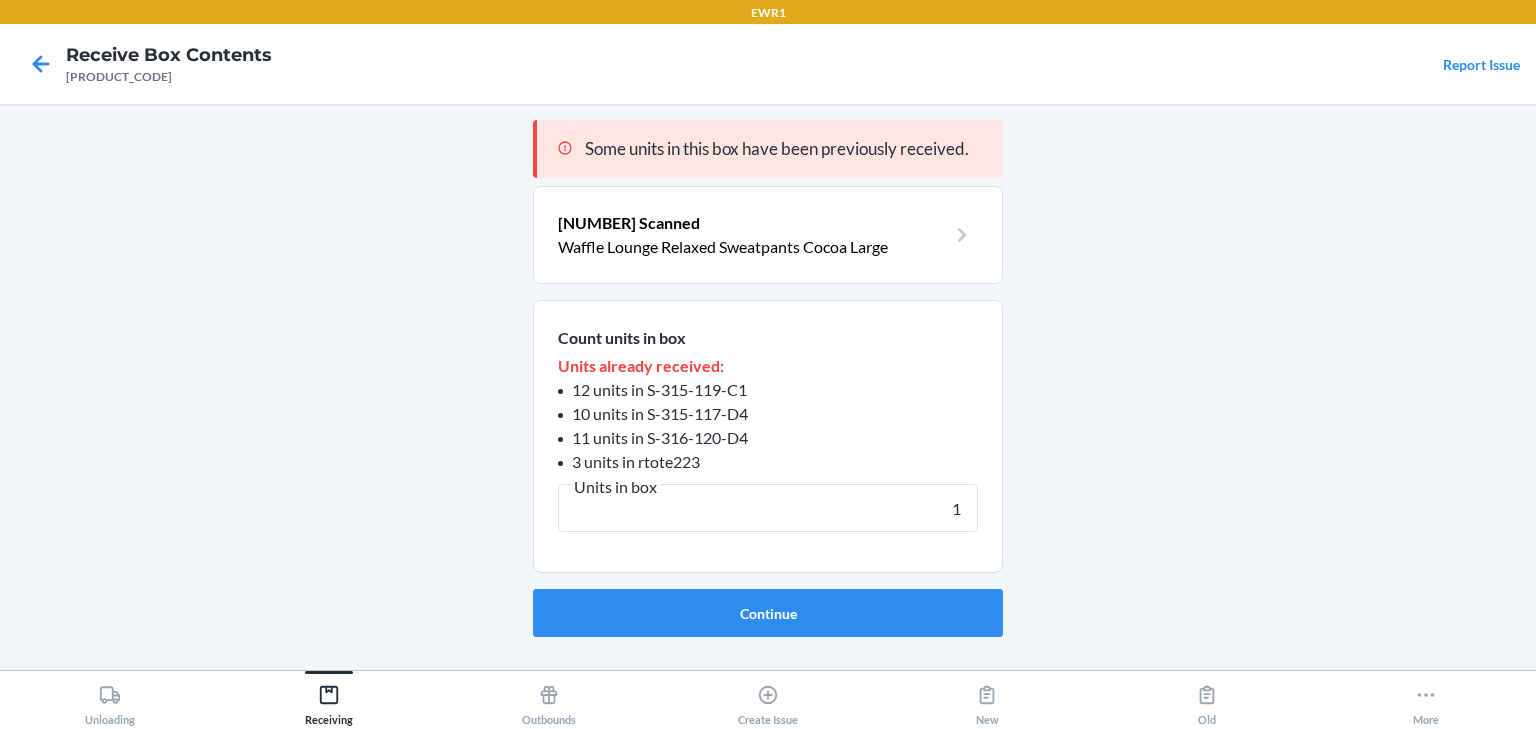 type on "1" 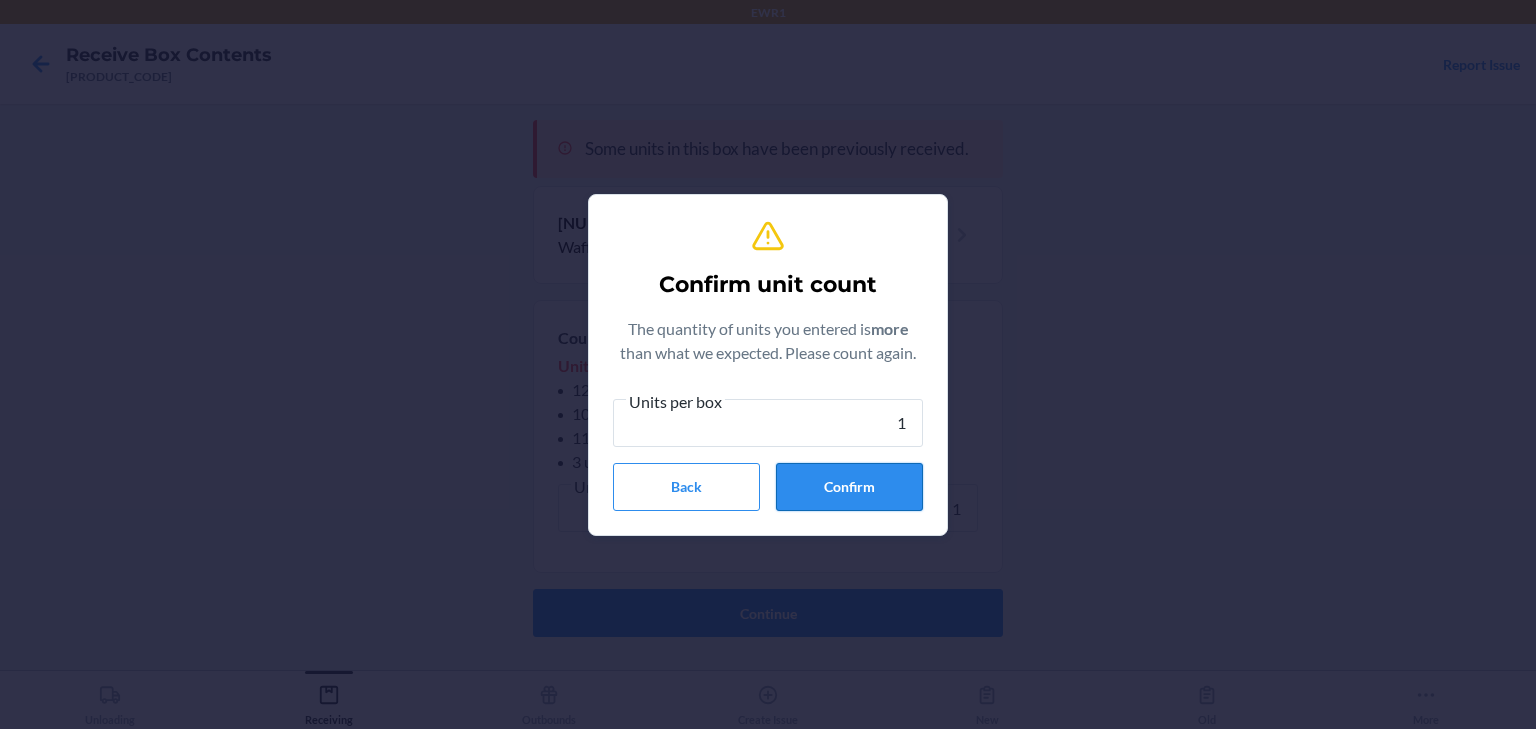 type on "1" 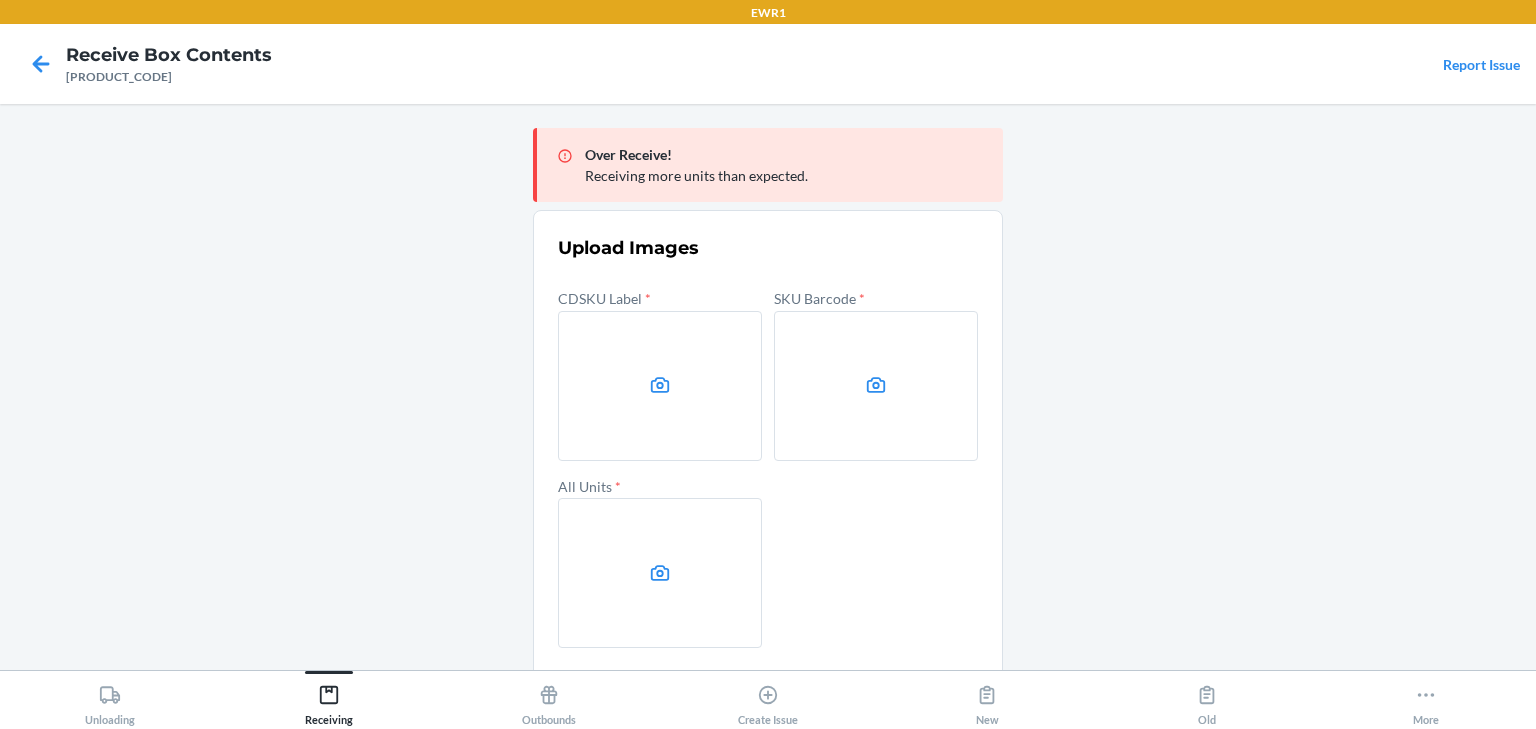 click at bounding box center (660, 386) 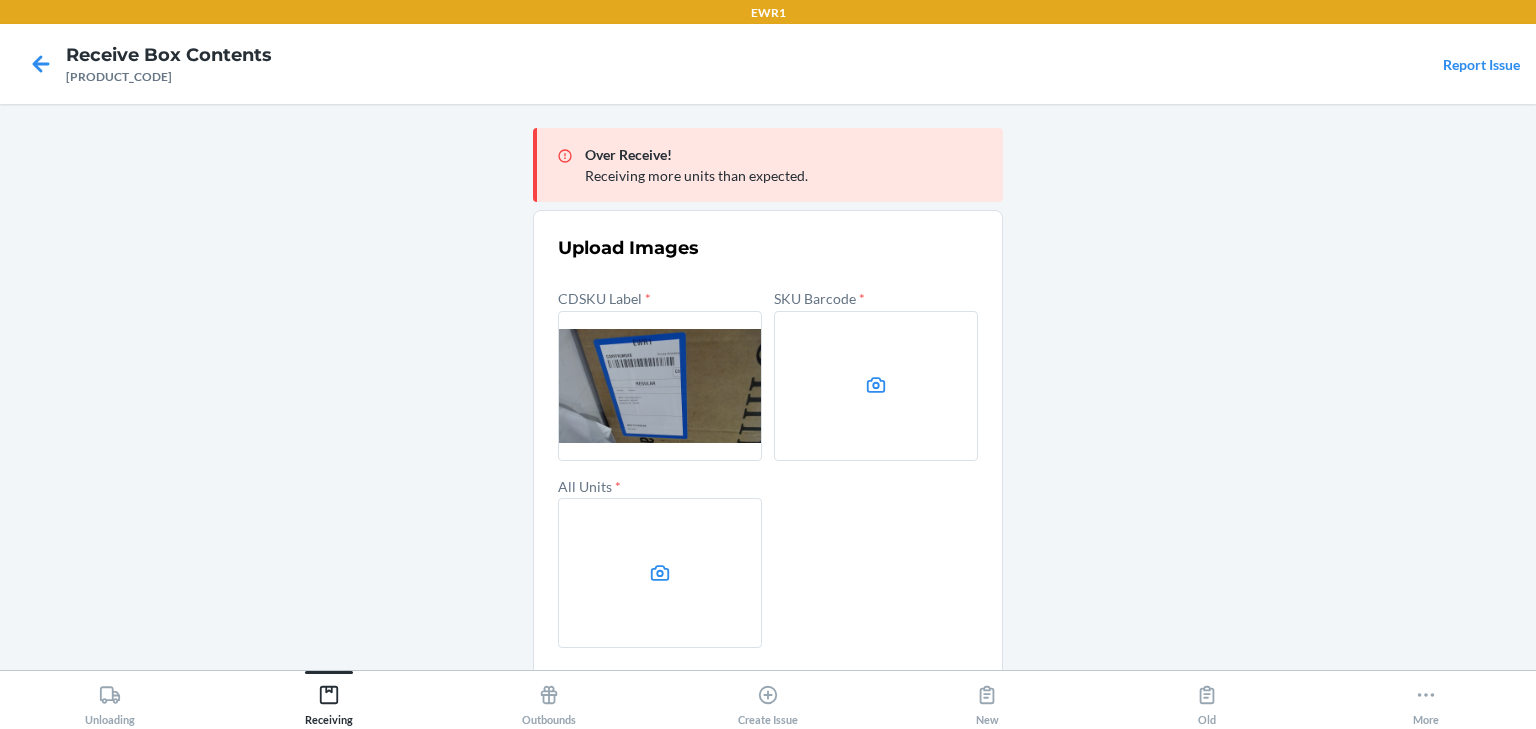 click at bounding box center (876, 386) 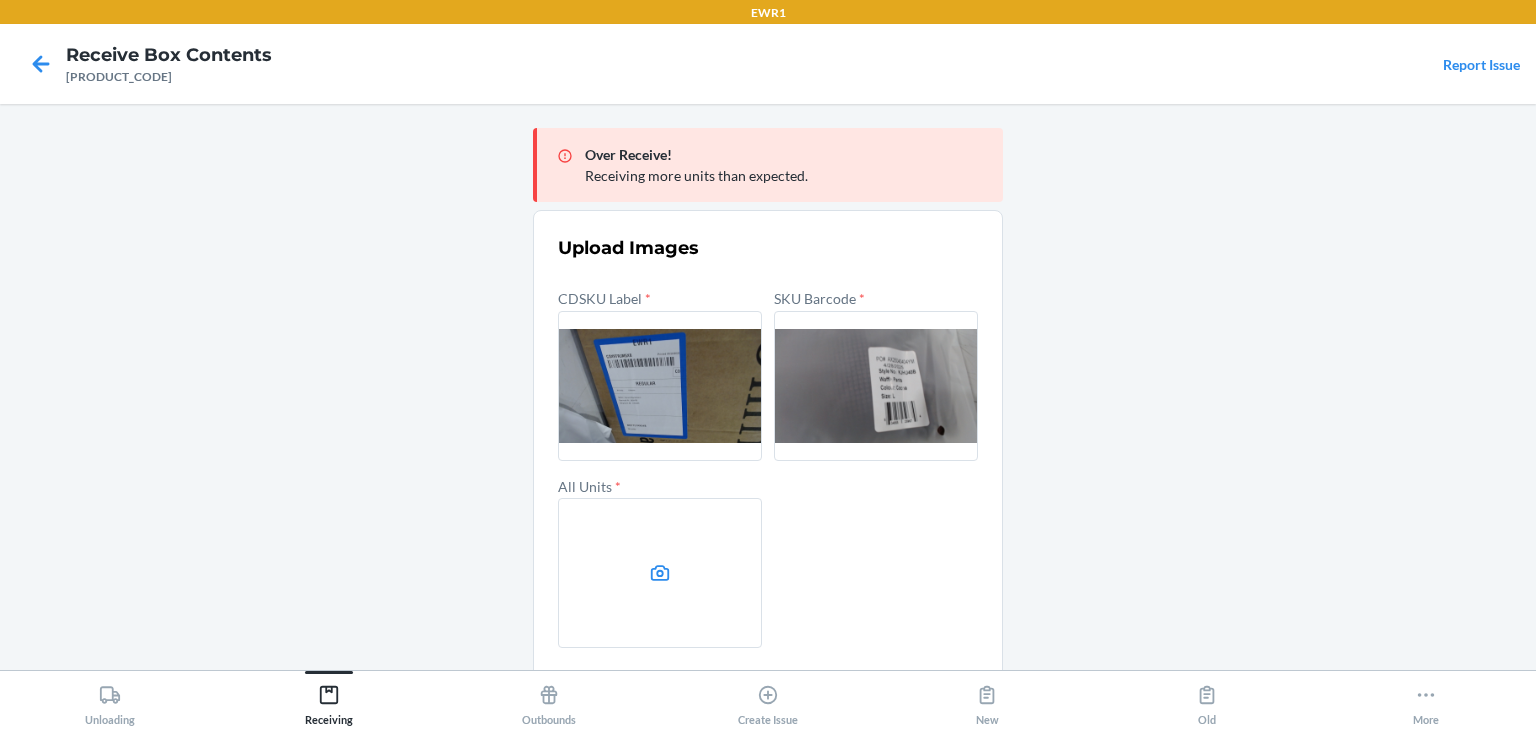 click at bounding box center (660, 573) 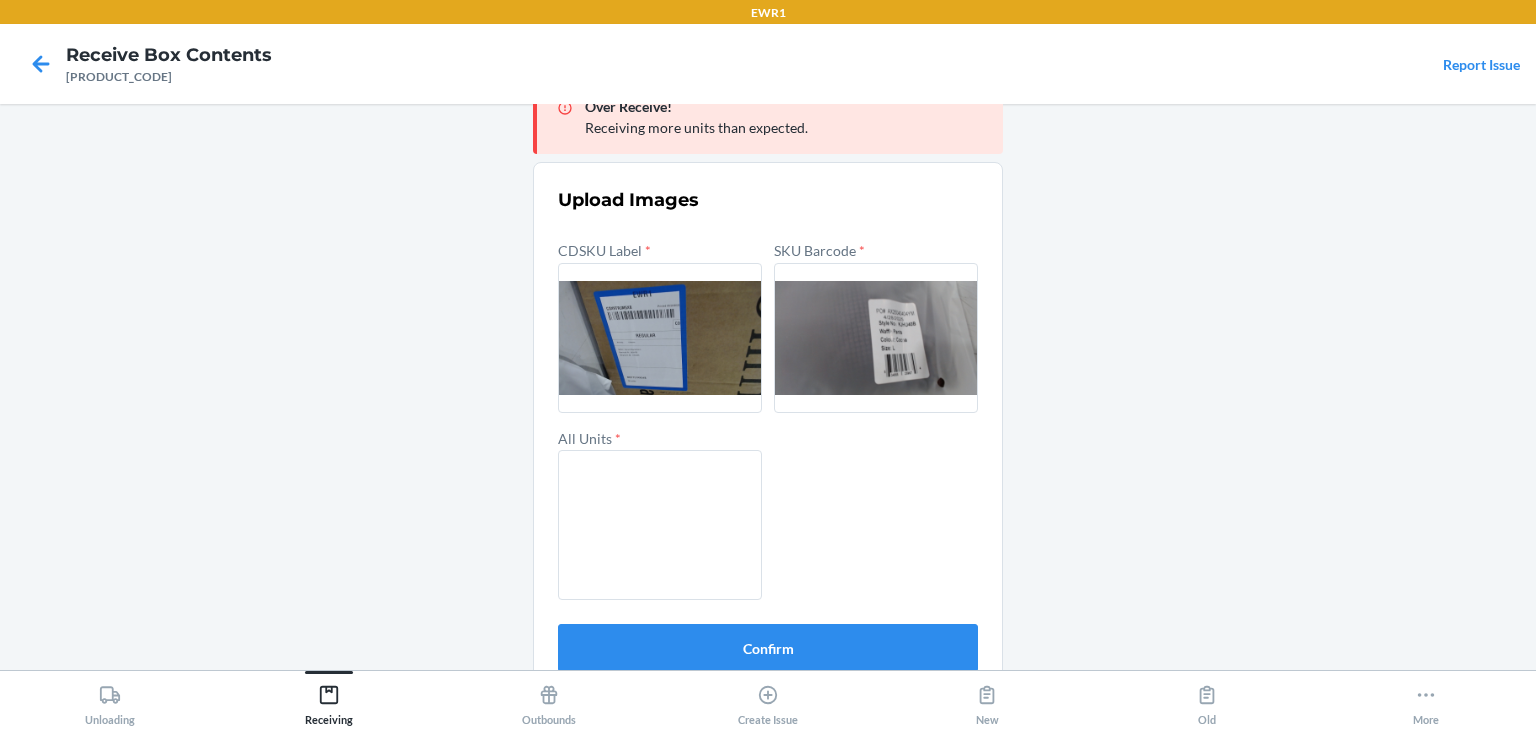 scroll, scrollTop: 75, scrollLeft: 0, axis: vertical 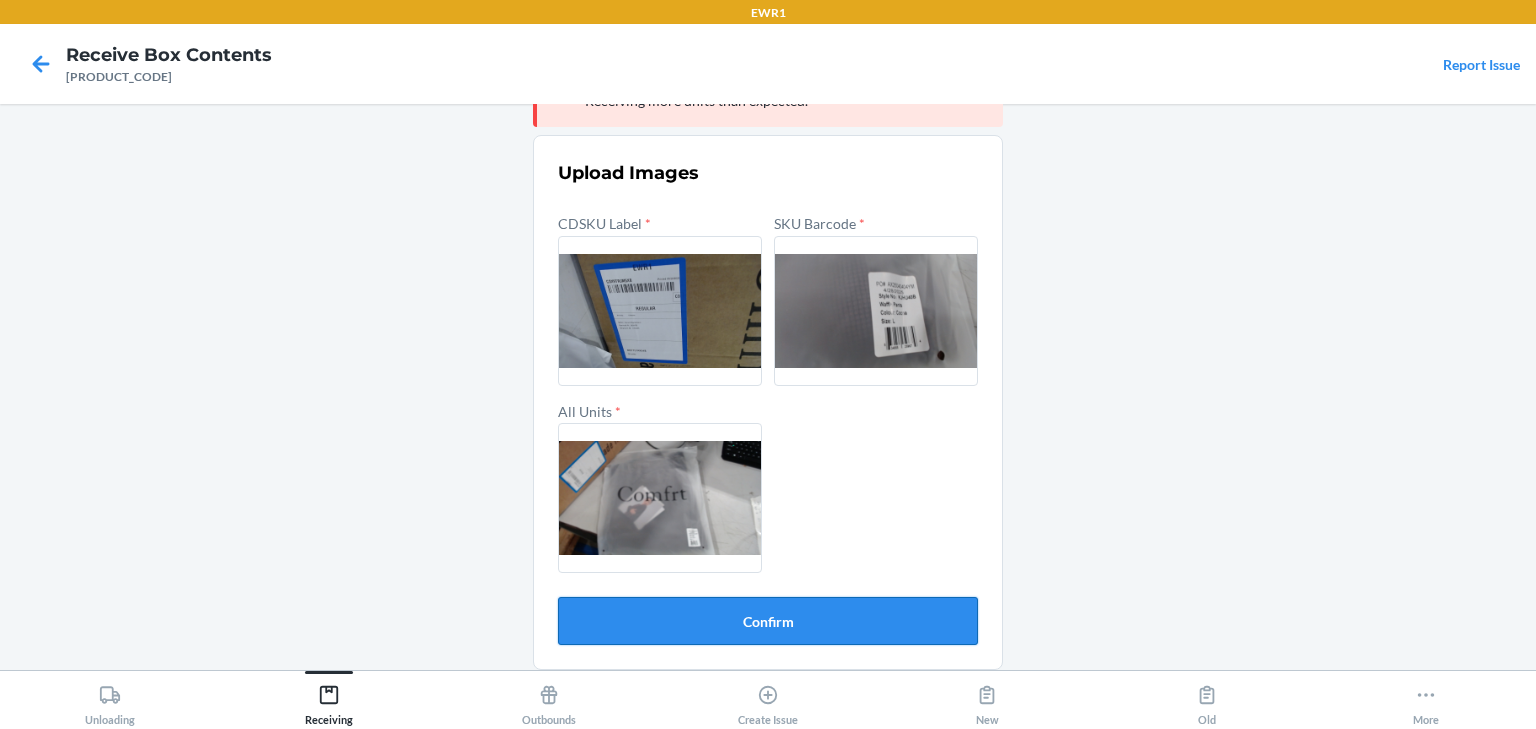 click on "Confirm" at bounding box center [768, 621] 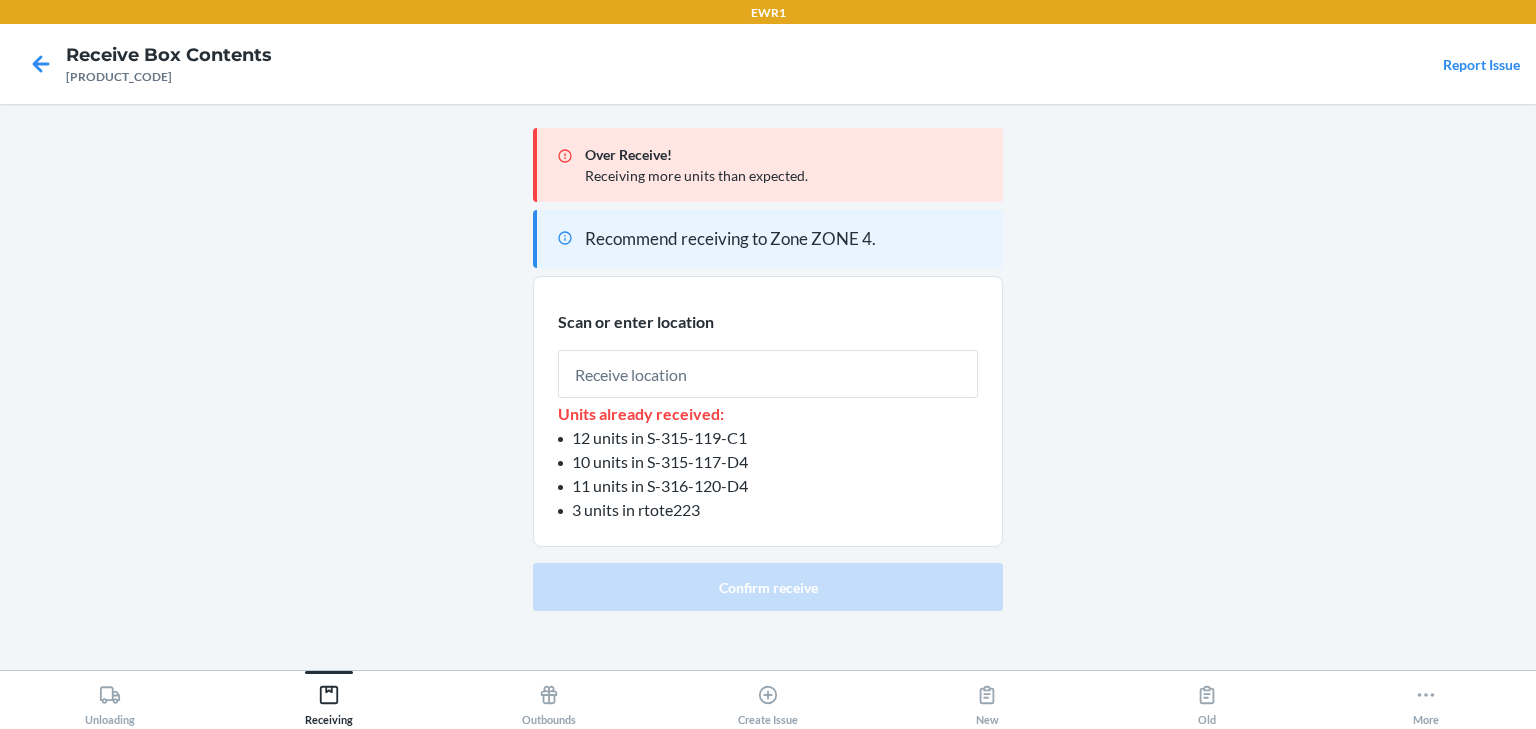 scroll, scrollTop: 0, scrollLeft: 0, axis: both 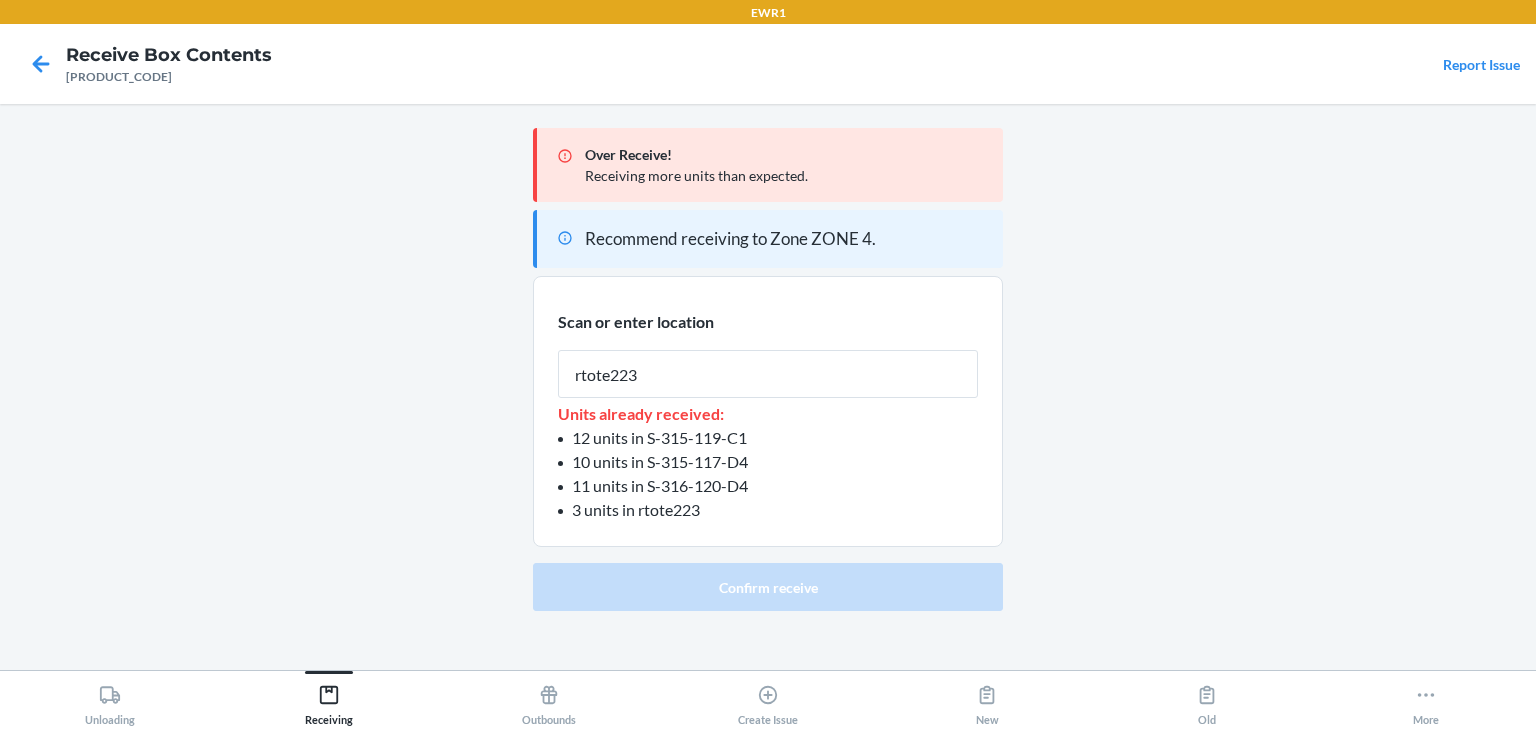type on "rtote223" 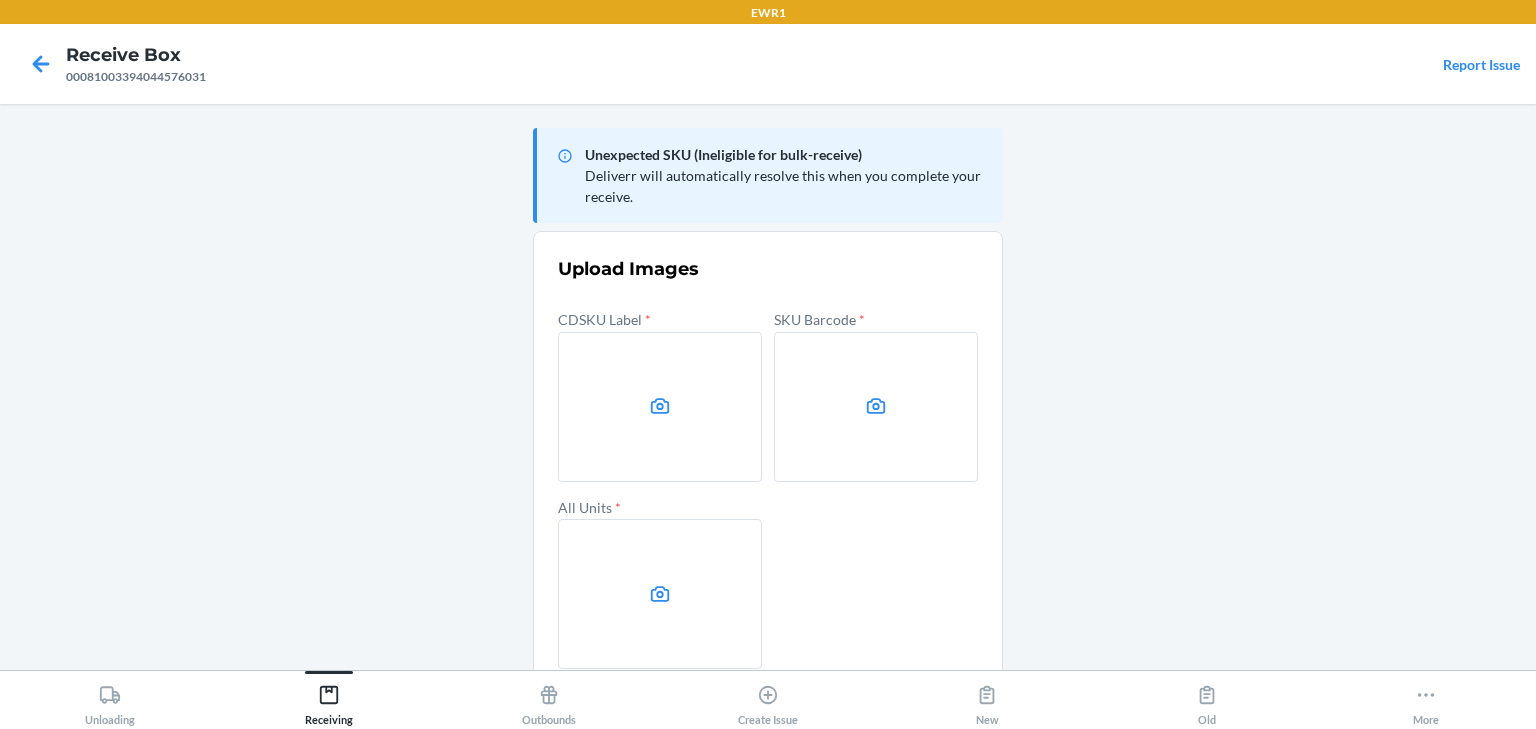 click at bounding box center [660, 407] 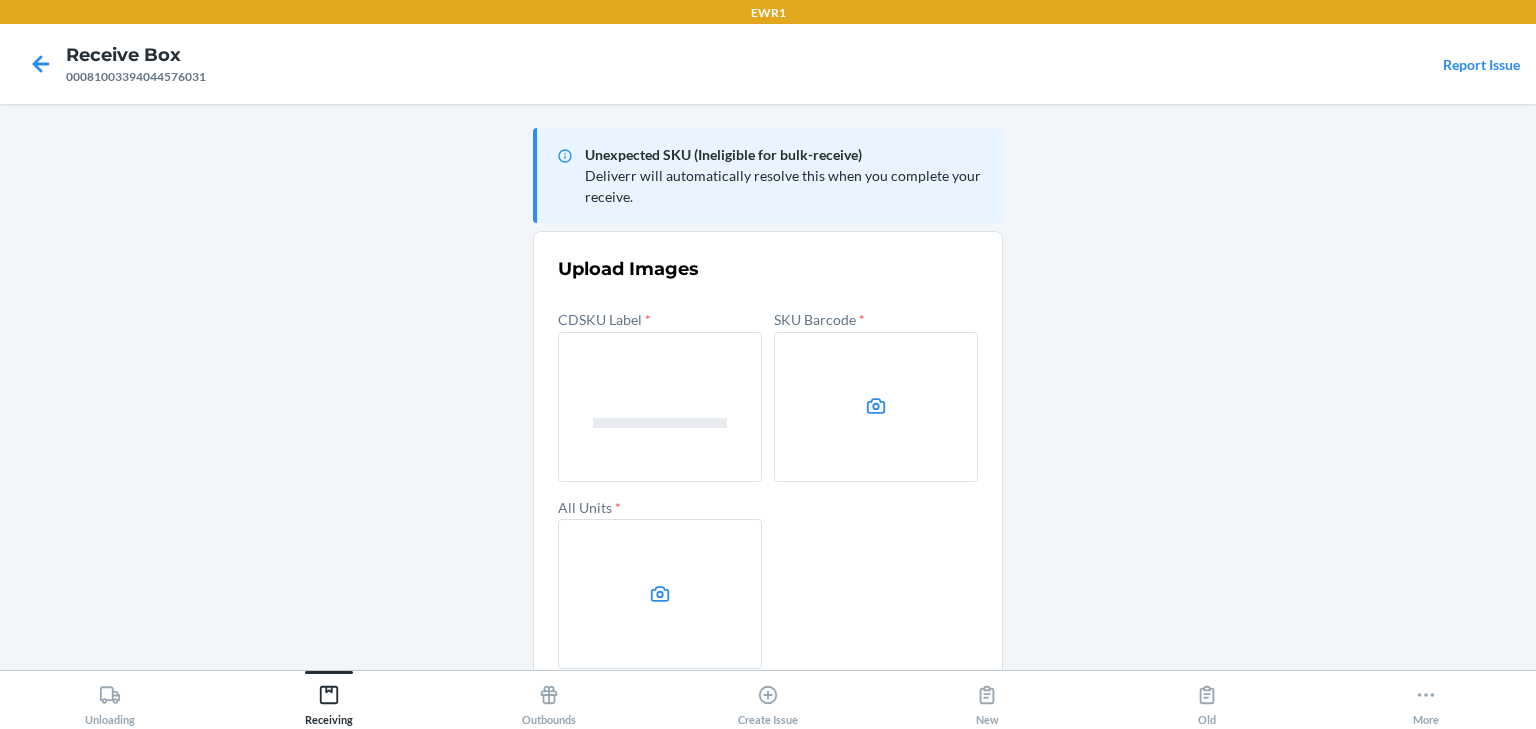 click at bounding box center (876, 407) 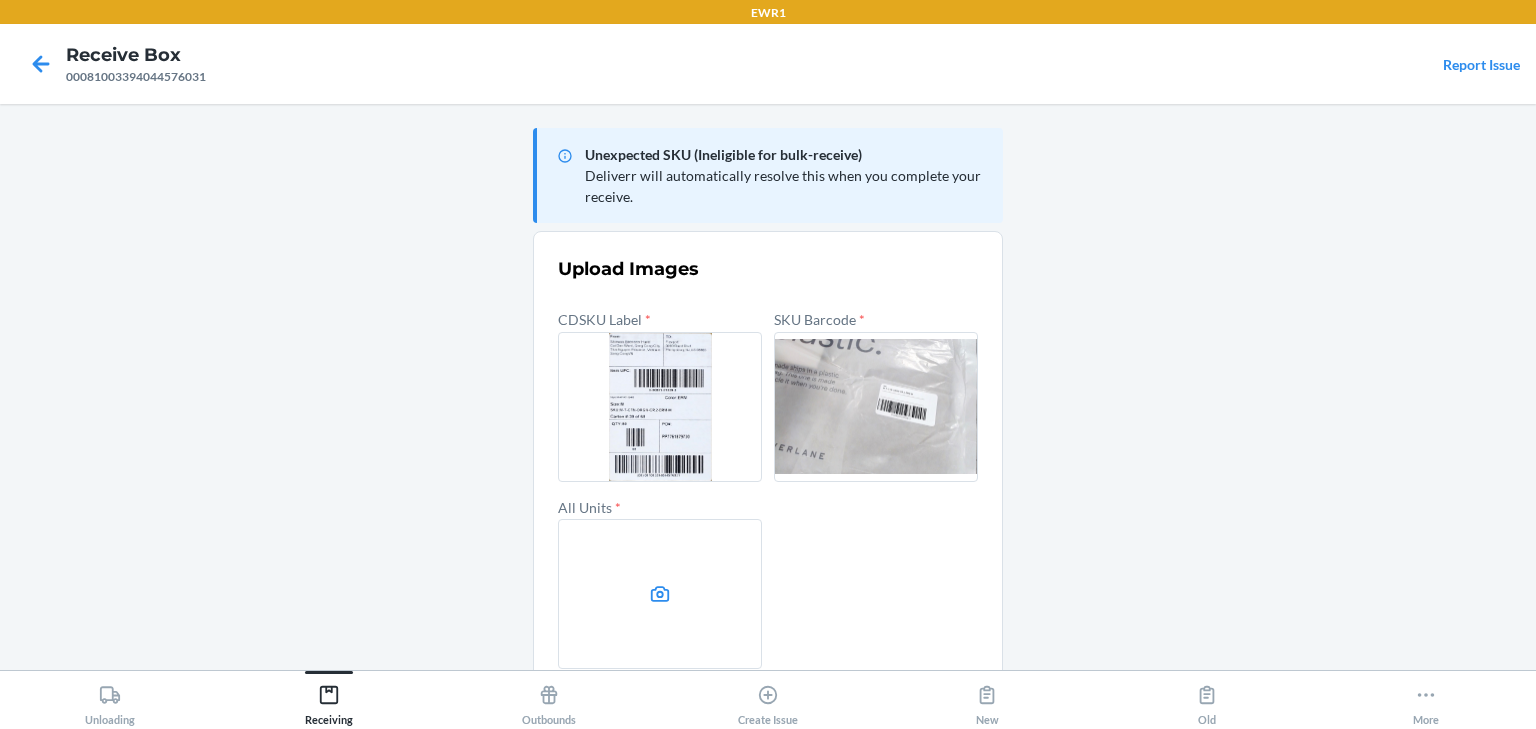click at bounding box center [660, 594] 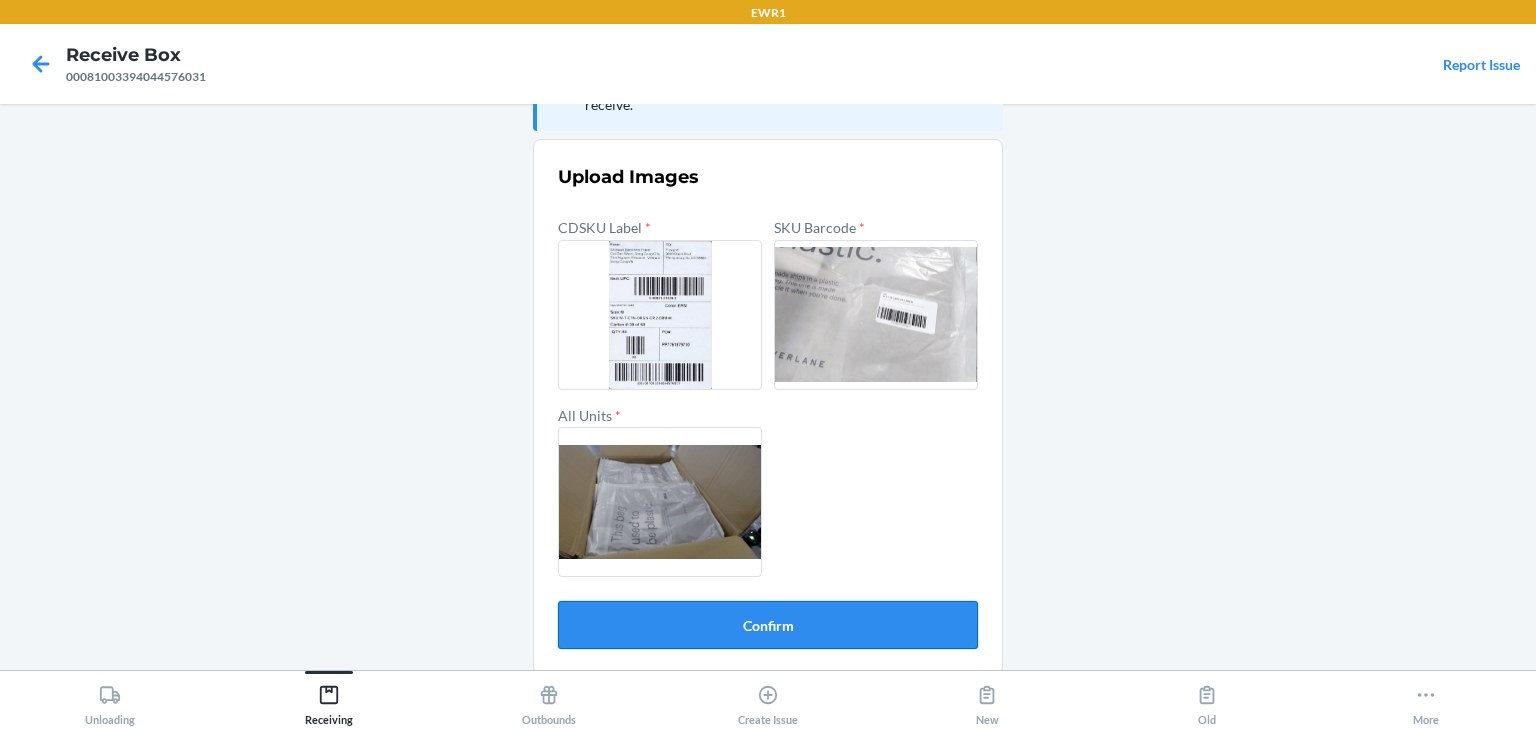 scroll, scrollTop: 96, scrollLeft: 0, axis: vertical 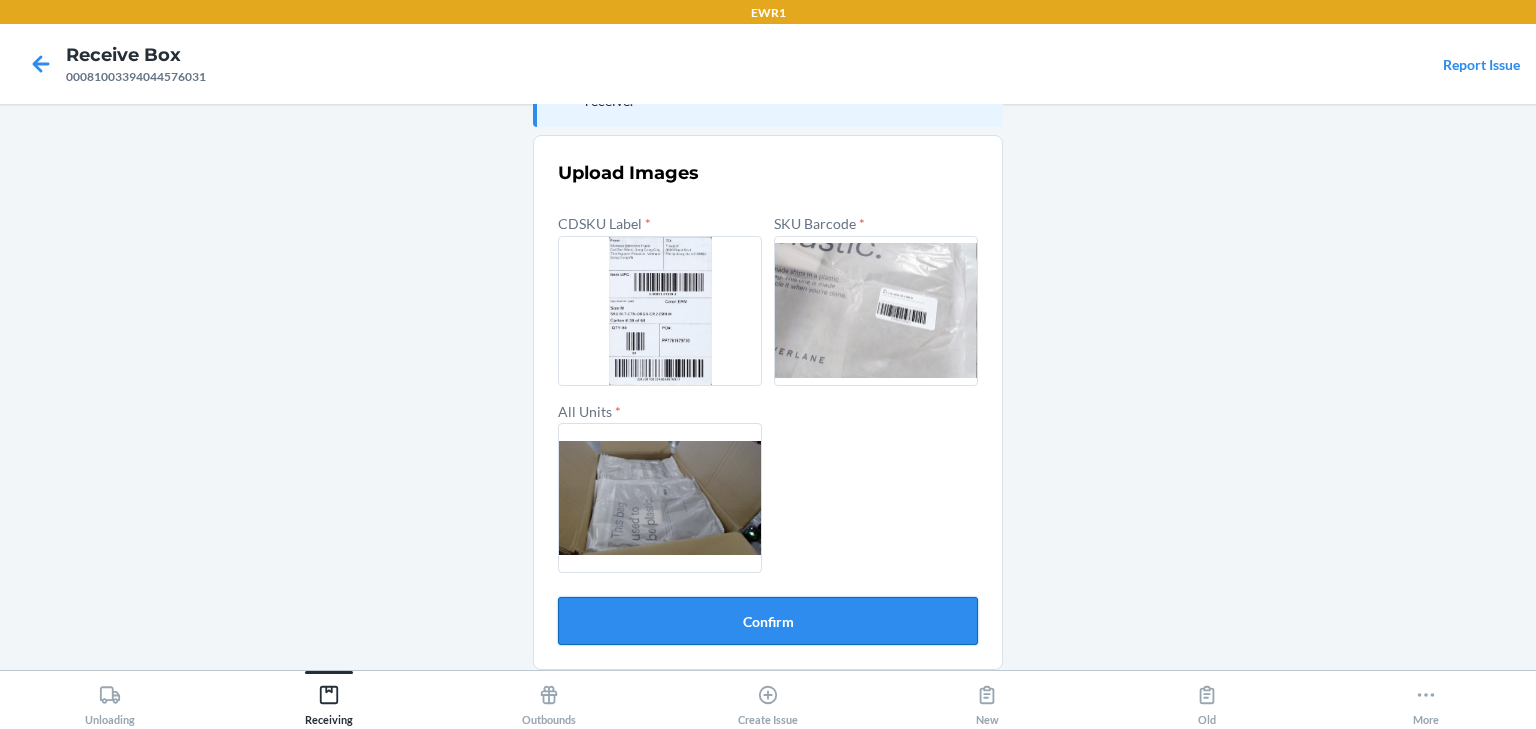 click on "Confirm" at bounding box center [768, 621] 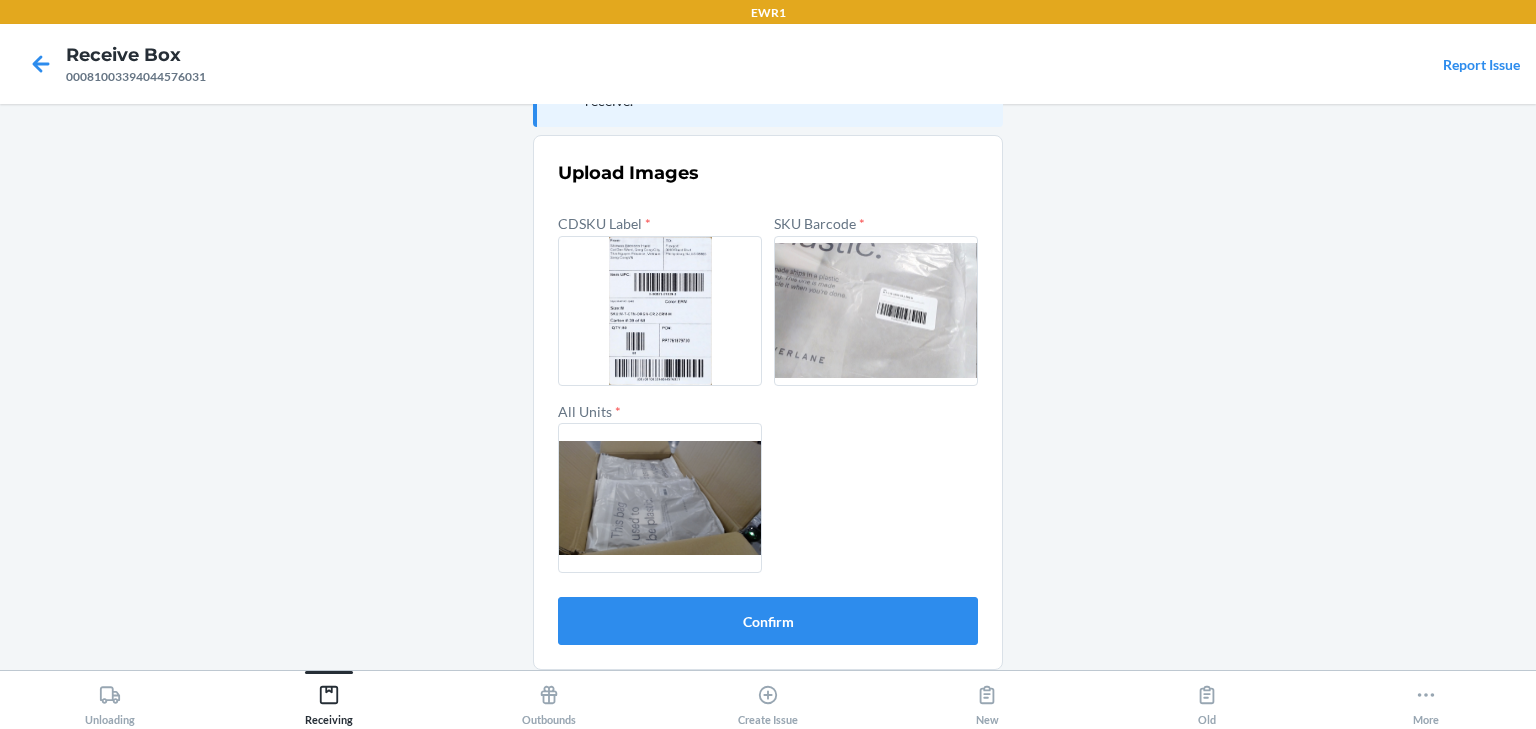 scroll, scrollTop: 0, scrollLeft: 0, axis: both 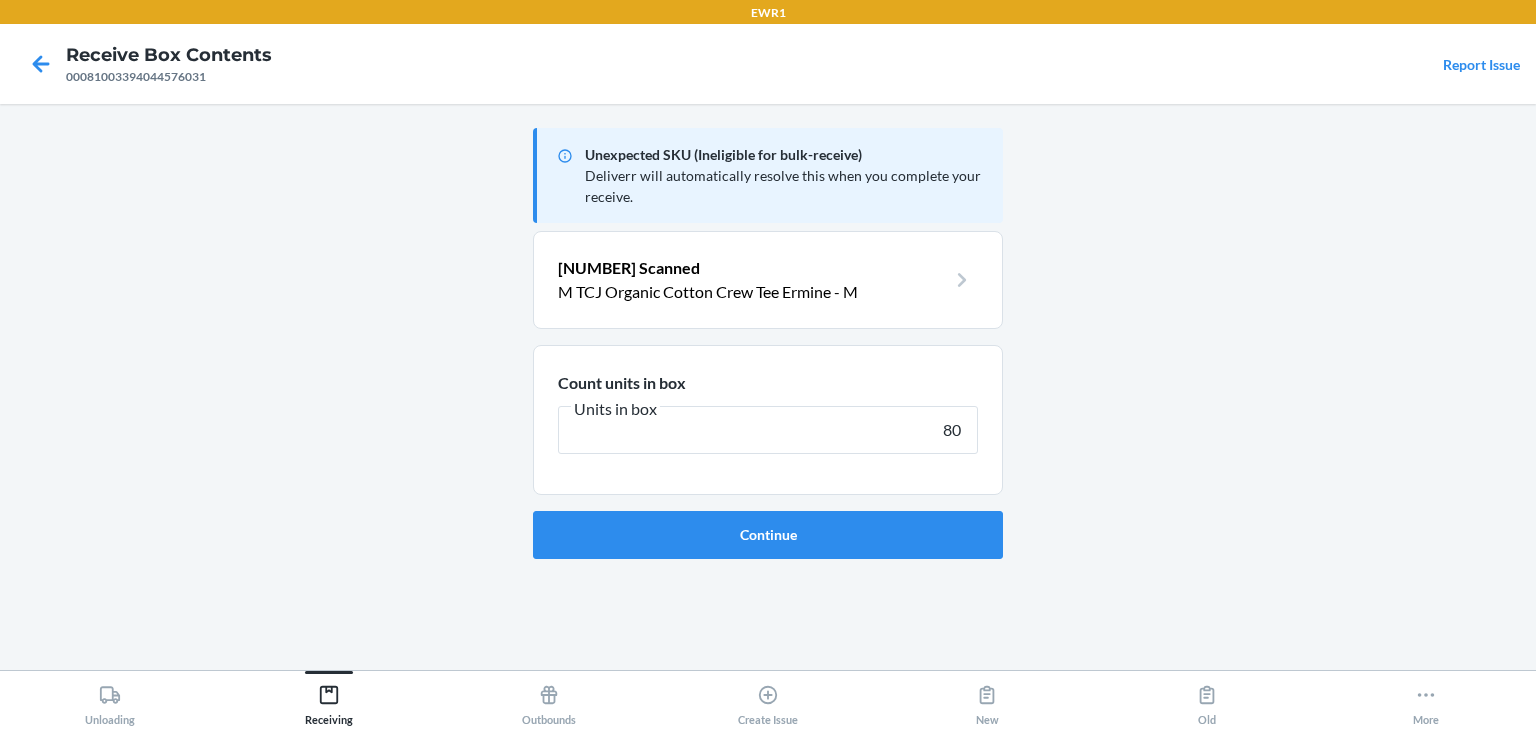 type on "80" 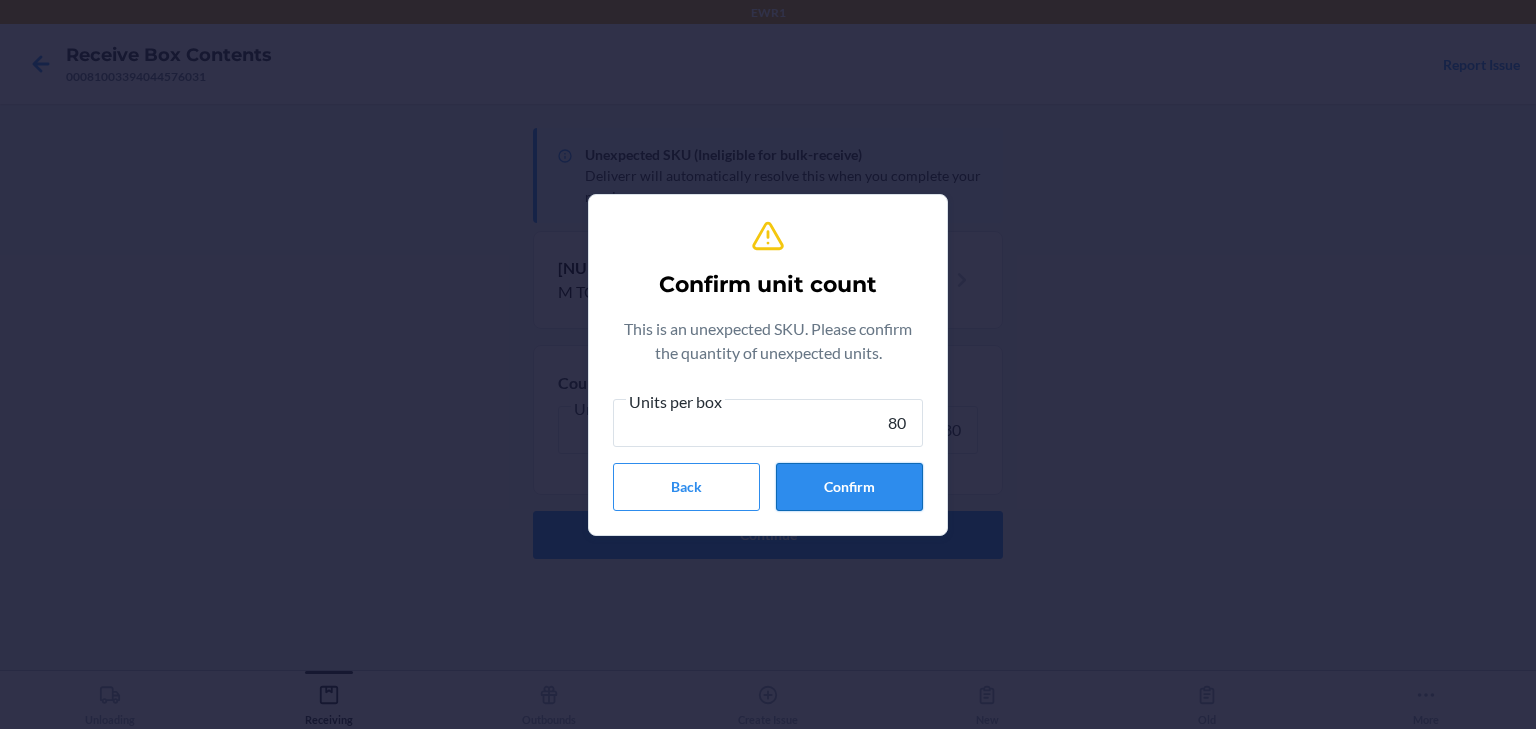 type on "80" 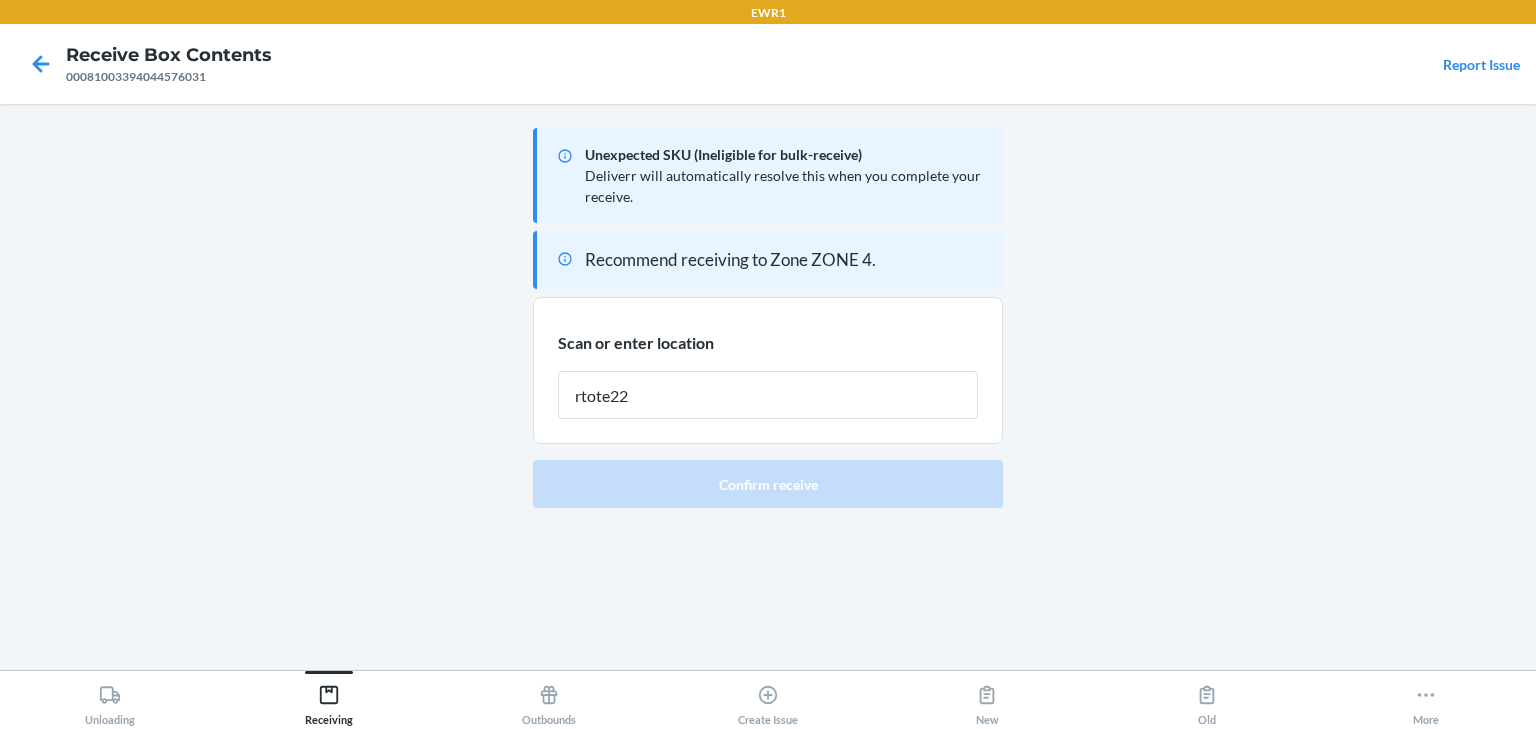 type on "rtote223" 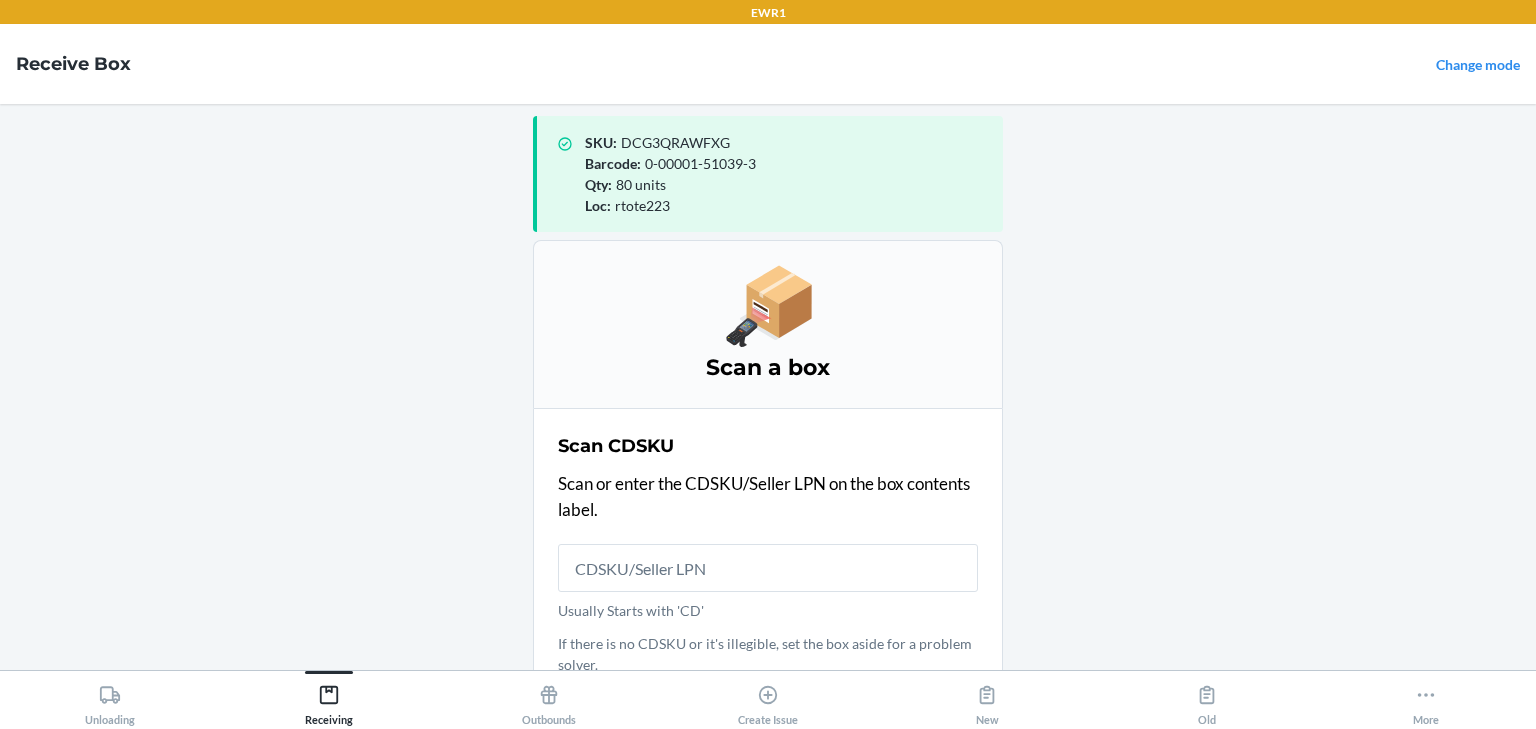 scroll, scrollTop: 0, scrollLeft: 0, axis: both 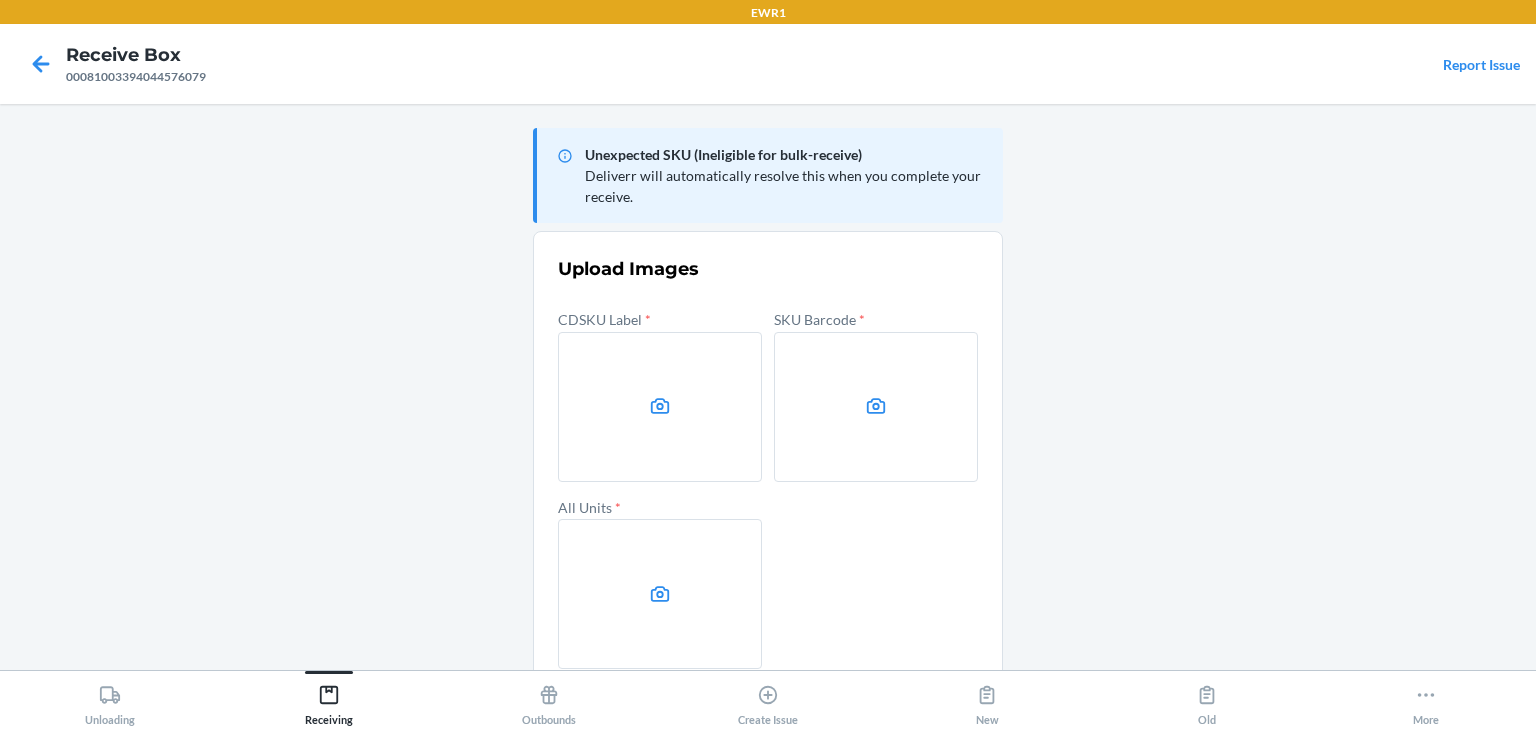 click at bounding box center [660, 407] 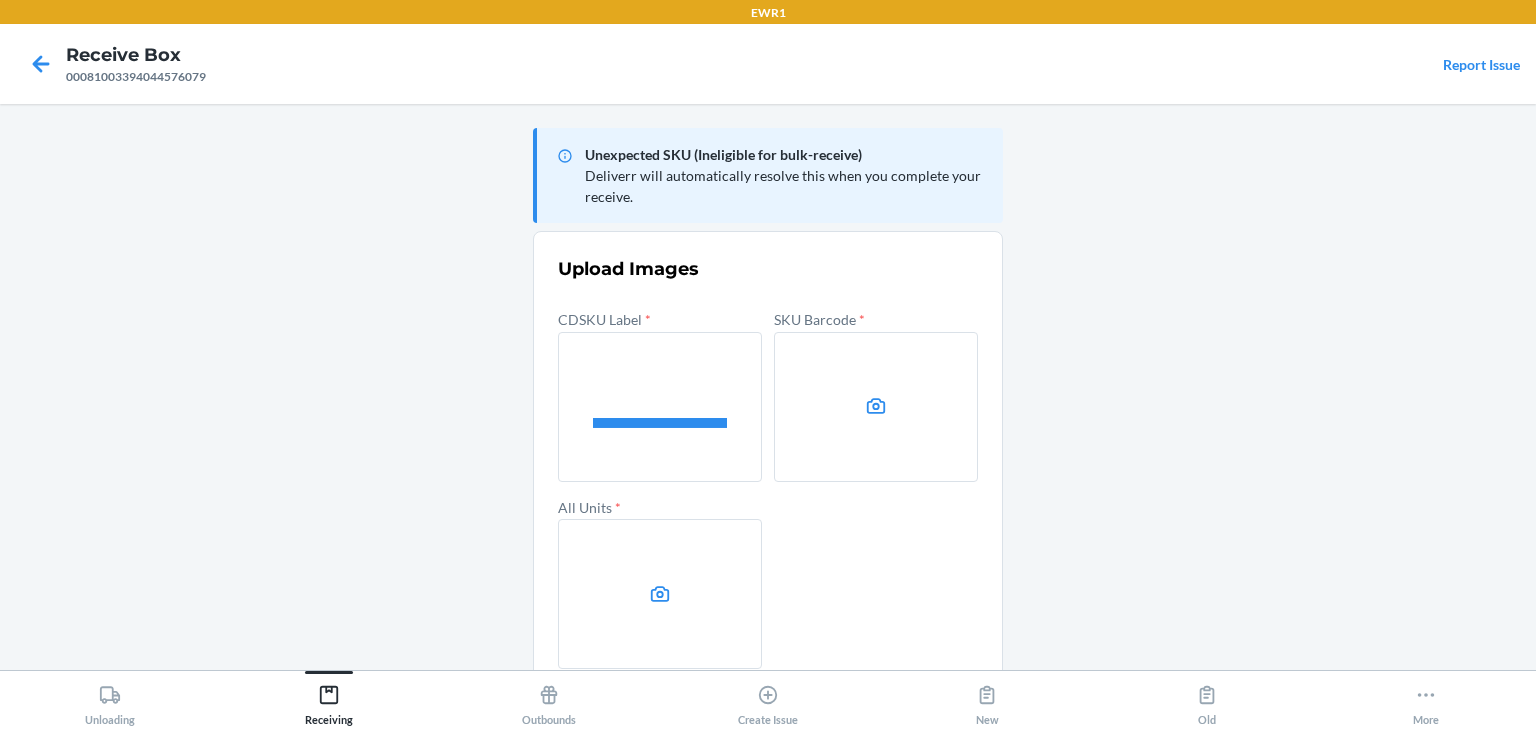 click at bounding box center [876, 407] 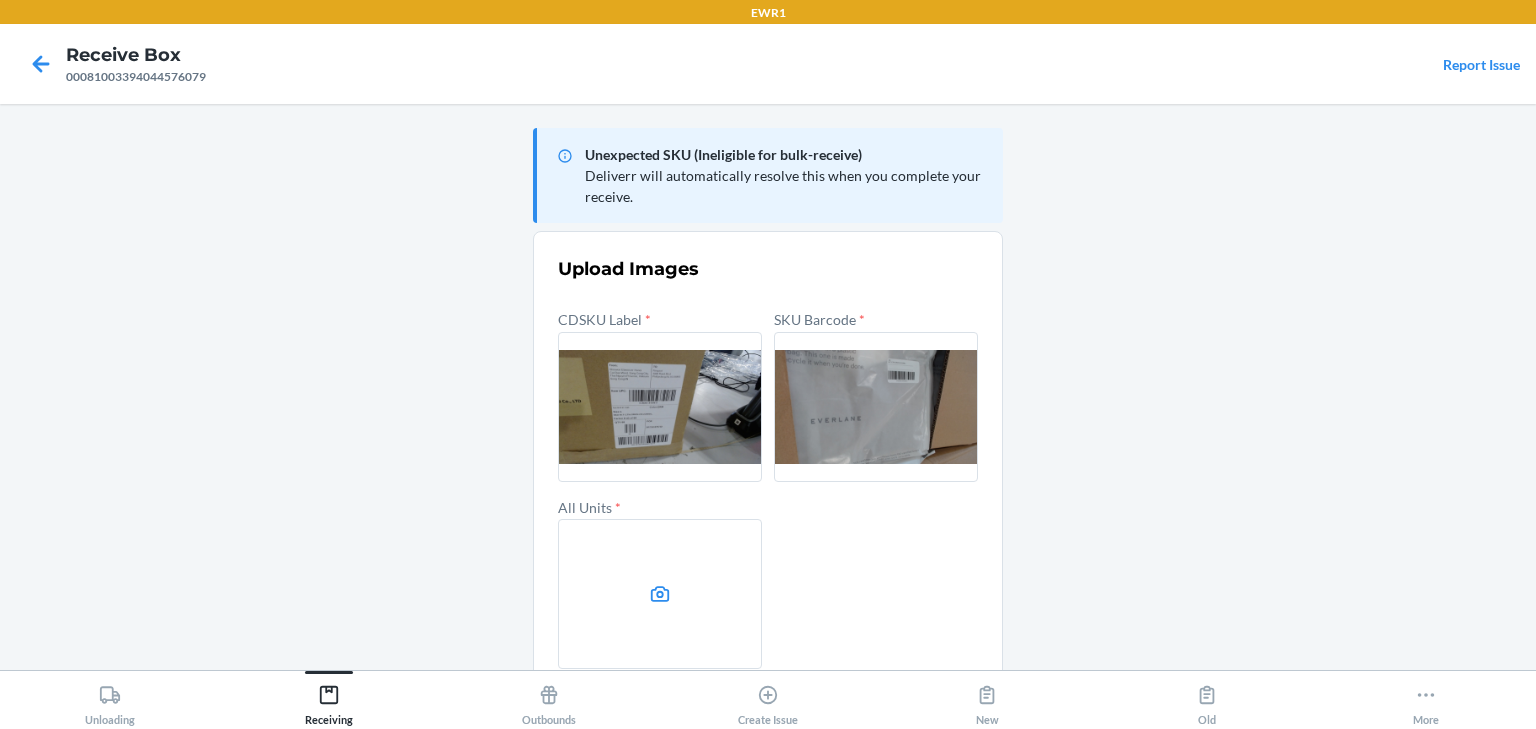 click at bounding box center [660, 594] 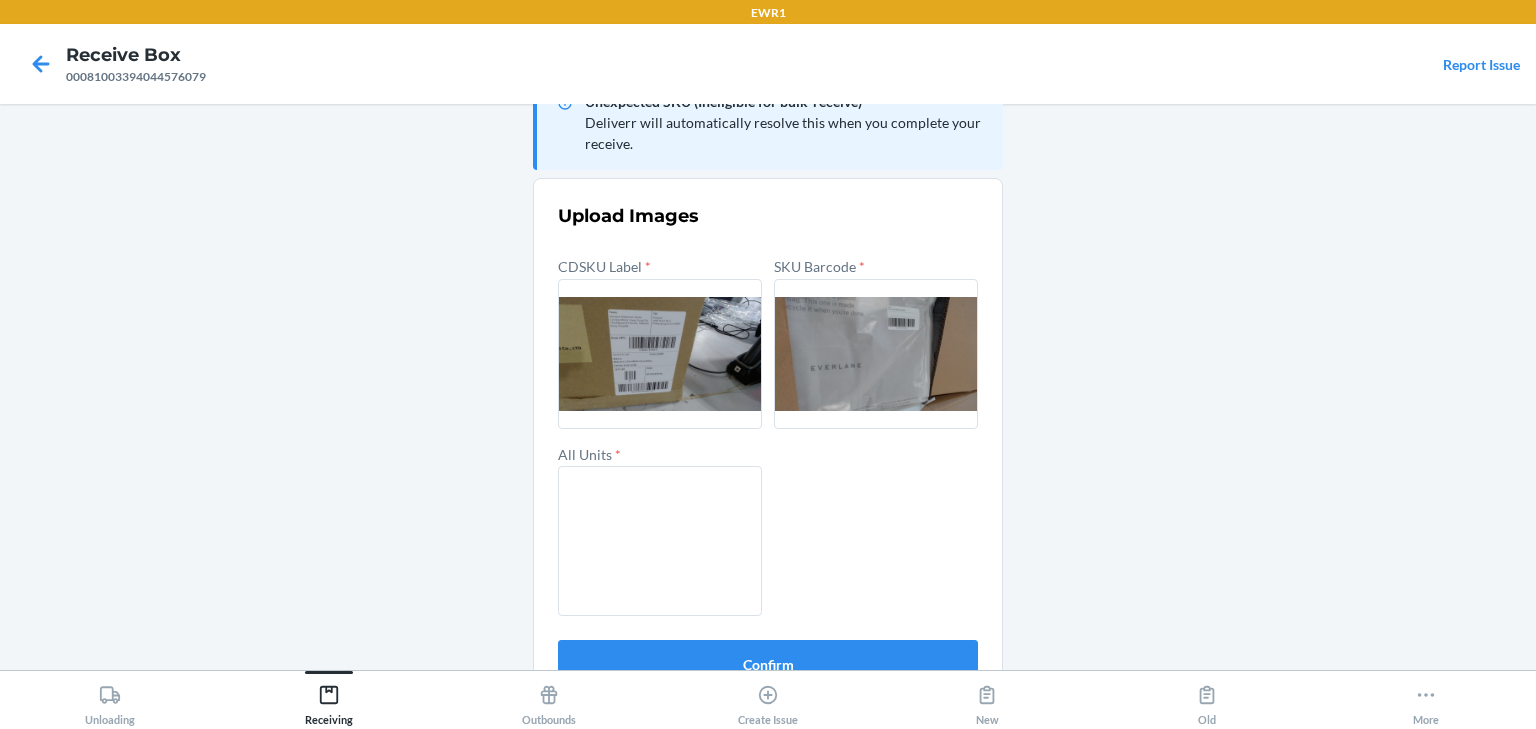scroll, scrollTop: 96, scrollLeft: 0, axis: vertical 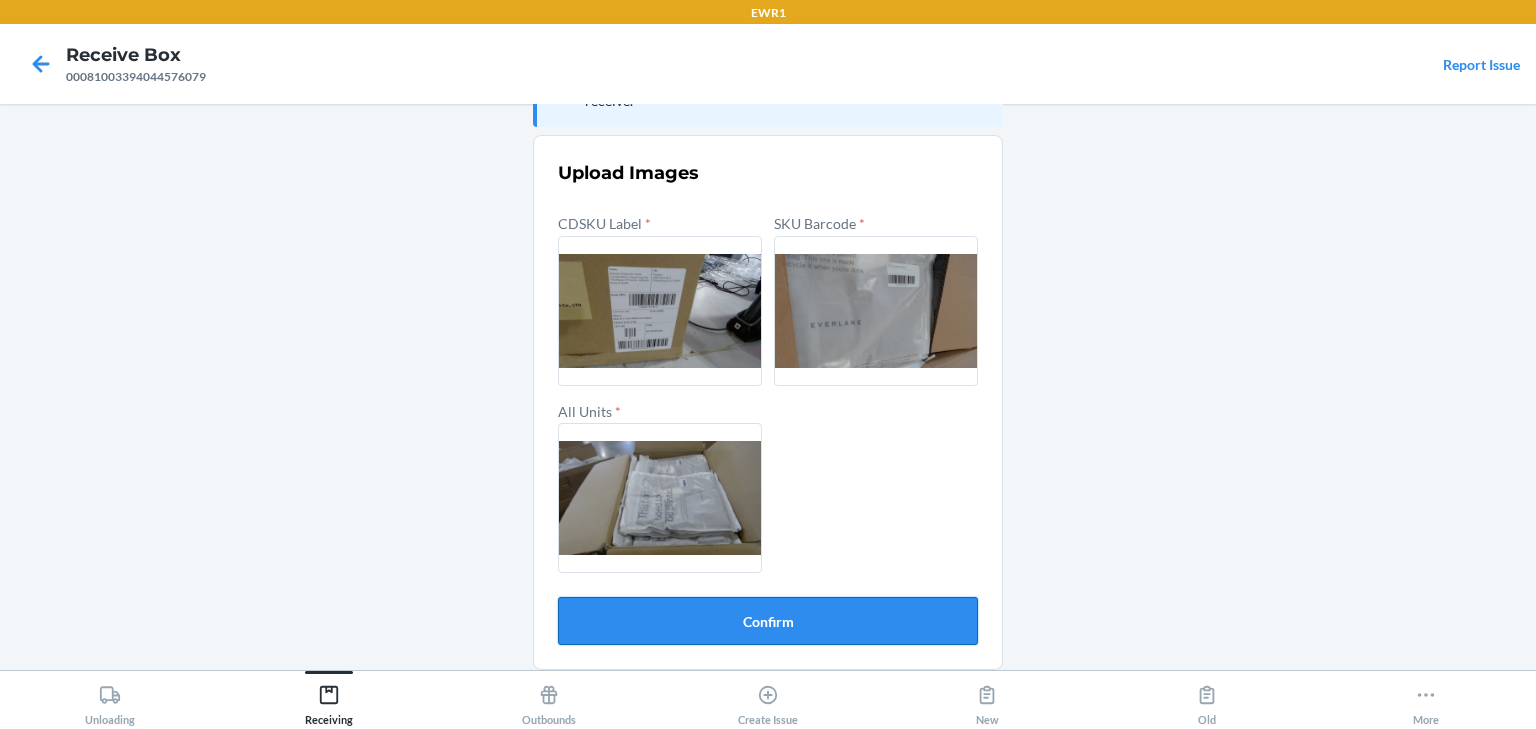 click on "Confirm" at bounding box center (768, 621) 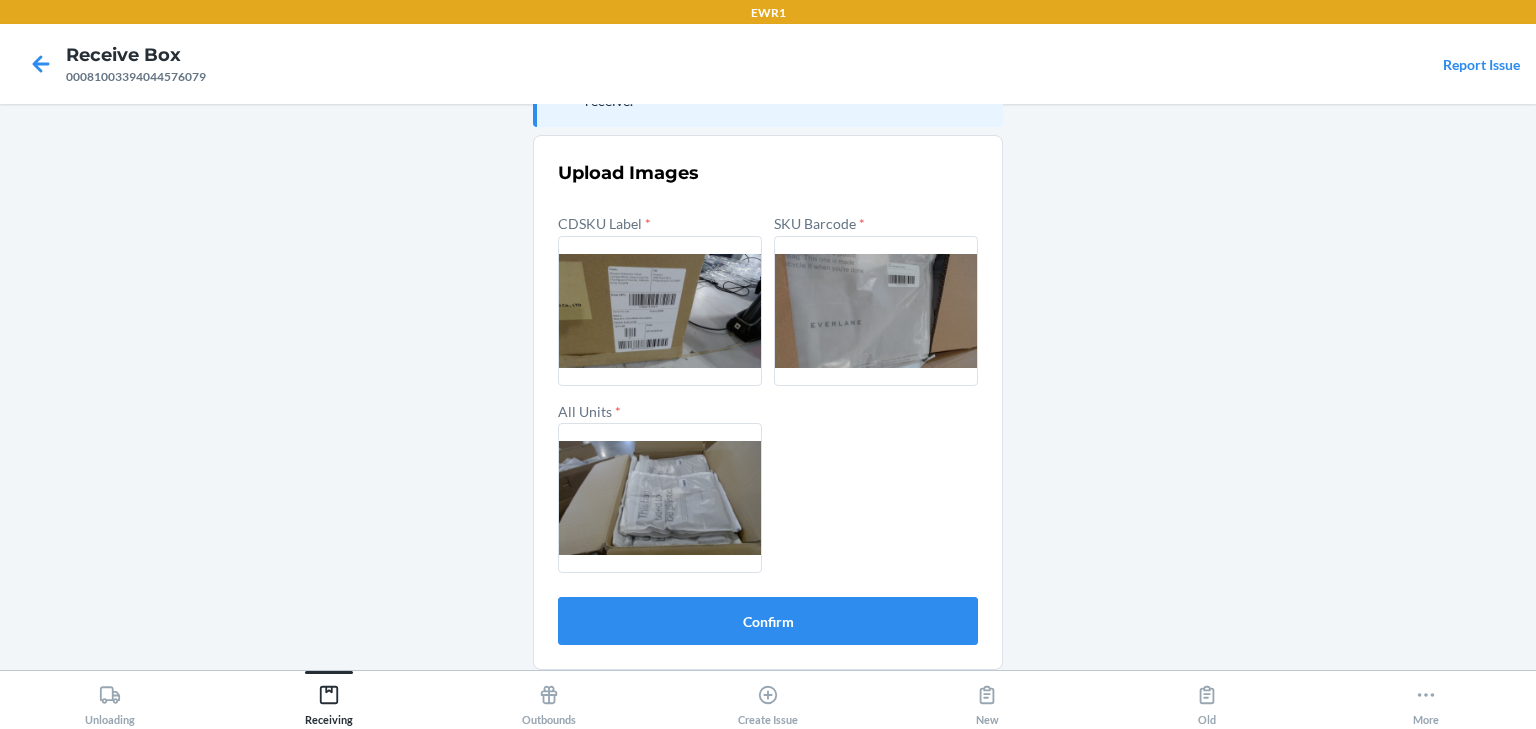 scroll, scrollTop: 0, scrollLeft: 0, axis: both 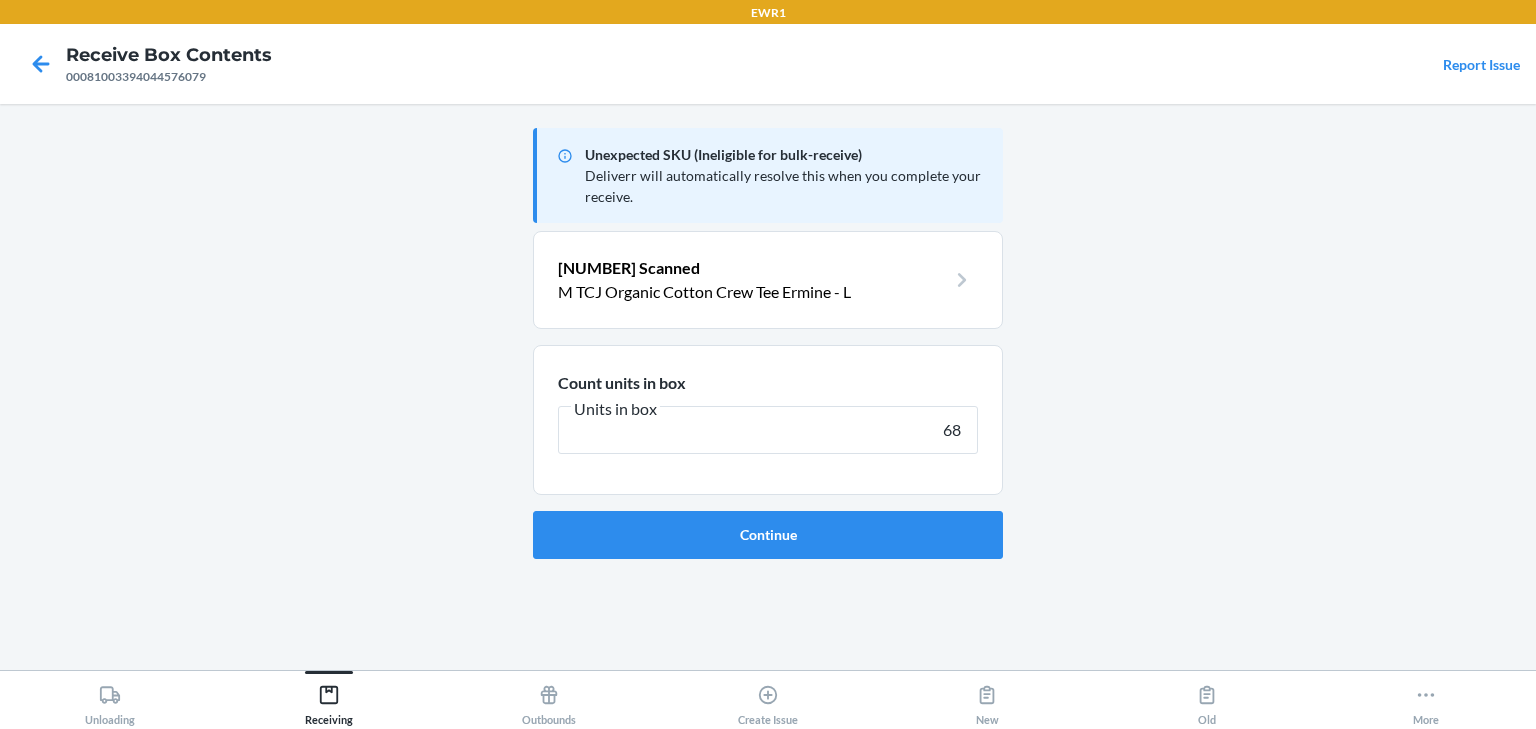 type on "68" 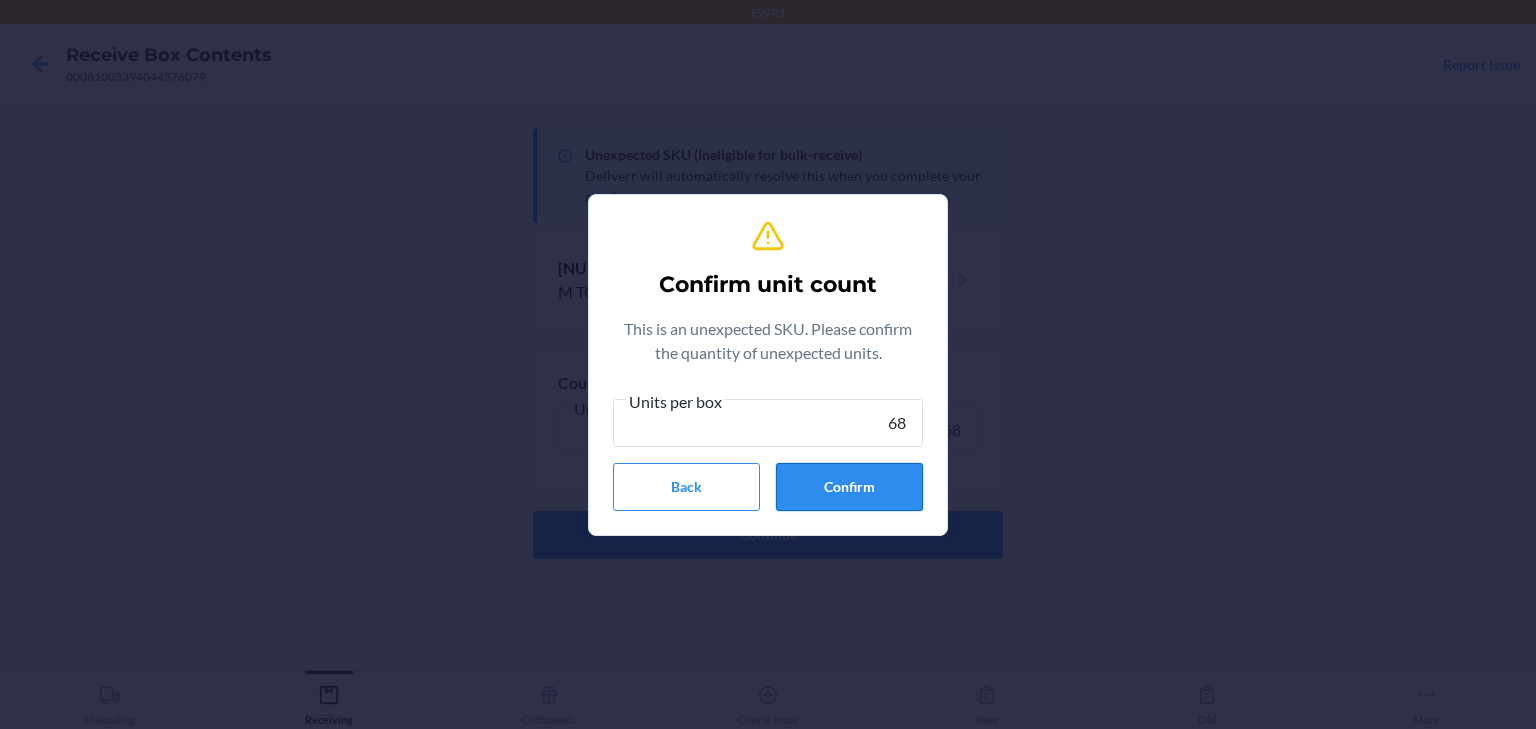 type on "68" 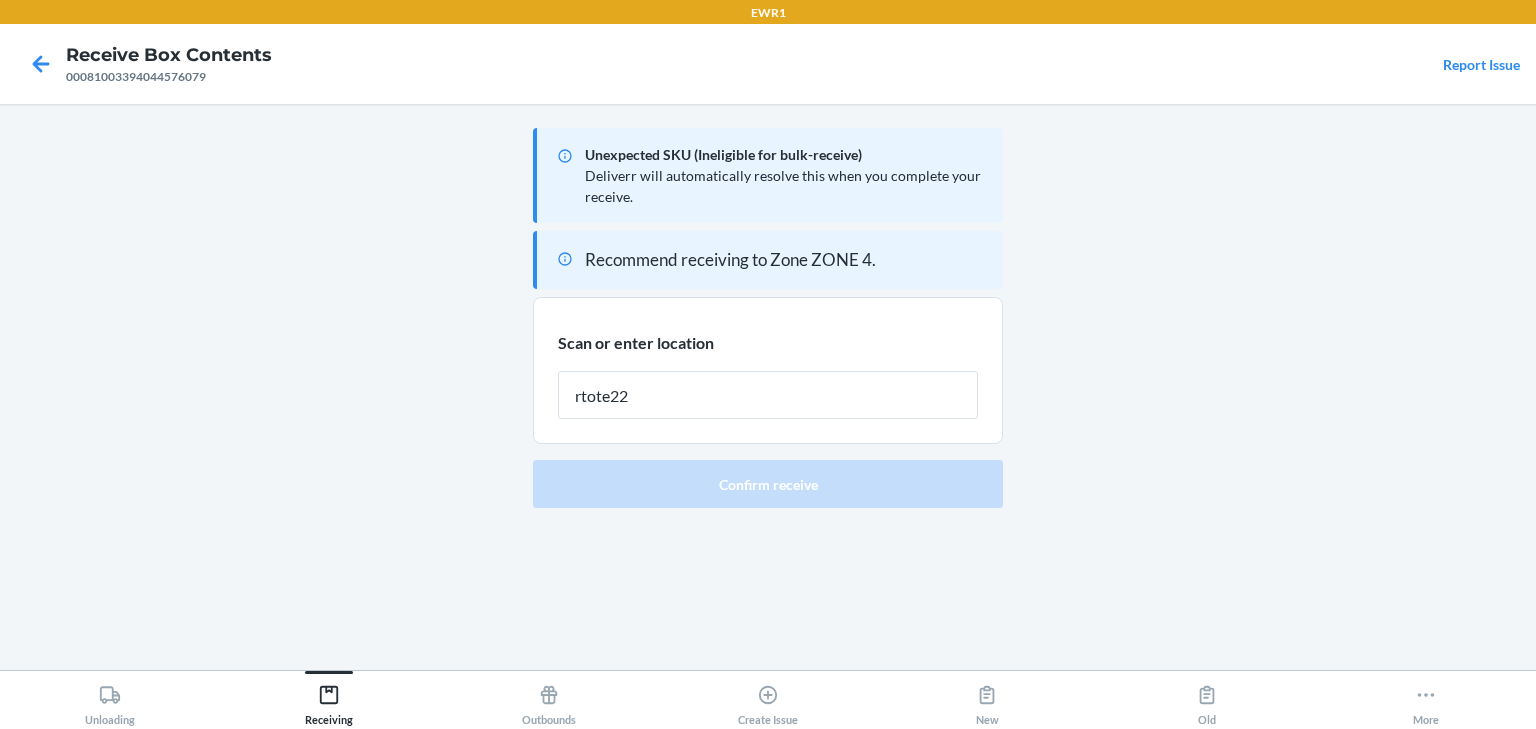 type on "rtote223" 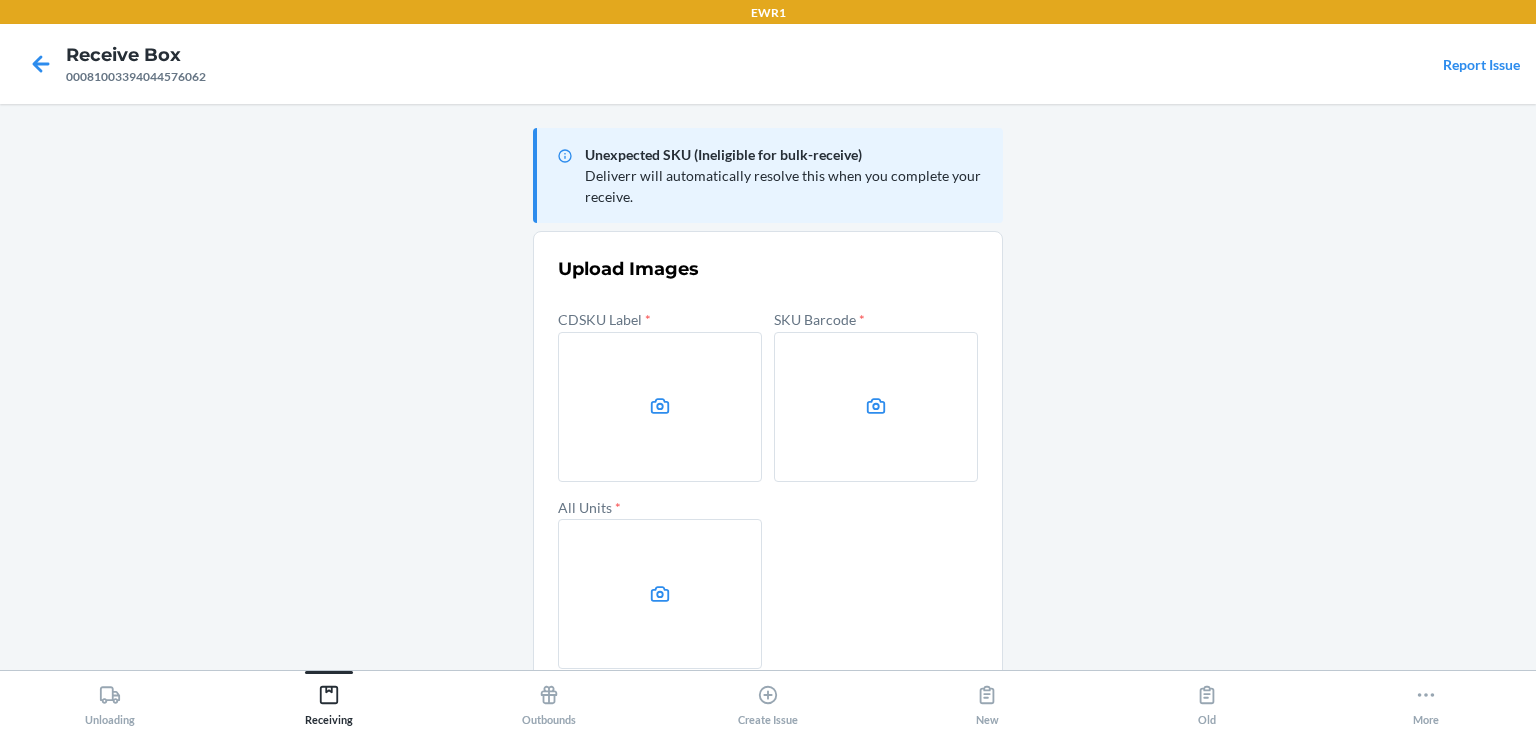 click at bounding box center (660, 407) 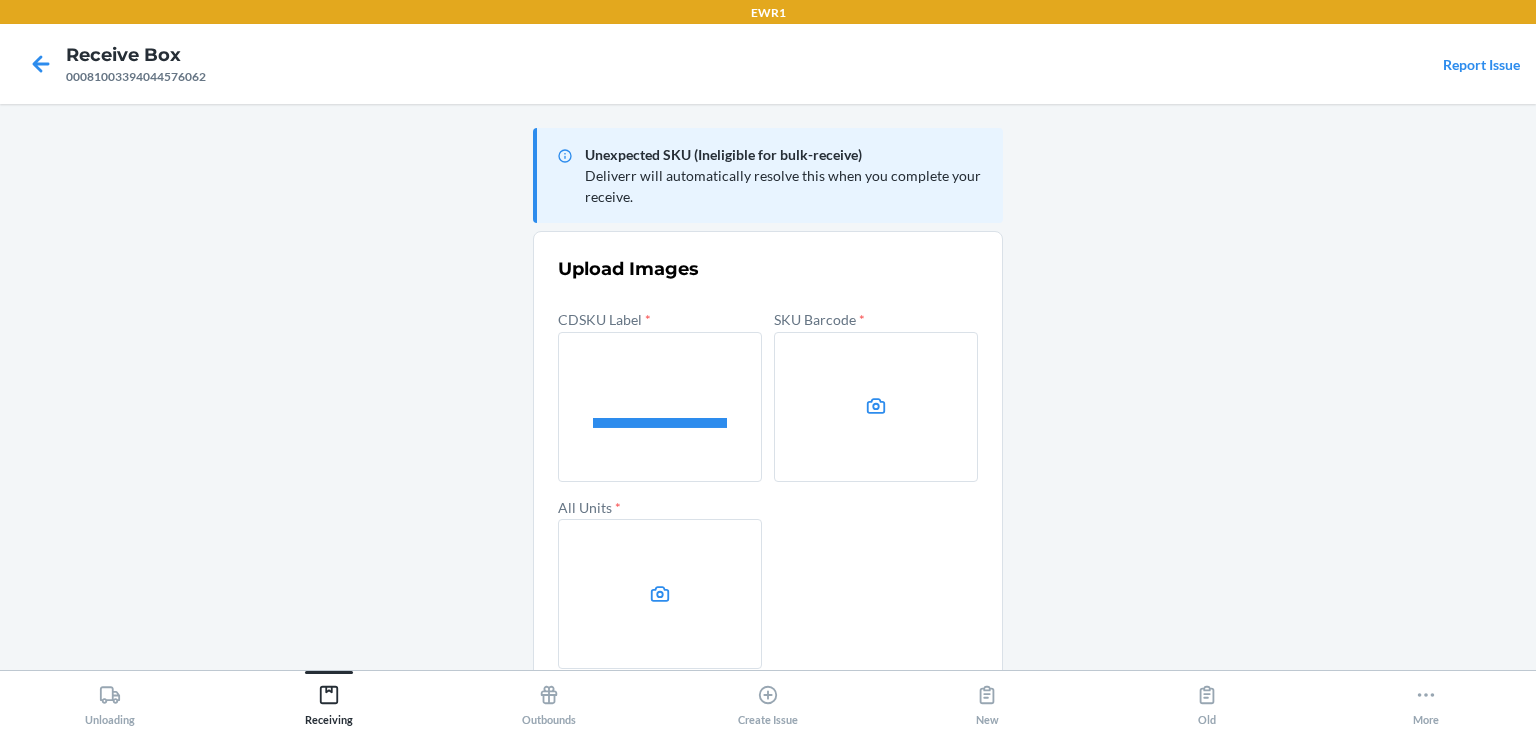 click at bounding box center [876, 407] 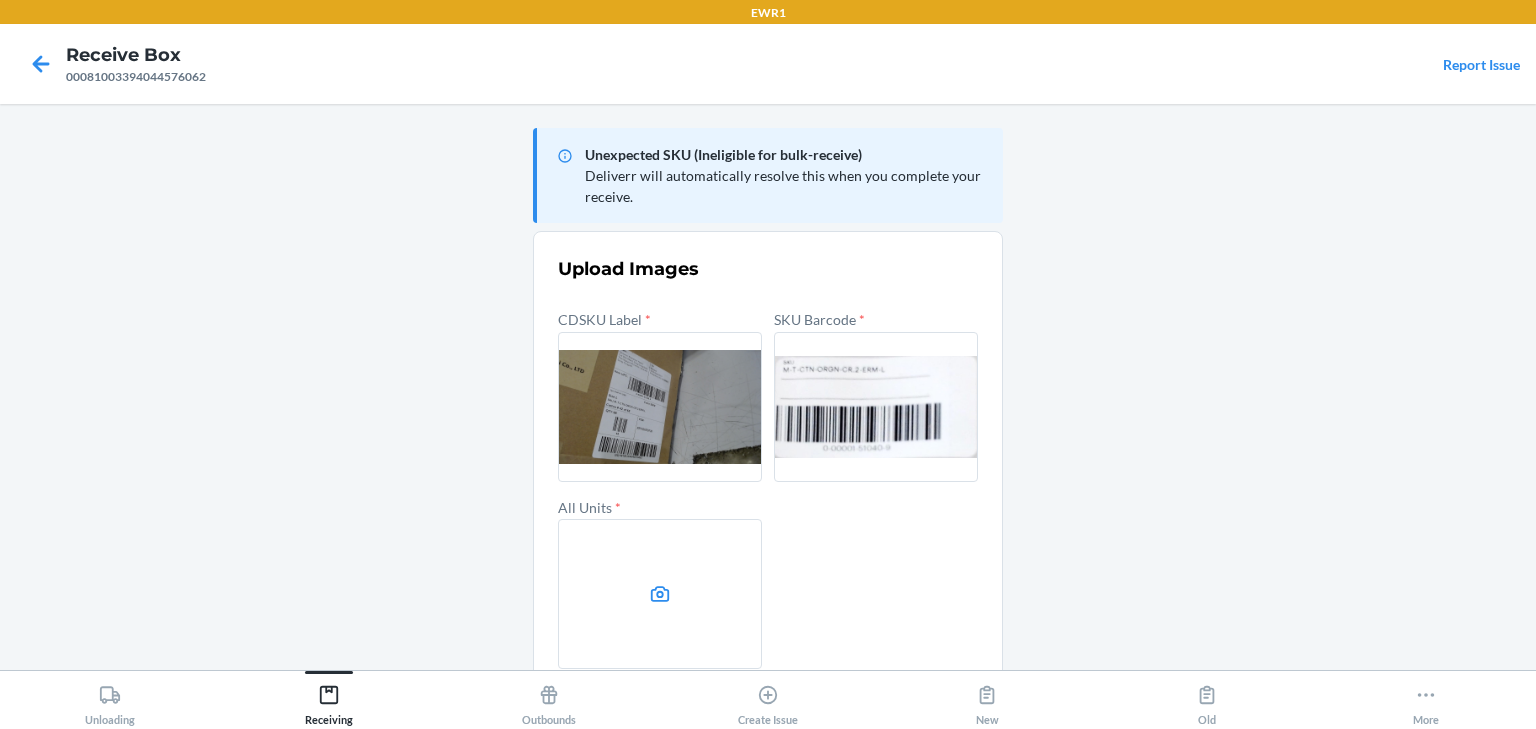 click 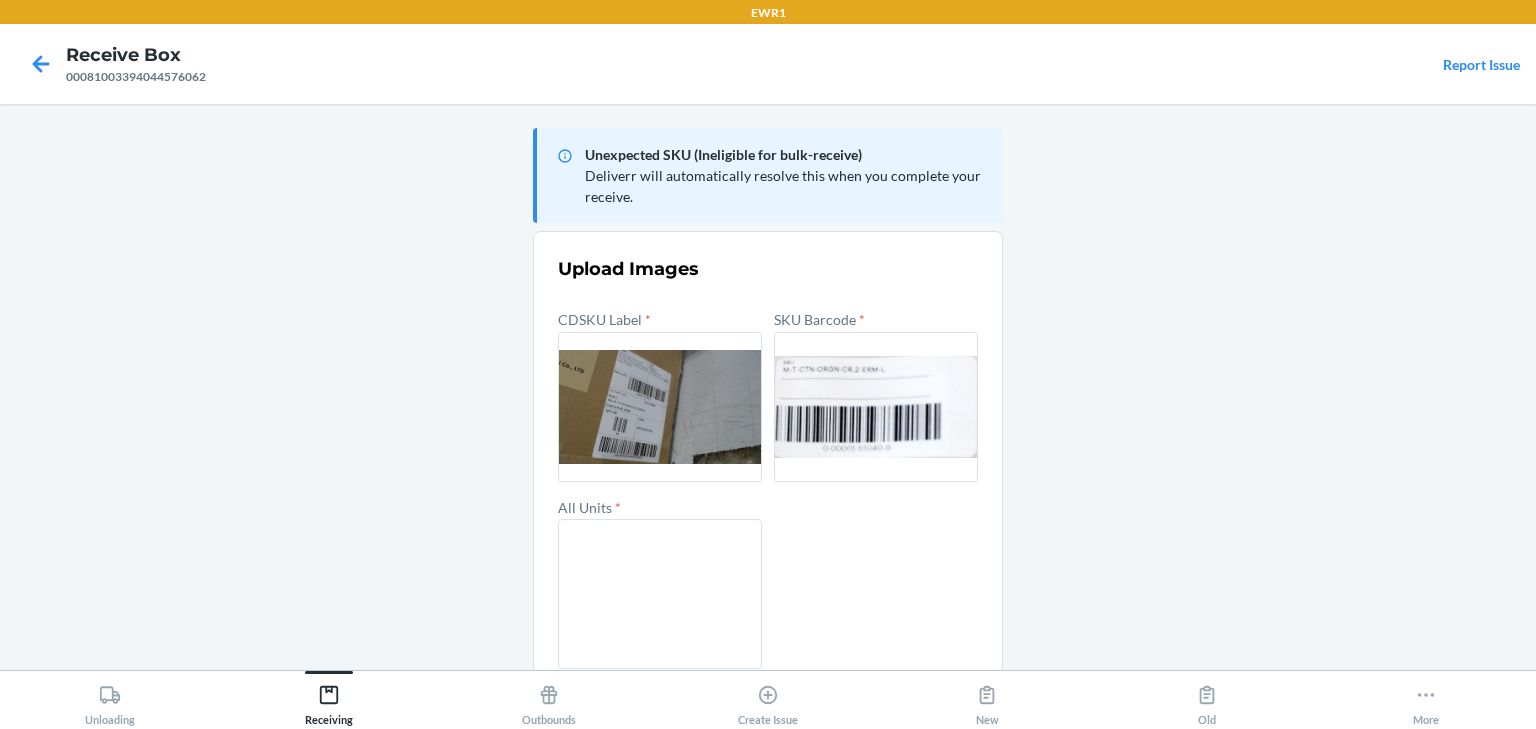 scroll, scrollTop: 96, scrollLeft: 0, axis: vertical 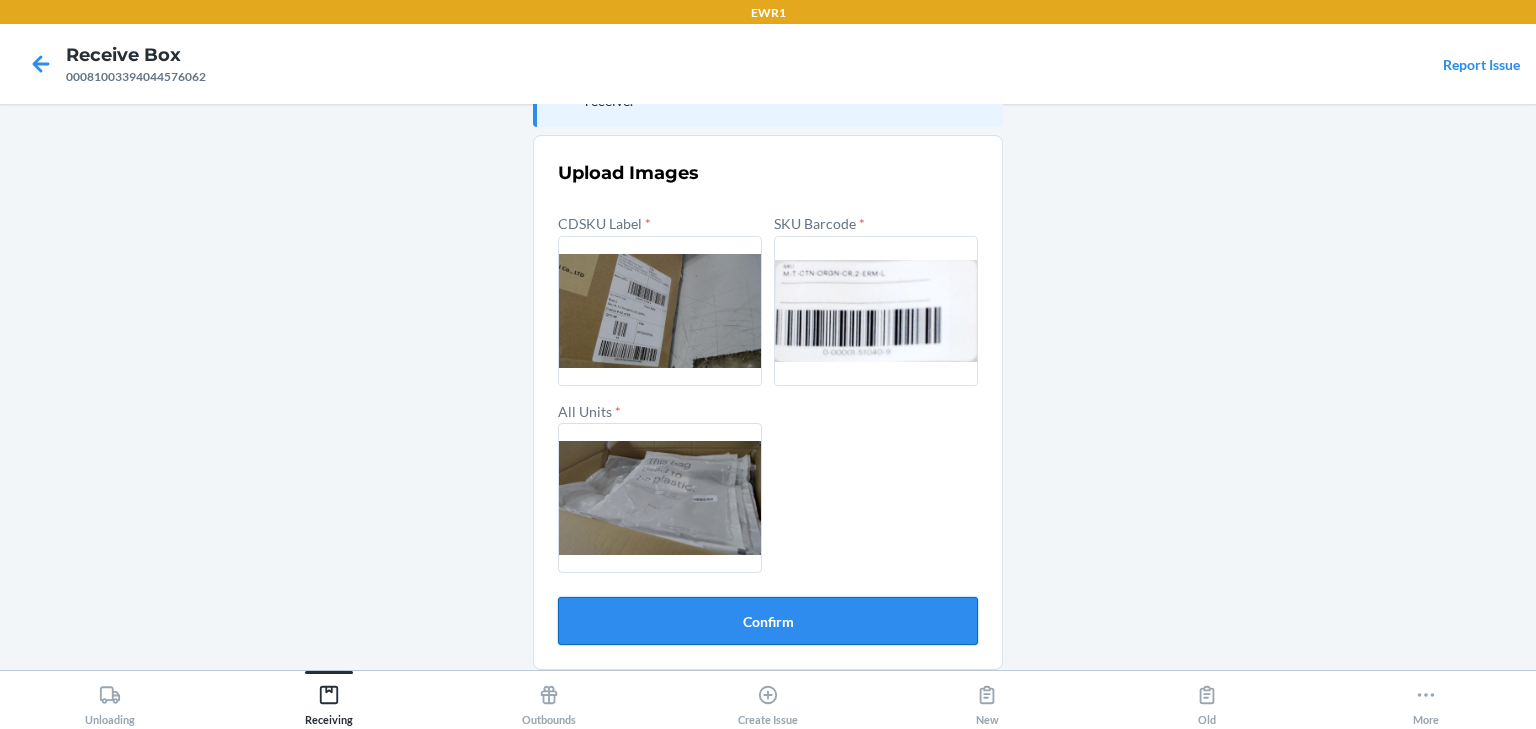 click on "Confirm" at bounding box center [768, 621] 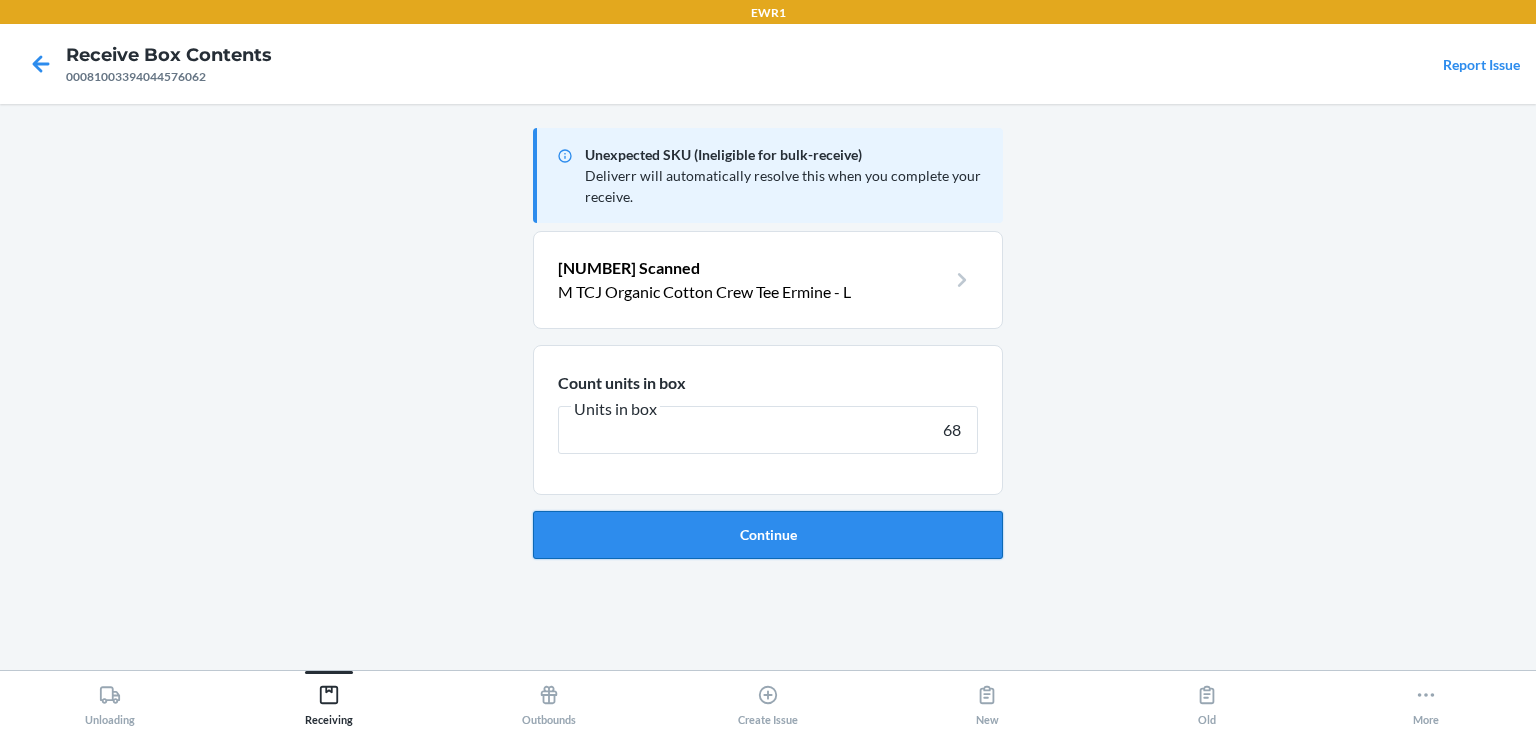 type on "68" 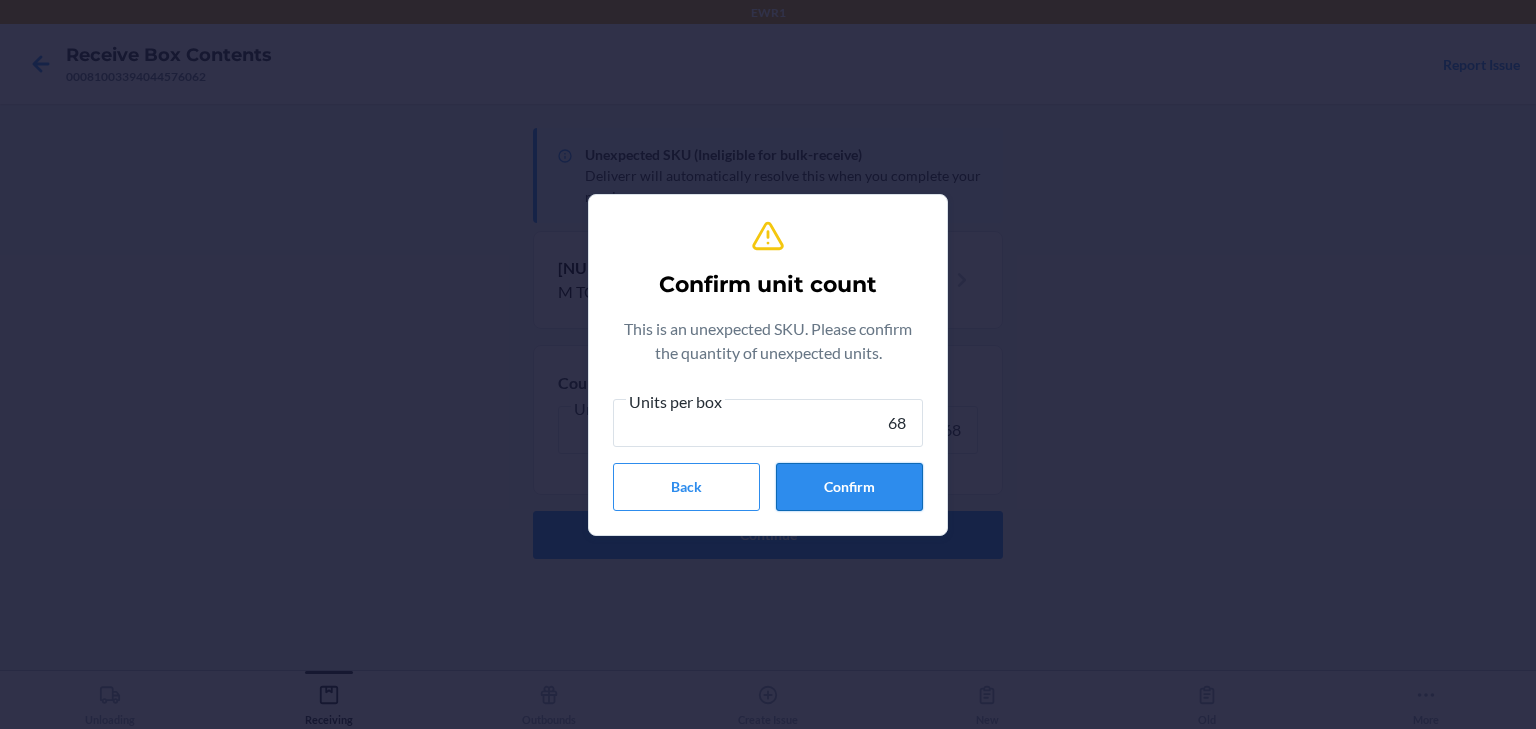 type on "68" 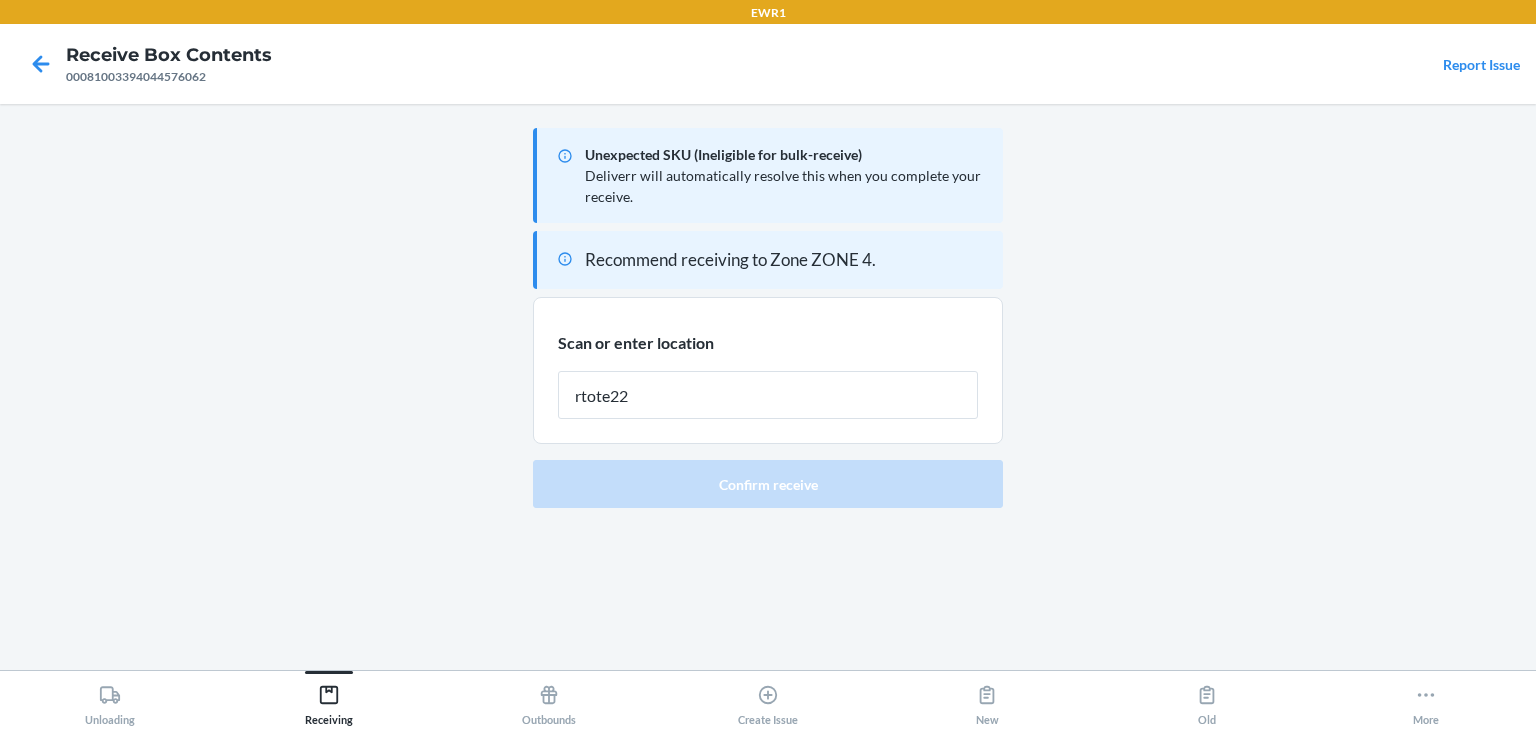 type on "rtote223" 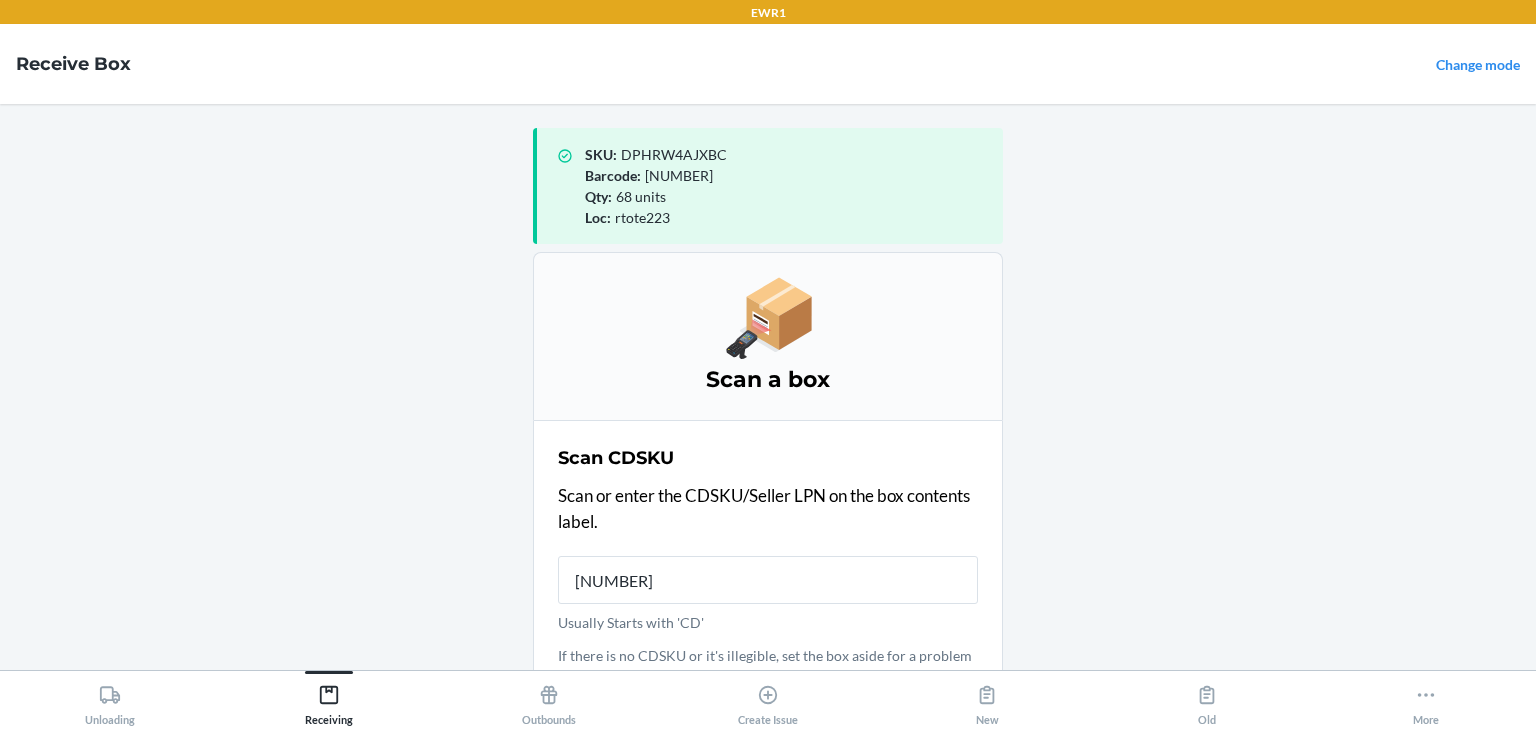 type on "[NUMBER]" 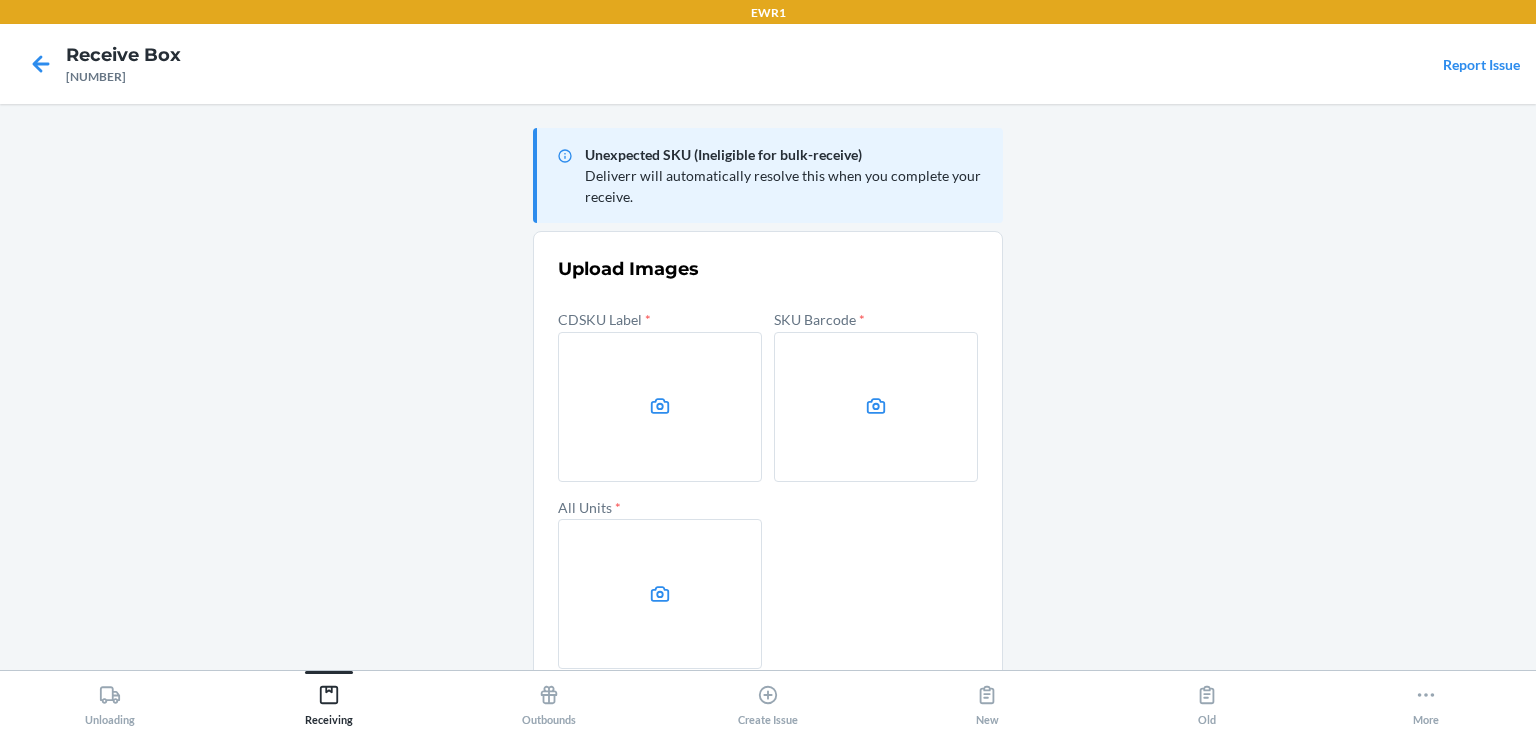 click at bounding box center [660, 407] 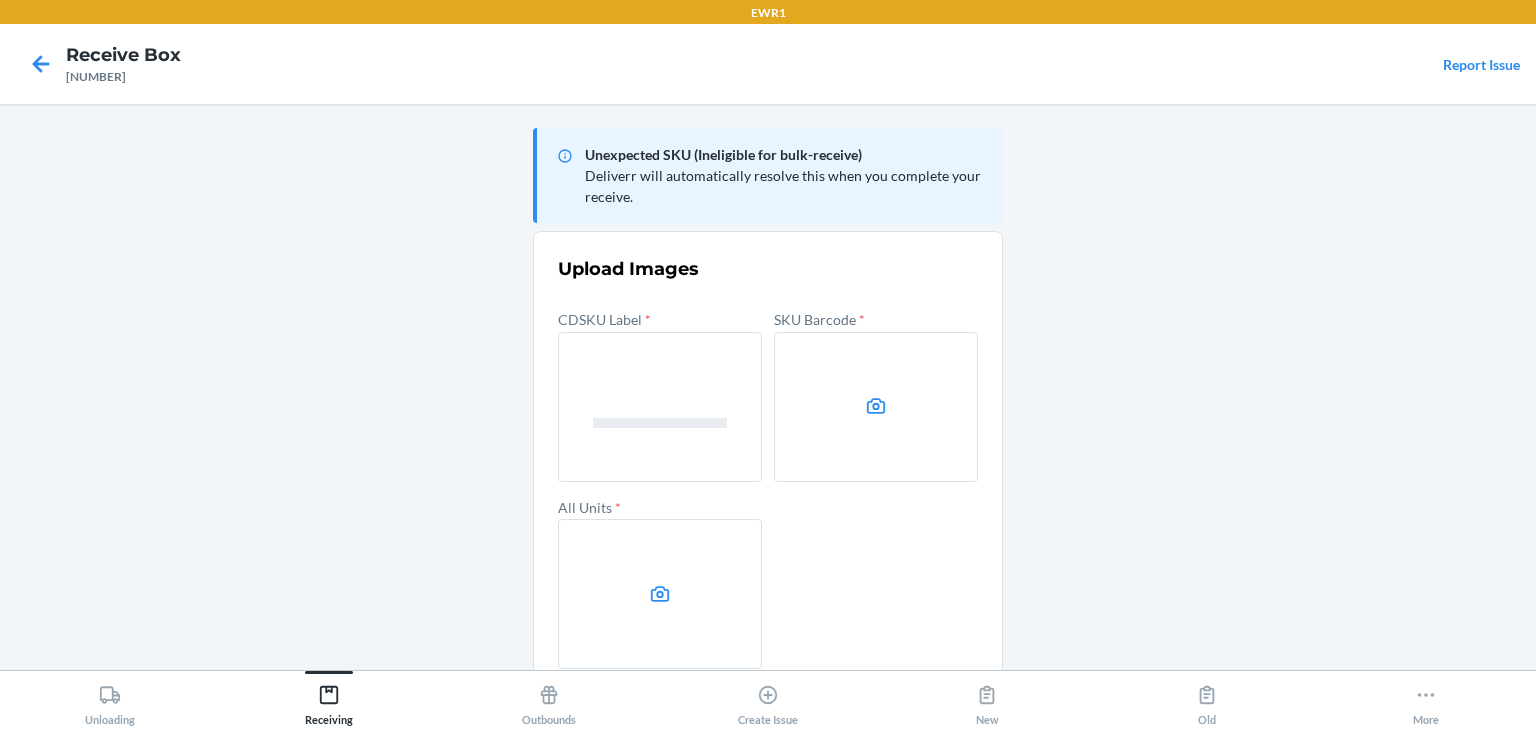click at bounding box center (876, 407) 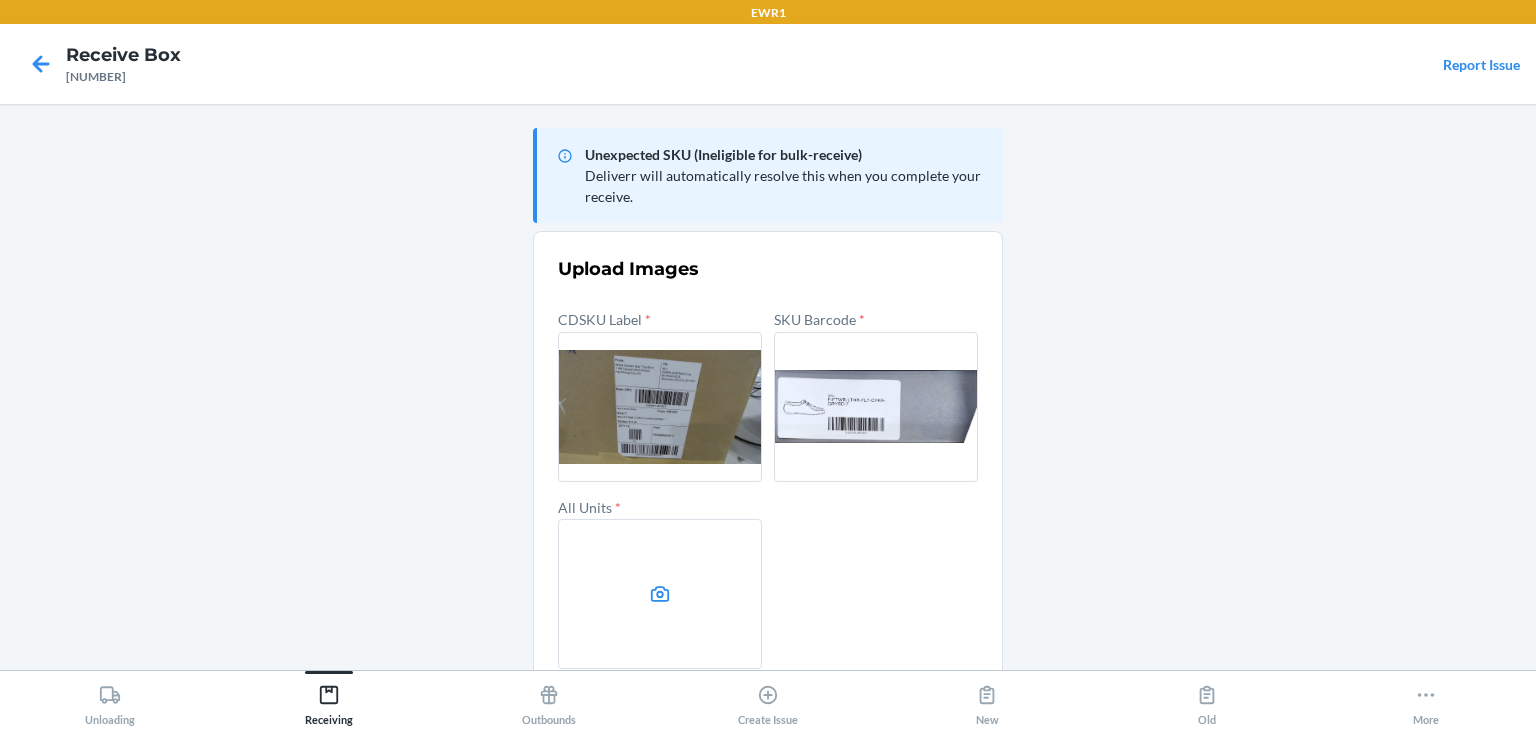 click at bounding box center (660, 594) 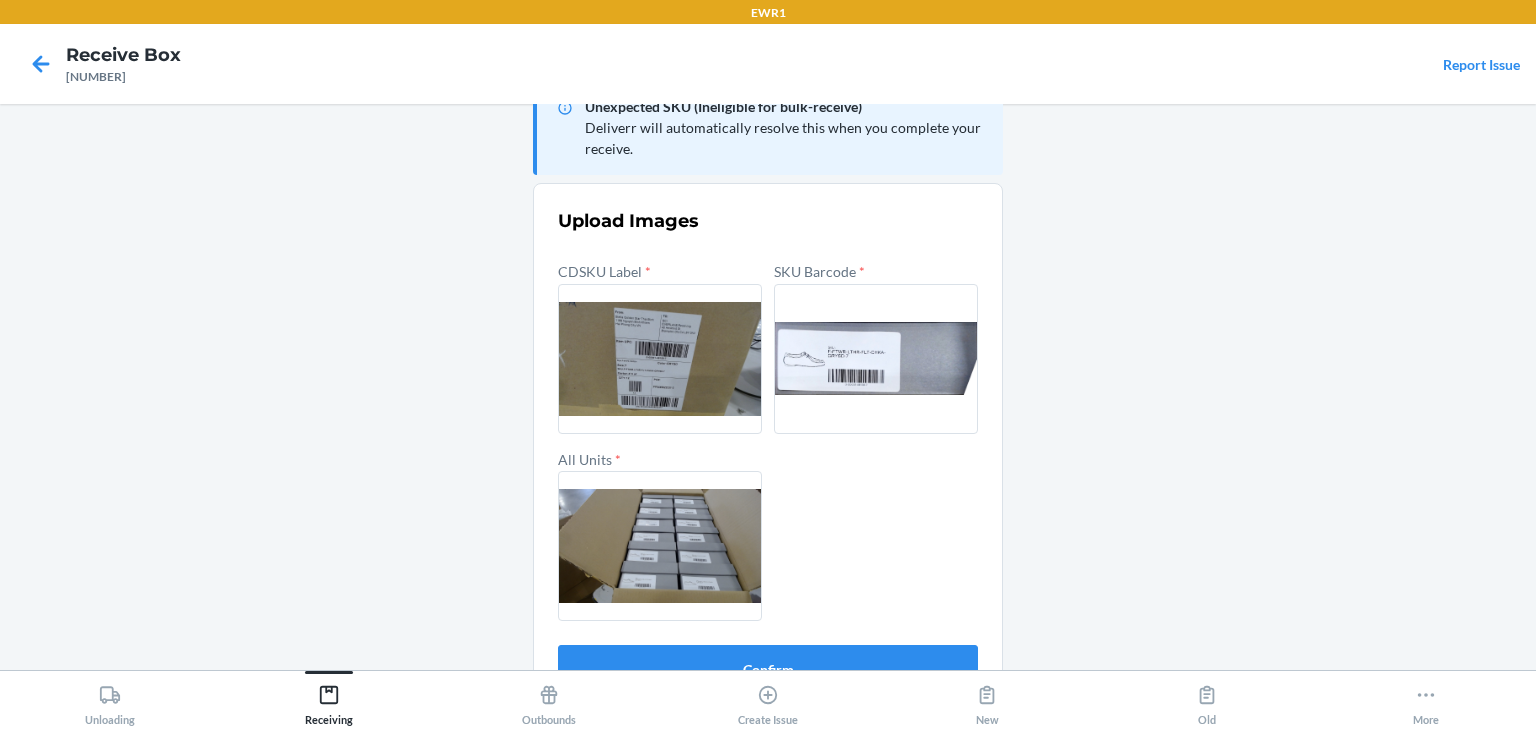 scroll, scrollTop: 96, scrollLeft: 0, axis: vertical 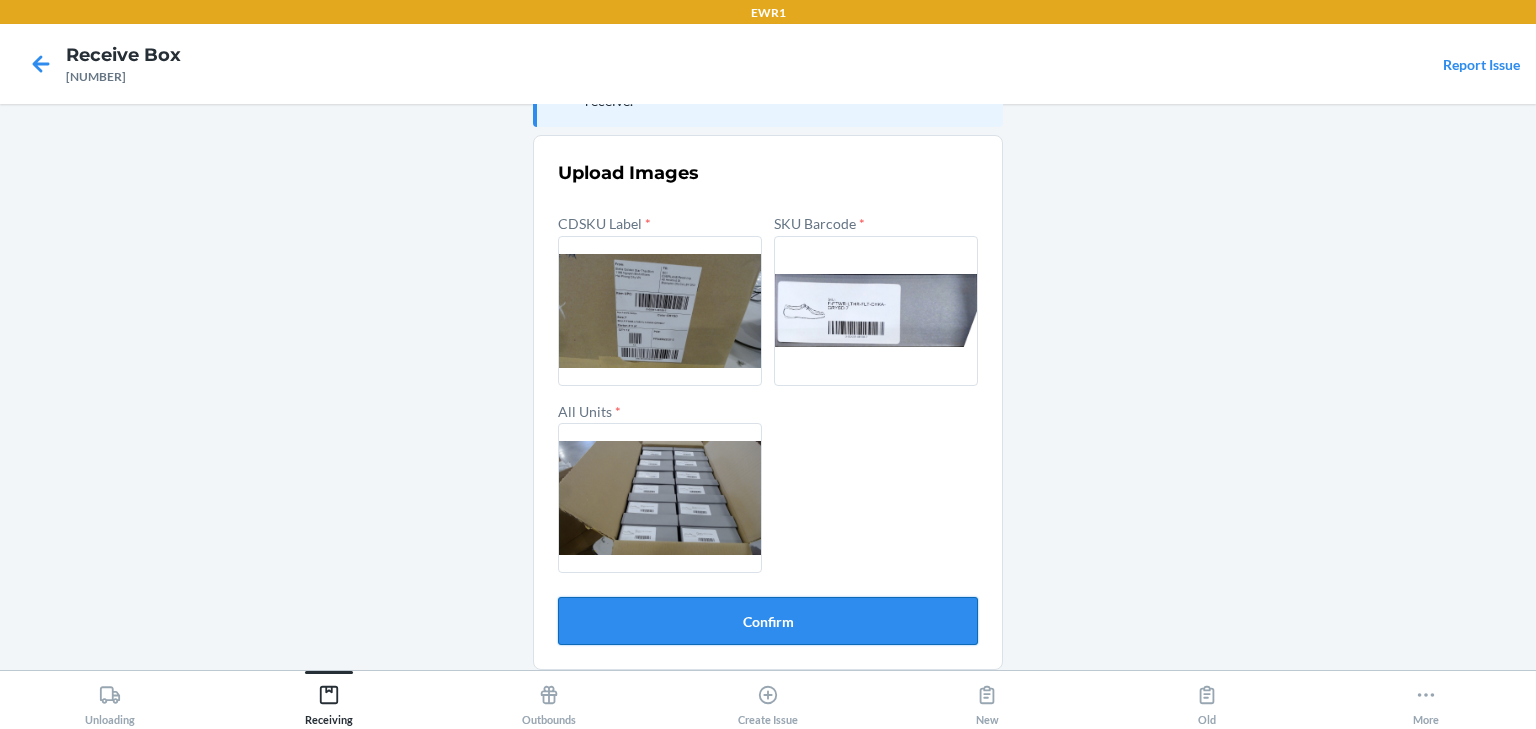 click on "Confirm" at bounding box center [768, 621] 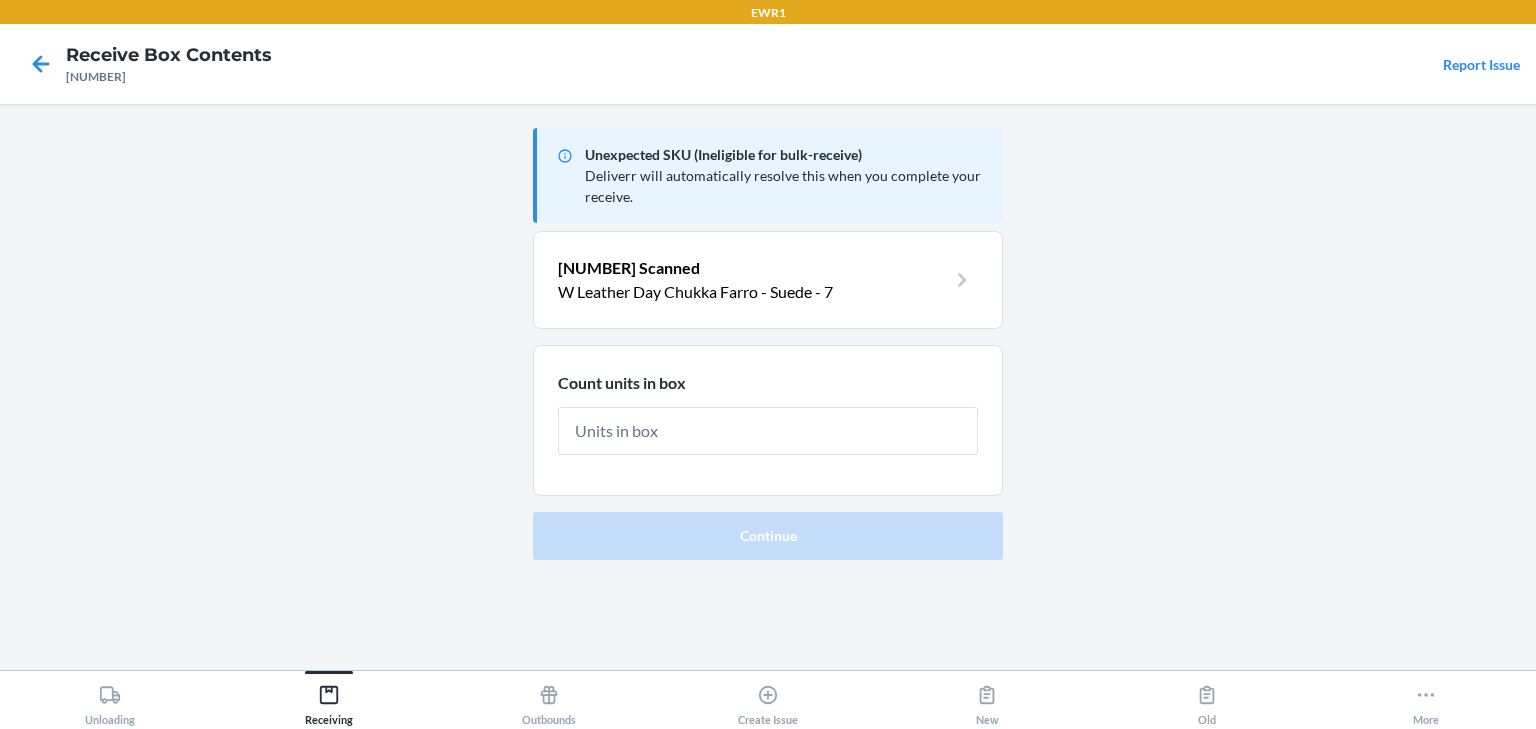 scroll, scrollTop: 0, scrollLeft: 0, axis: both 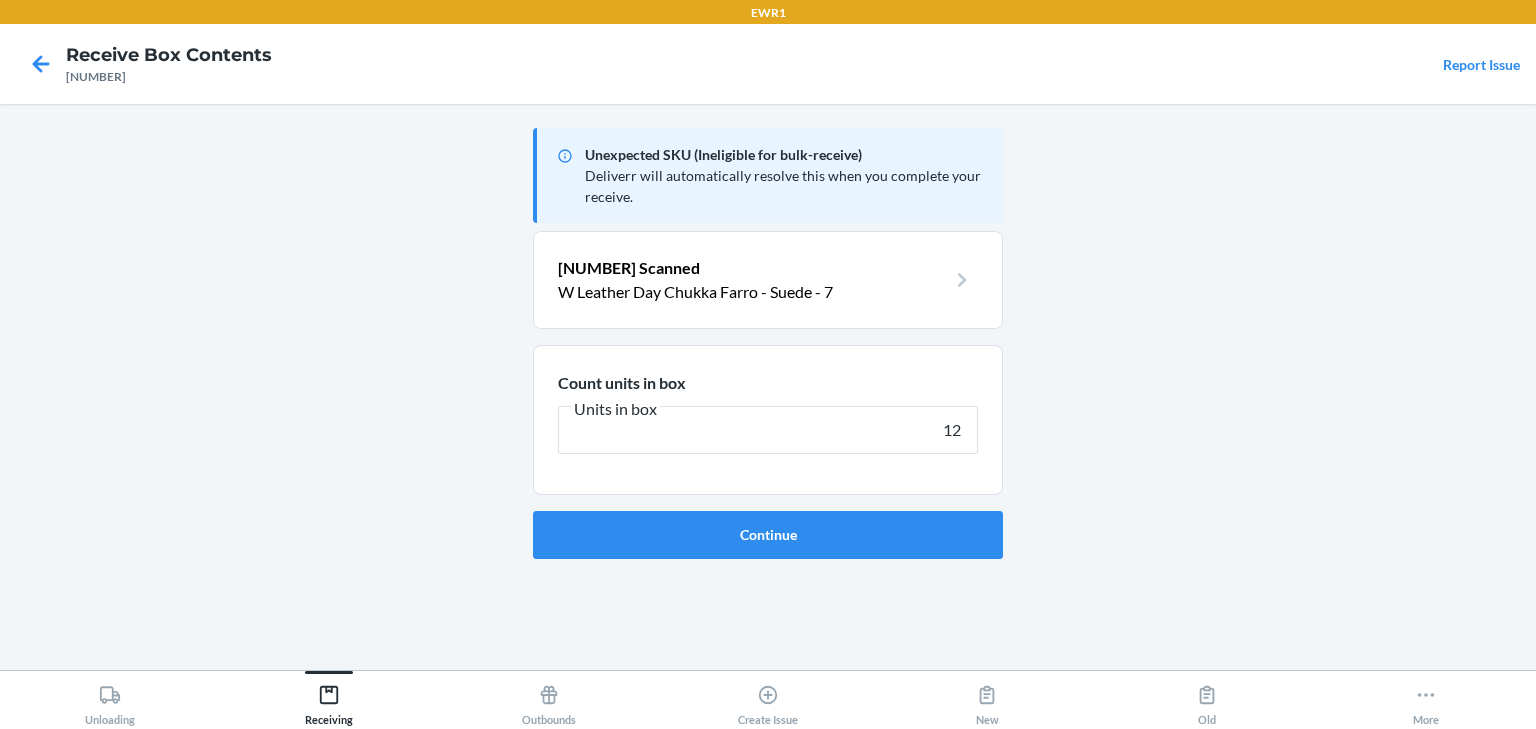 type on "12" 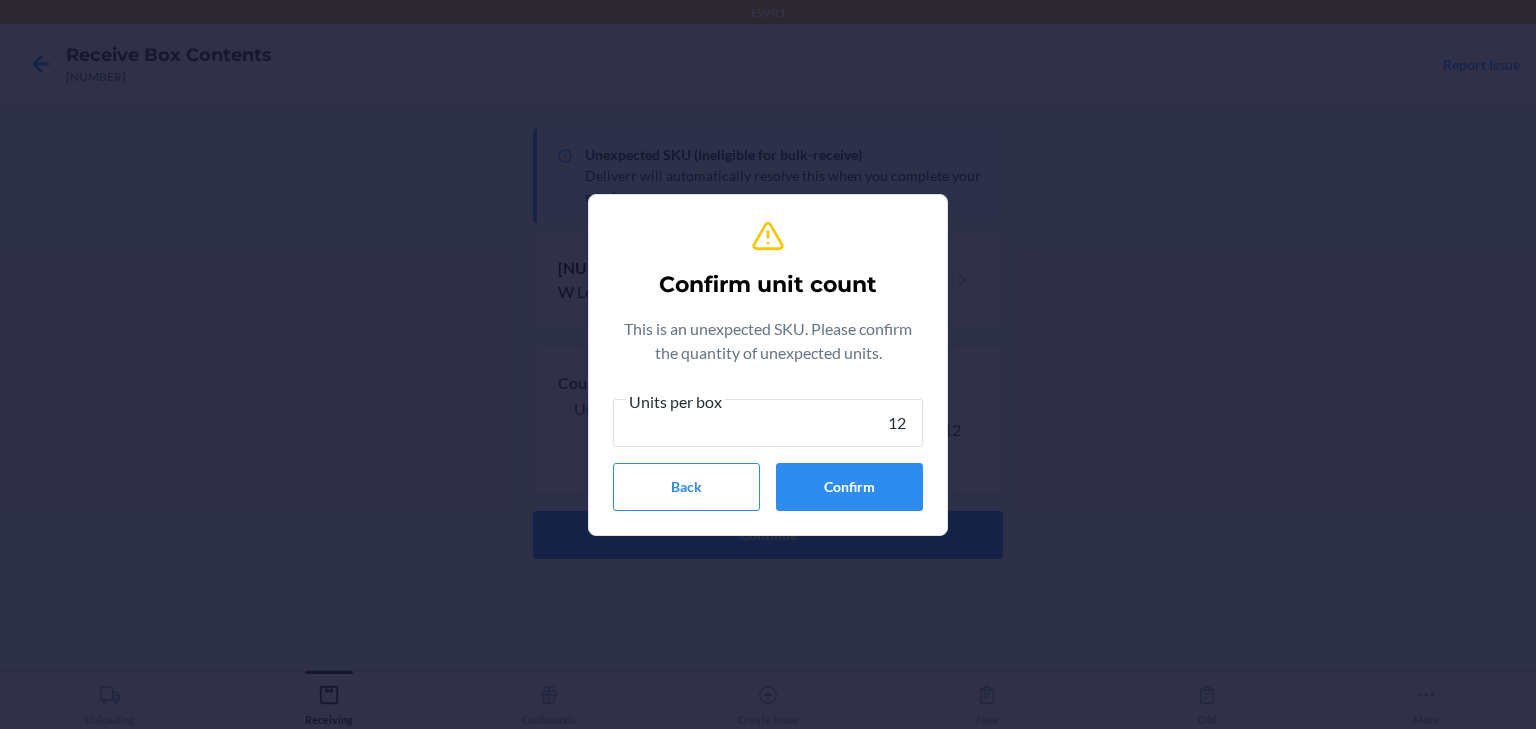 type on "12" 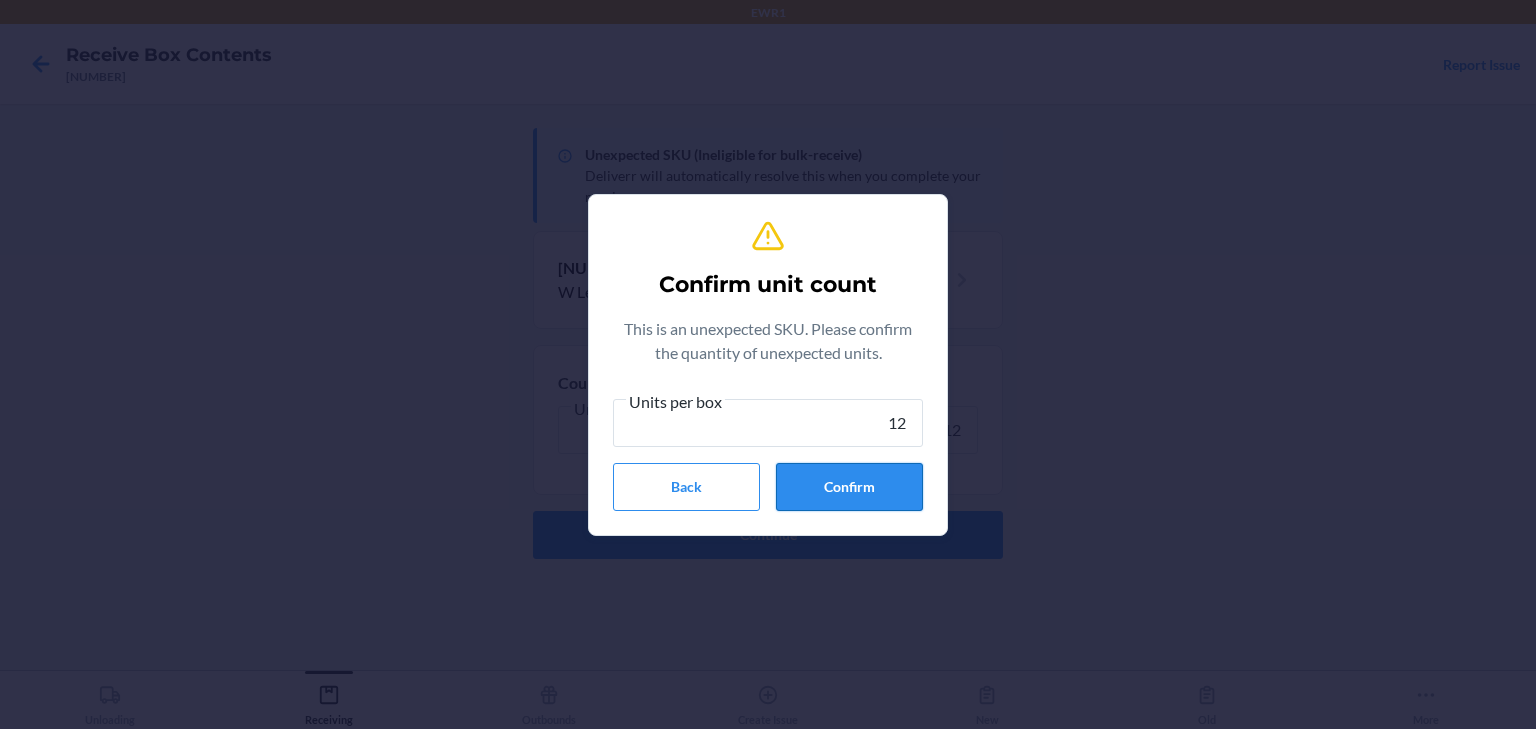 click on "Confirm" at bounding box center (849, 487) 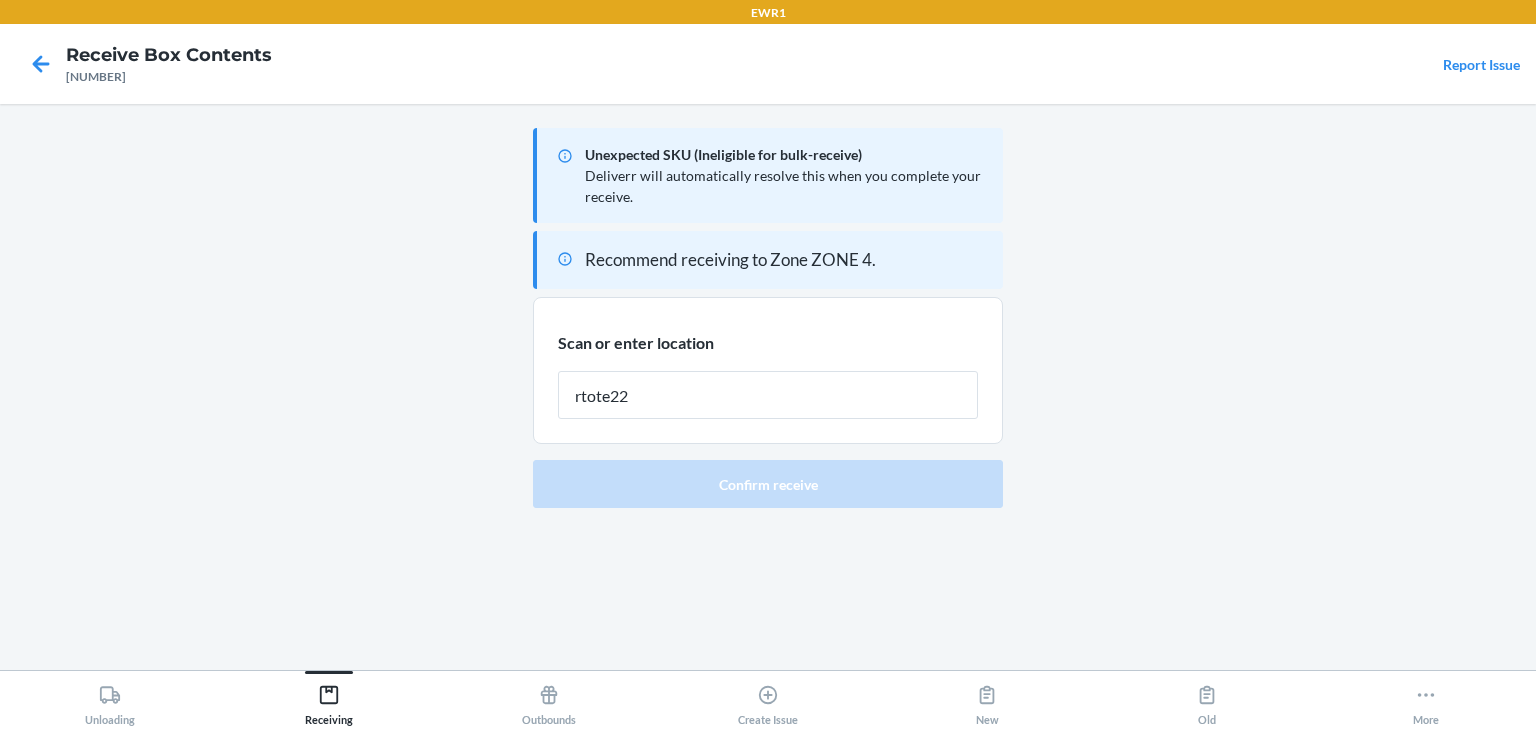 type on "rtote223" 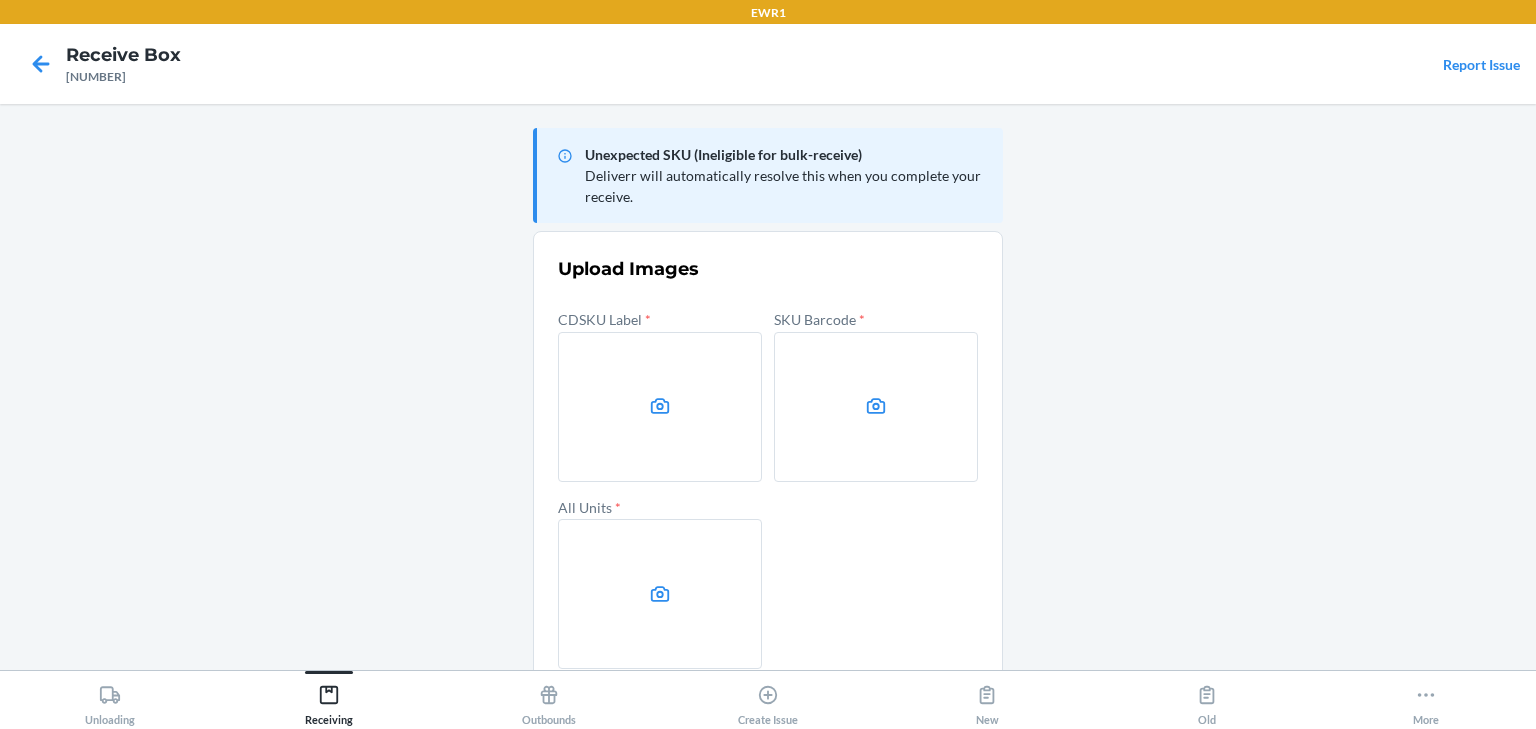 click at bounding box center [660, 407] 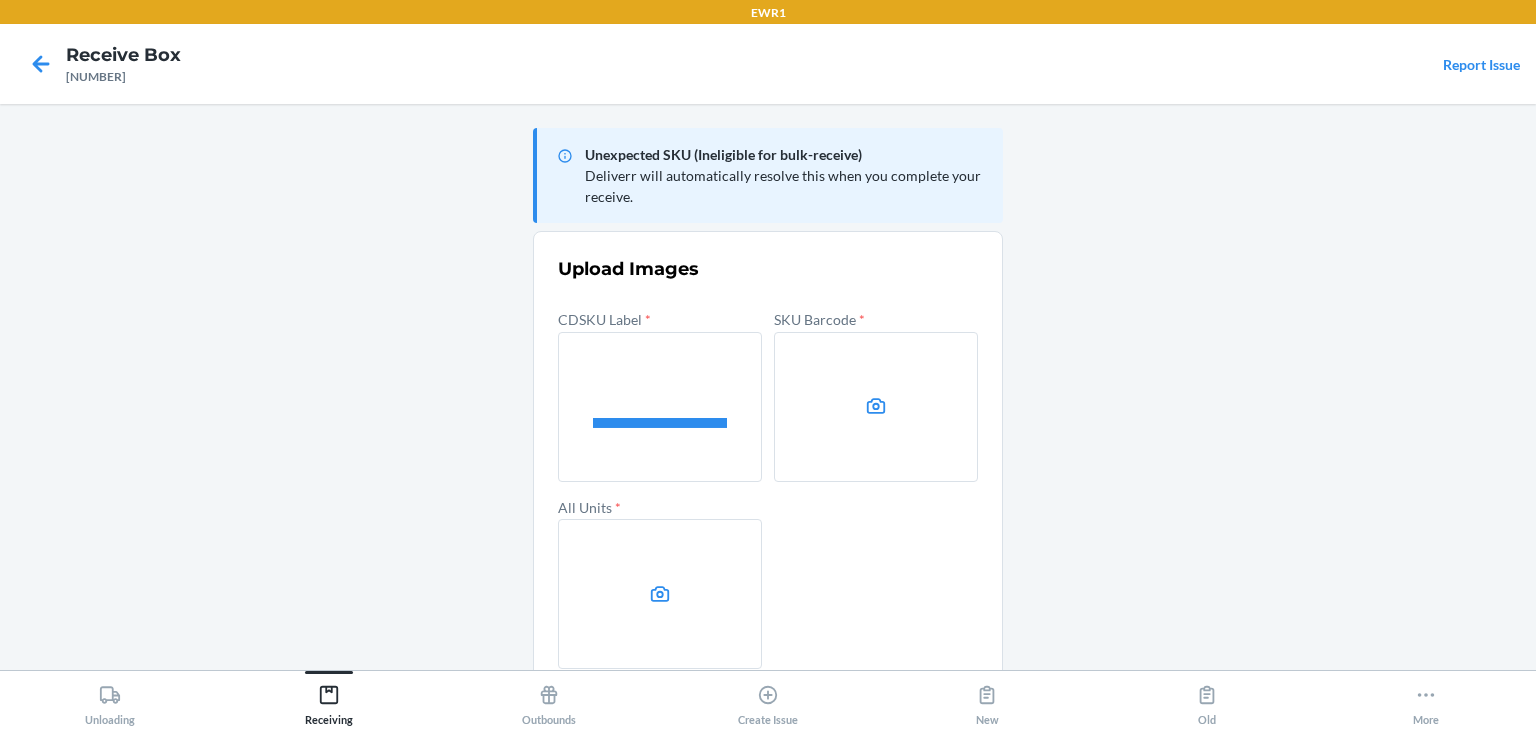 click at bounding box center [876, 407] 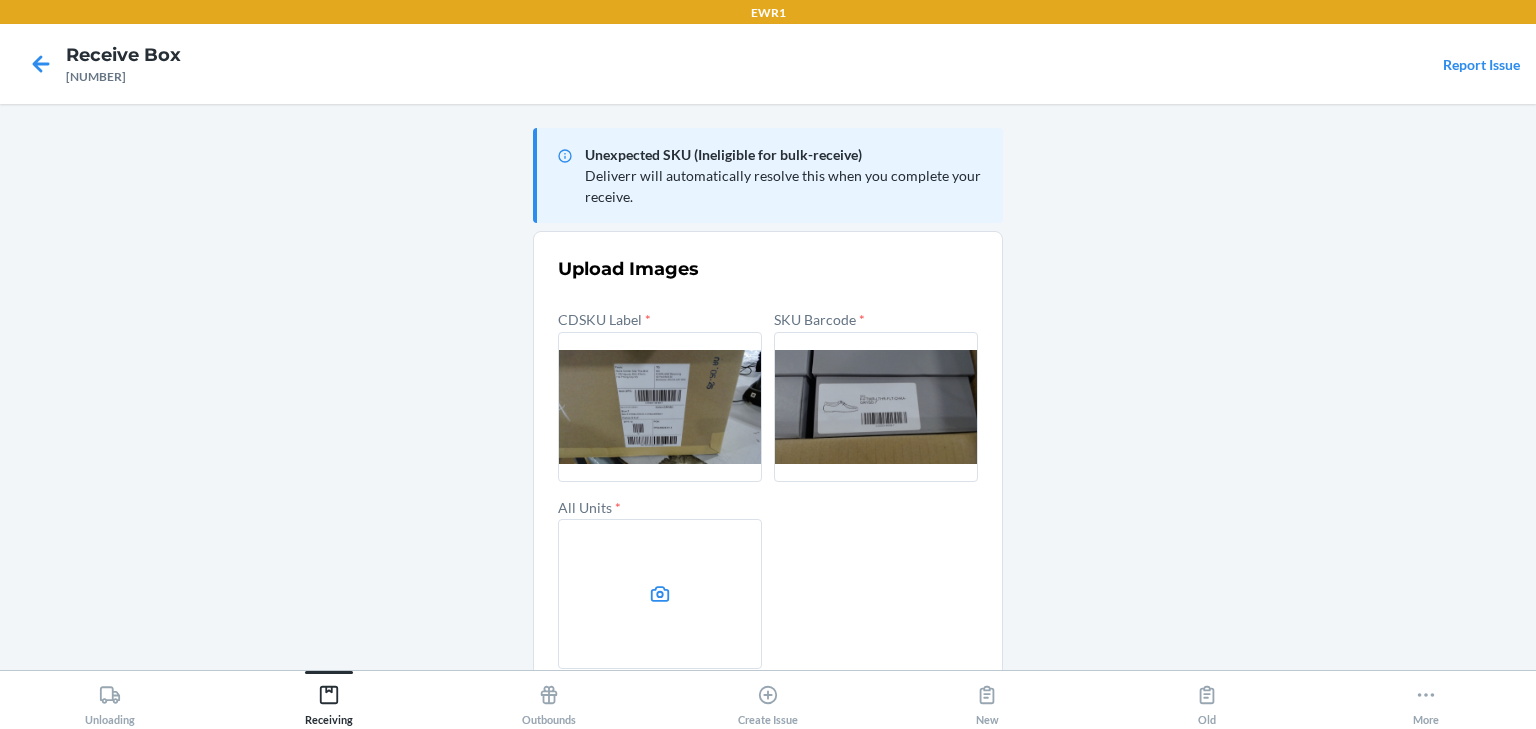 click at bounding box center [660, 594] 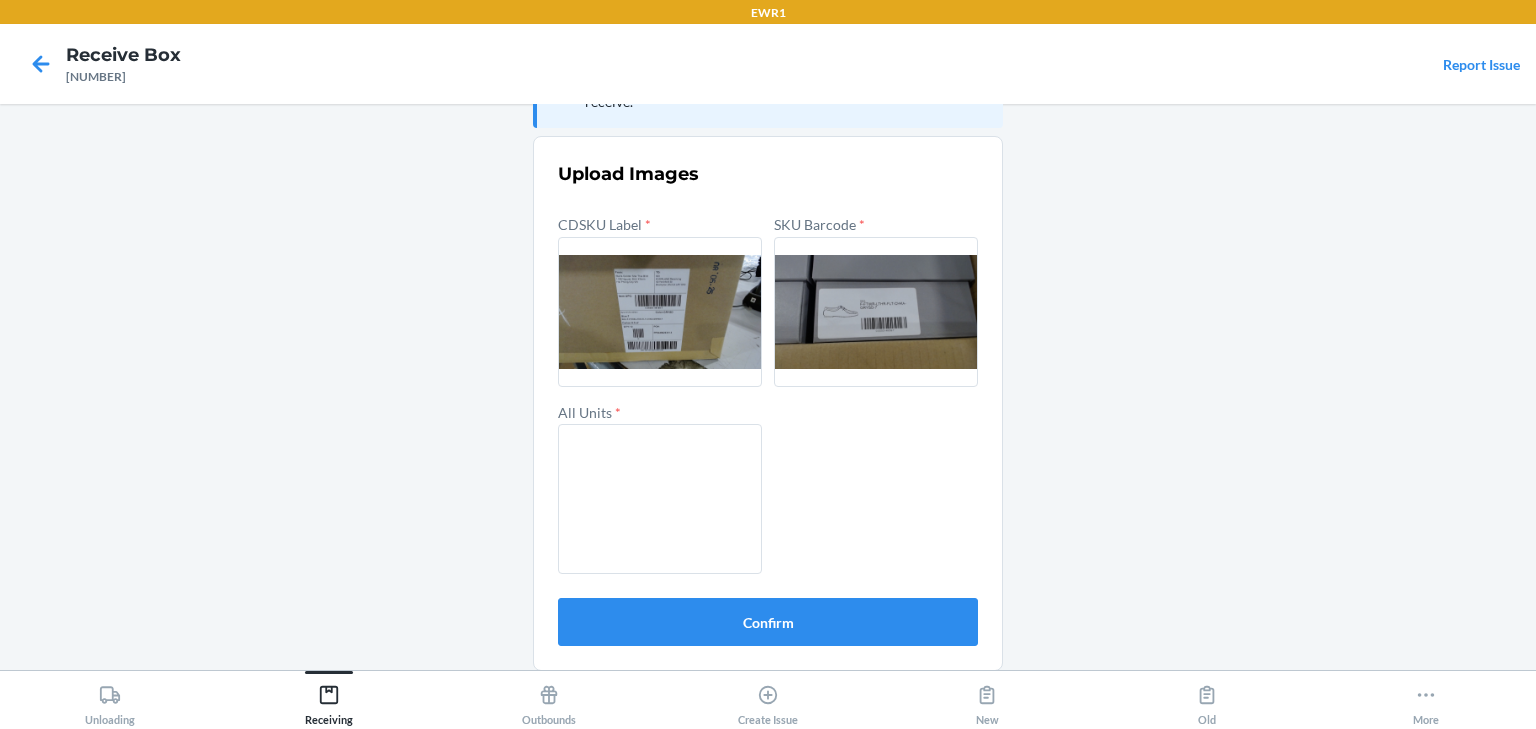 scroll, scrollTop: 96, scrollLeft: 0, axis: vertical 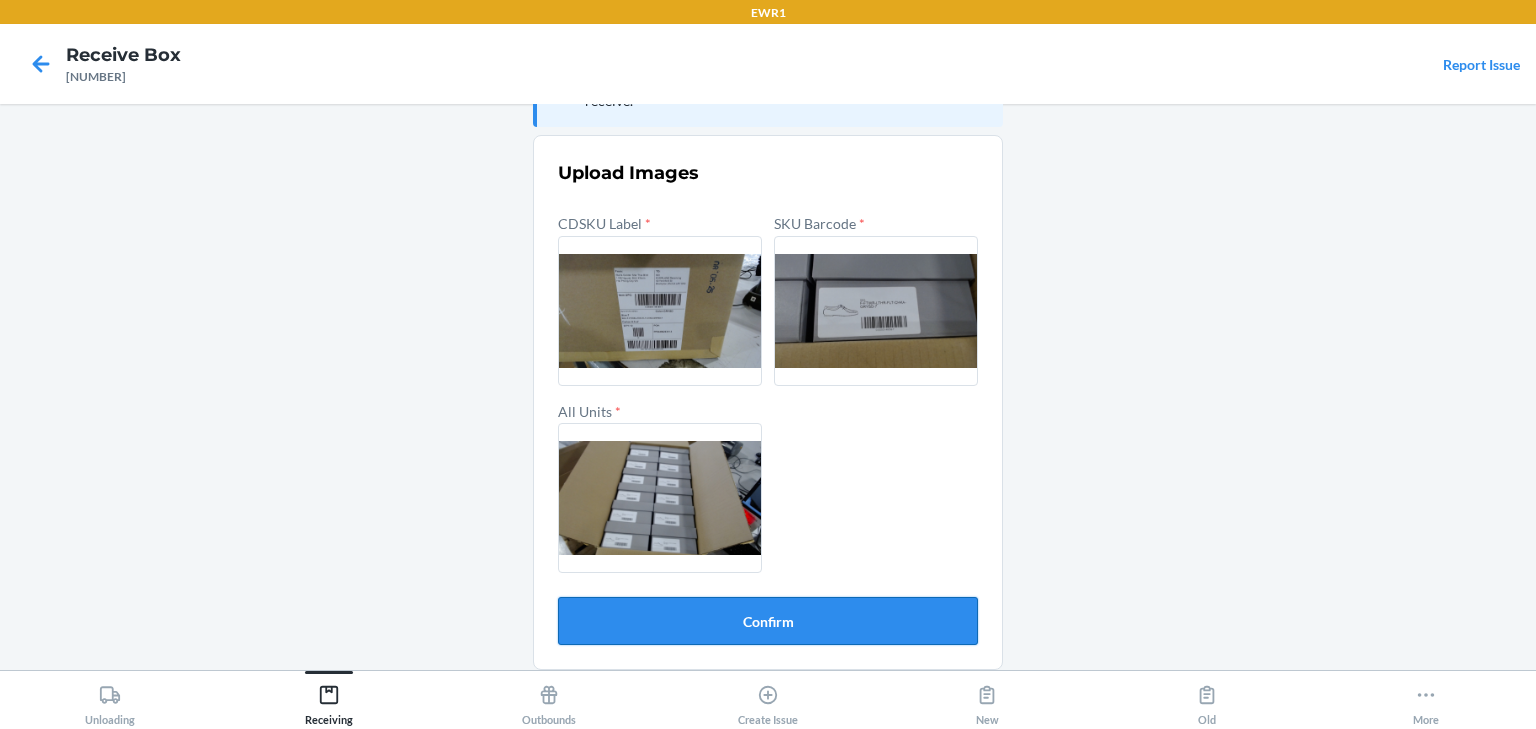 click on "Confirm" at bounding box center [768, 621] 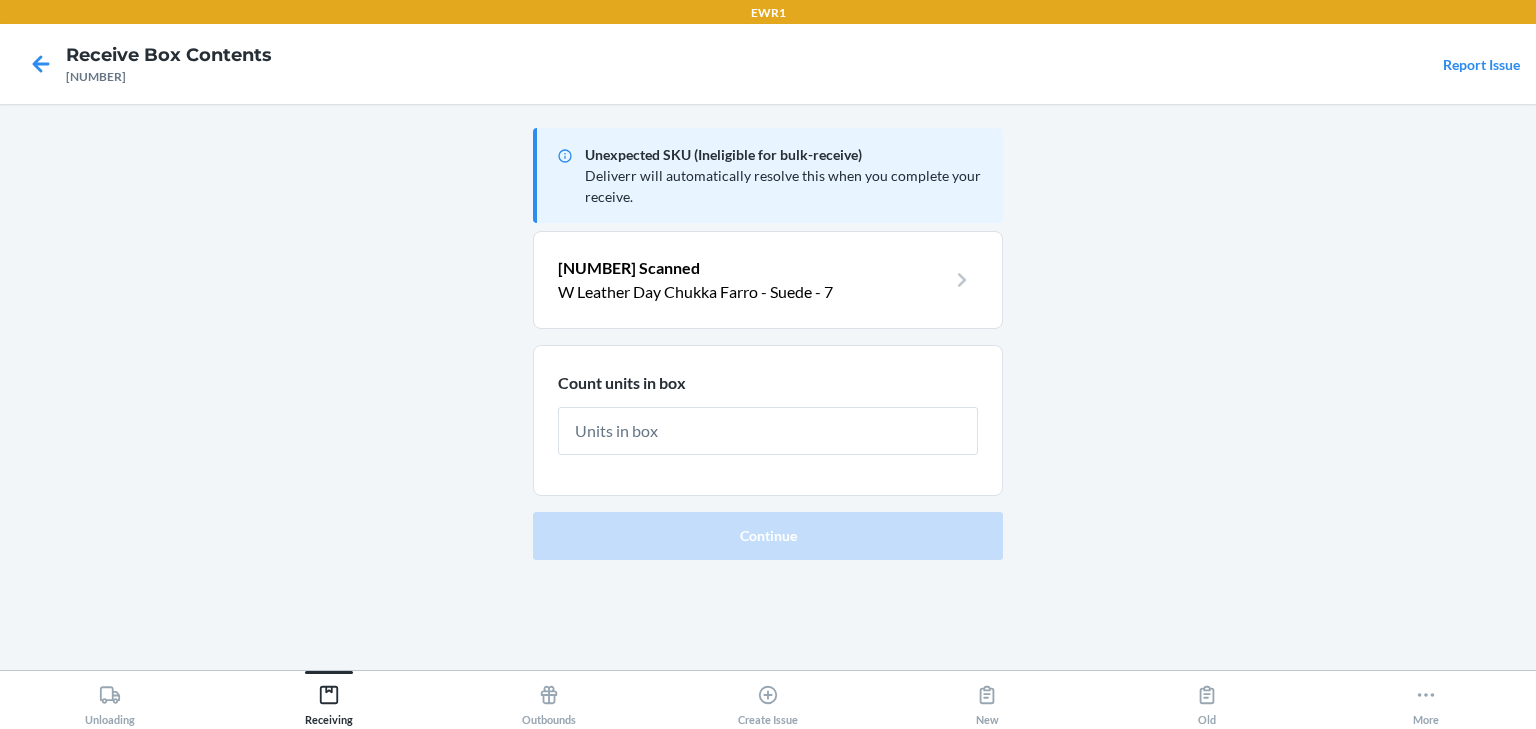 scroll, scrollTop: 0, scrollLeft: 0, axis: both 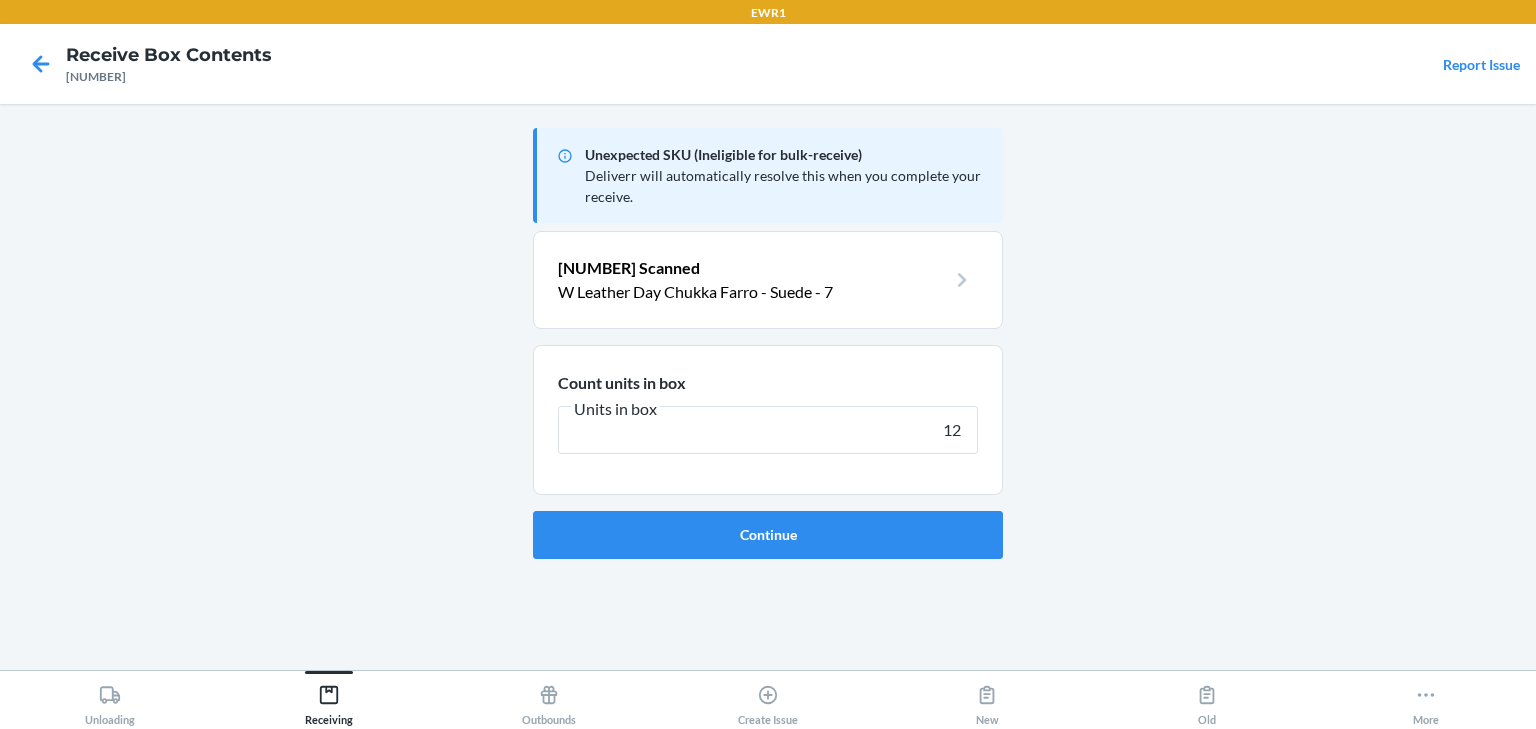 type on "12" 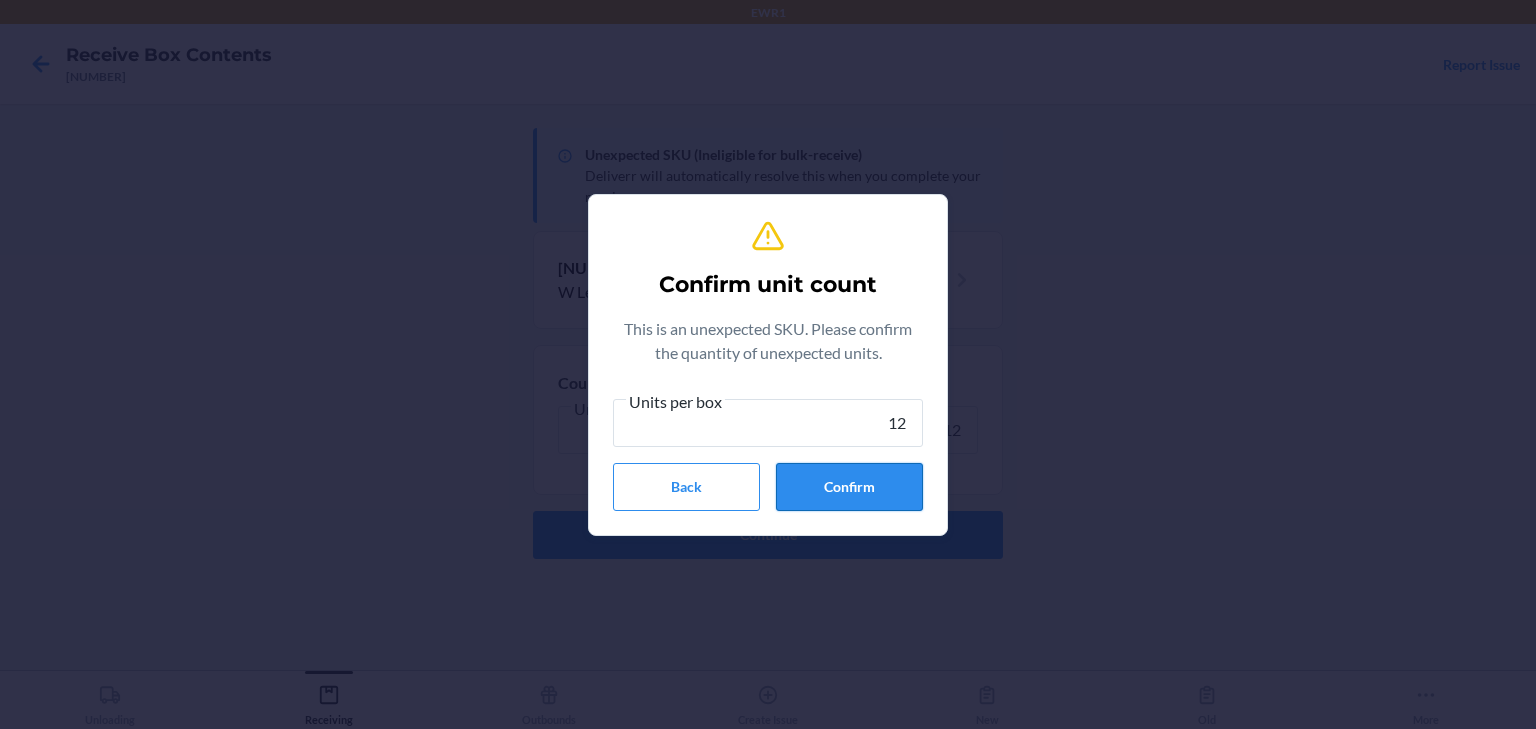 type on "12" 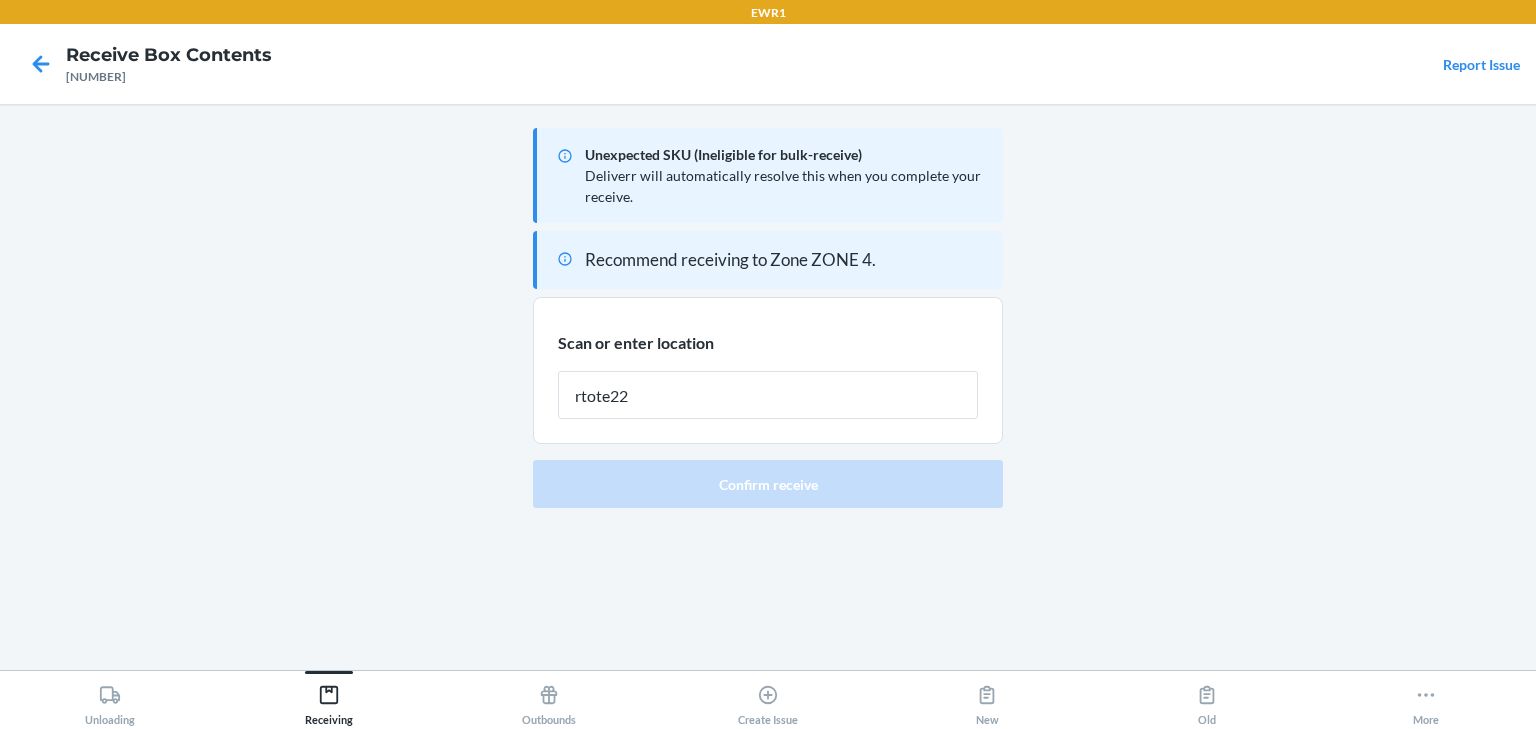 type on "rtote223" 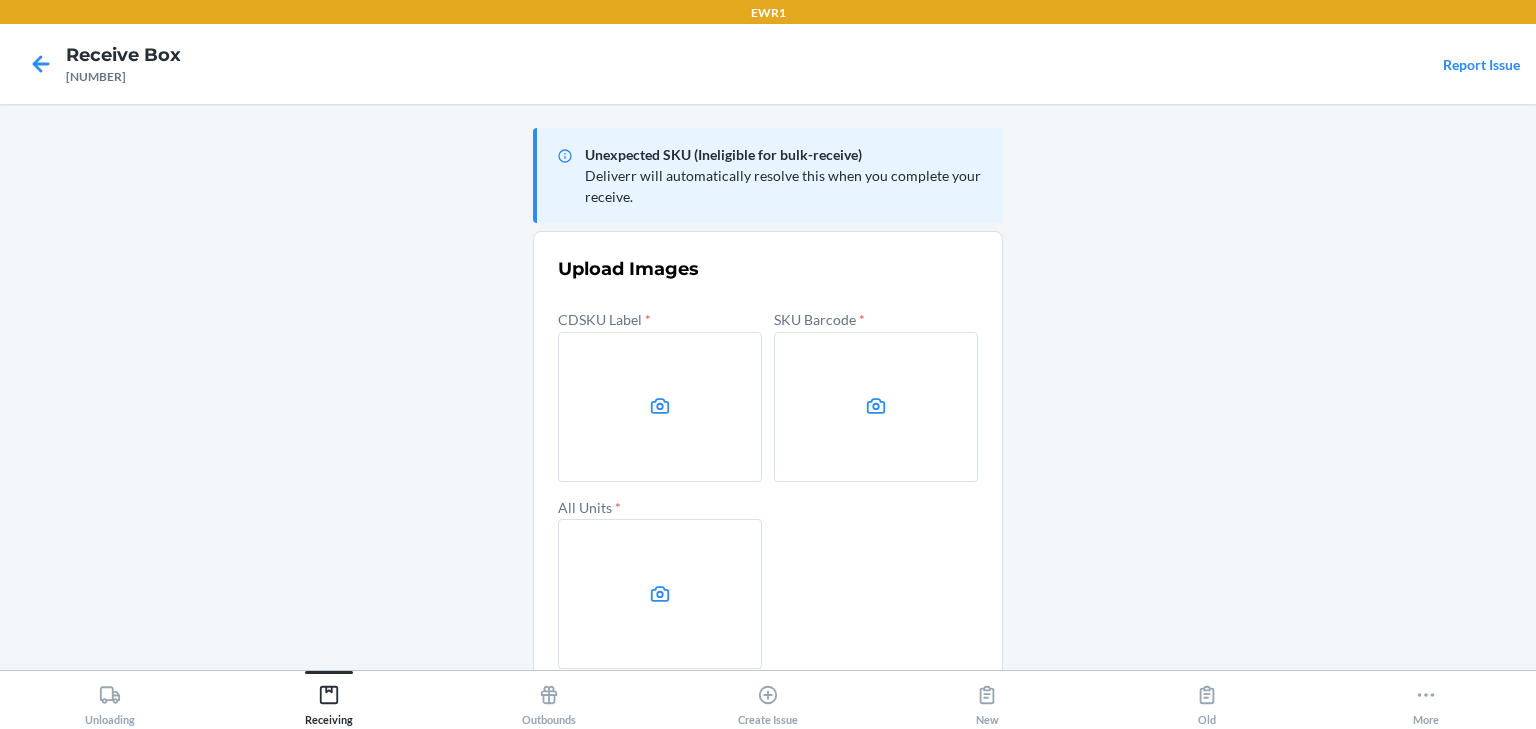 click at bounding box center (660, 407) 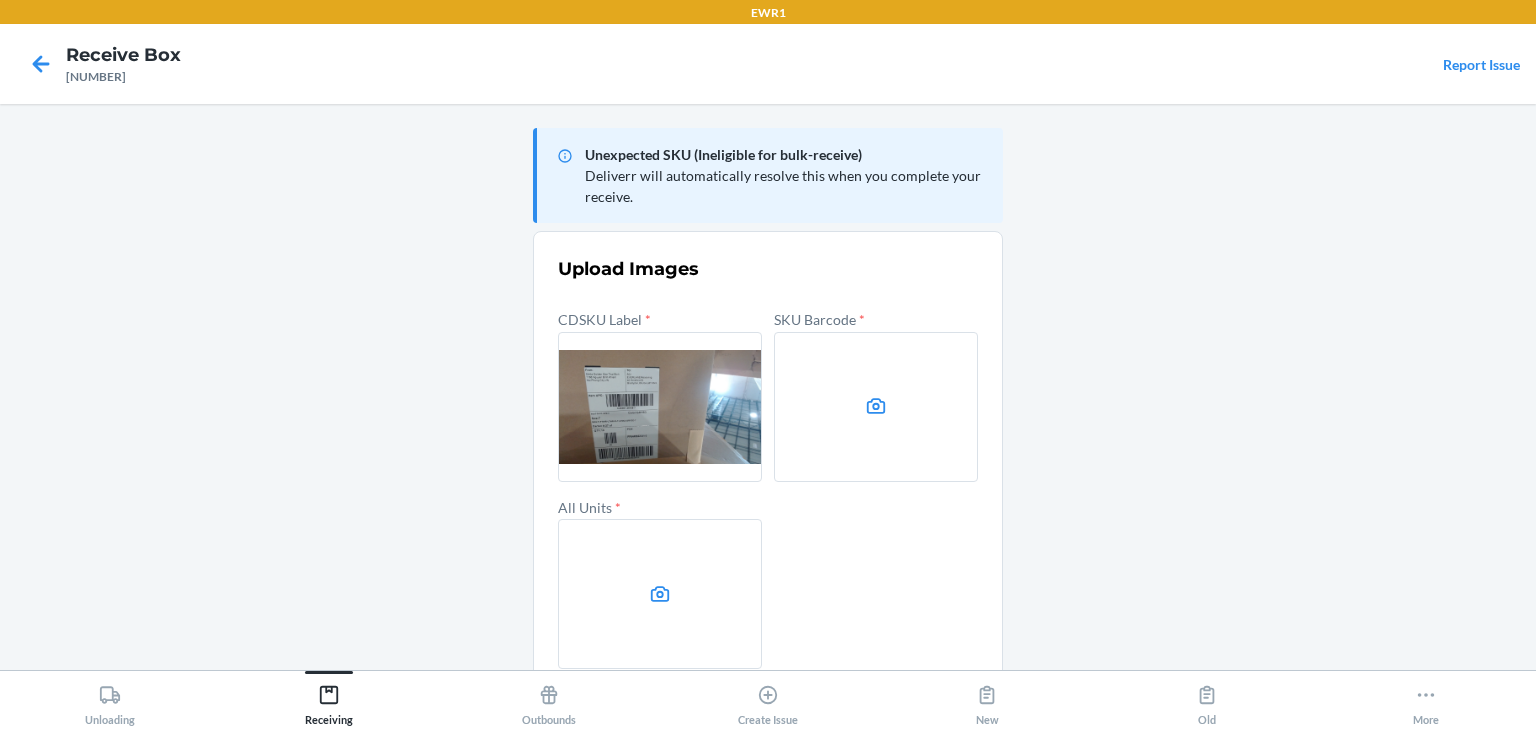 click at bounding box center [876, 407] 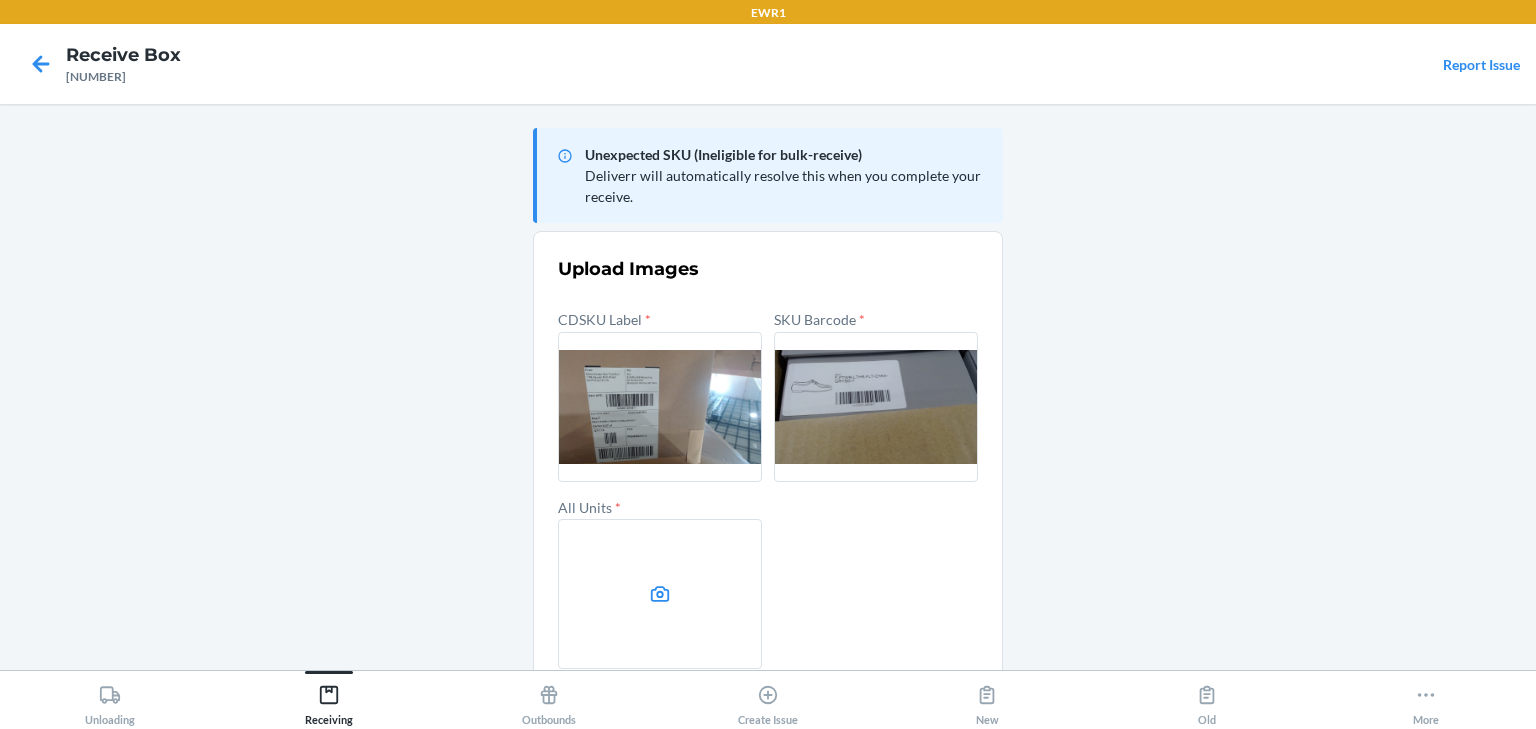 click at bounding box center [660, 594] 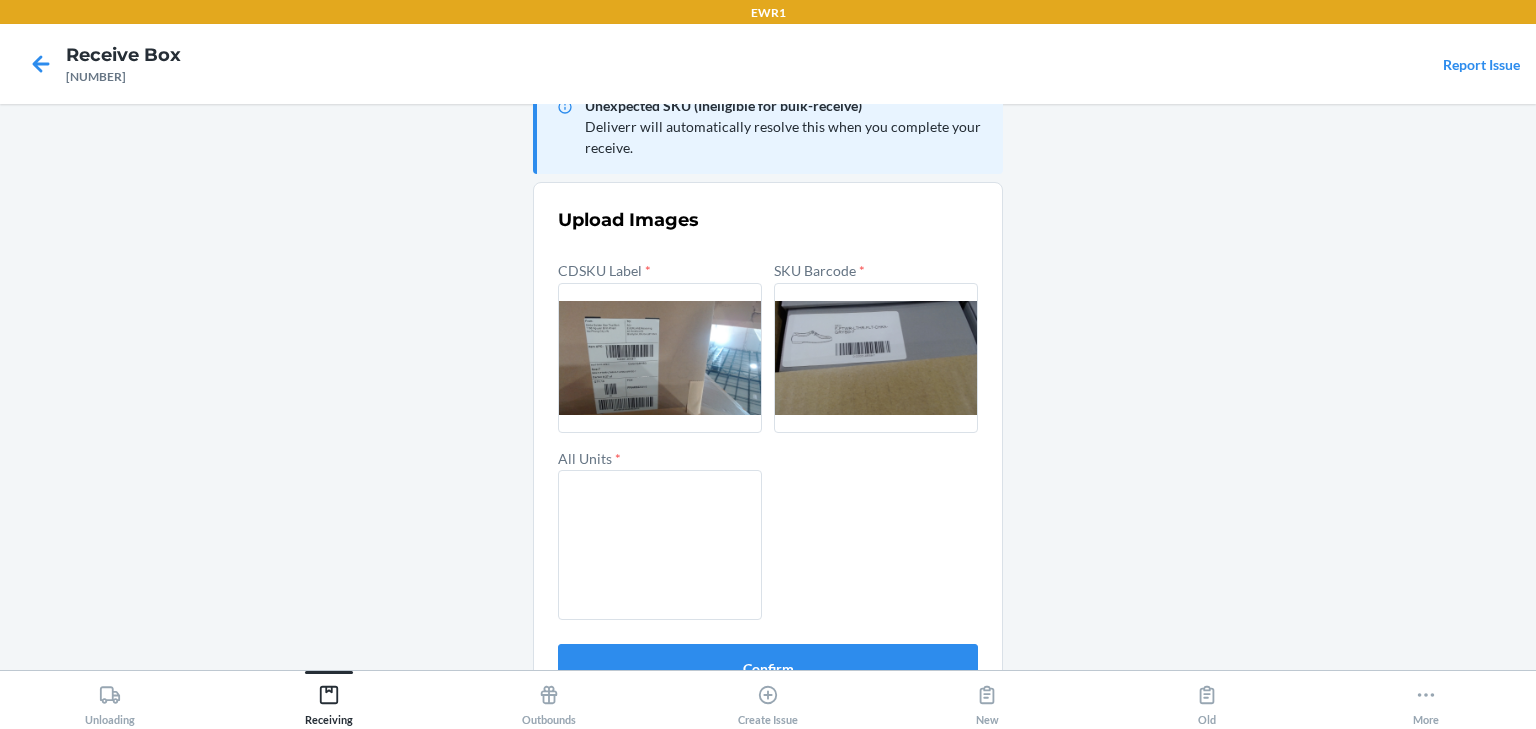 scroll, scrollTop: 96, scrollLeft: 0, axis: vertical 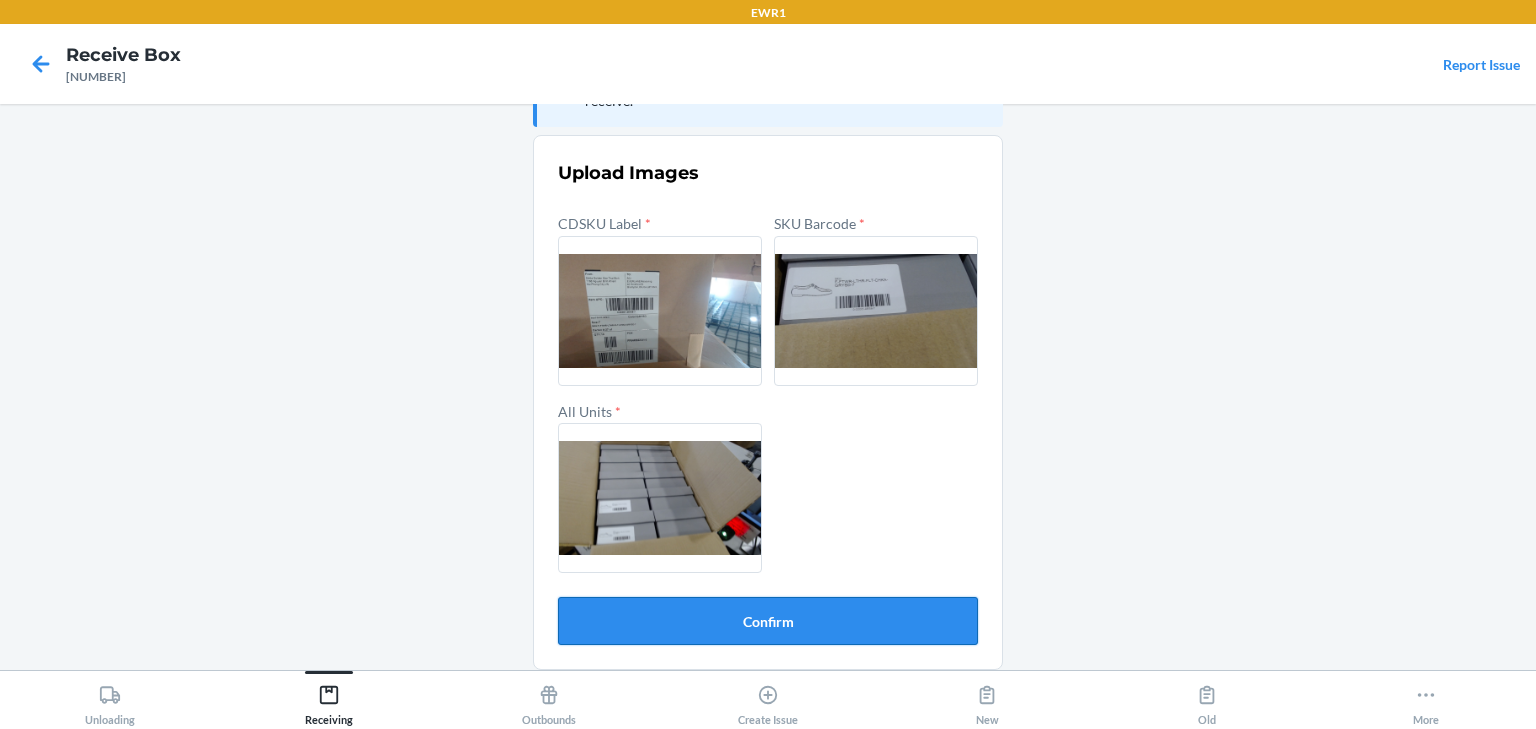 click on "Confirm" at bounding box center [768, 621] 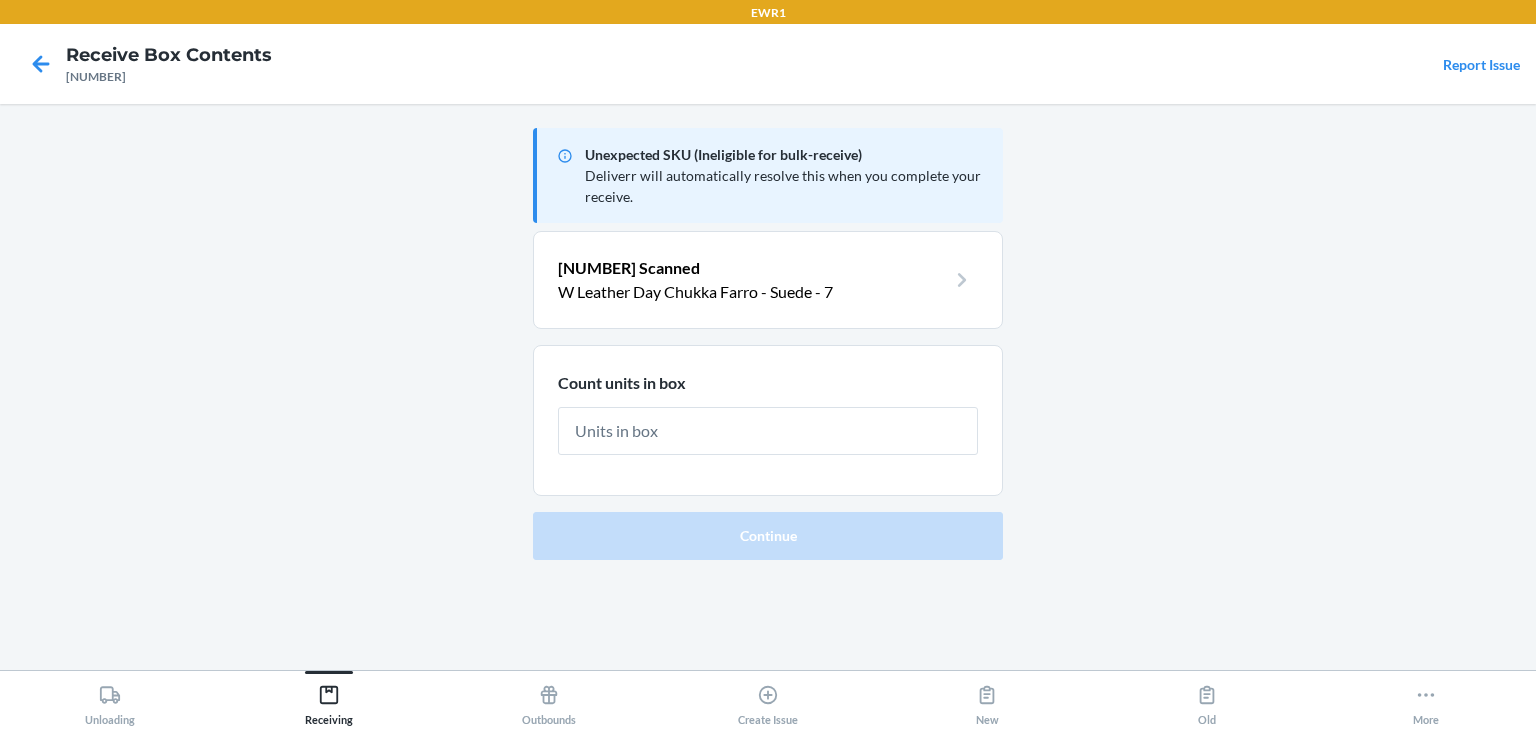 scroll, scrollTop: 0, scrollLeft: 0, axis: both 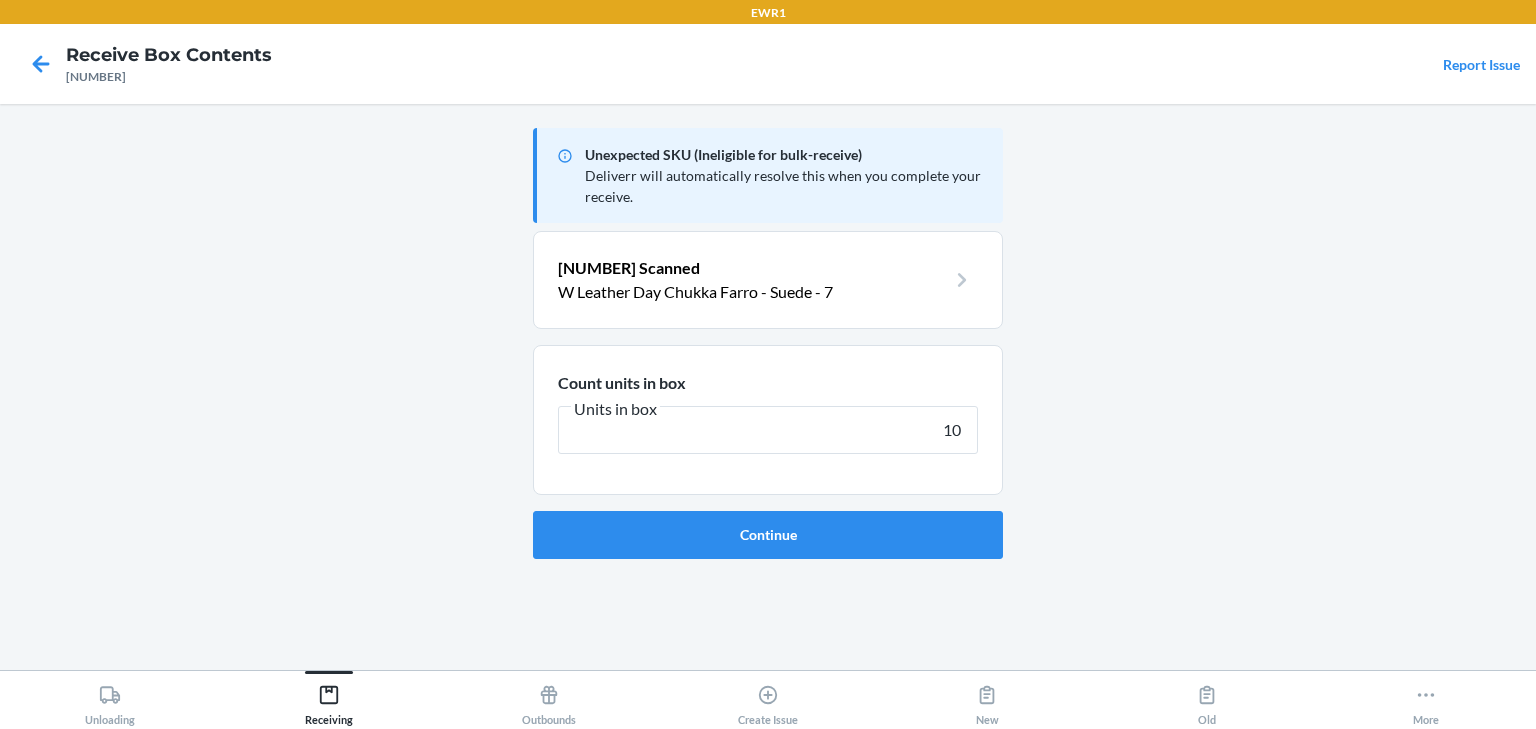 type on "10" 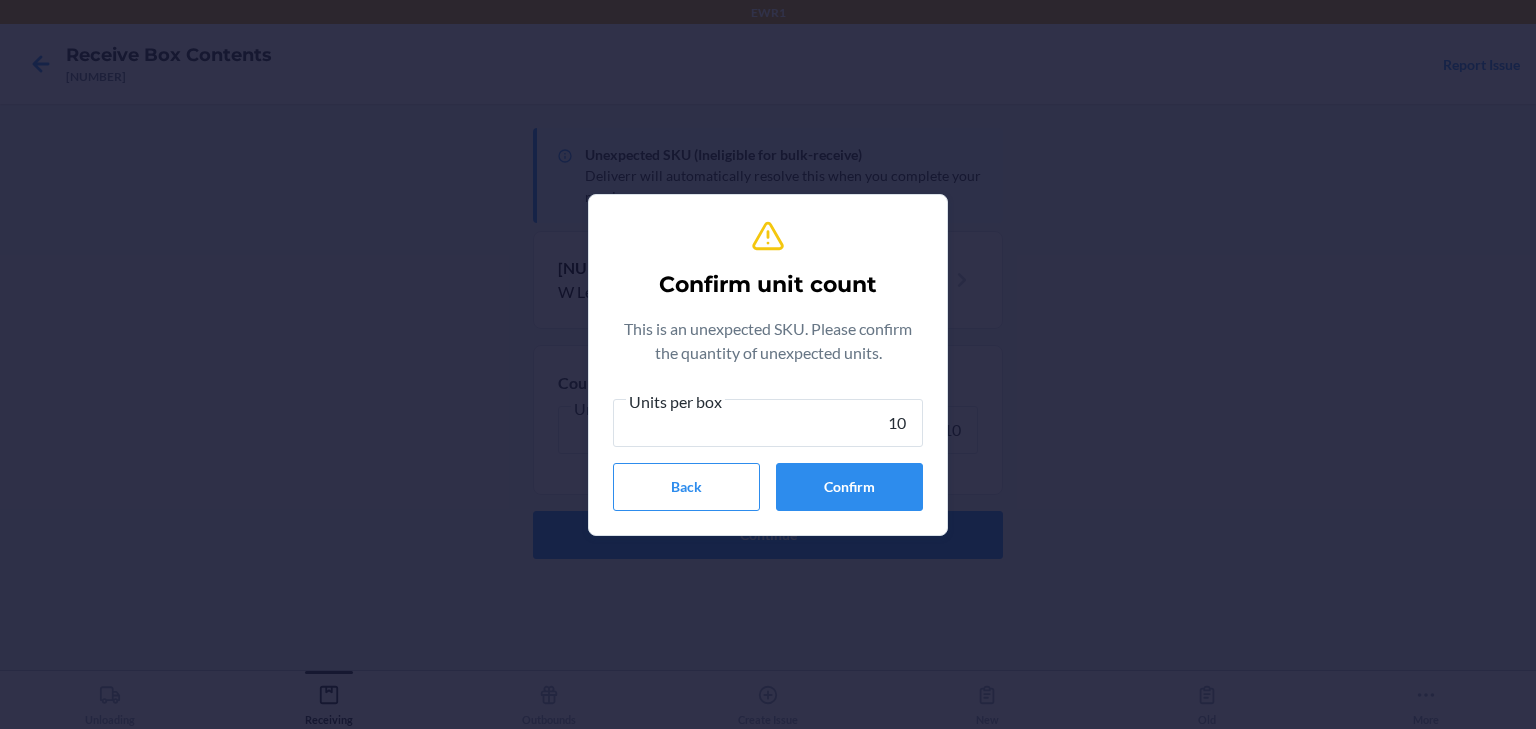 type on "10" 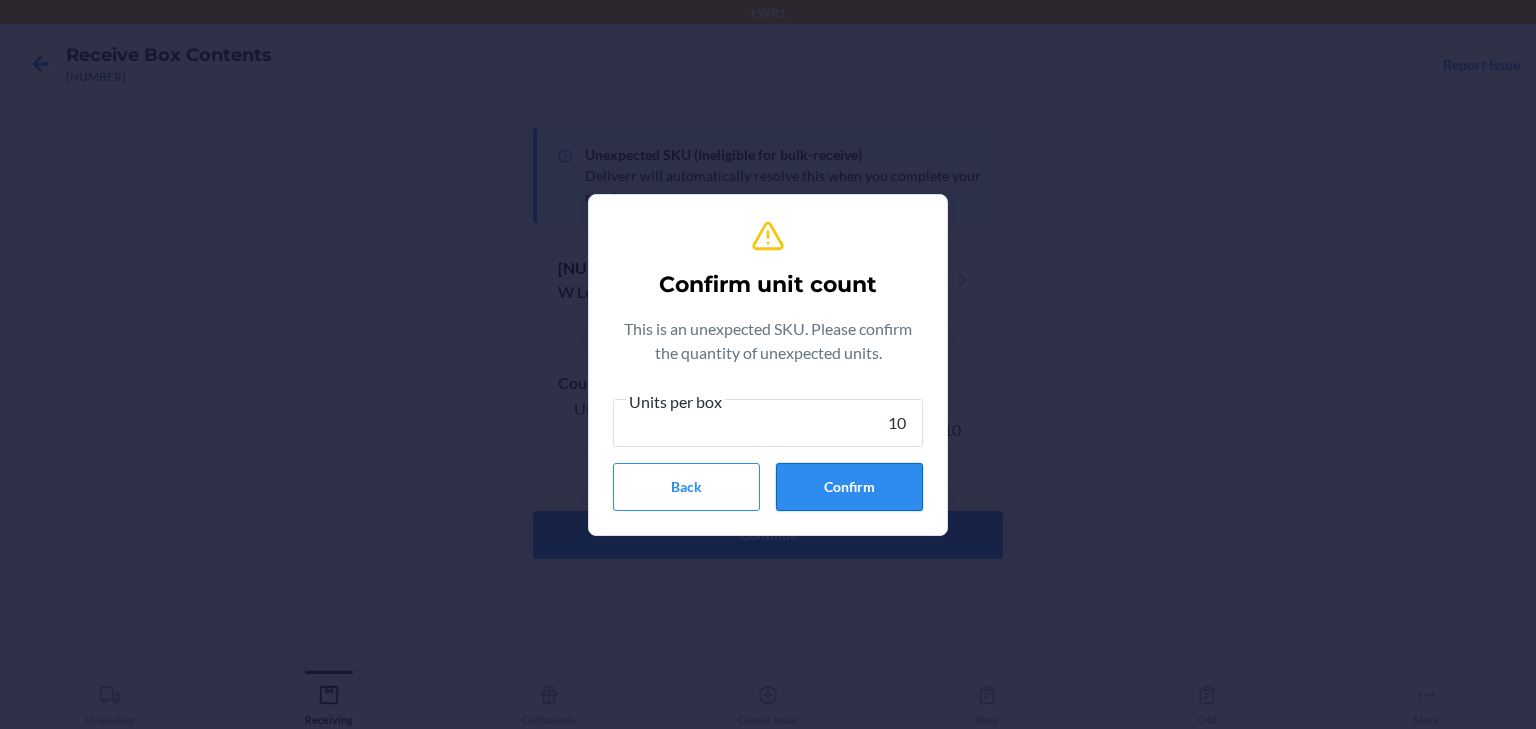 click on "Confirm" at bounding box center [849, 487] 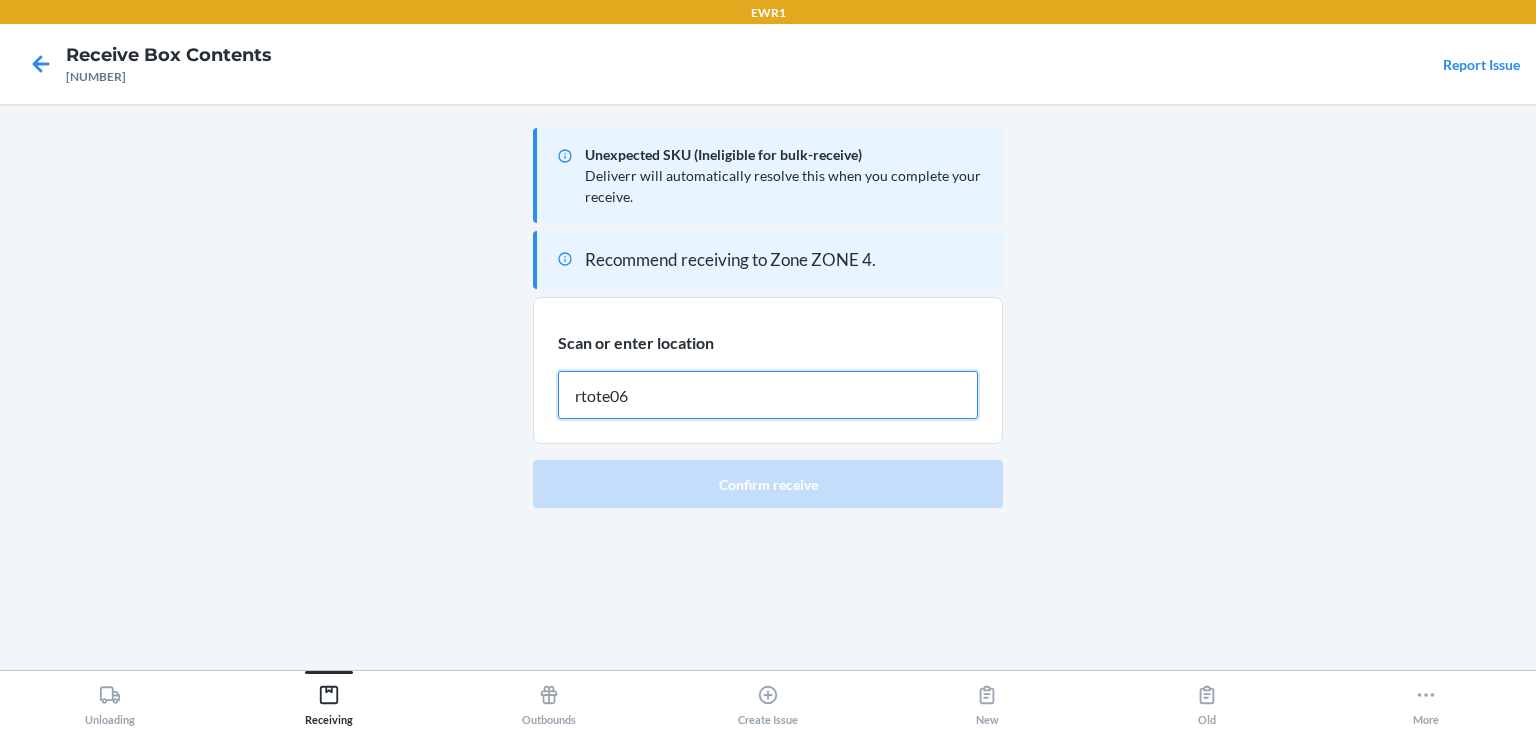 type on "rtote062" 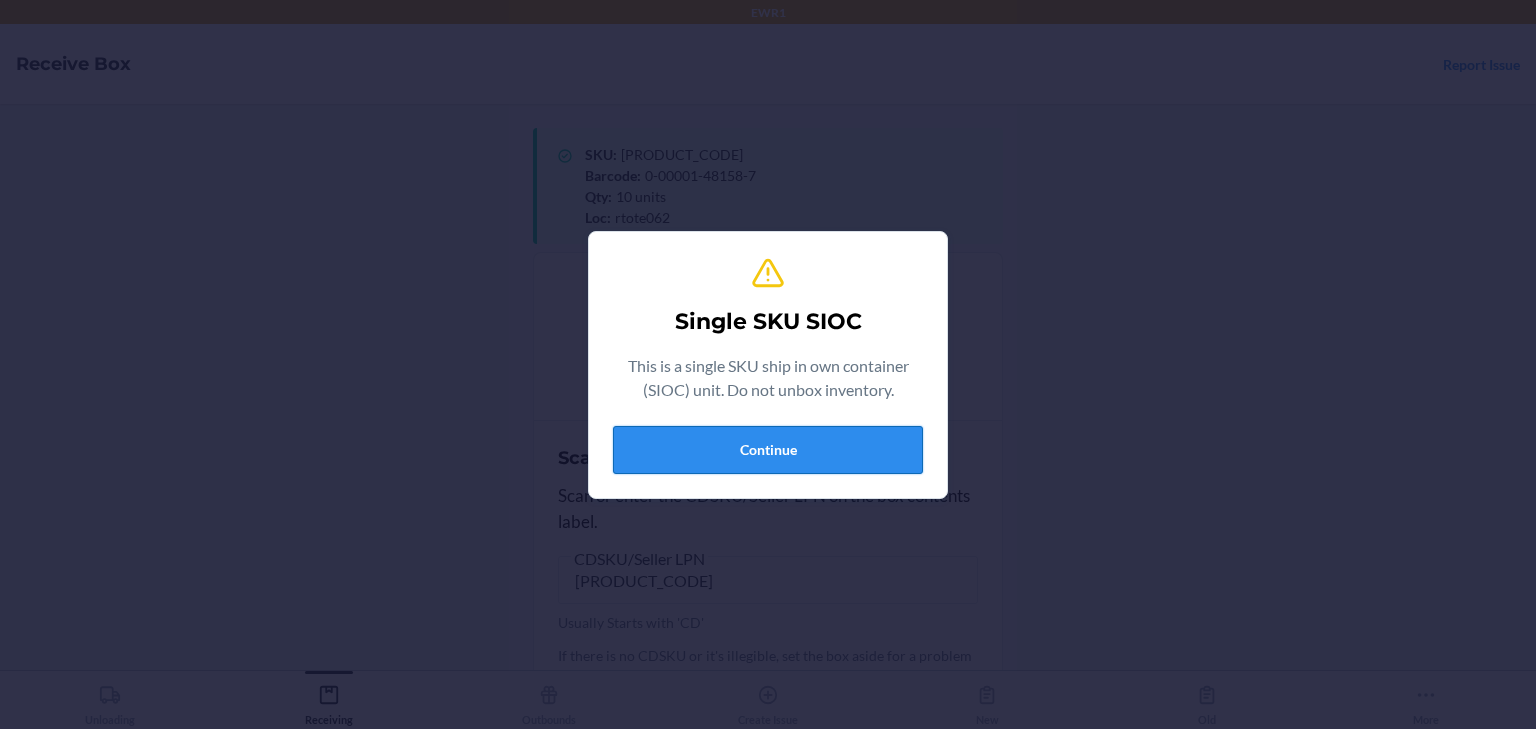 click on "Continue" at bounding box center (768, 450) 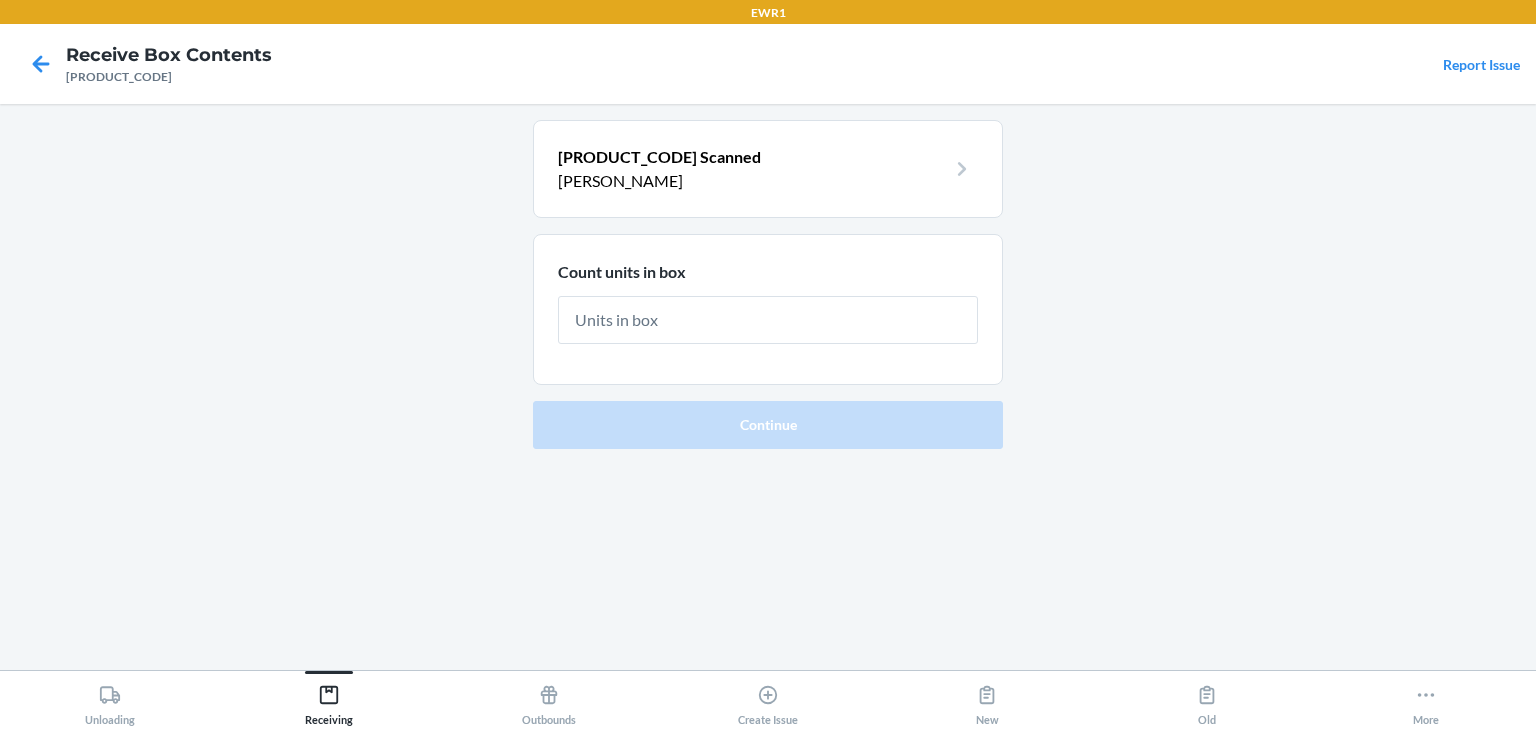 type on "1" 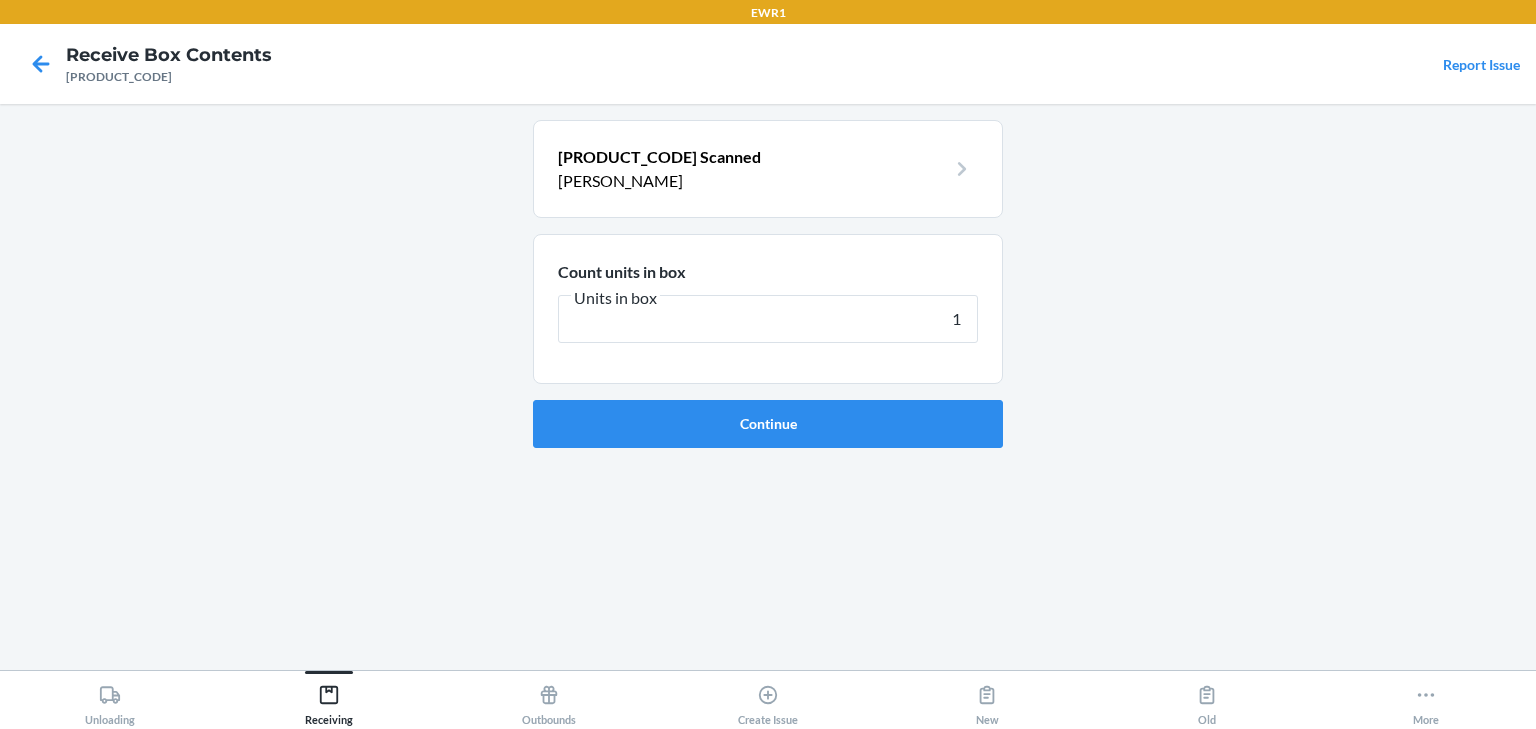 click on "Continue" at bounding box center [768, 424] 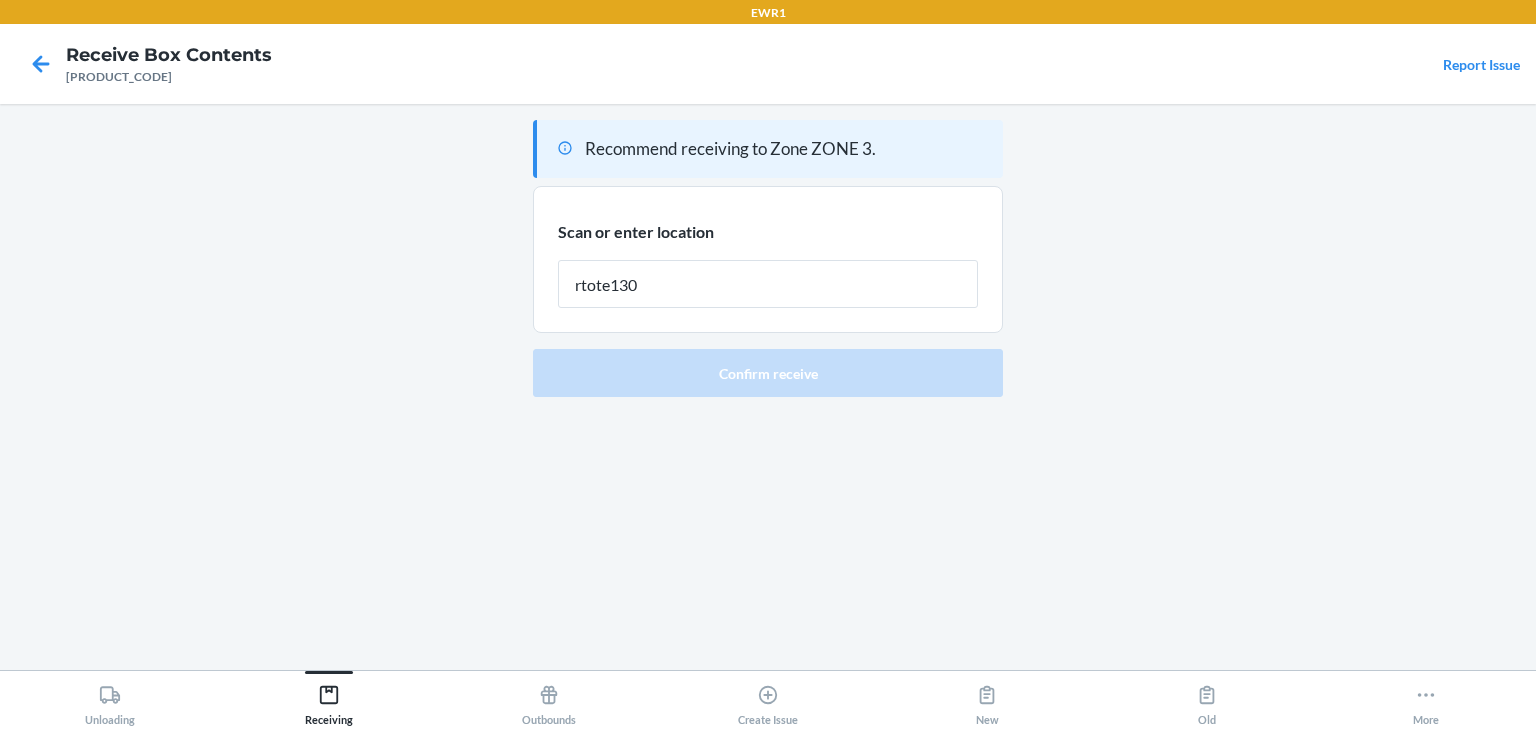 type on "rtote130" 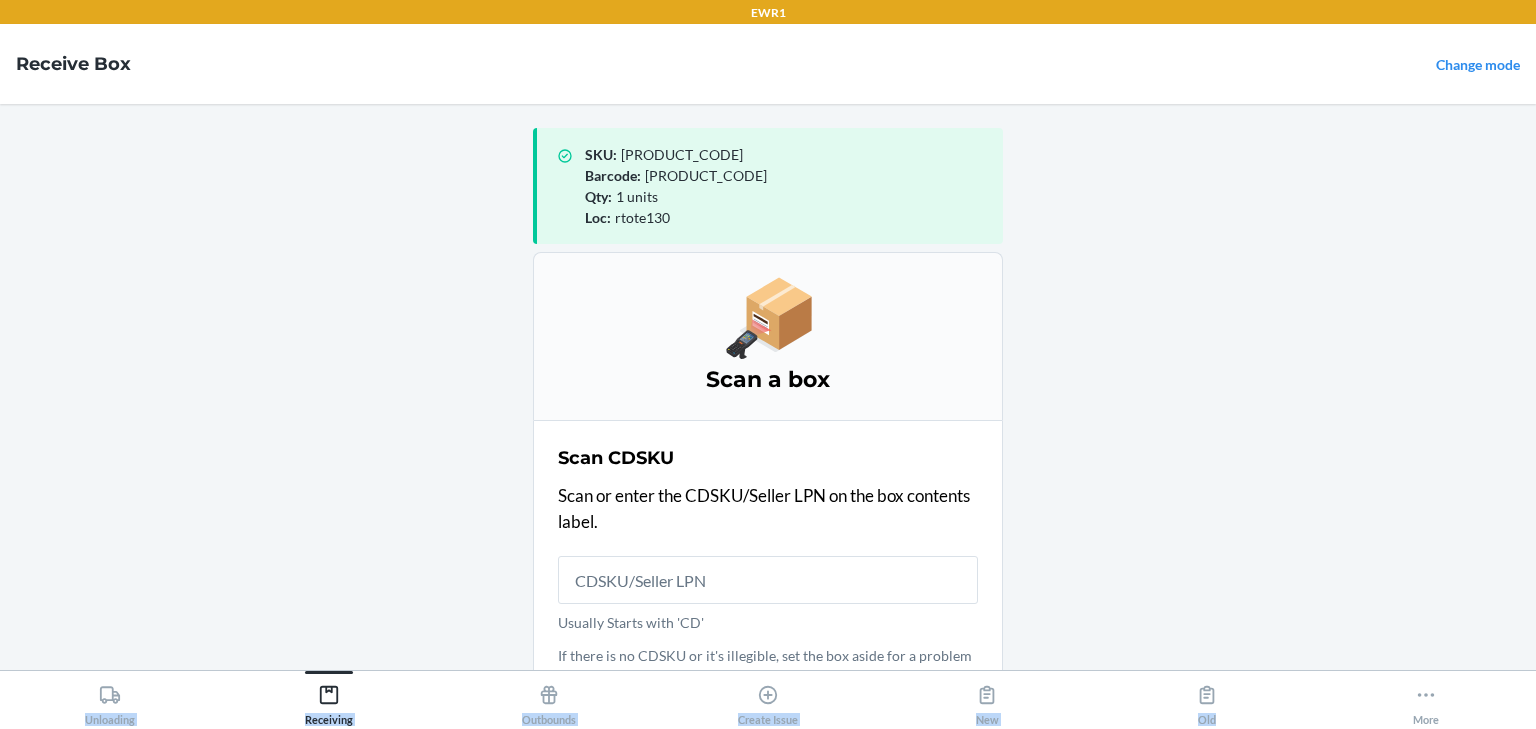 drag, startPoint x: 1458, startPoint y: 668, endPoint x: 1452, endPoint y: 686, distance: 18.973665 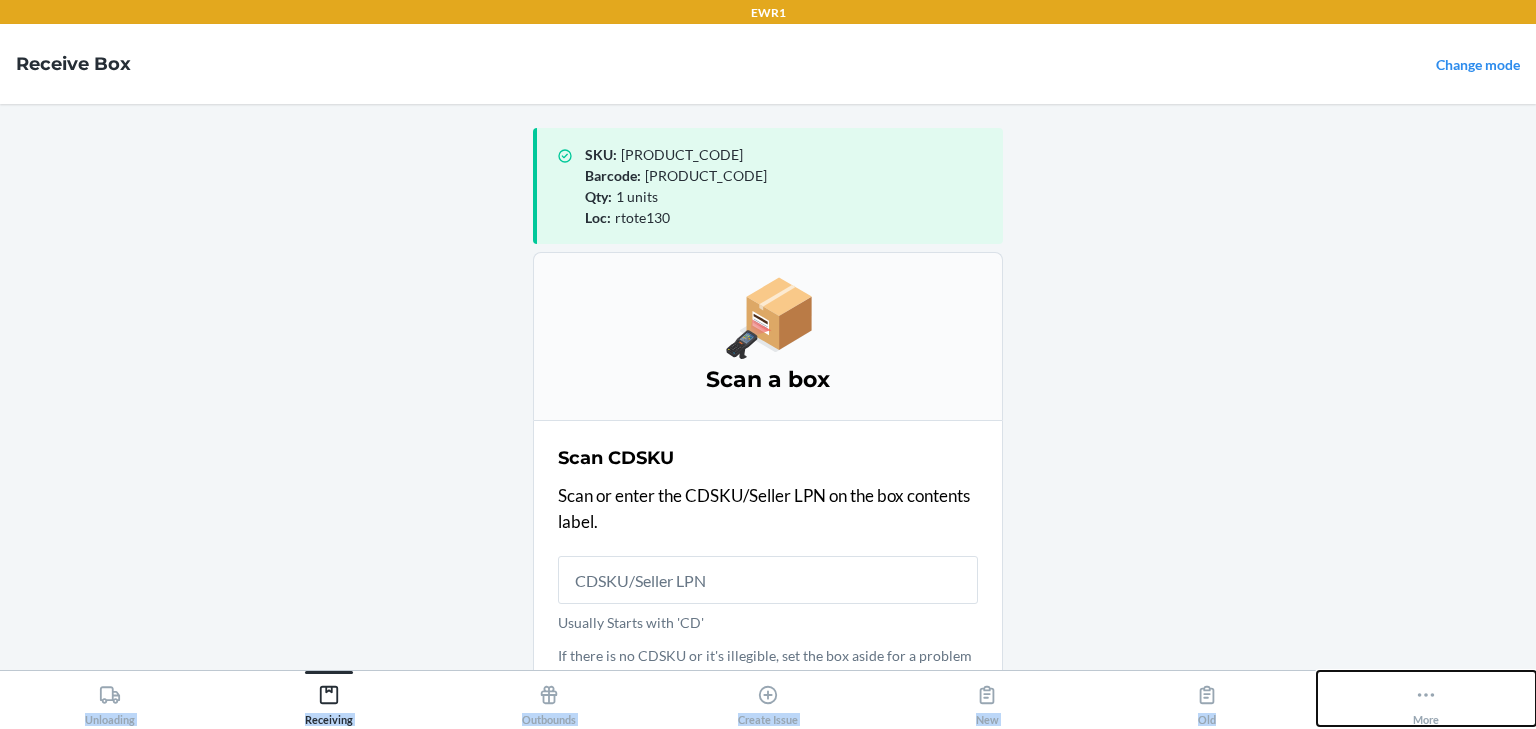 click on "More" at bounding box center [1426, 698] 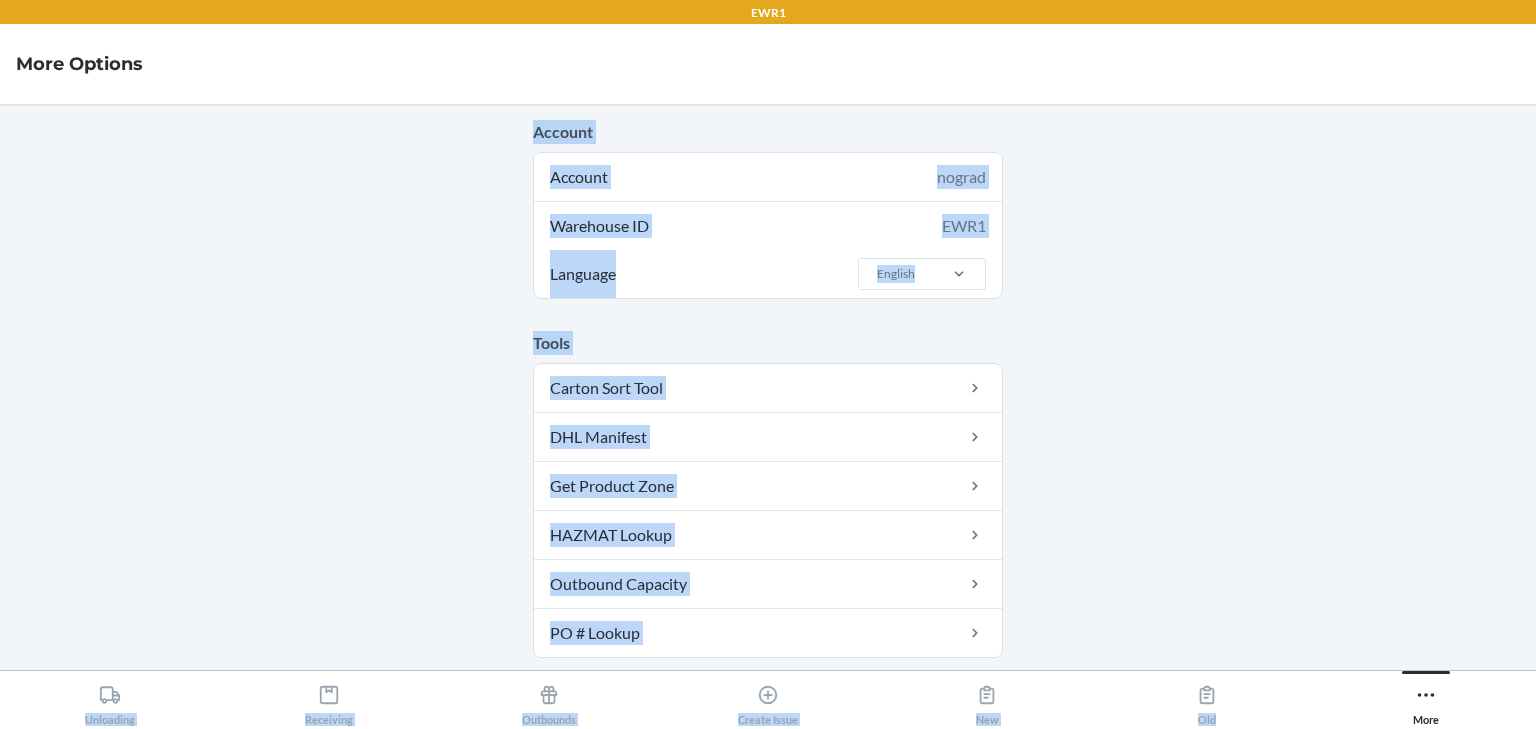 click on "Account Account nograd Warehouse ID EWR1 Language English Tools Carton Sort Tool DHL Manifest Get Product Zone HAZMAT Lookup Outbound Capacity PO # Lookup B2B Tools Print PO worklist Print Pallet Labels Print SSCC Labels Warehouse BOT - Download/Send Info for Shipments BOL Number Lookup Expected vs Received Quantities Operations dashboards Daily Operations Dashboard Forecasting & Planning Dashboard Operating Metrics Dashboard B2B Operations dashboards Operating Metrics Dashboard Returns Close RTM / Disposal Box Dispose Box Dispatch Box Purchase RTM Shipping Label RTM Box Details Information The DOCK Logout" at bounding box center (768, 387) 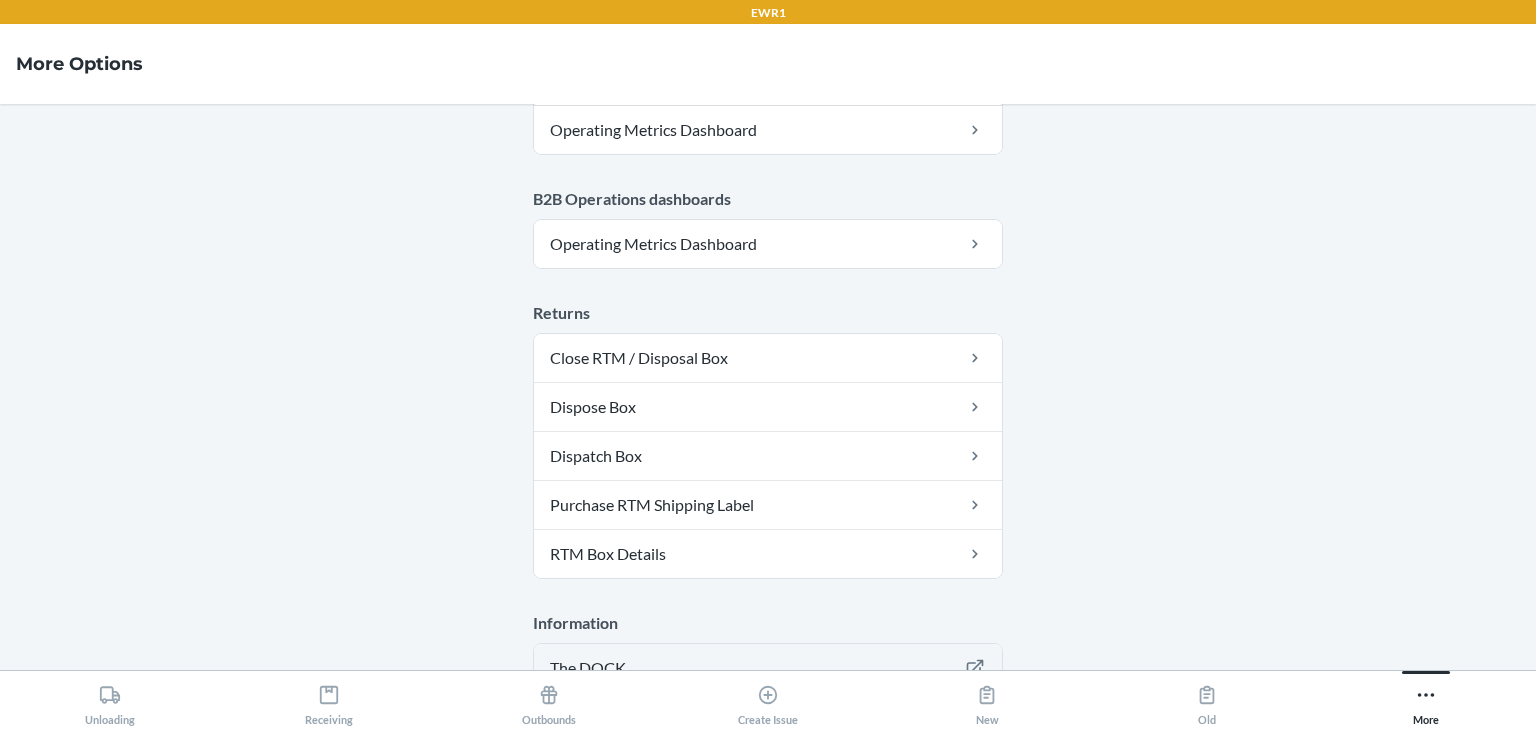 scroll, scrollTop: 1187, scrollLeft: 0, axis: vertical 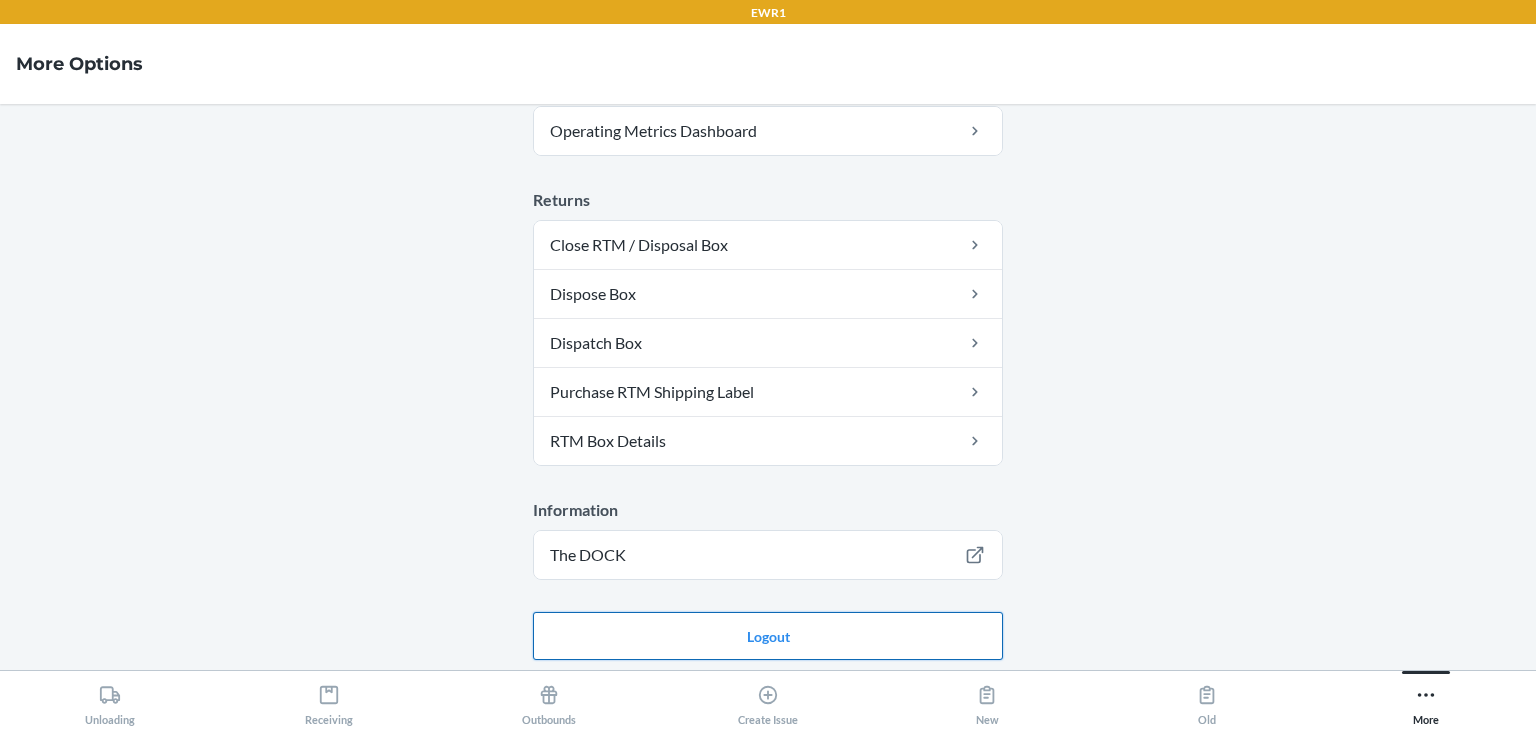 click on "Logout" at bounding box center (768, 636) 